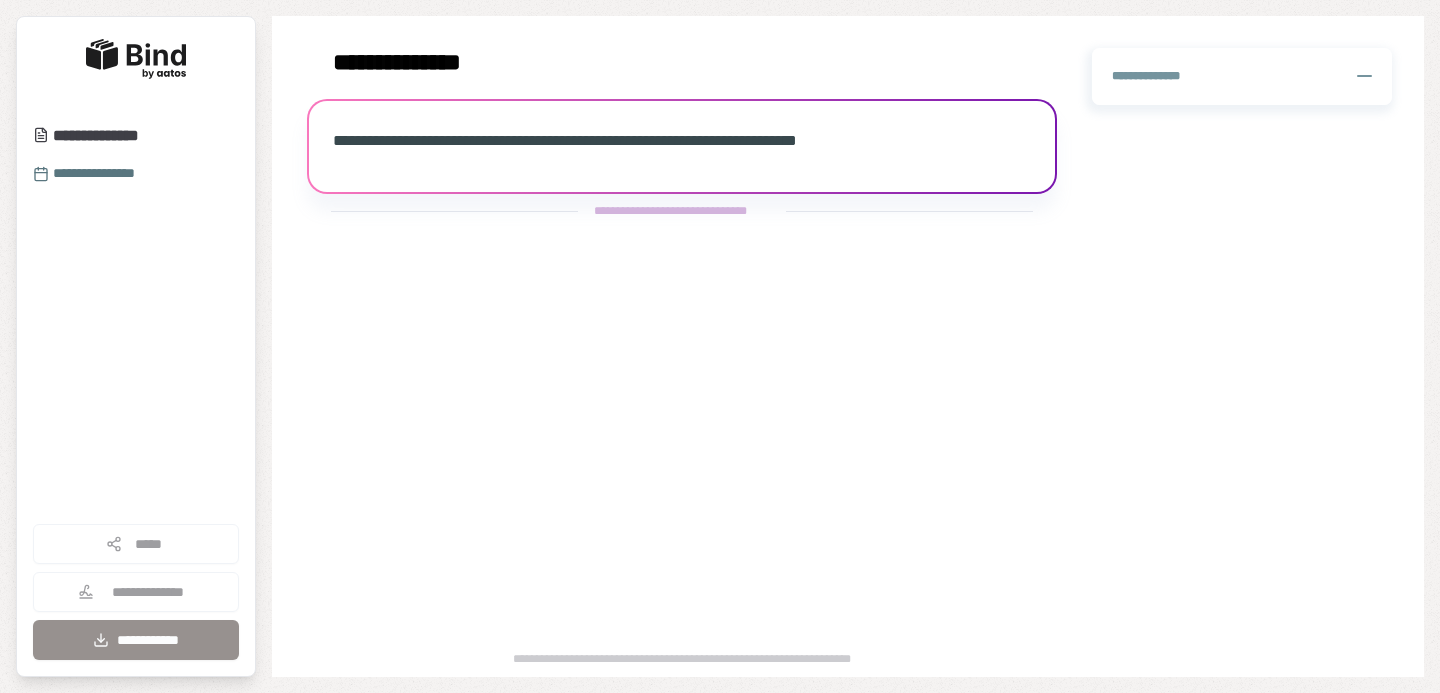 scroll, scrollTop: 0, scrollLeft: 0, axis: both 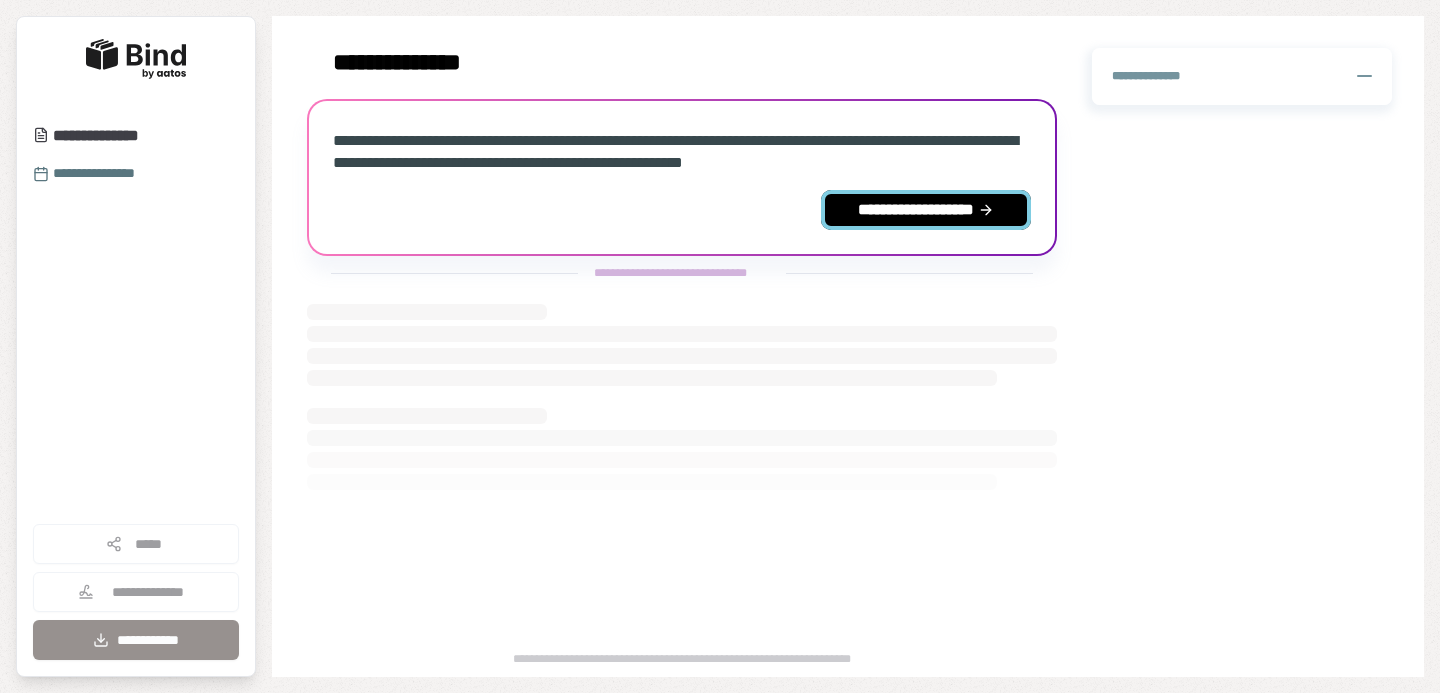 click on "**********" at bounding box center [926, 210] 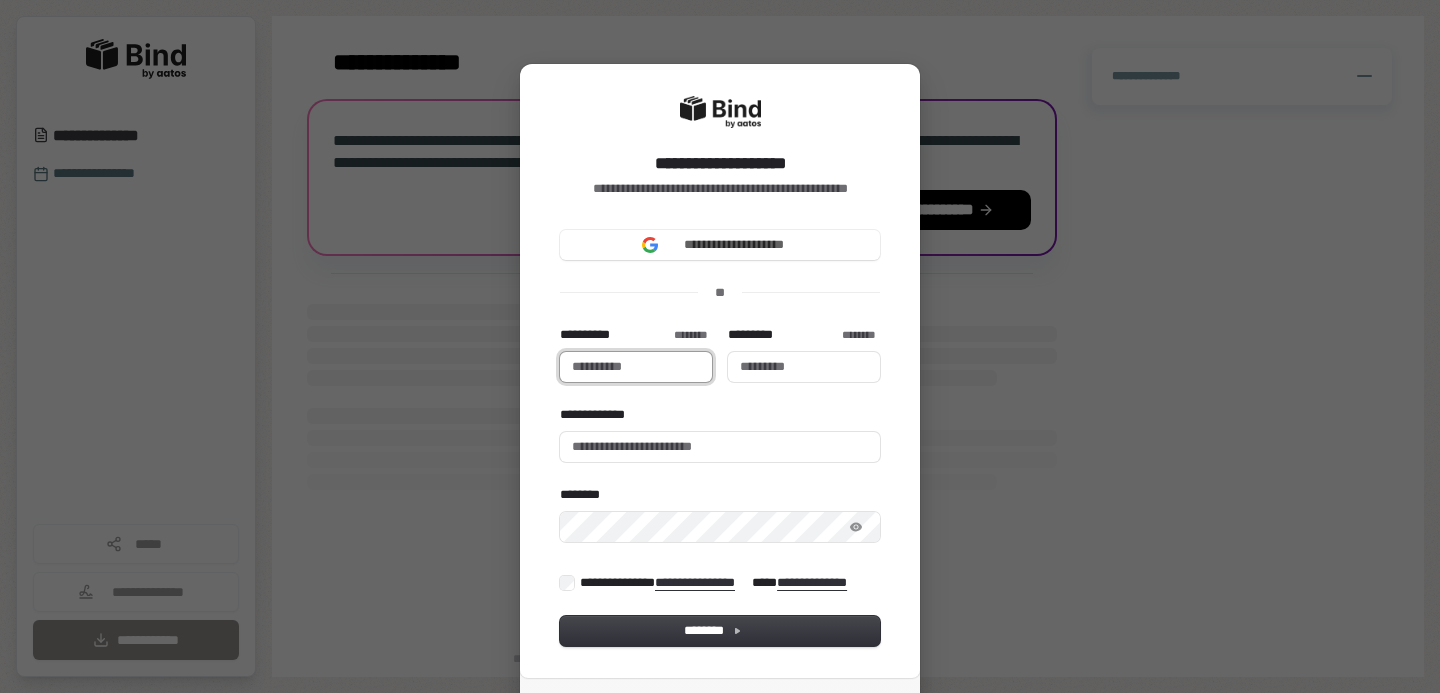 type 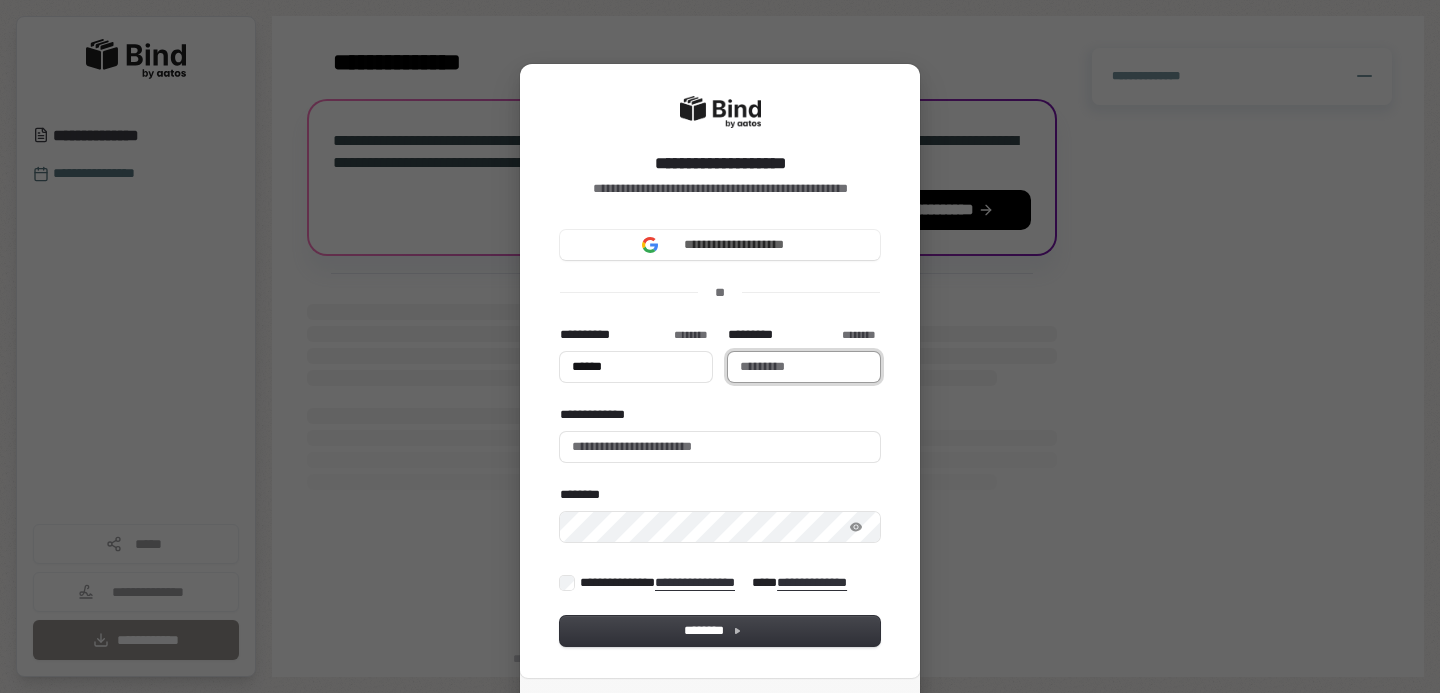 type on "*****" 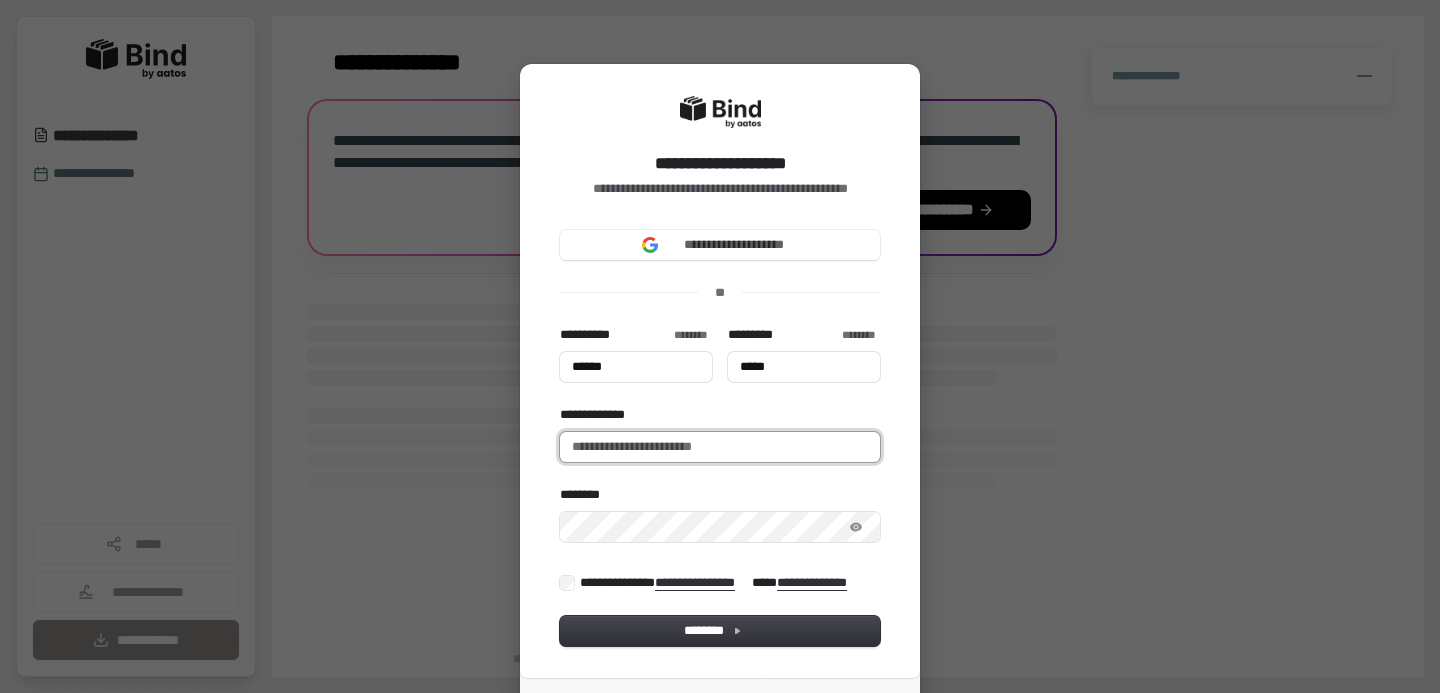 type on "**********" 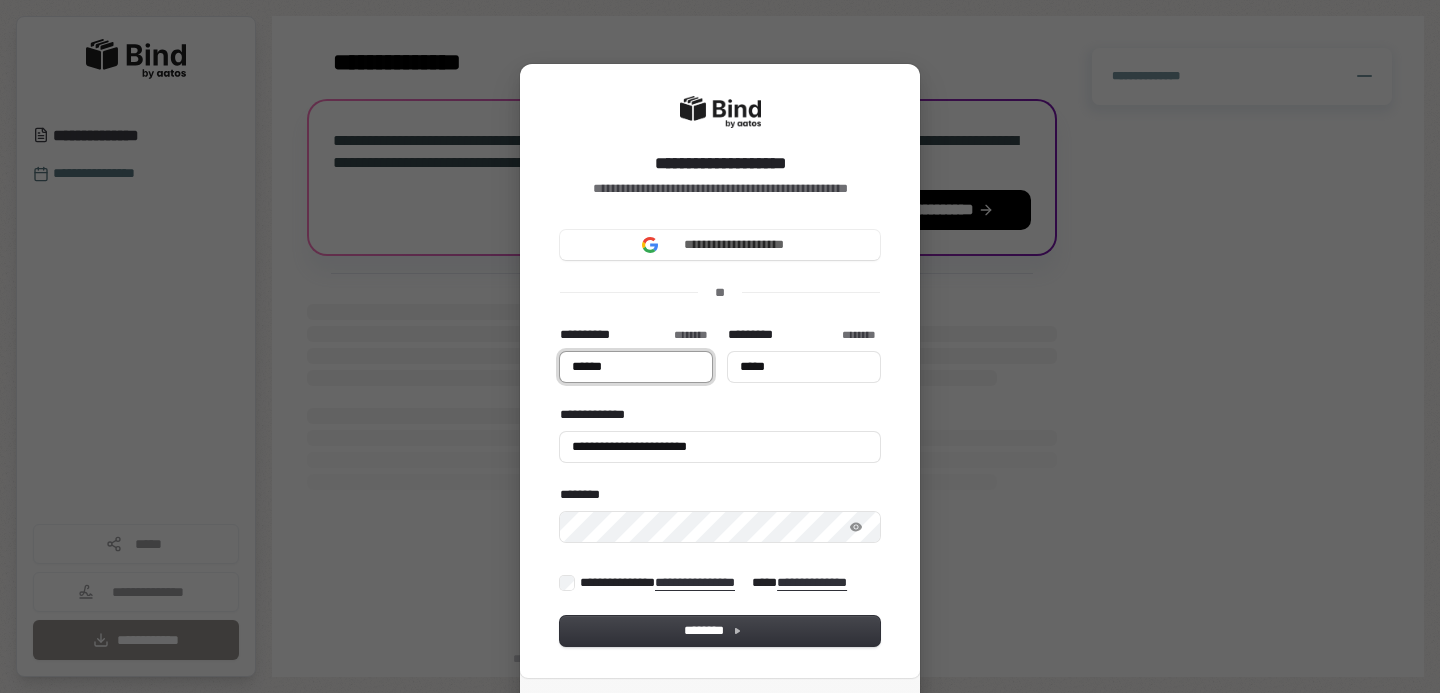 type on "******" 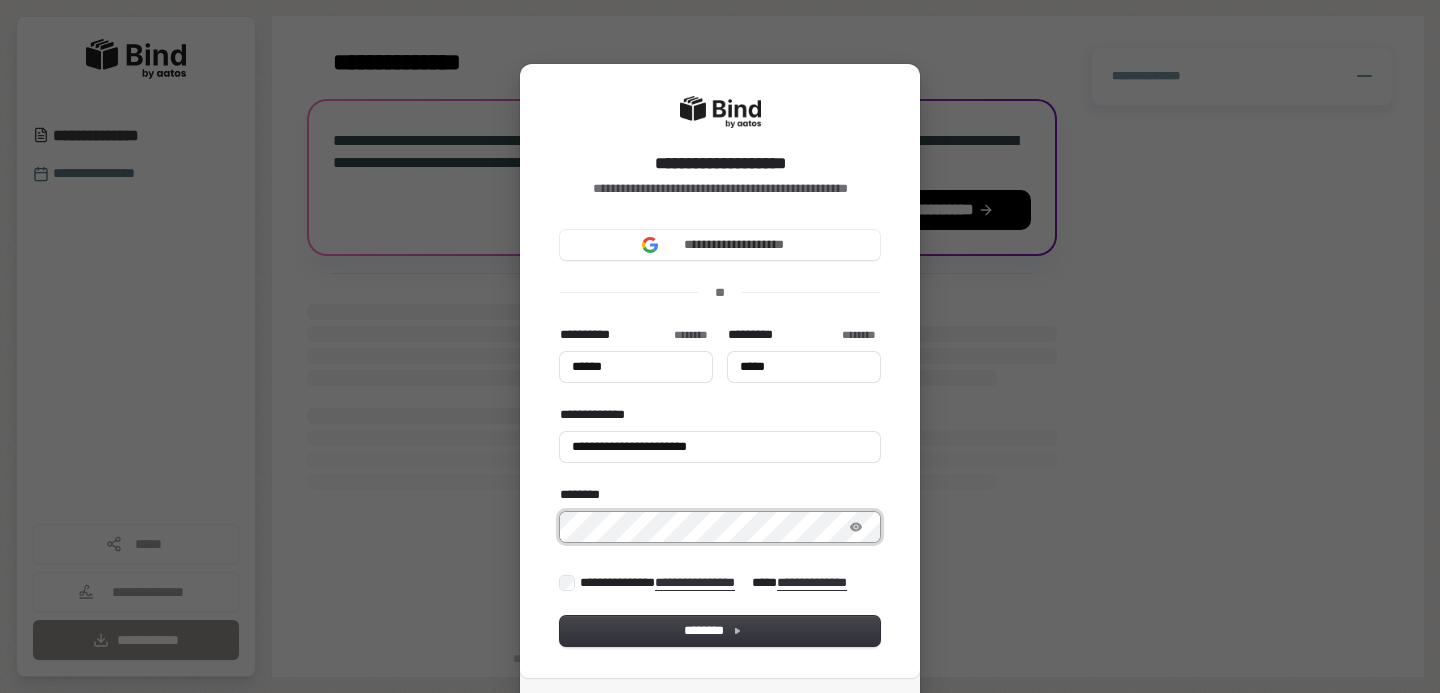 type on "******" 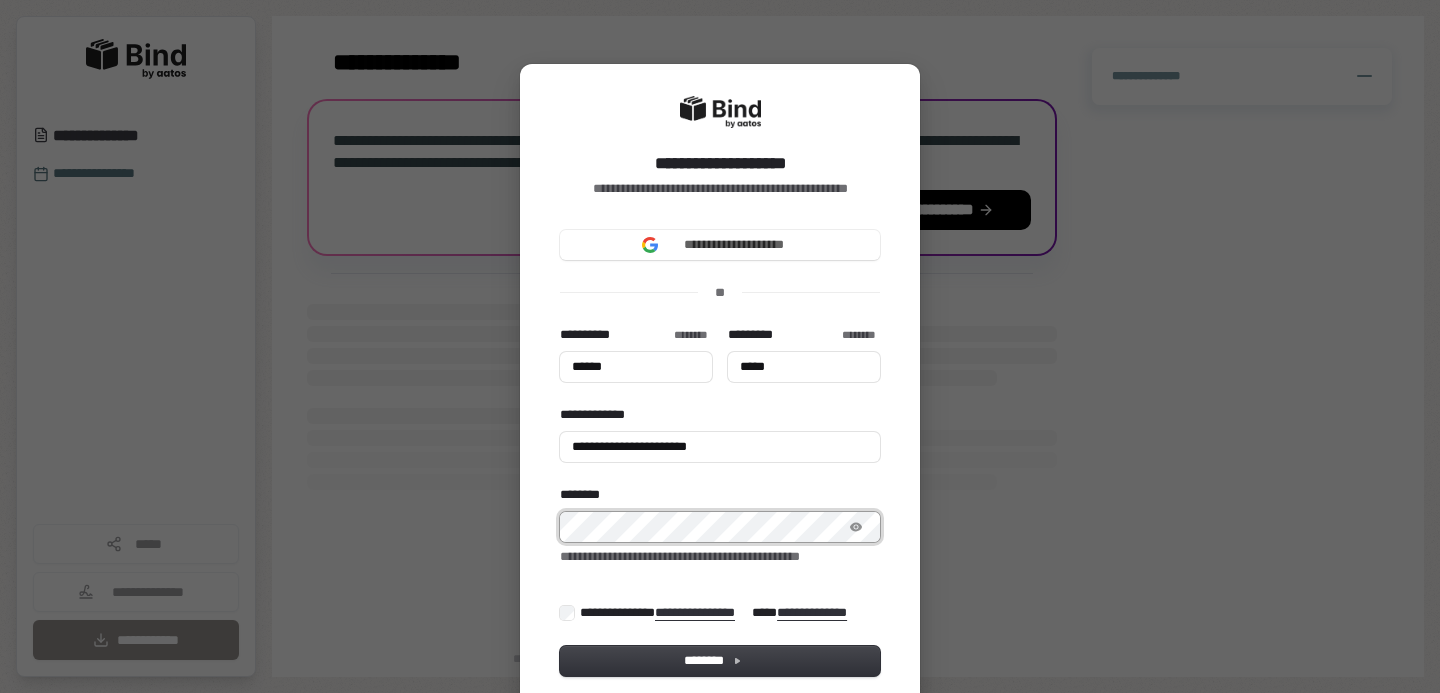 type on "******" 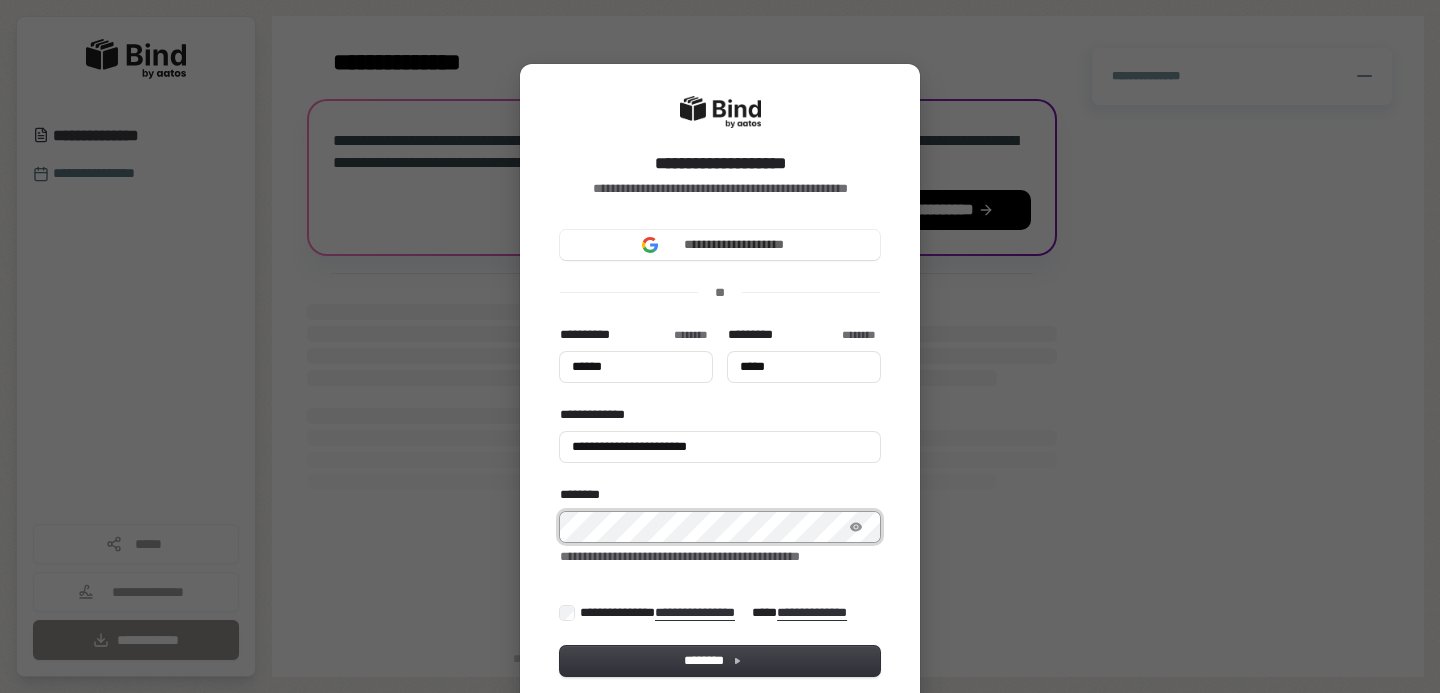 type on "*****" 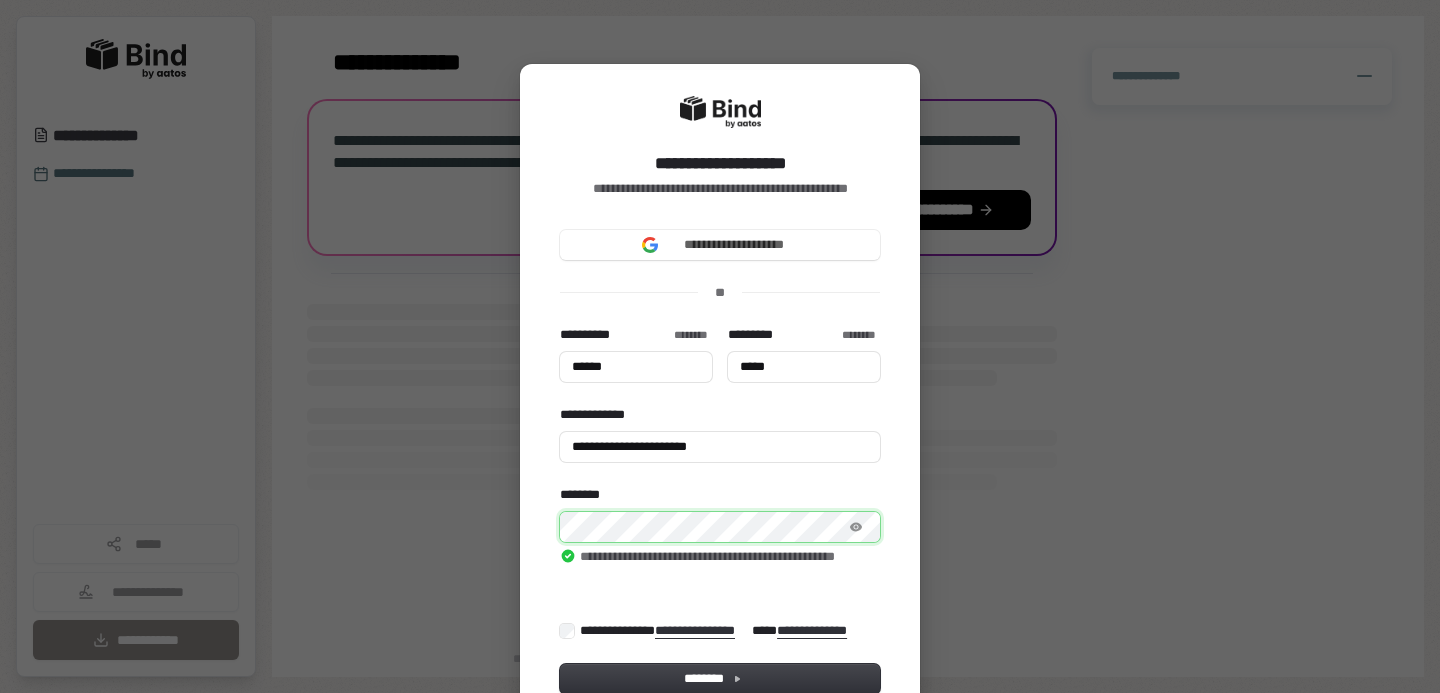 type on "******" 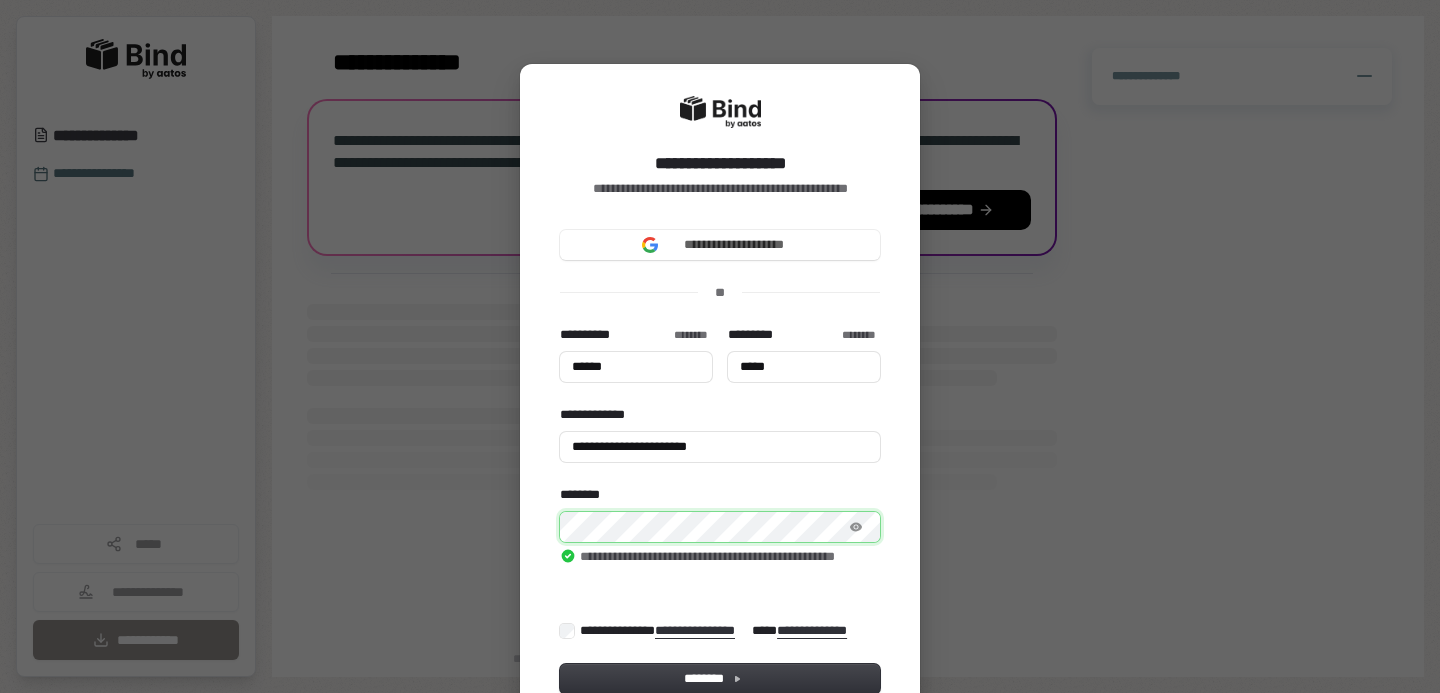 type on "*****" 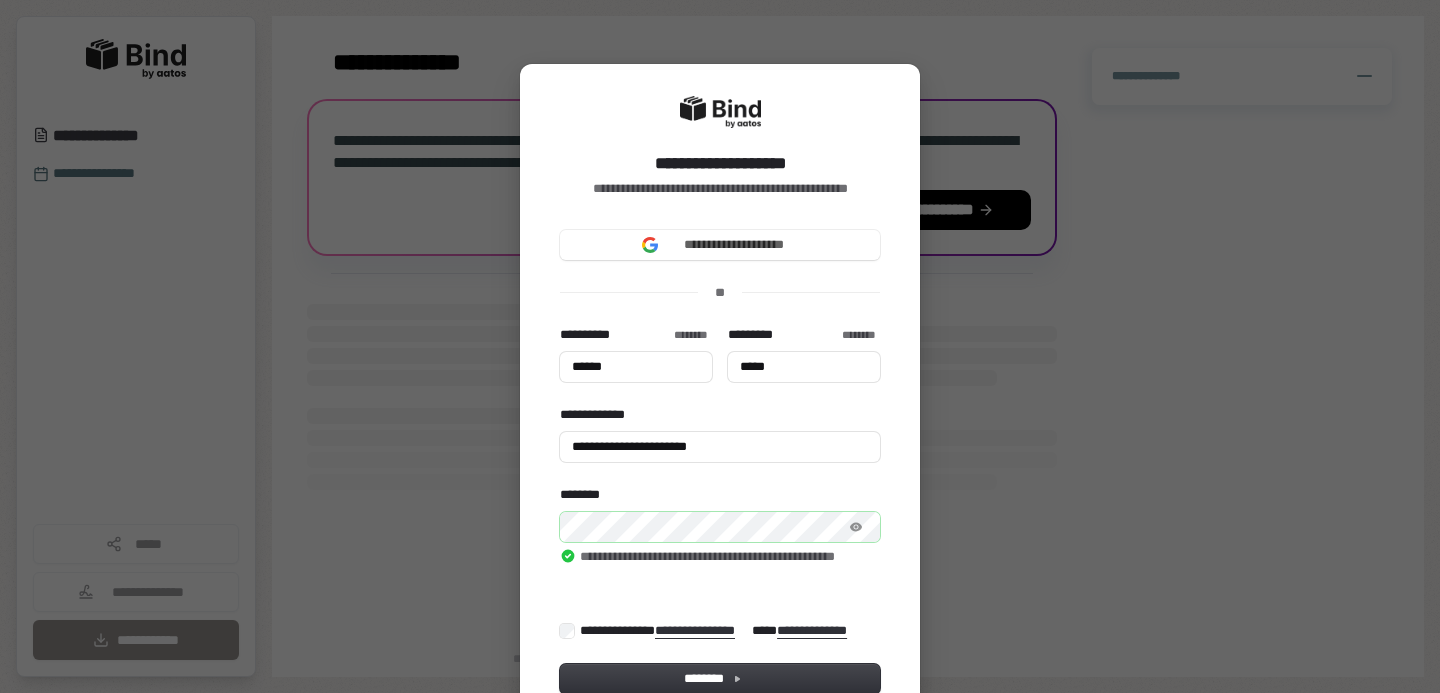 type on "******" 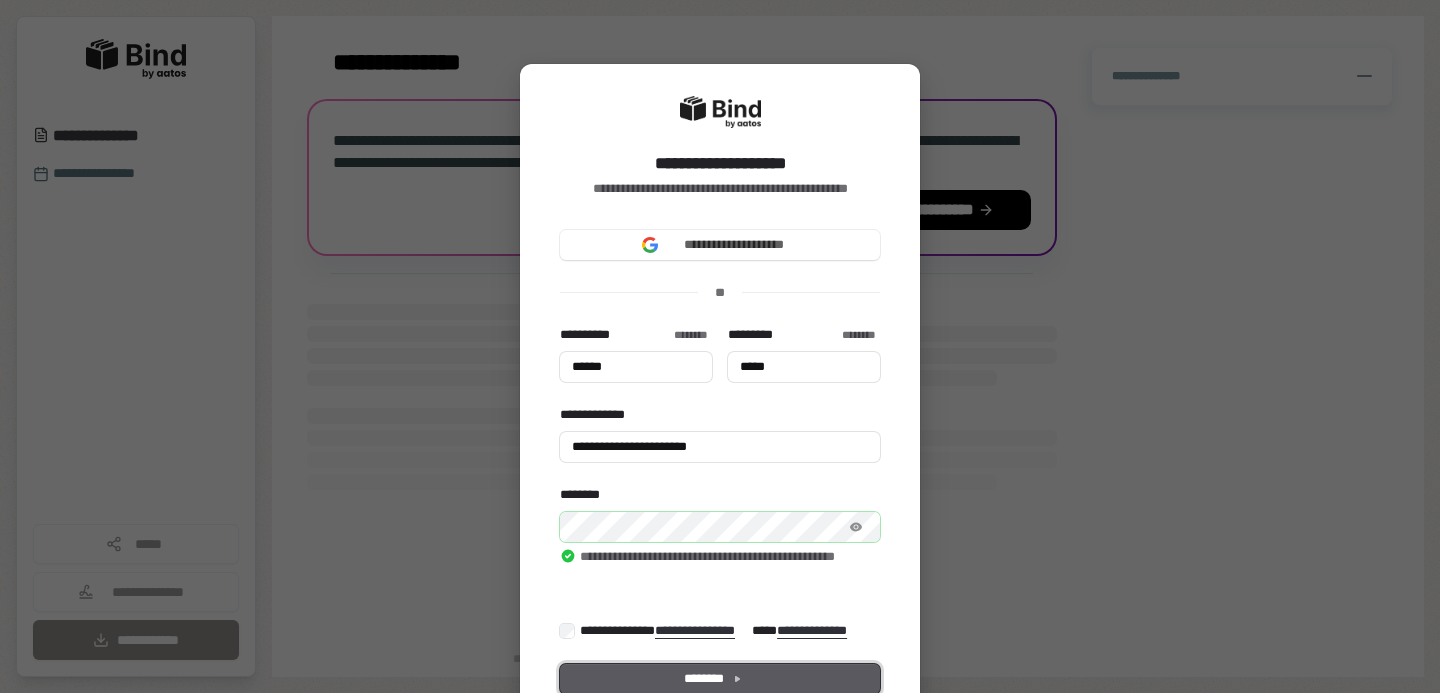 type on "******" 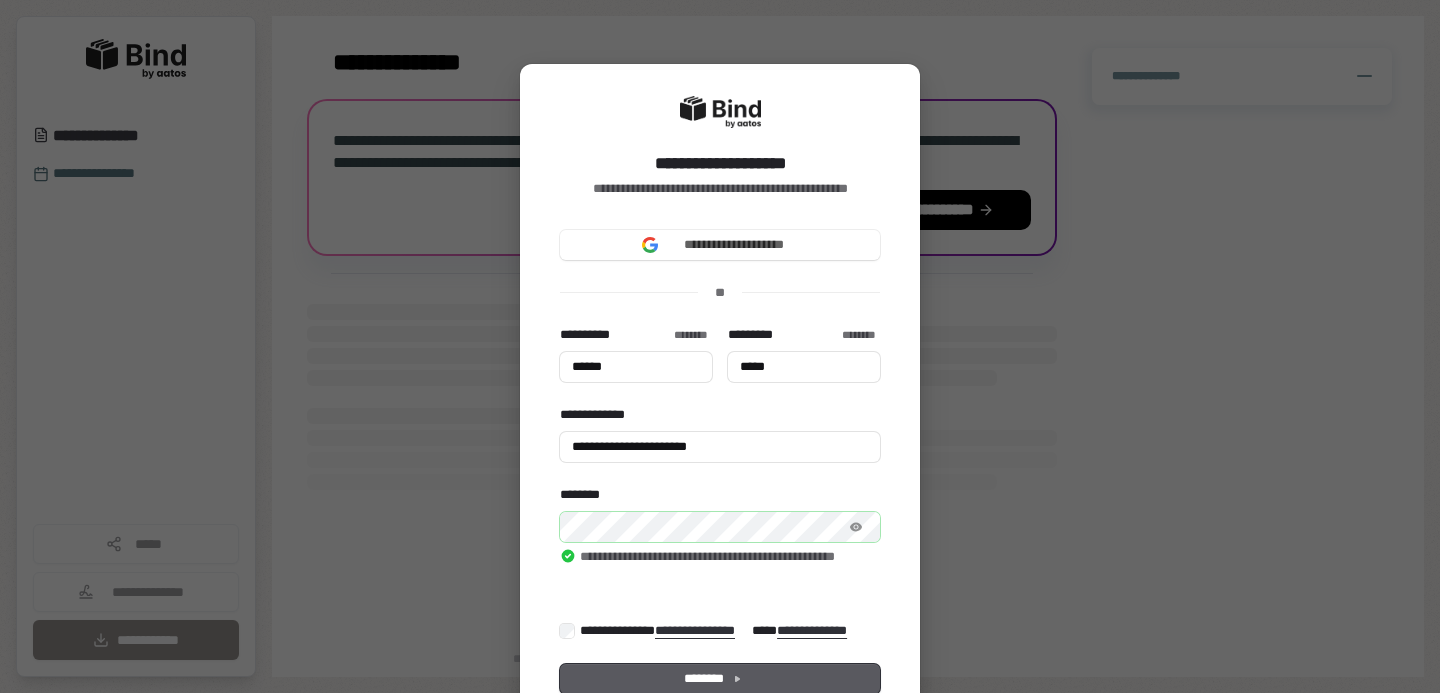 type on "******" 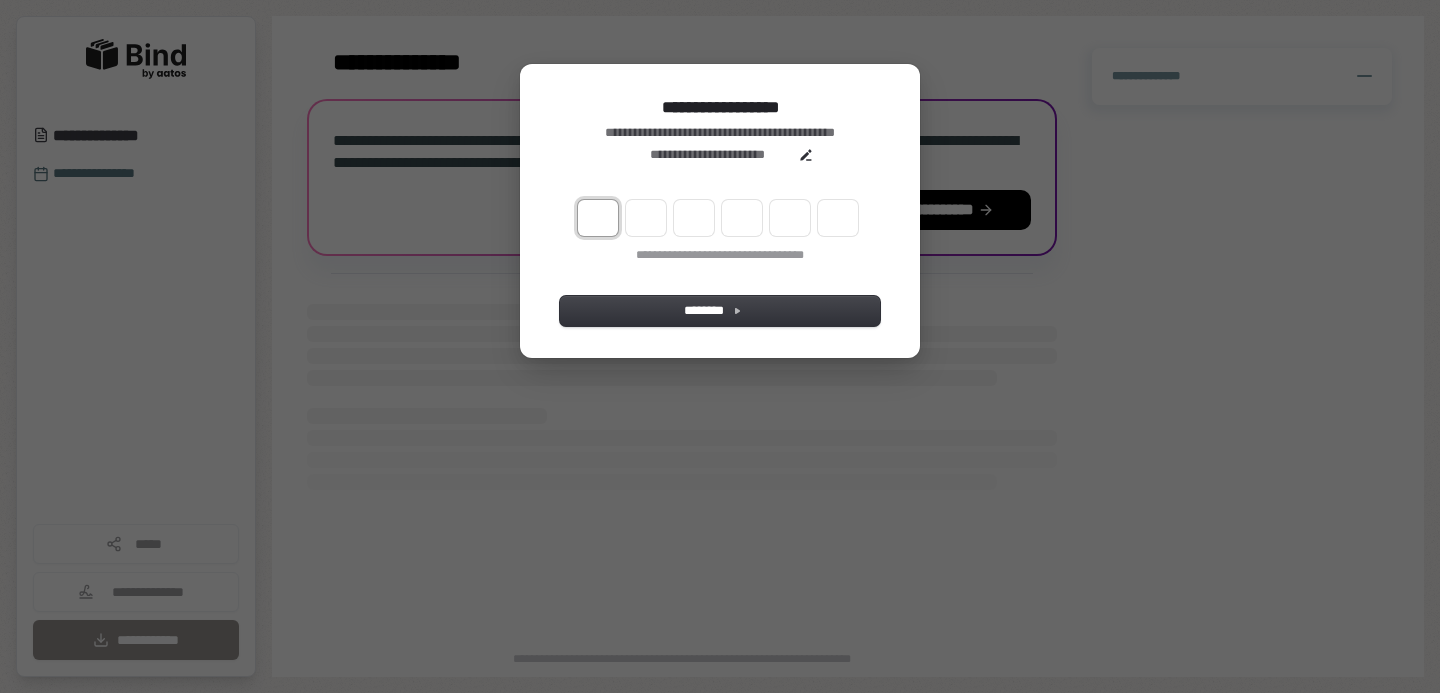 type on "*" 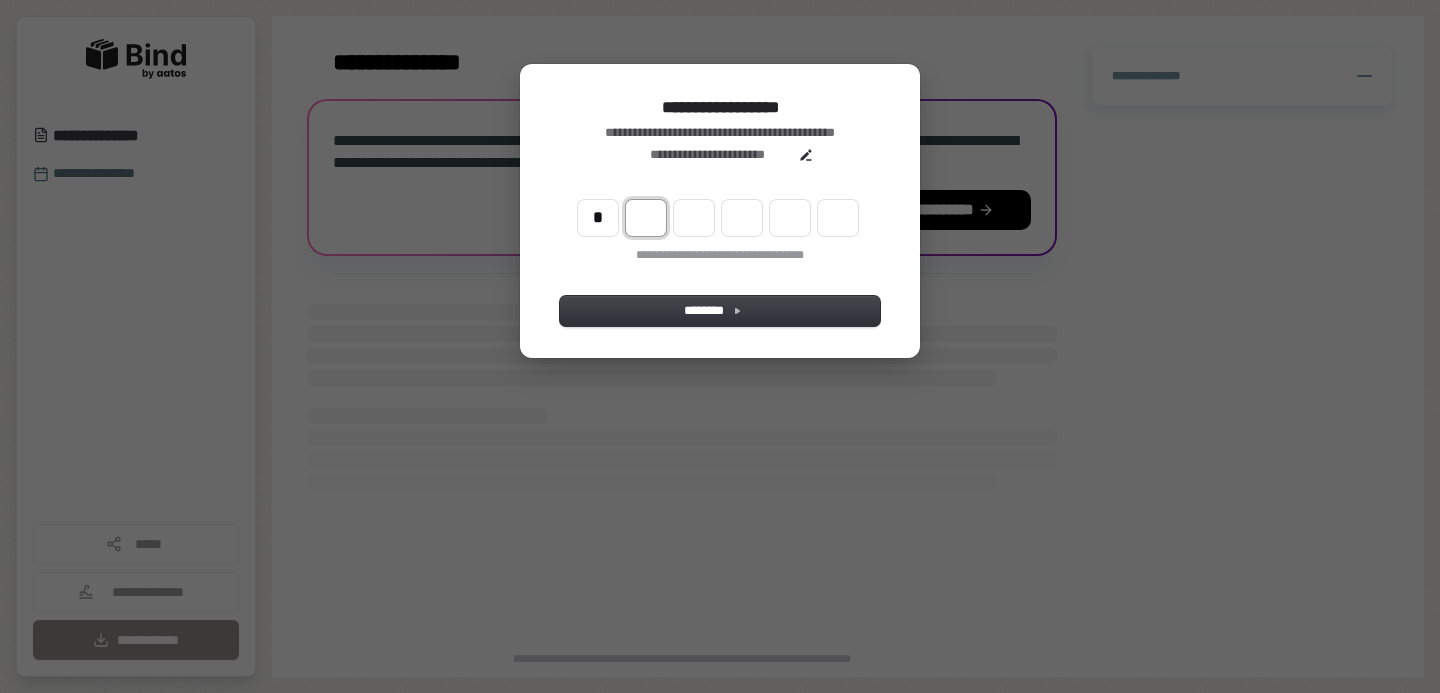 type on "*" 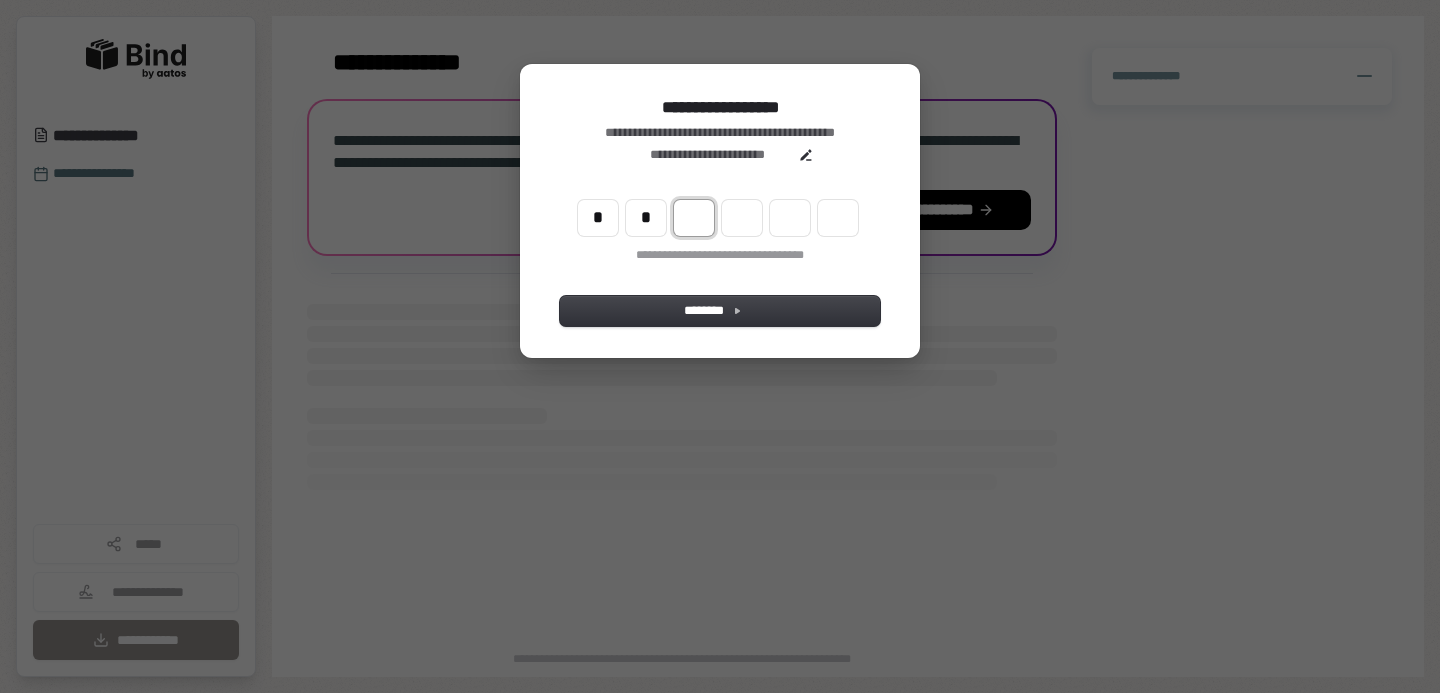type on "**" 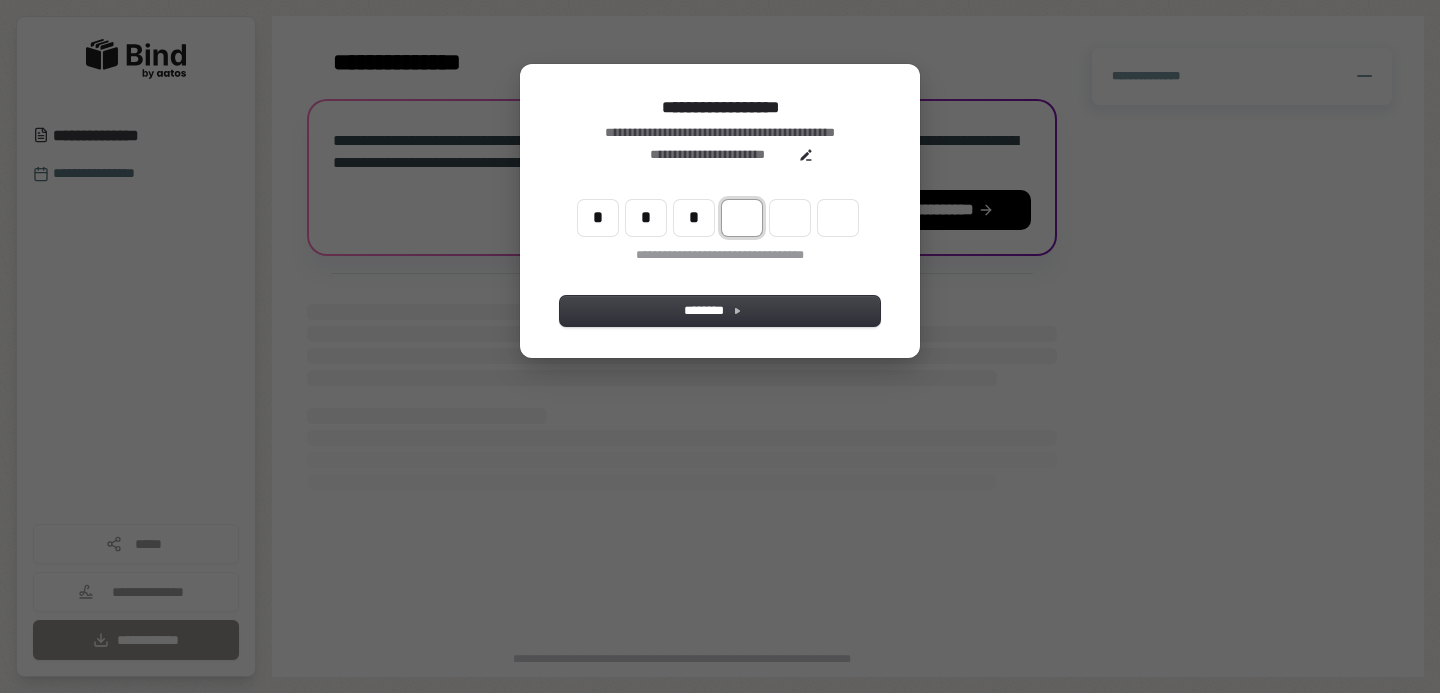 type on "***" 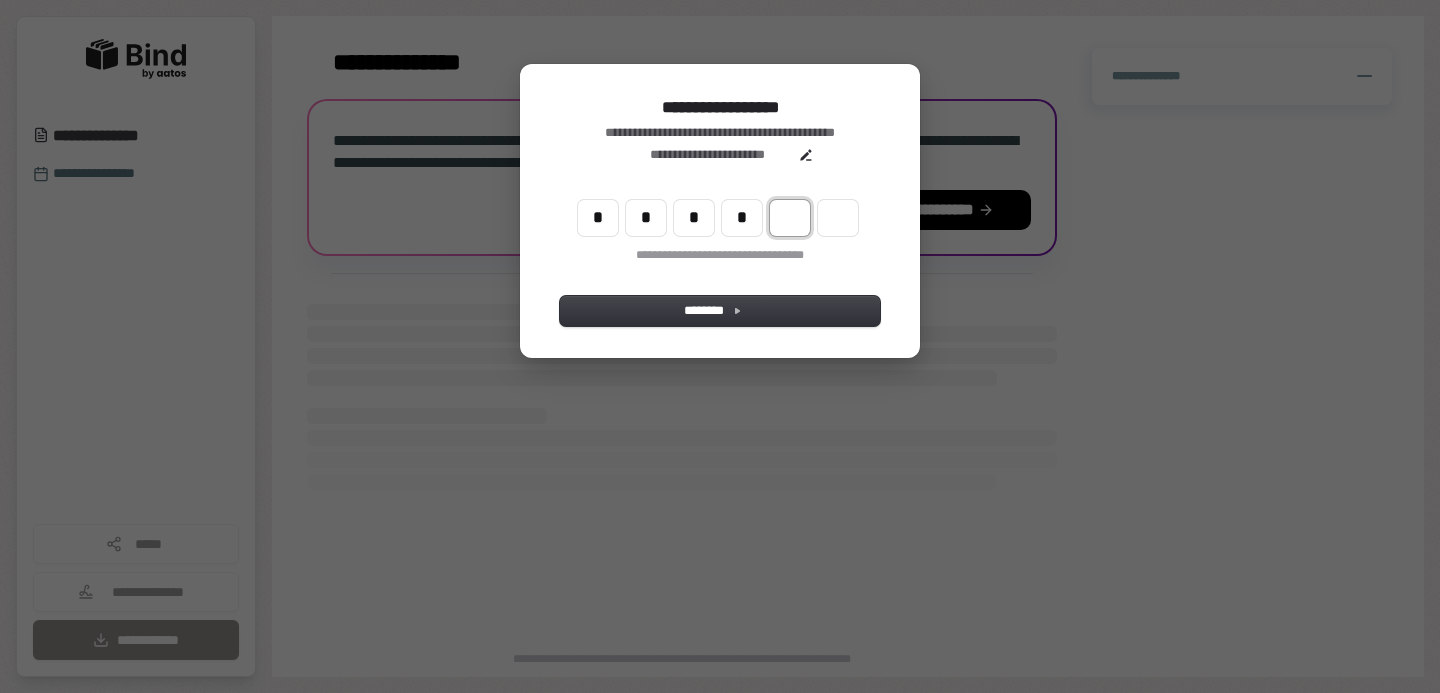 type on "****" 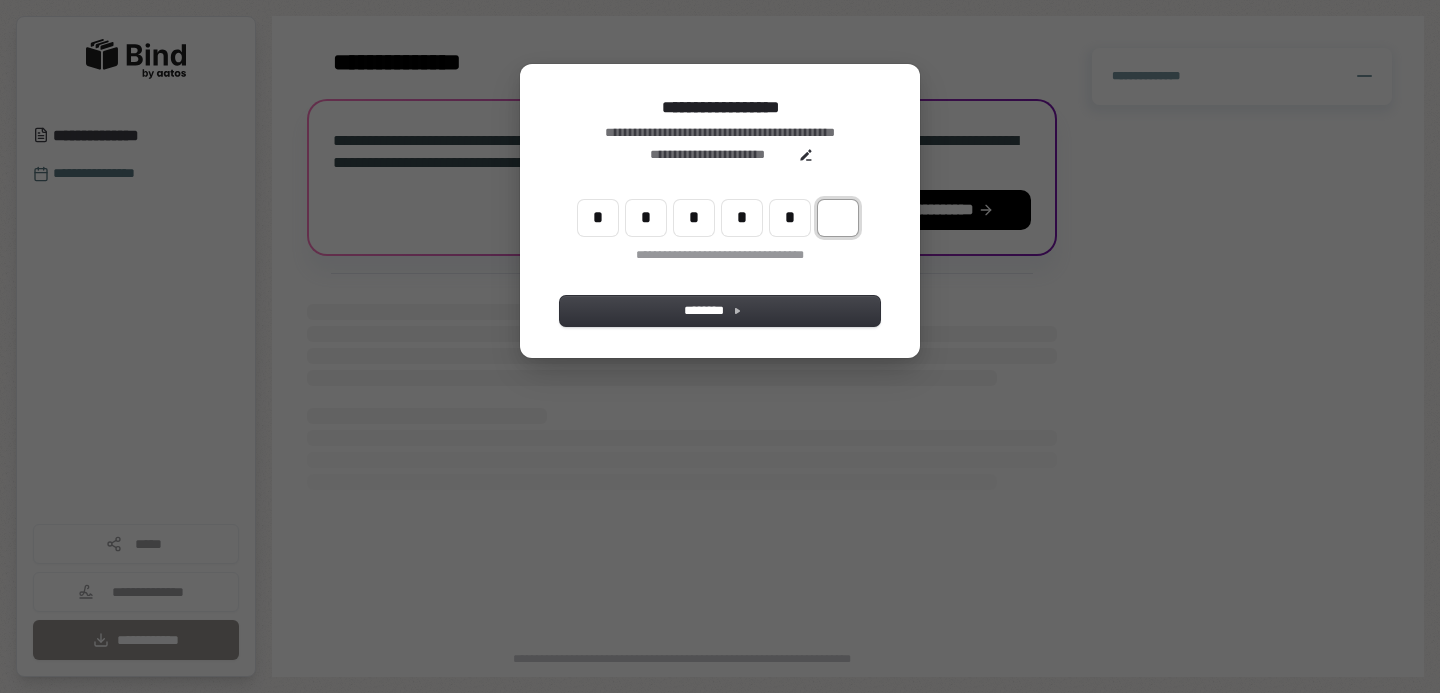 type on "******" 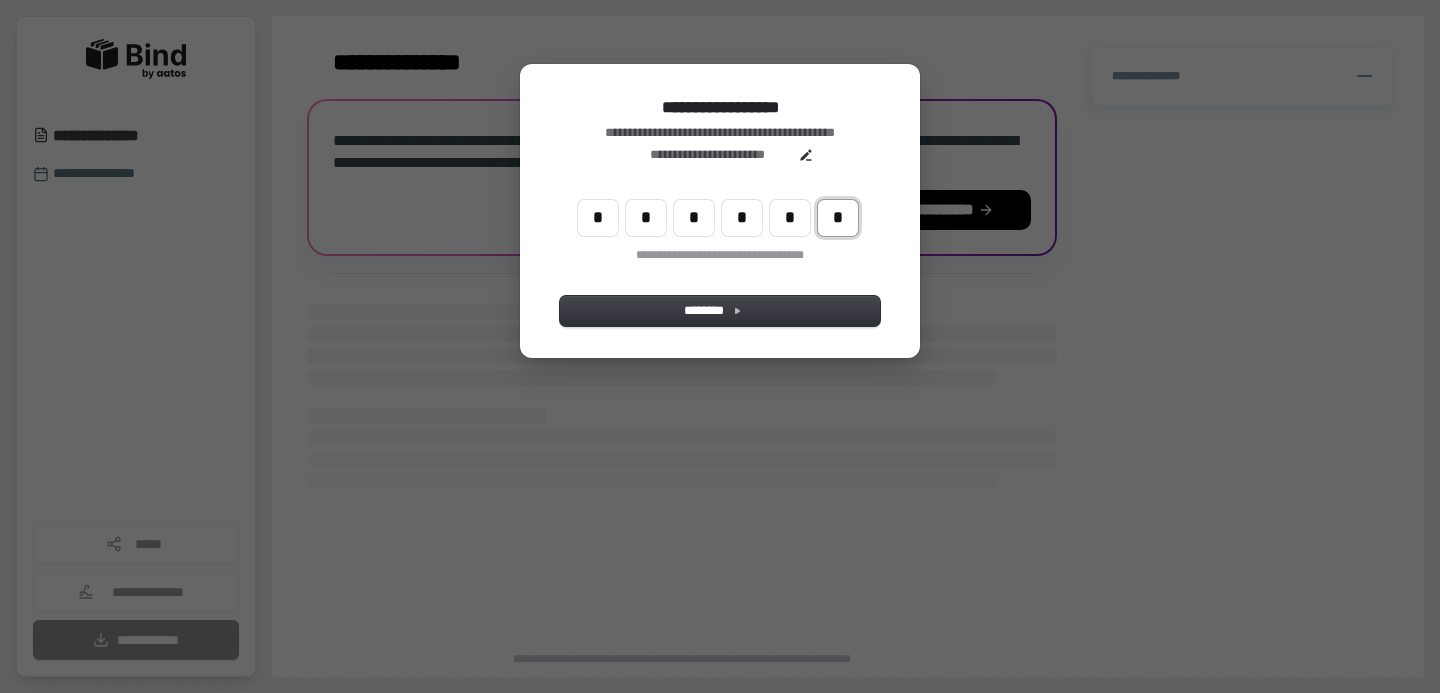 type on "*" 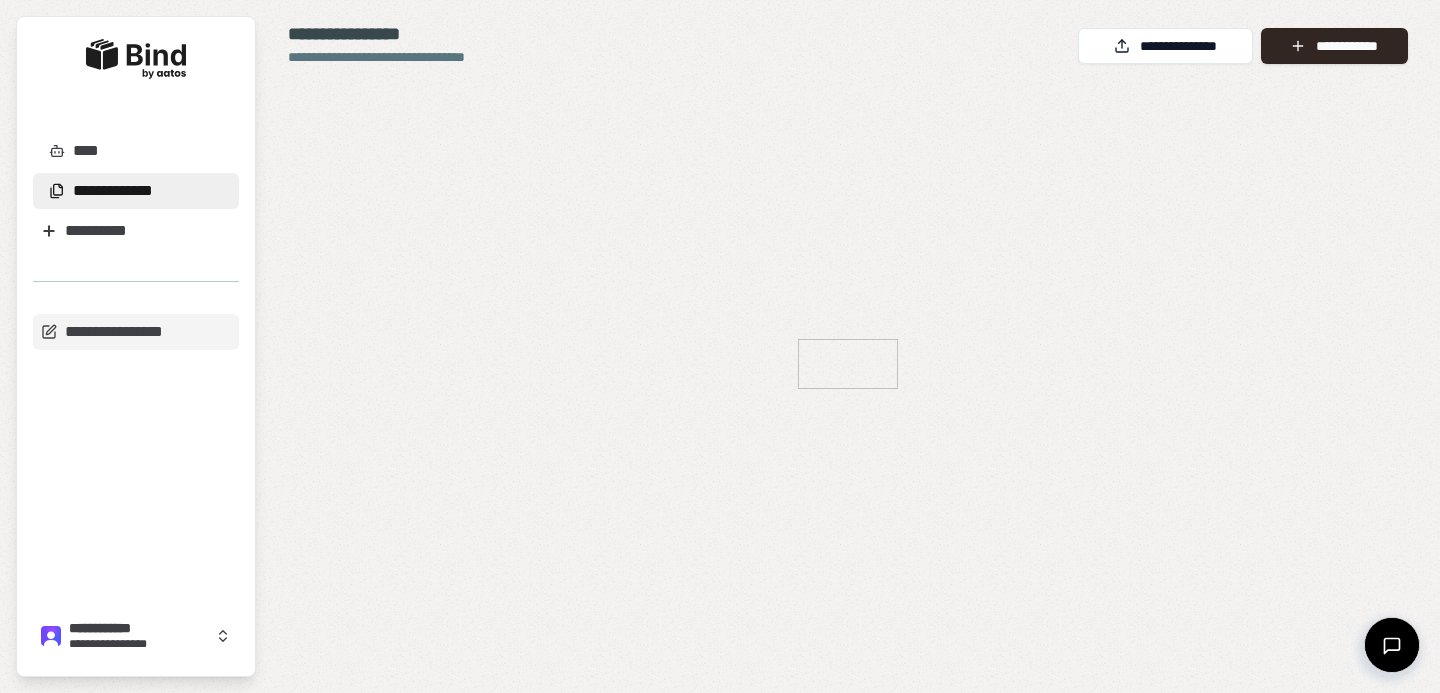 scroll, scrollTop: 0, scrollLeft: 0, axis: both 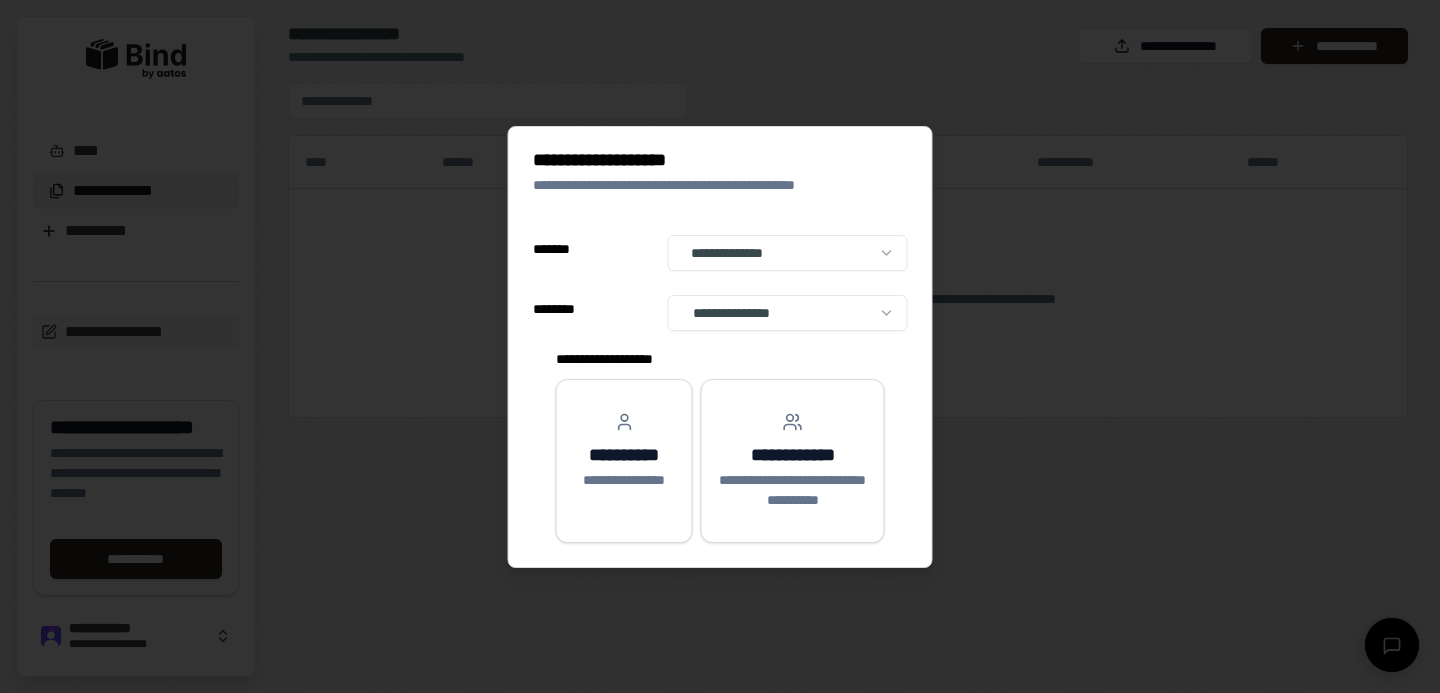 select on "**" 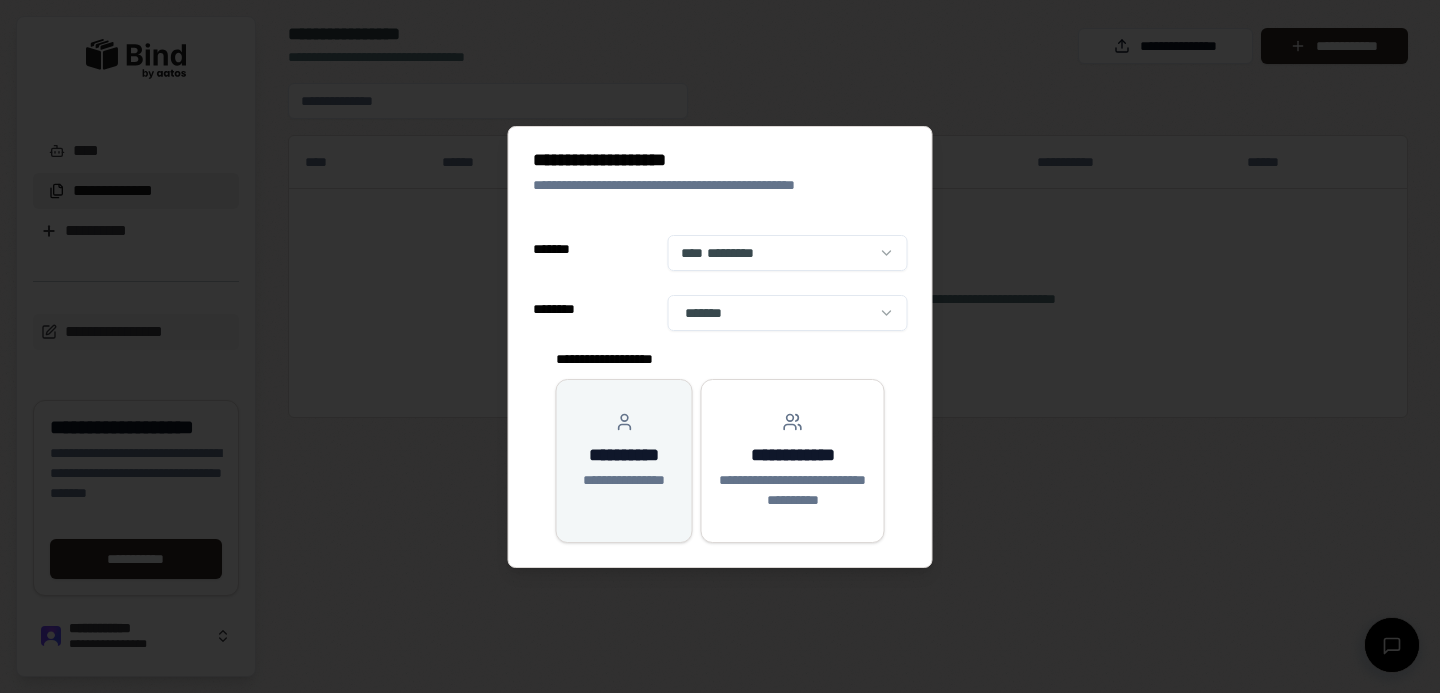 click on "**********" at bounding box center [624, 461] 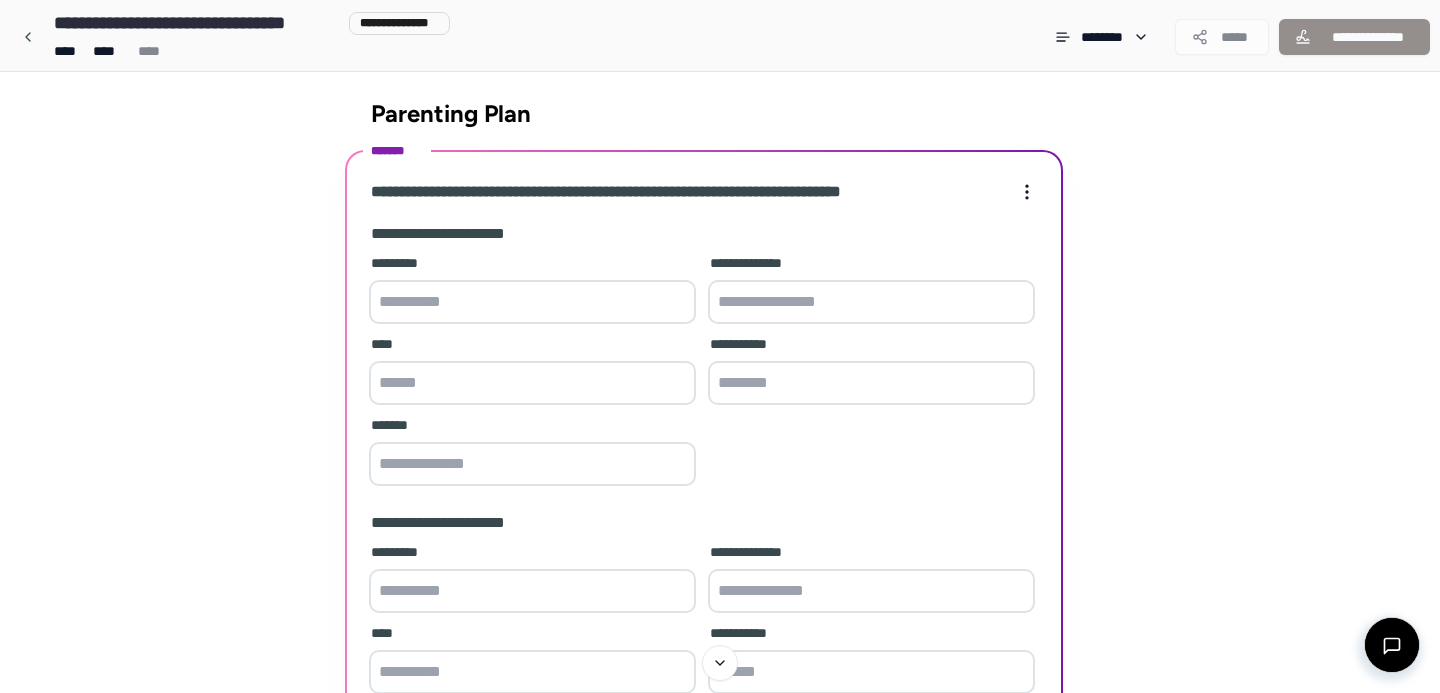 scroll, scrollTop: 0, scrollLeft: 0, axis: both 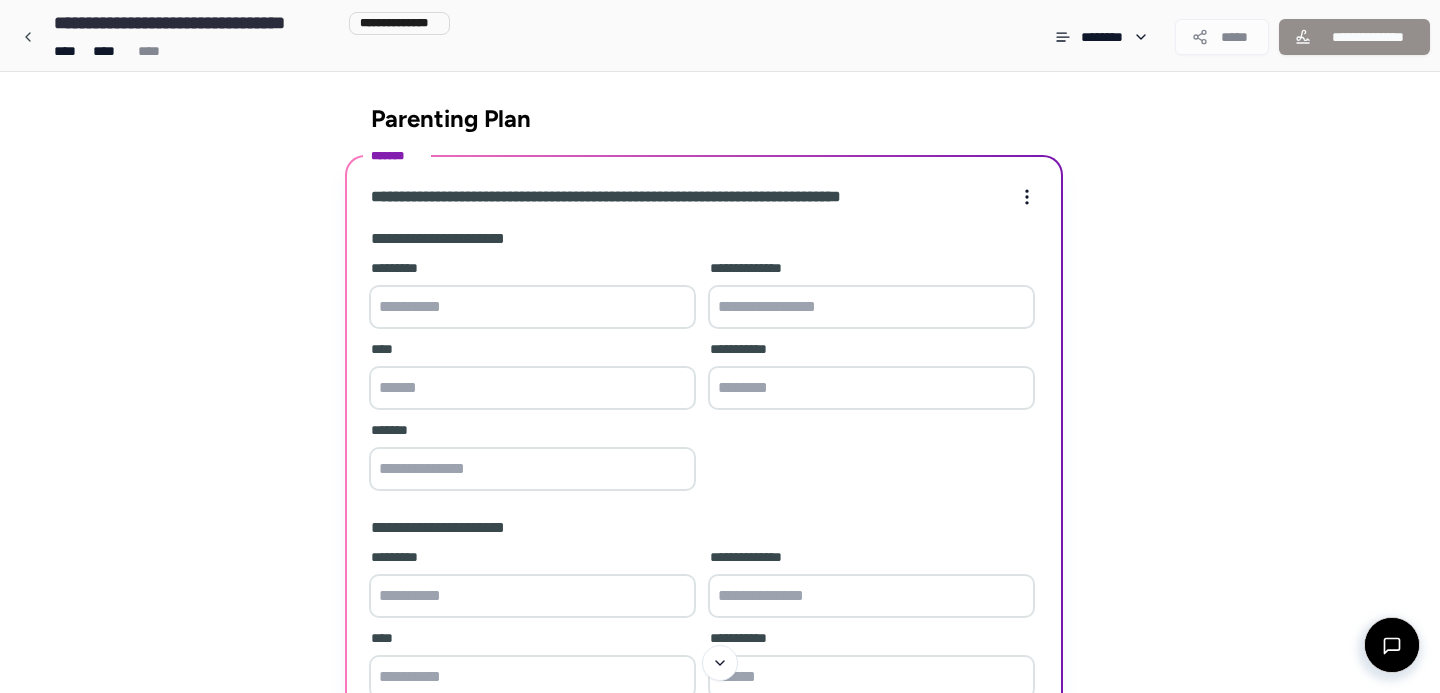click at bounding box center [532, 307] 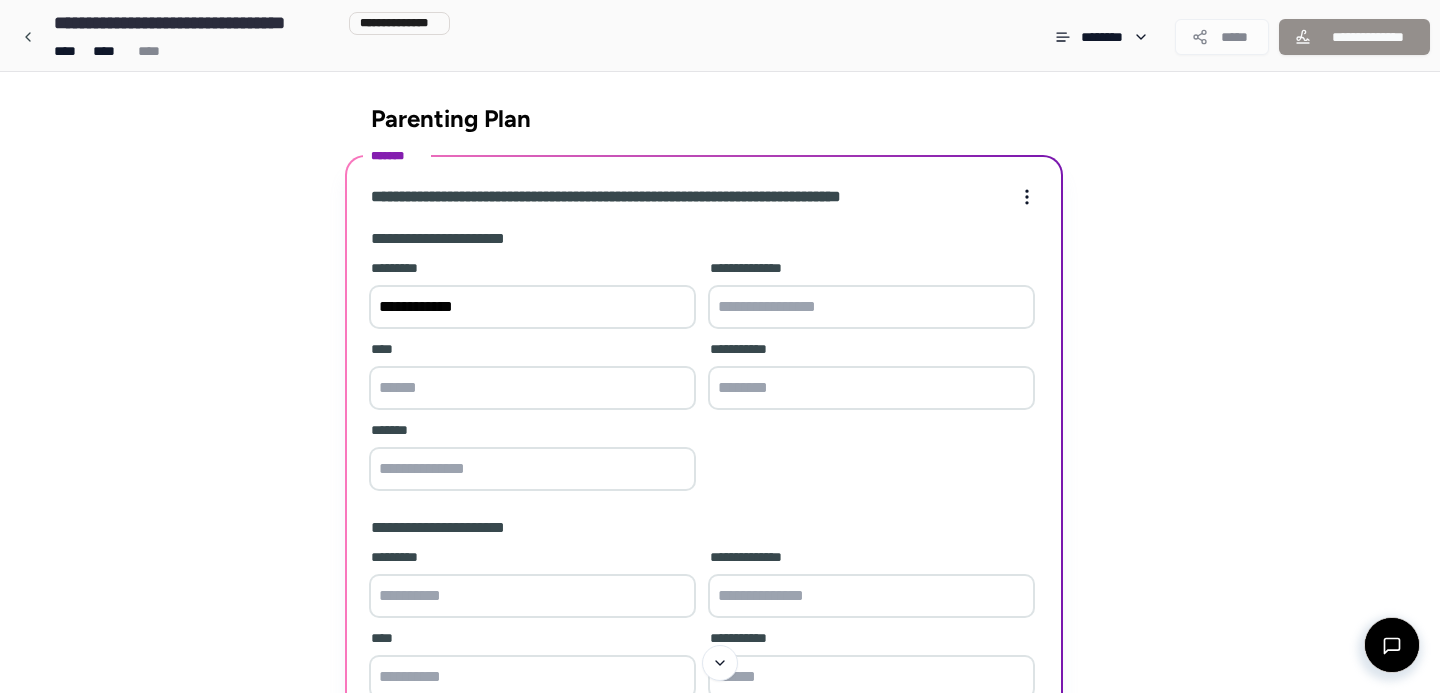 type on "**********" 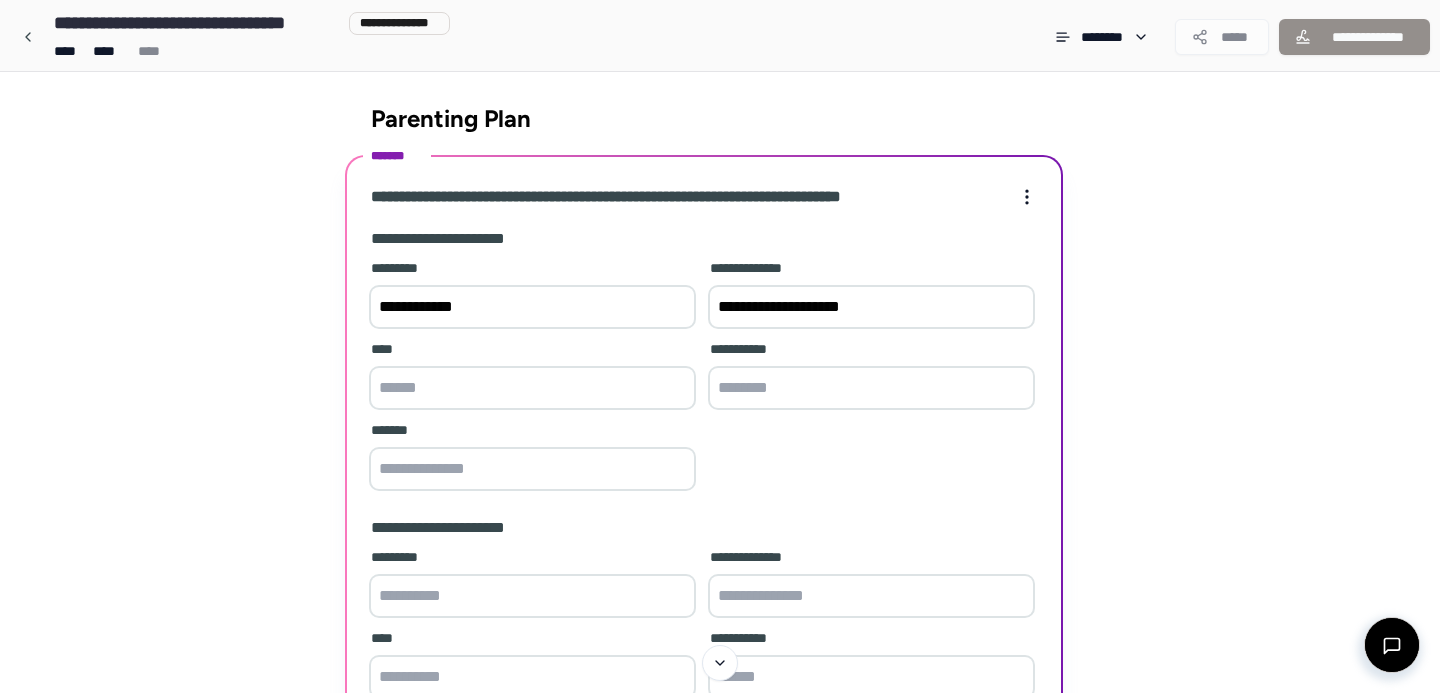 type on "*****" 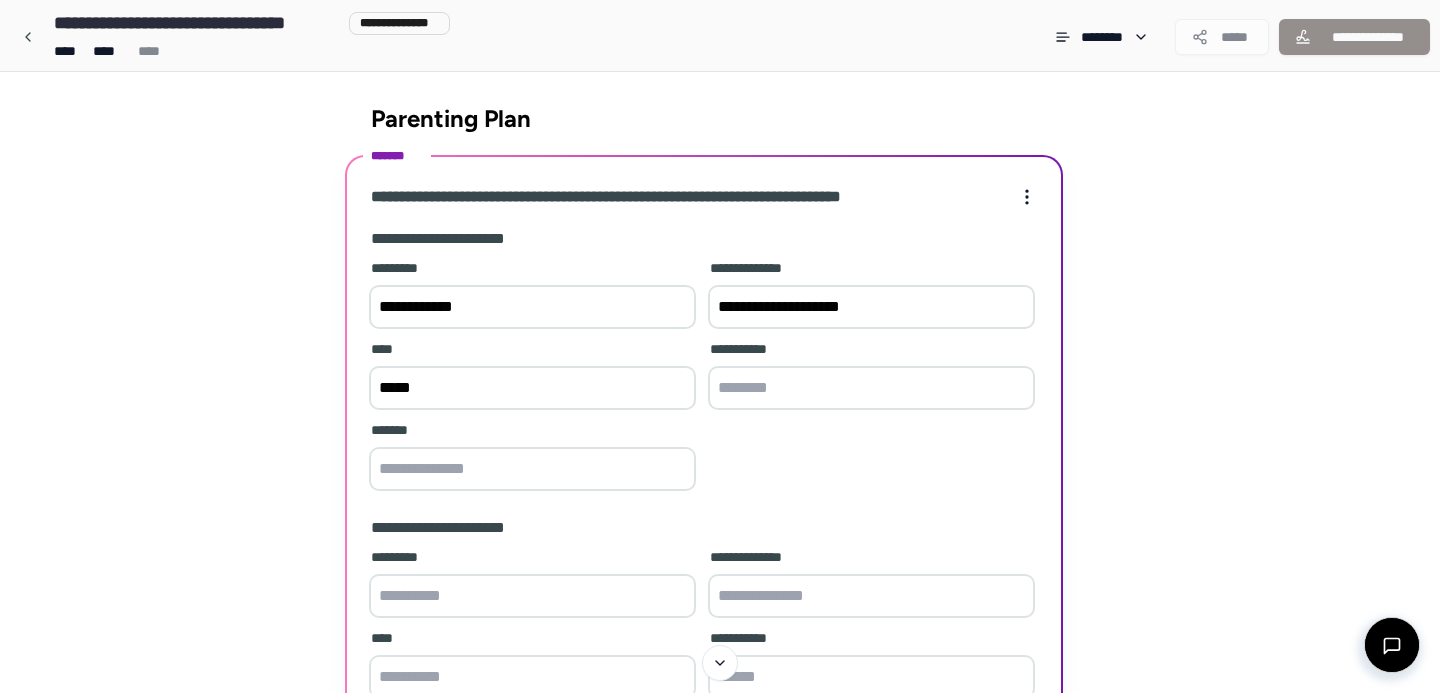 type on "****" 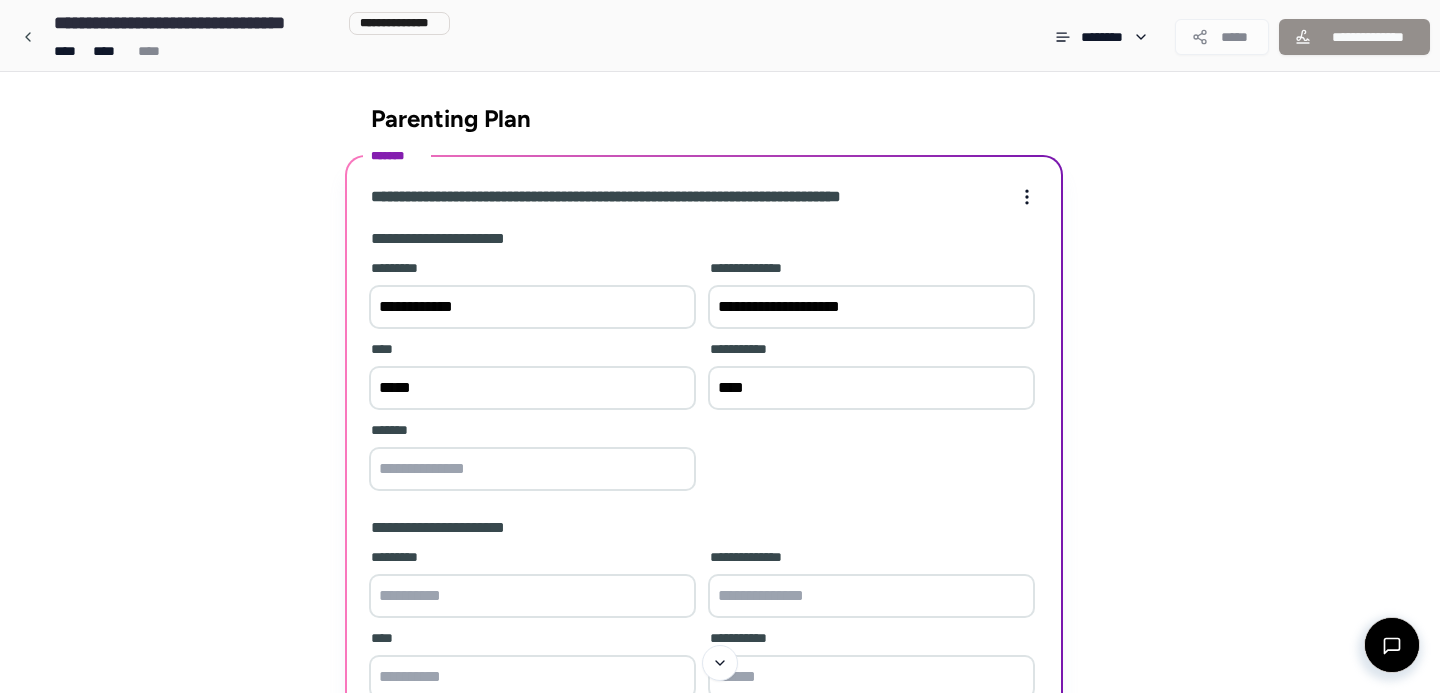 type on "*********" 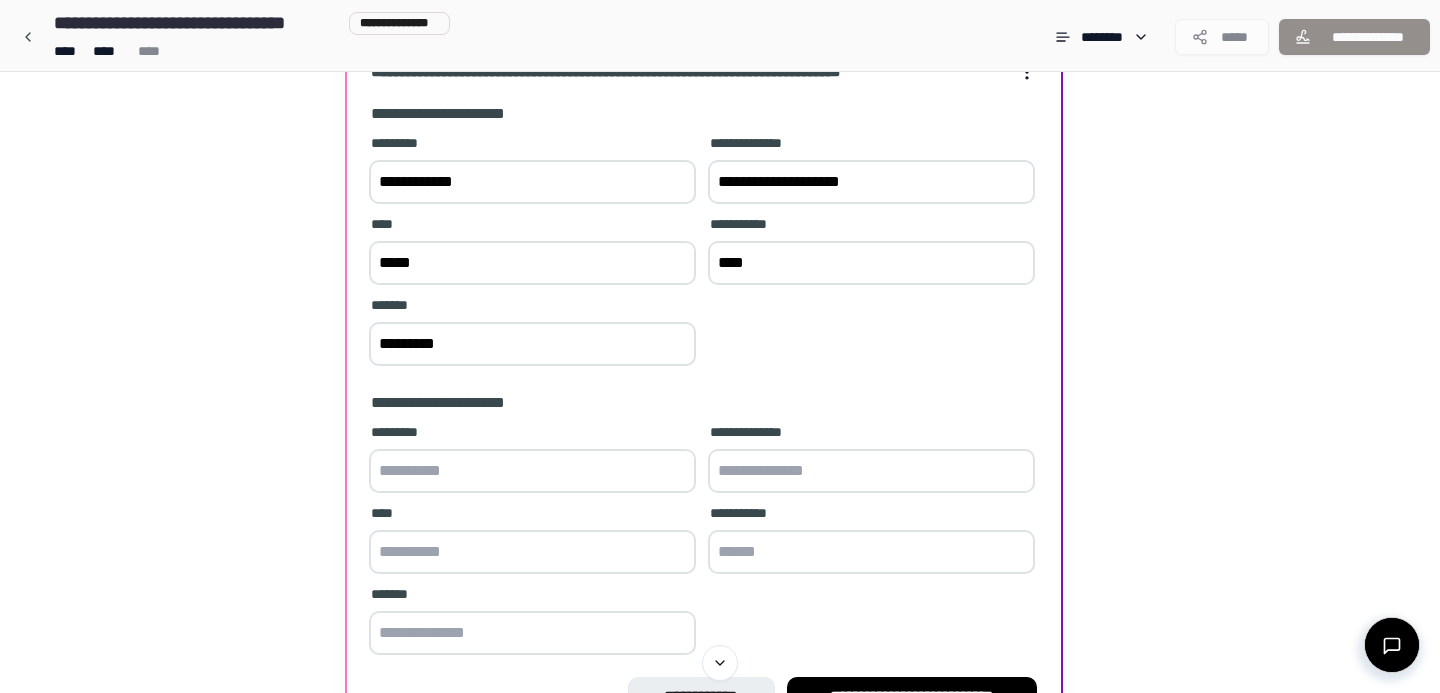 scroll, scrollTop: 210, scrollLeft: 0, axis: vertical 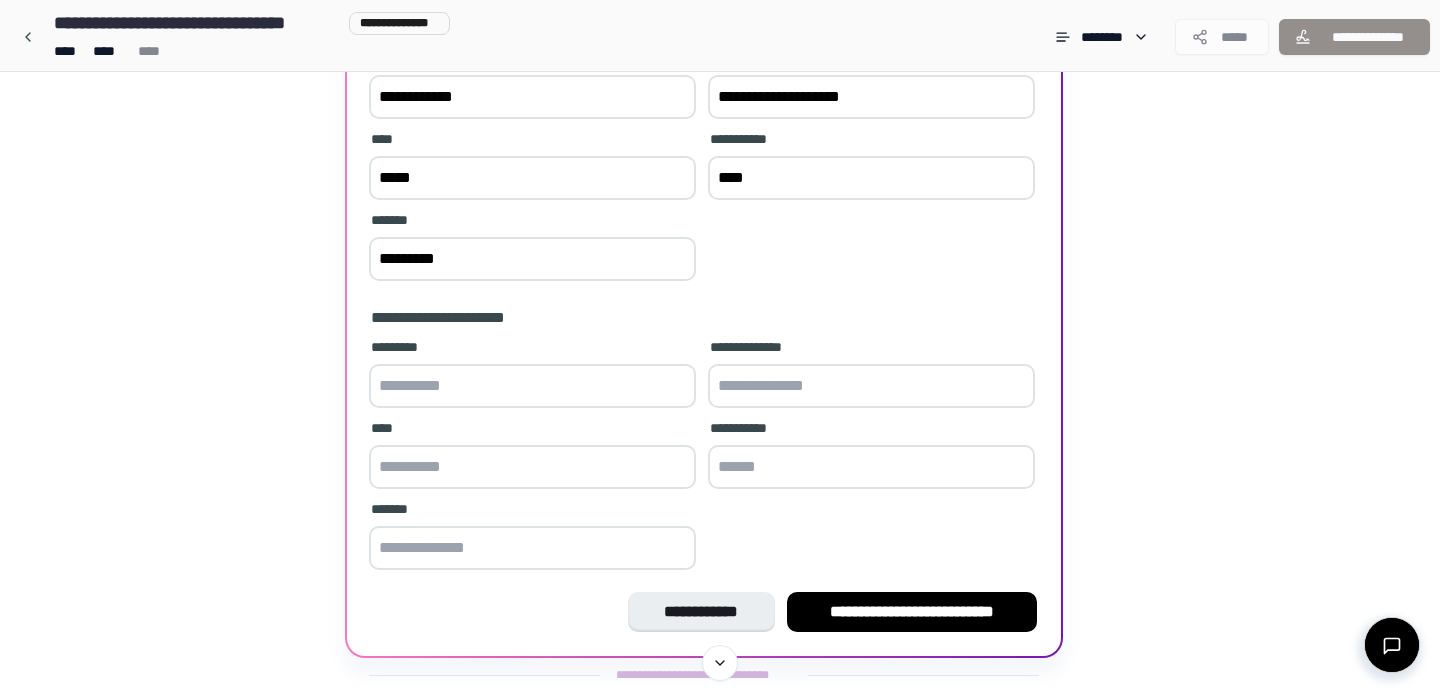 click at bounding box center (532, 386) 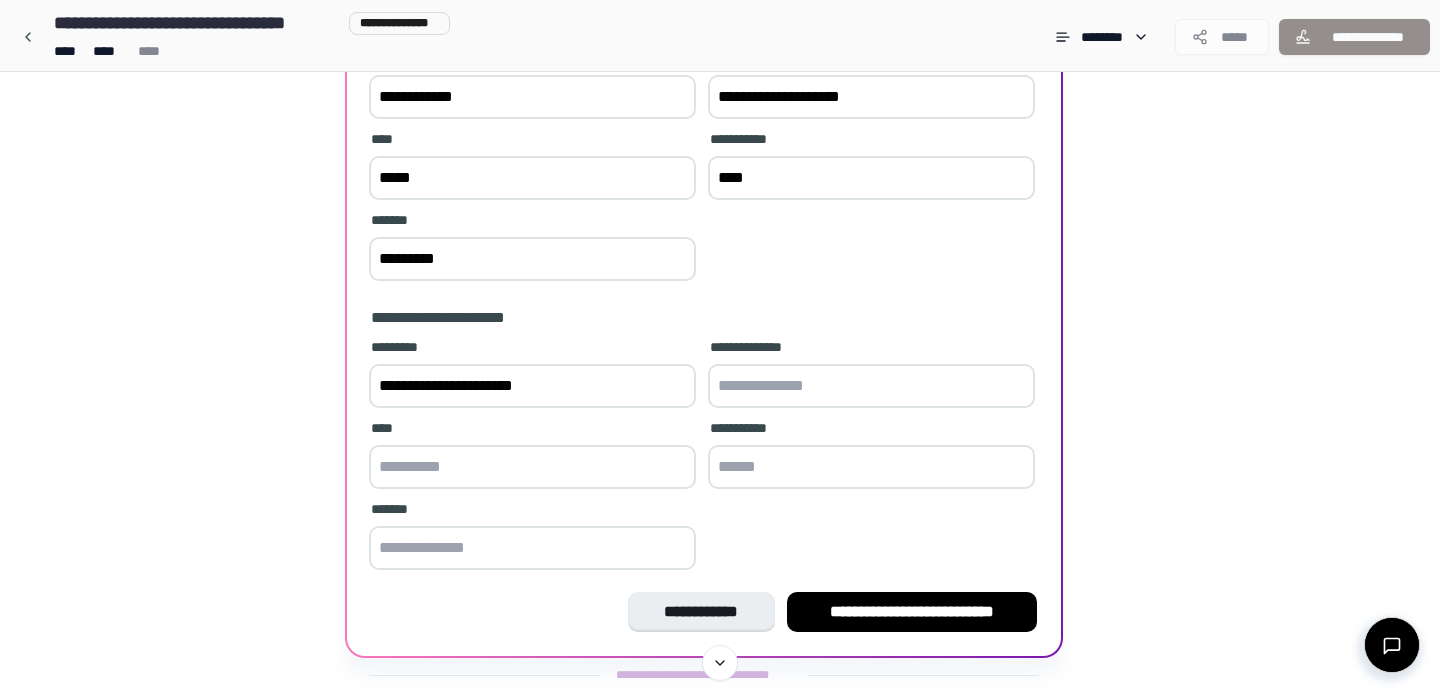 type on "**********" 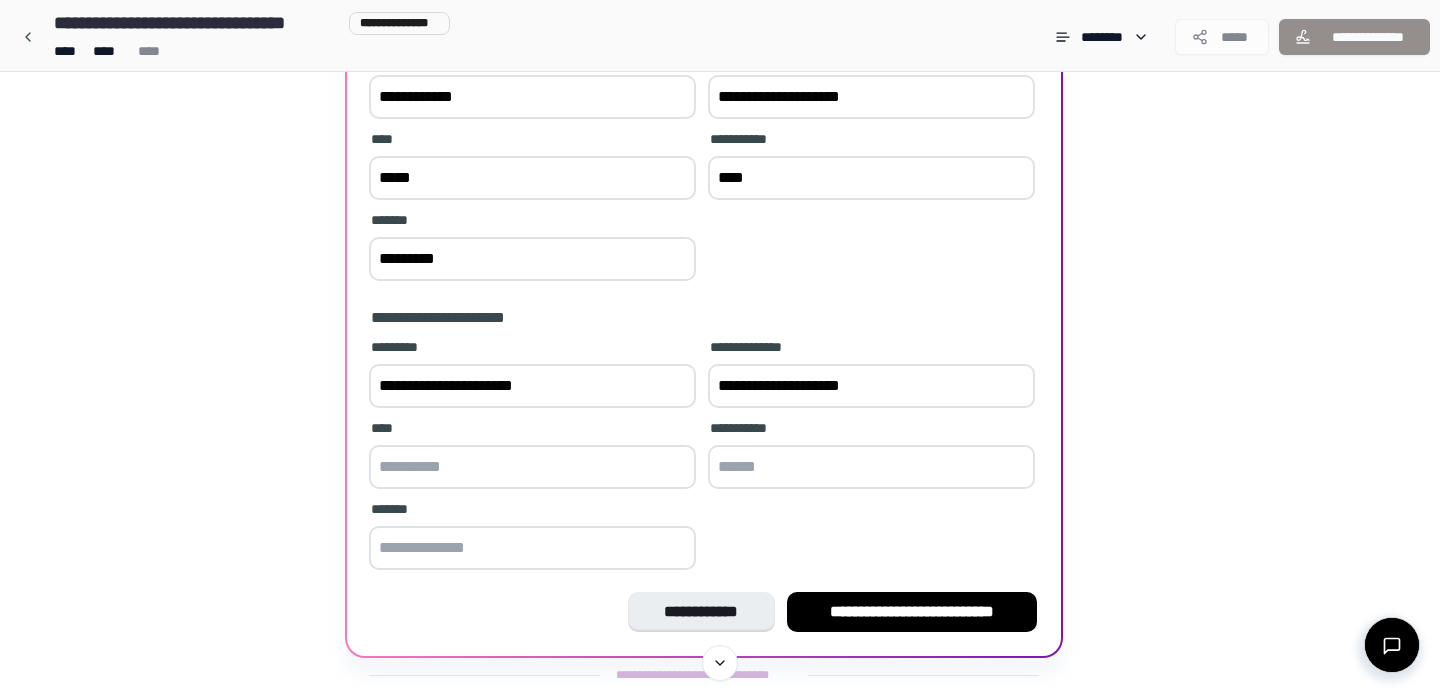 type on "**********" 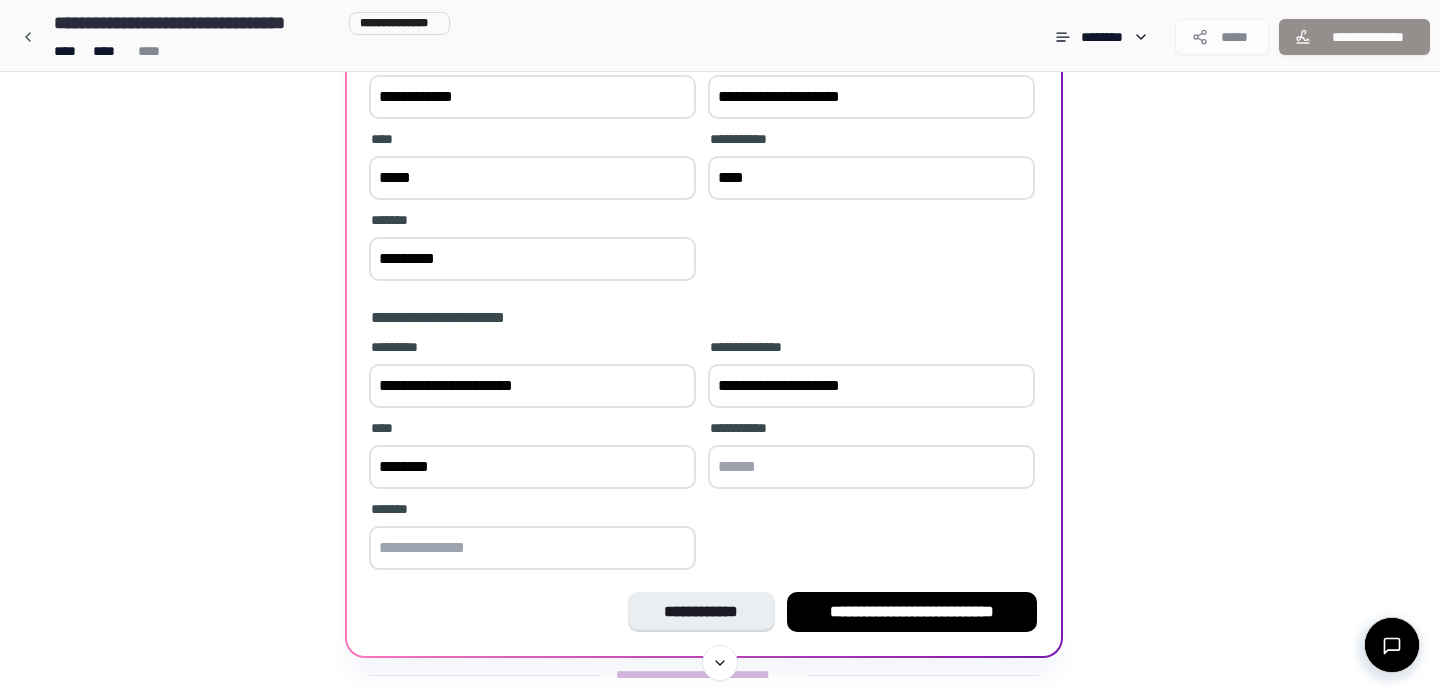 type on "********" 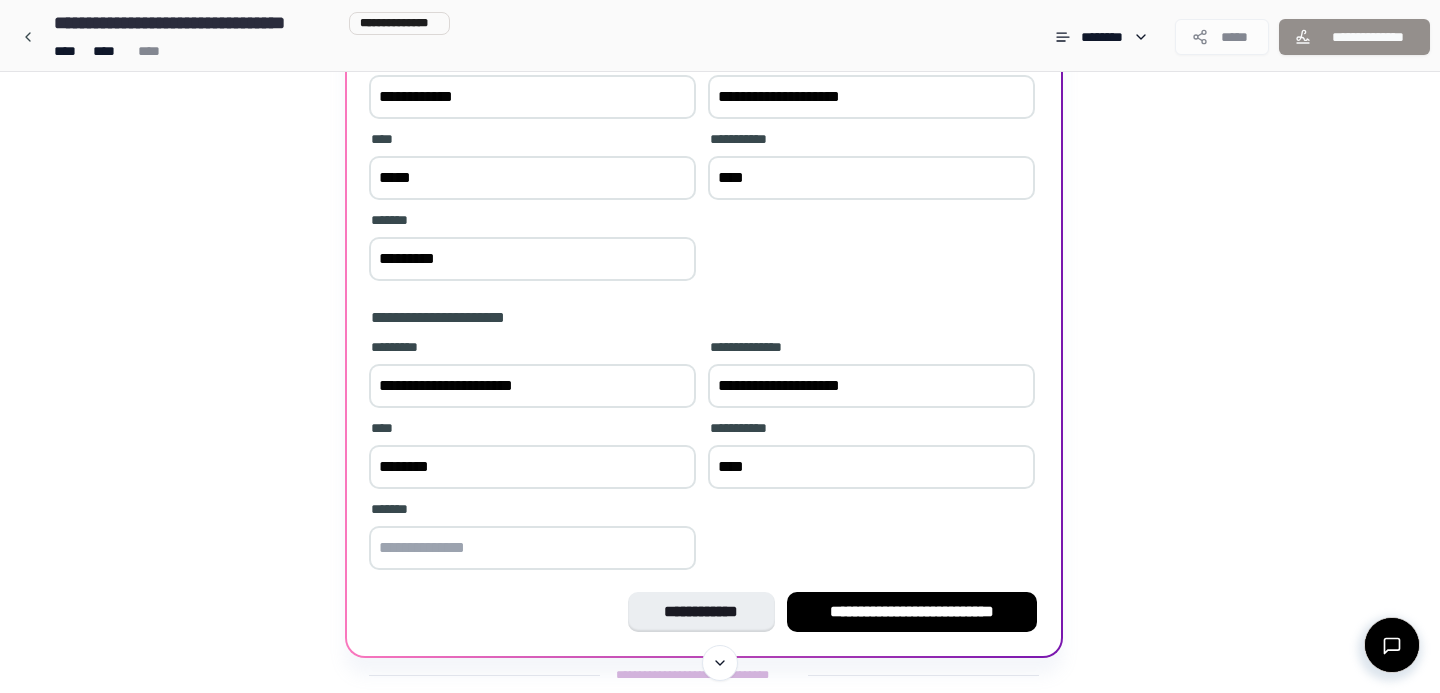 type on "****" 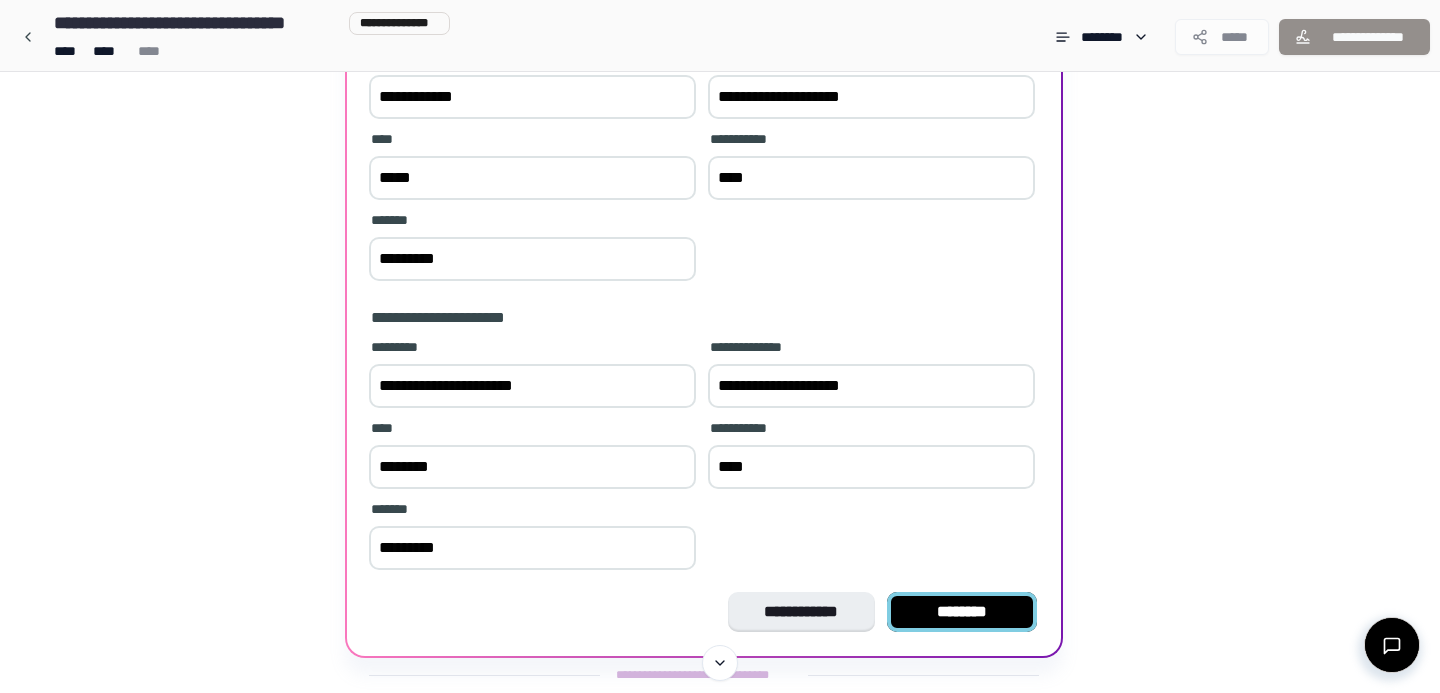 type on "*********" 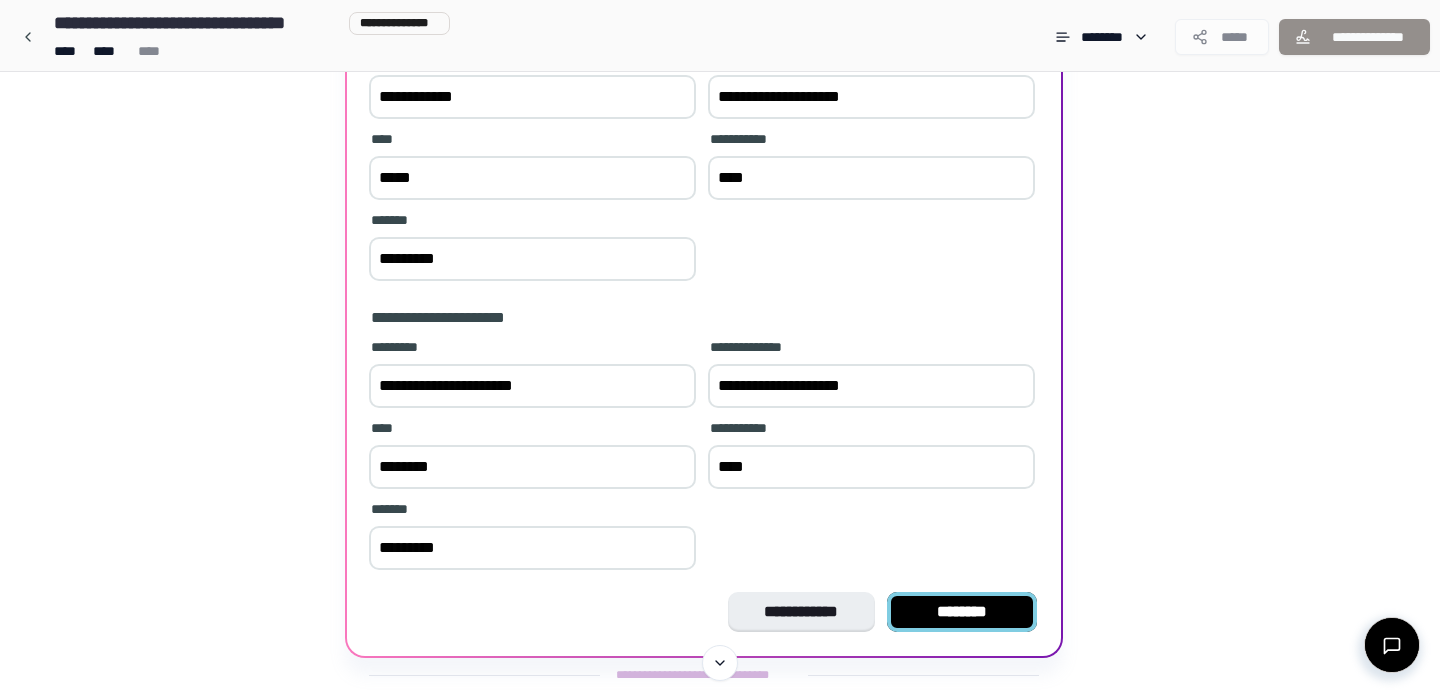 click on "********" at bounding box center (962, 612) 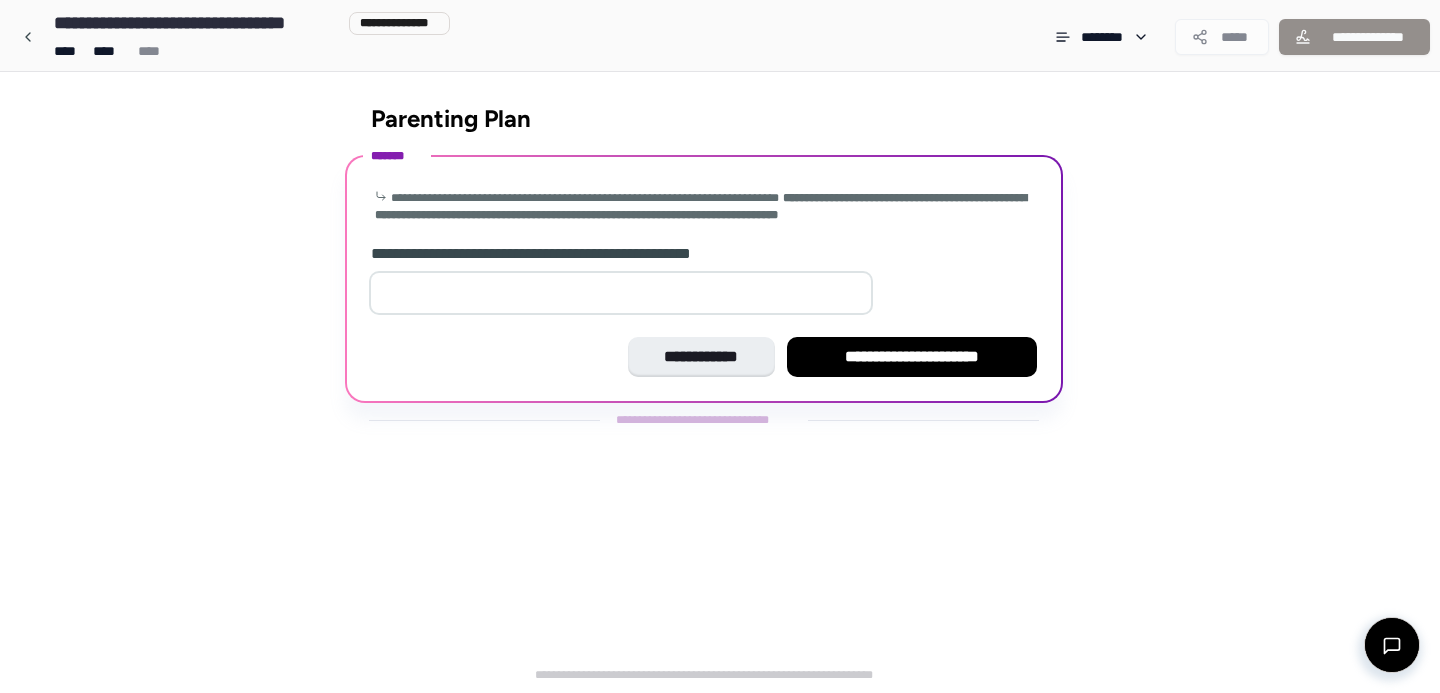 click at bounding box center [621, 293] 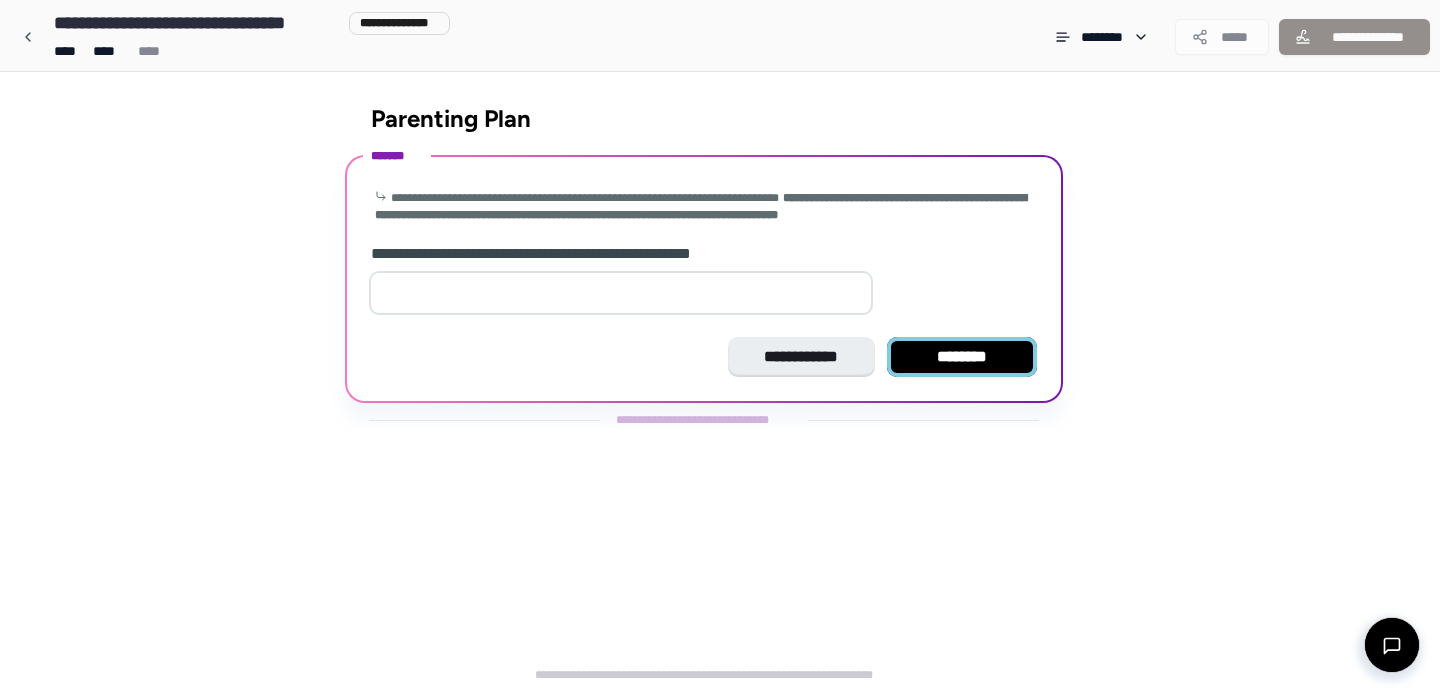 type on "*" 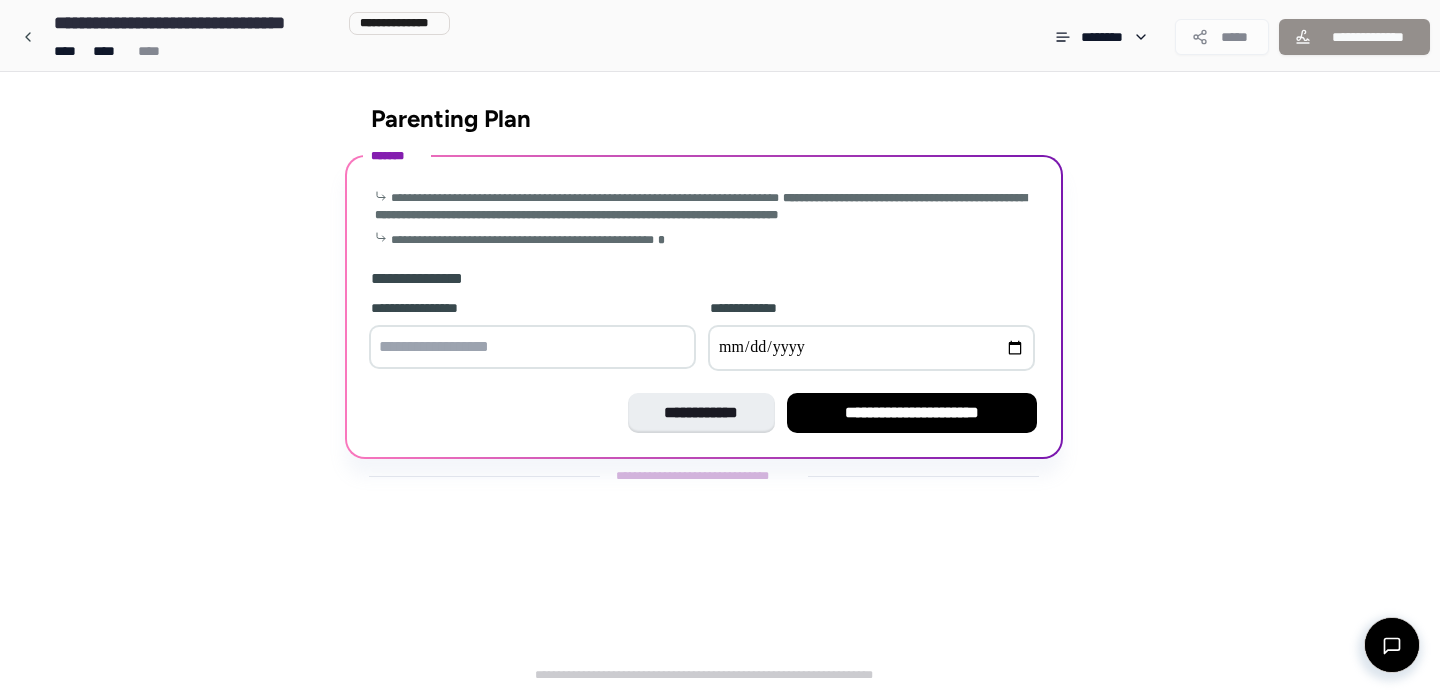 click at bounding box center [532, 347] 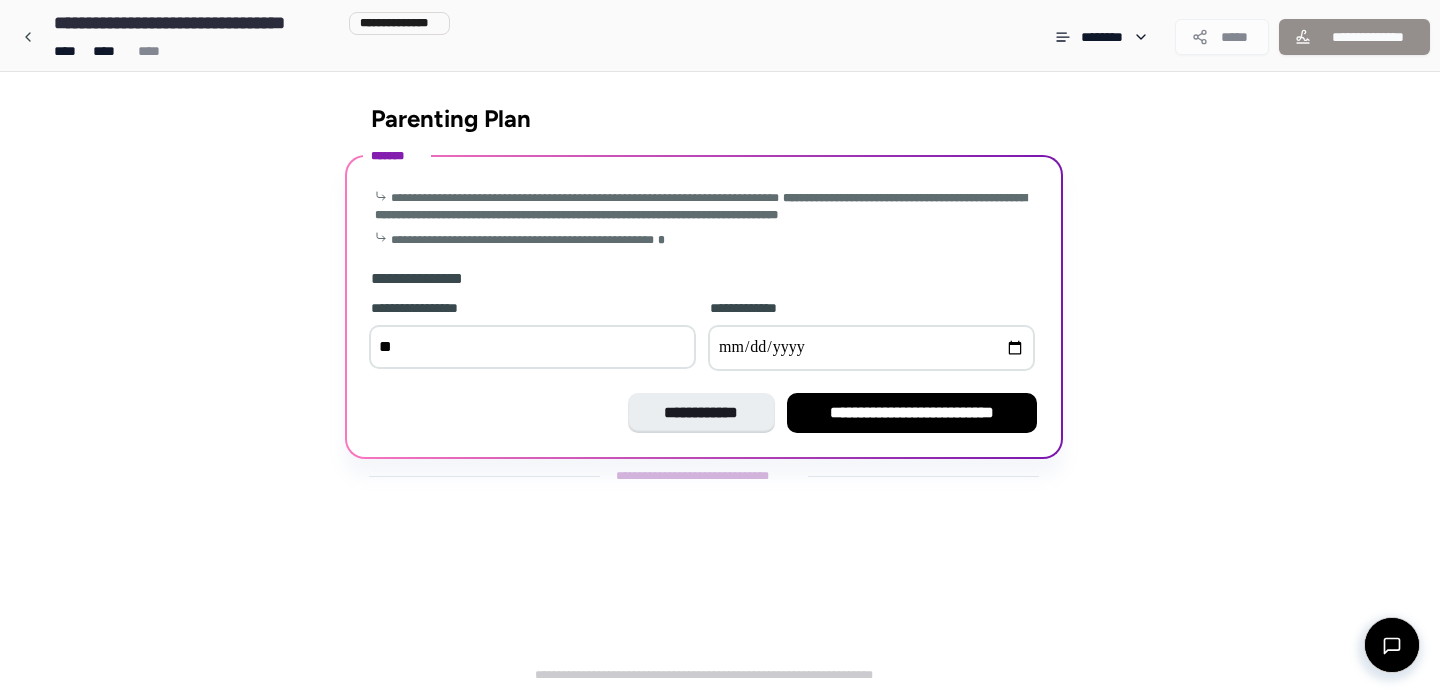 type on "*" 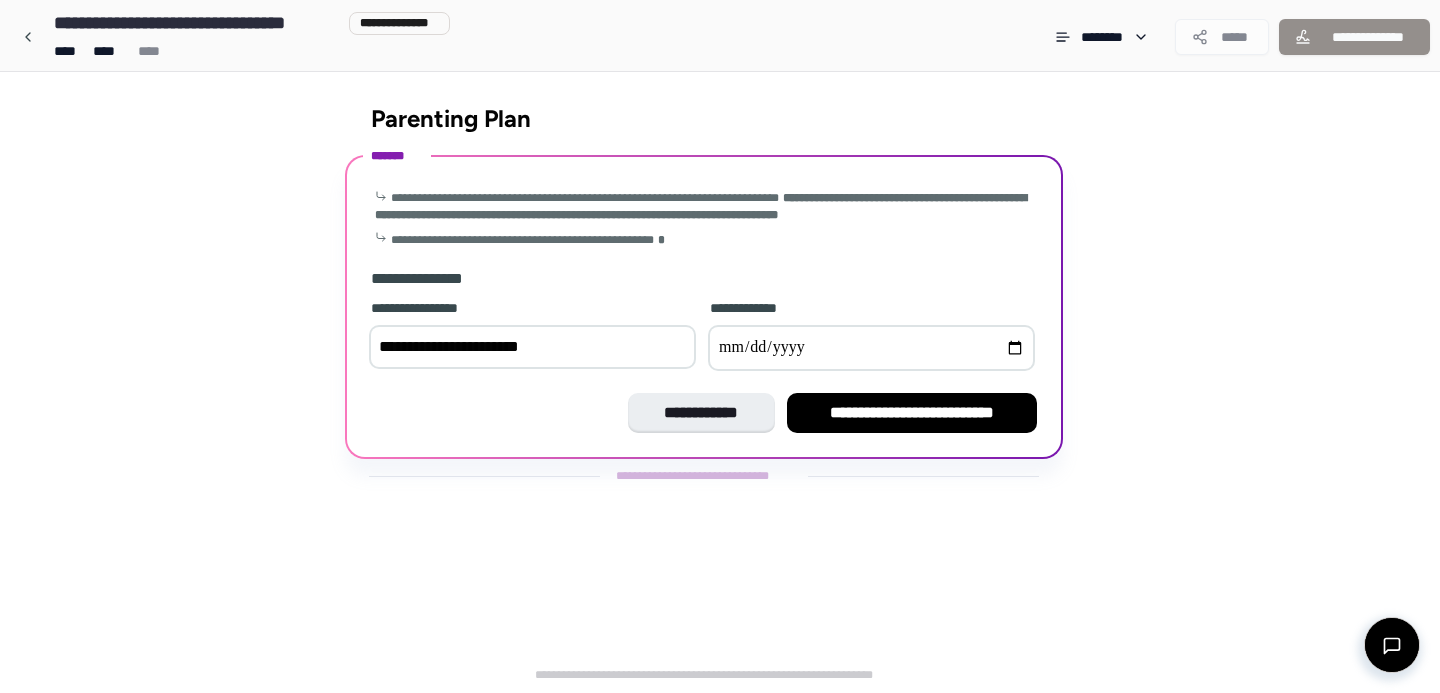 type on "**********" 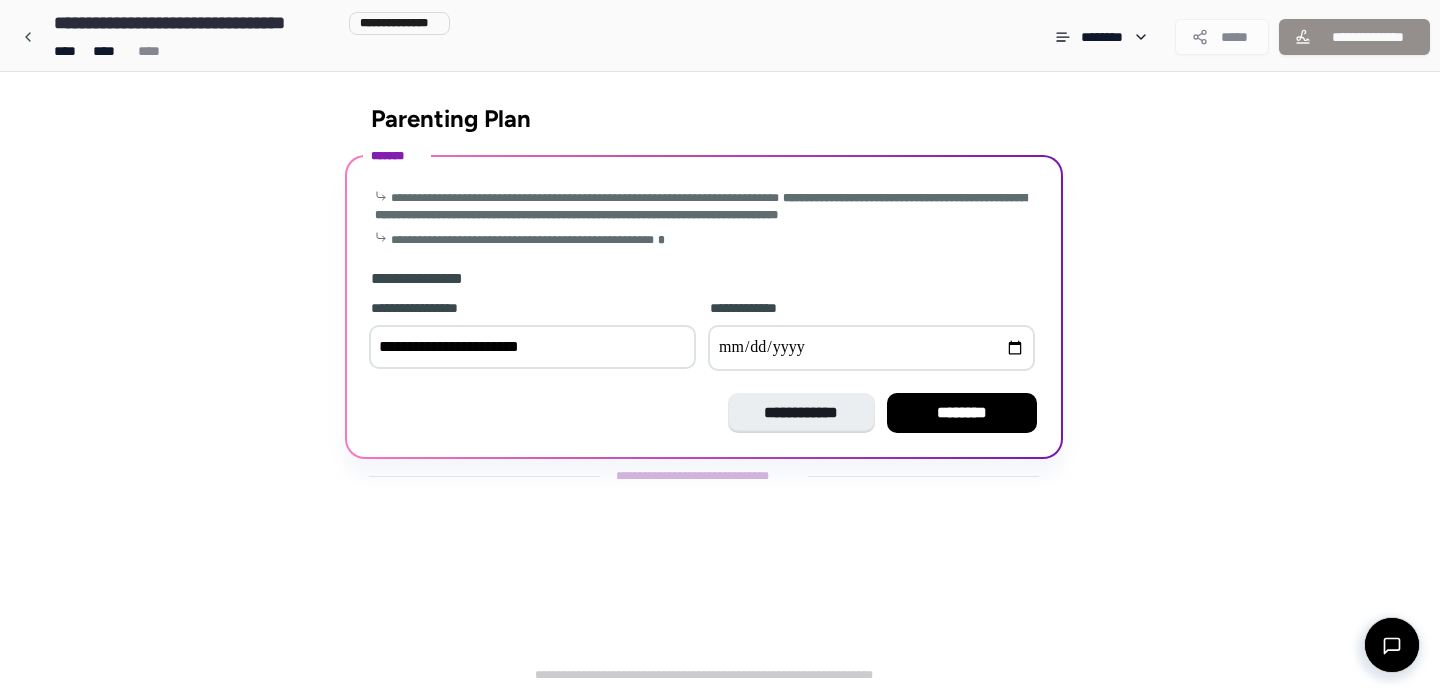 type on "**********" 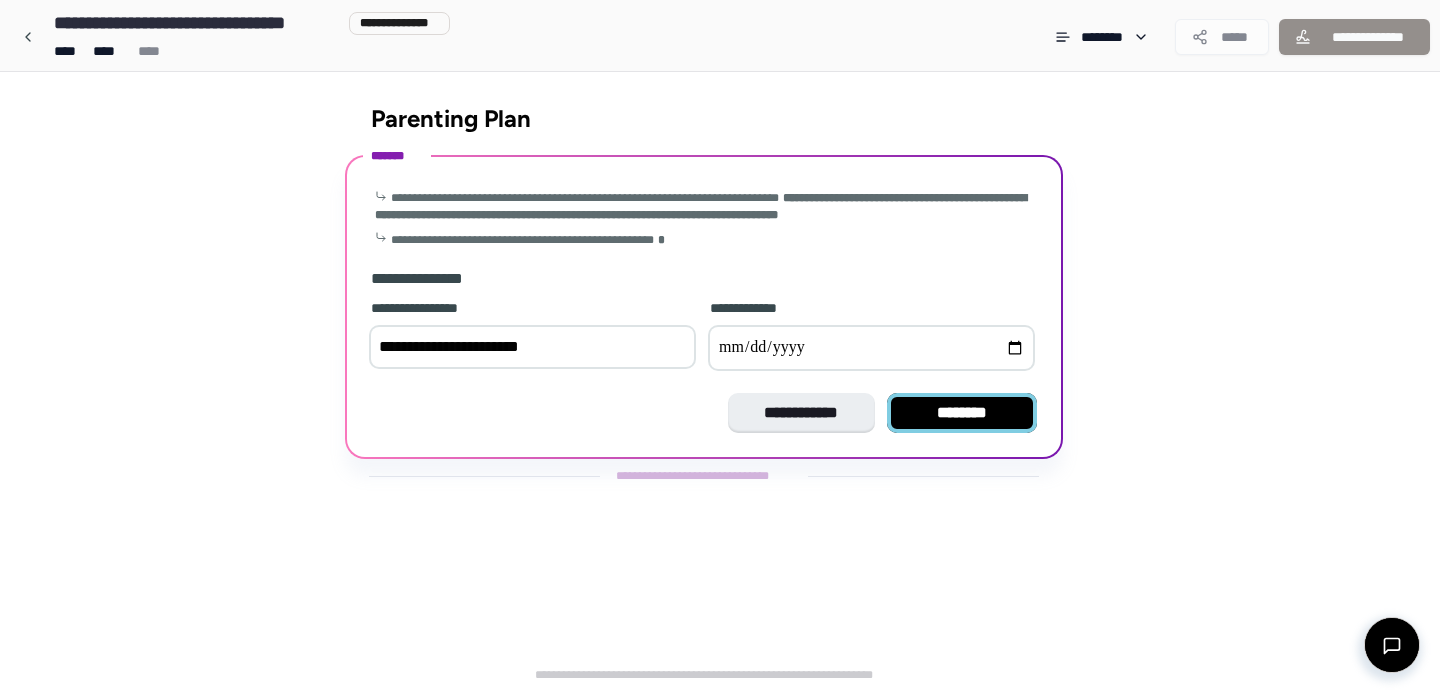 click on "********" at bounding box center [962, 413] 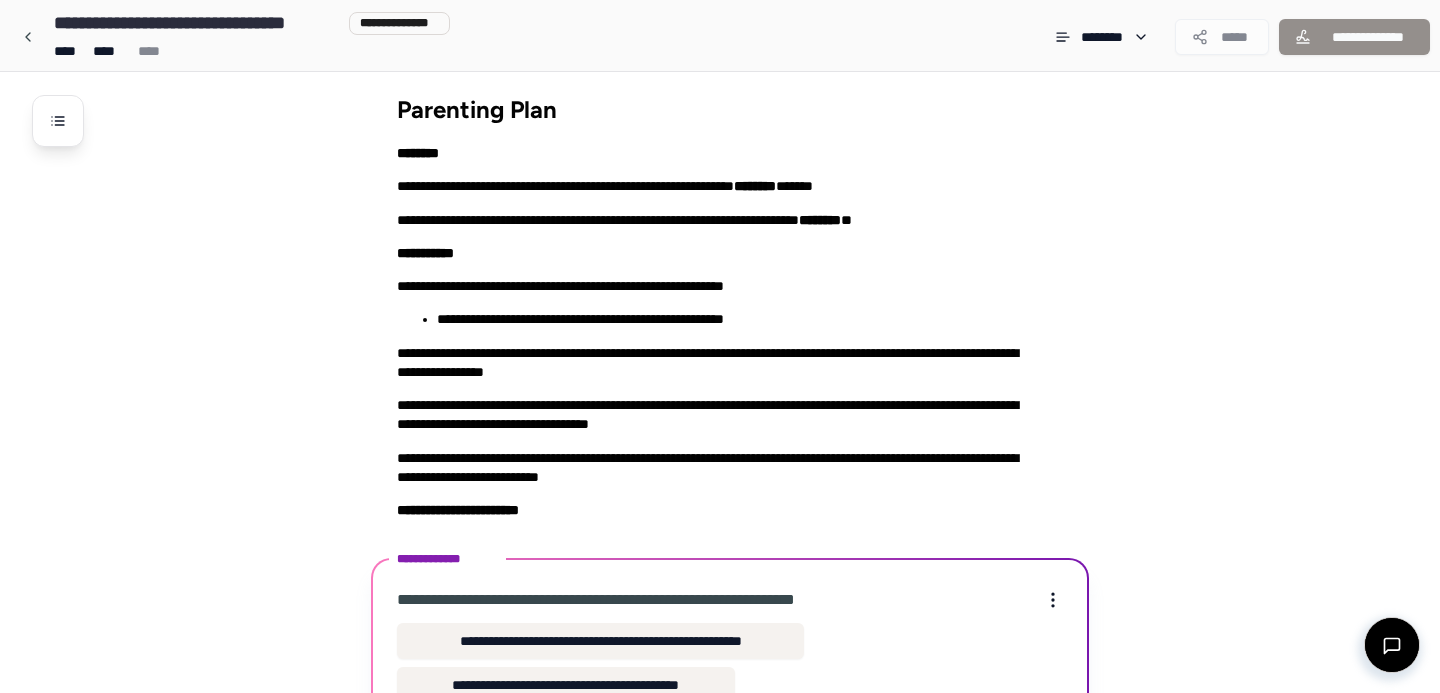 scroll, scrollTop: 167, scrollLeft: 0, axis: vertical 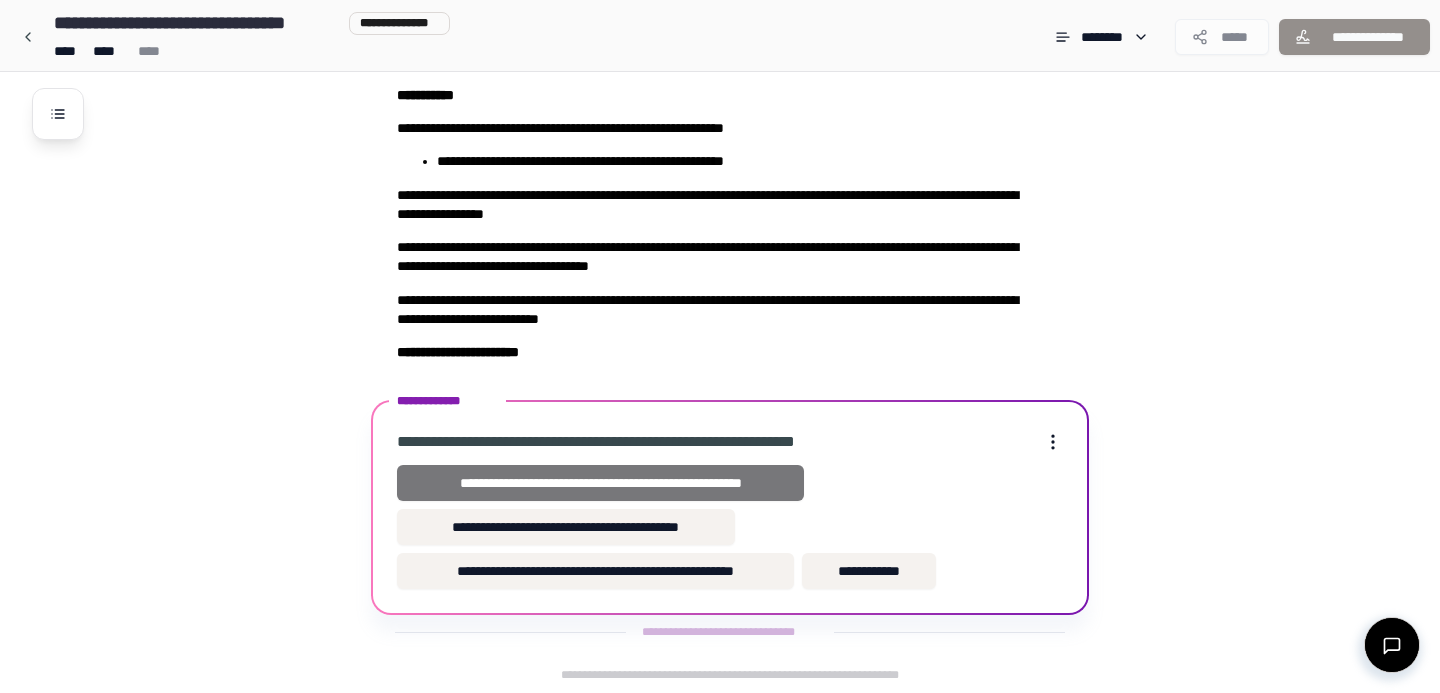 click on "**********" at bounding box center [600, 483] 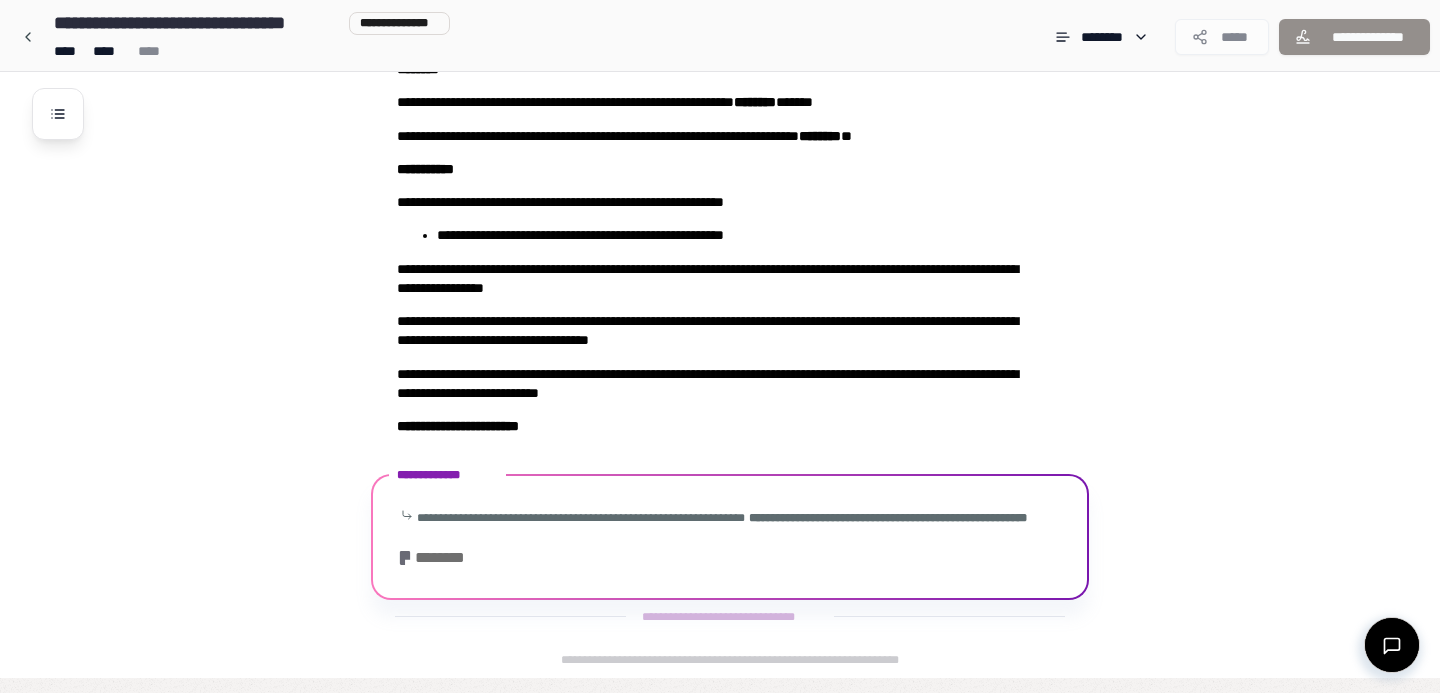 scroll, scrollTop: 93, scrollLeft: 0, axis: vertical 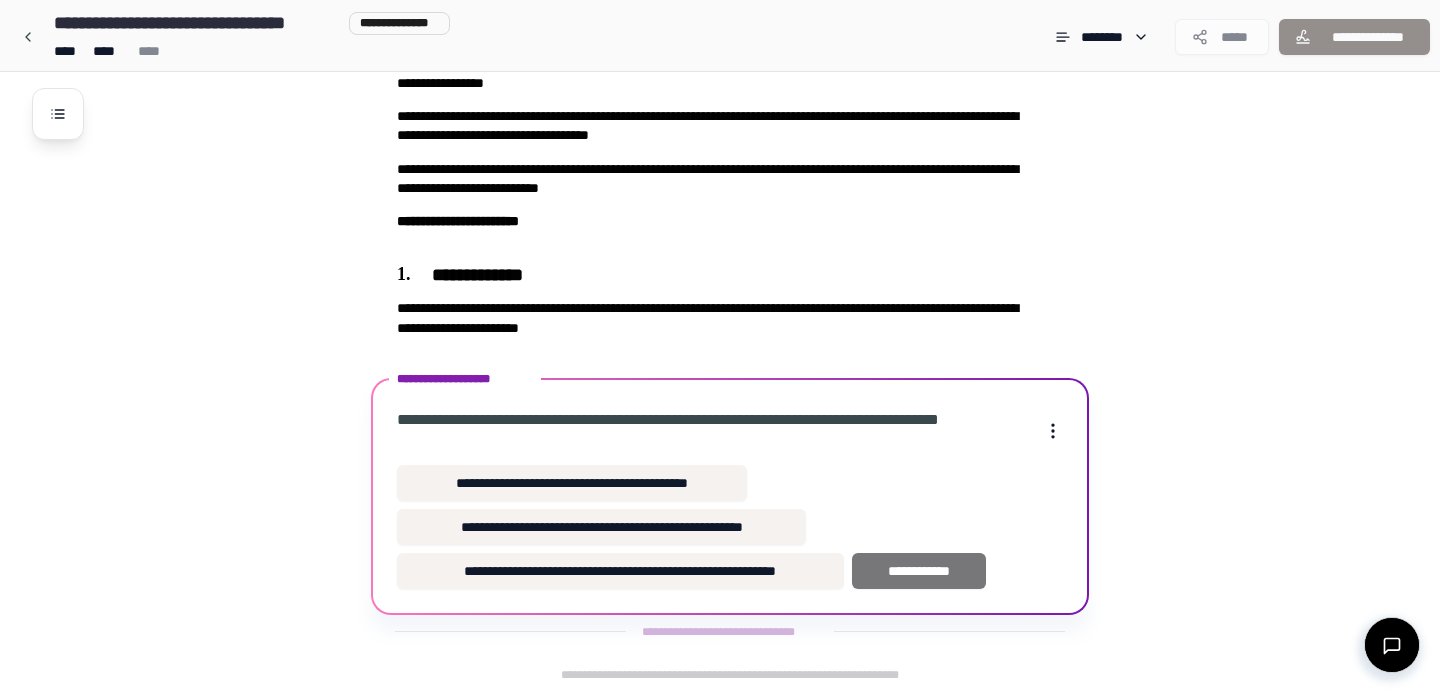 click on "**********" at bounding box center [919, 571] 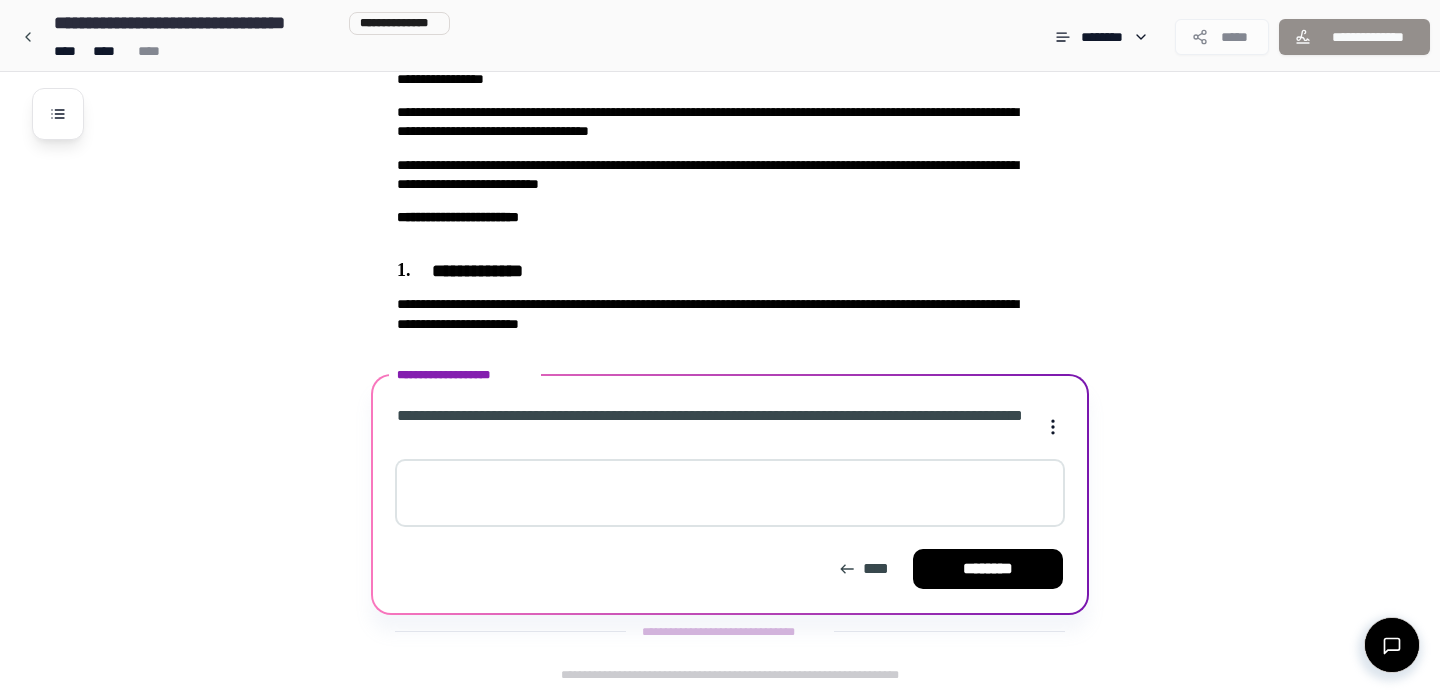 click at bounding box center (730, 493) 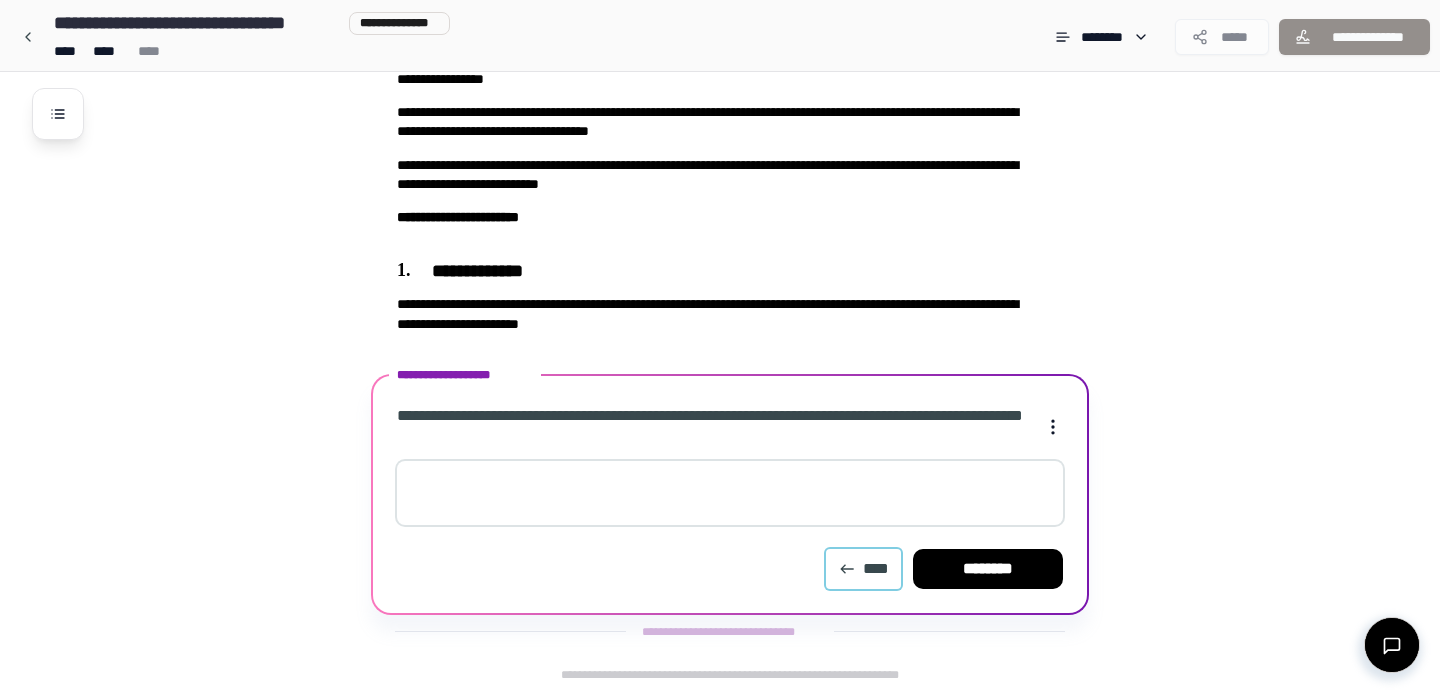 click on "****" at bounding box center [863, 569] 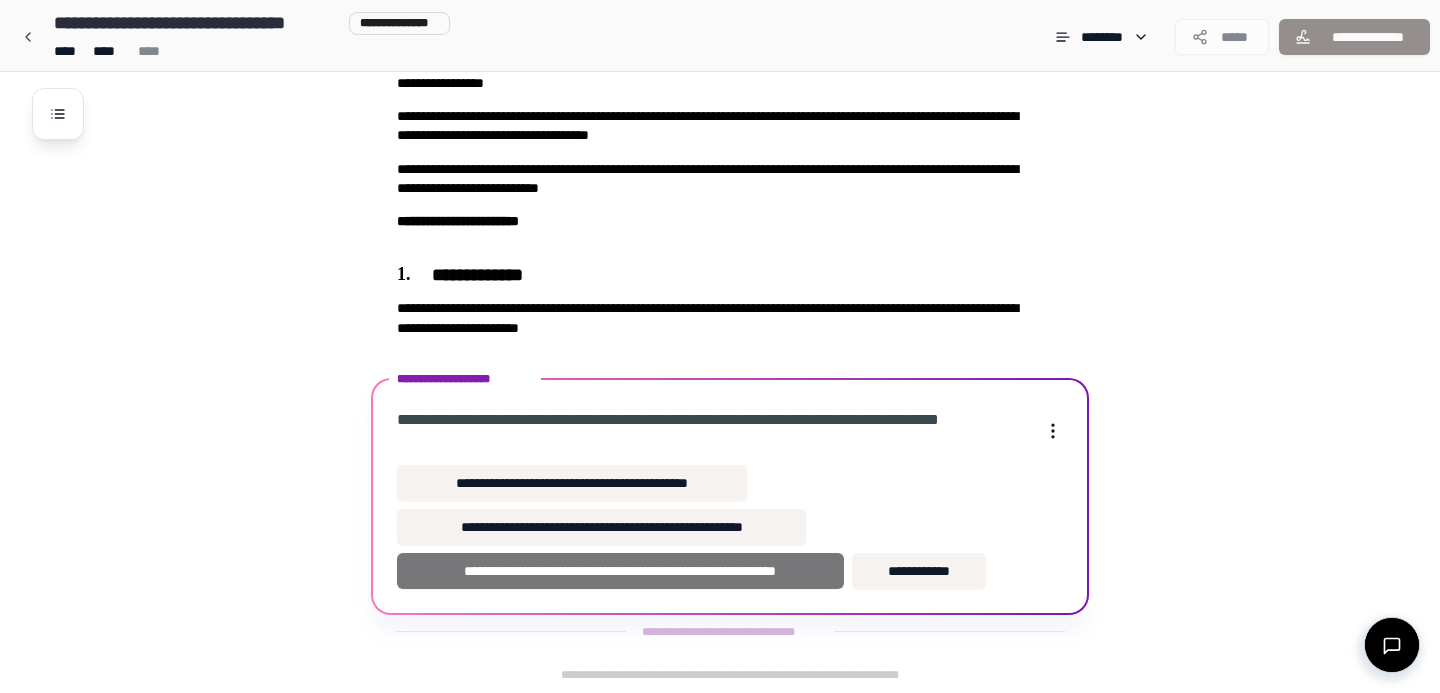 click on "**********" at bounding box center (620, 571) 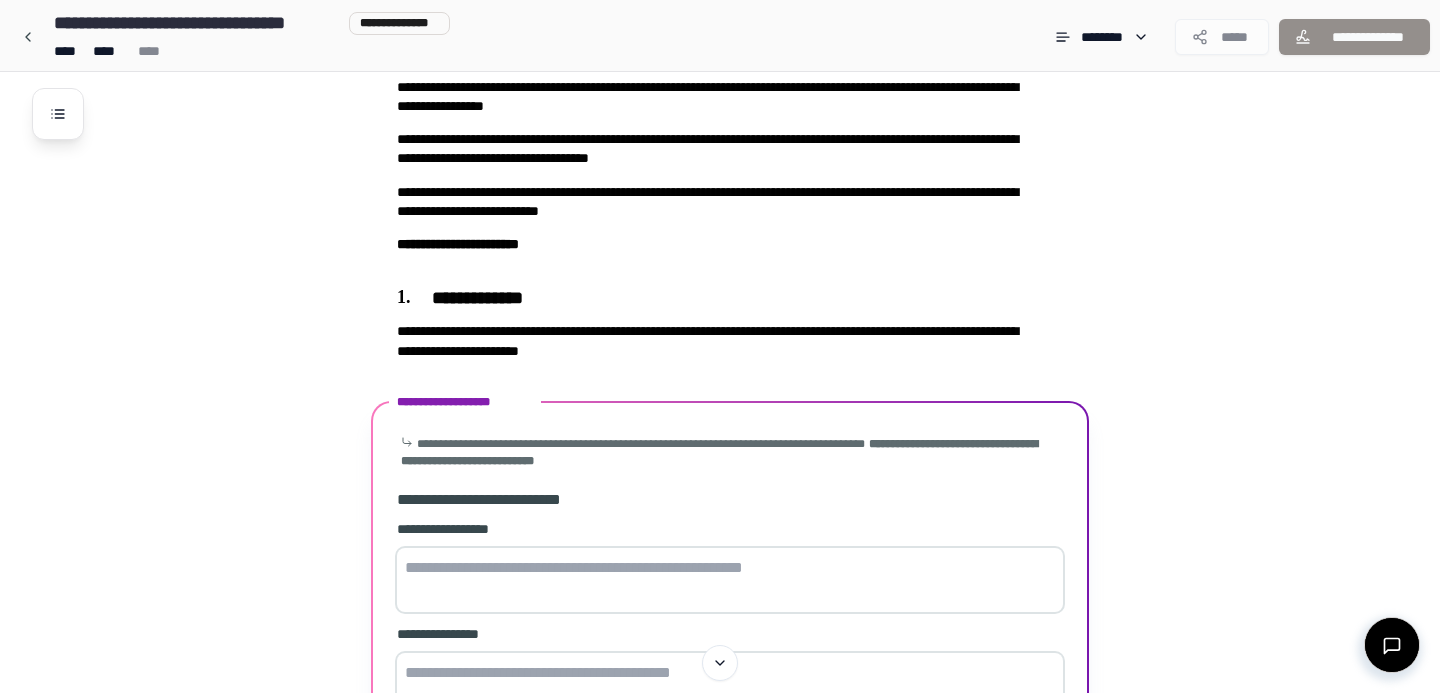 scroll, scrollTop: 209, scrollLeft: 0, axis: vertical 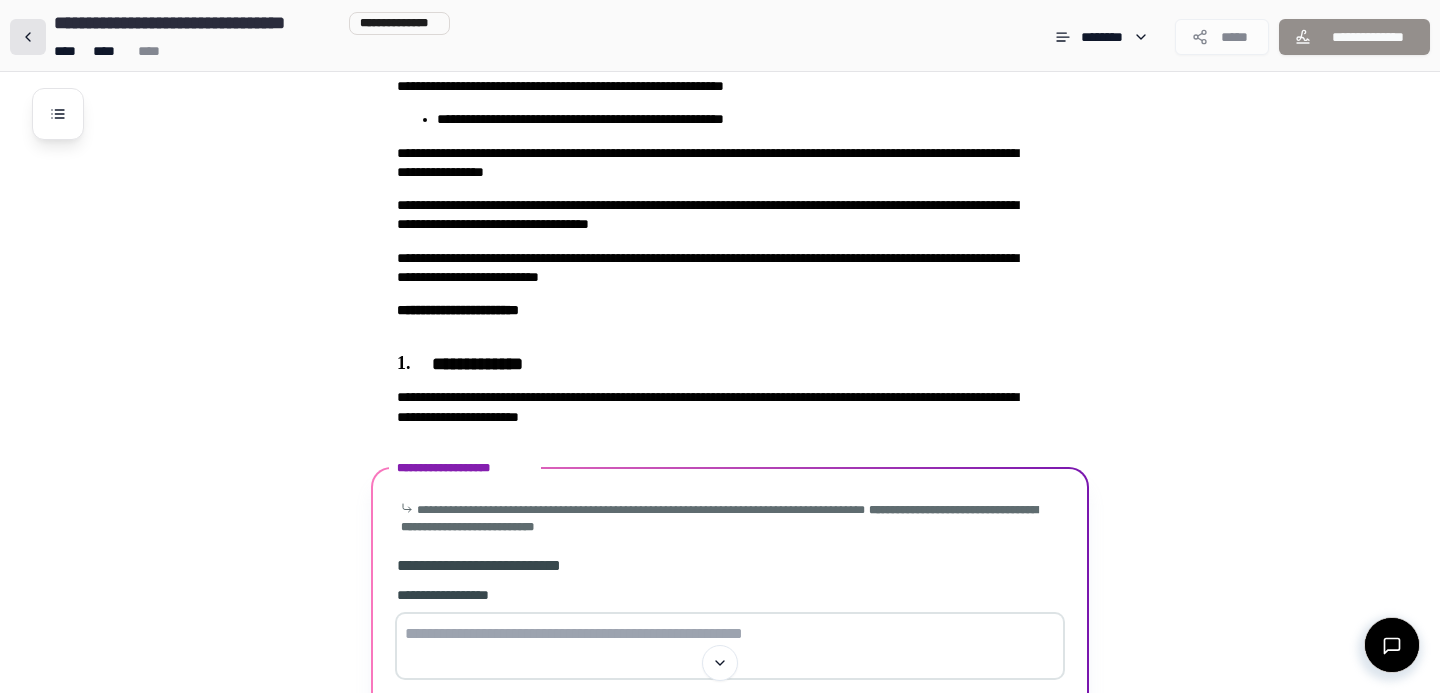 click at bounding box center (28, 37) 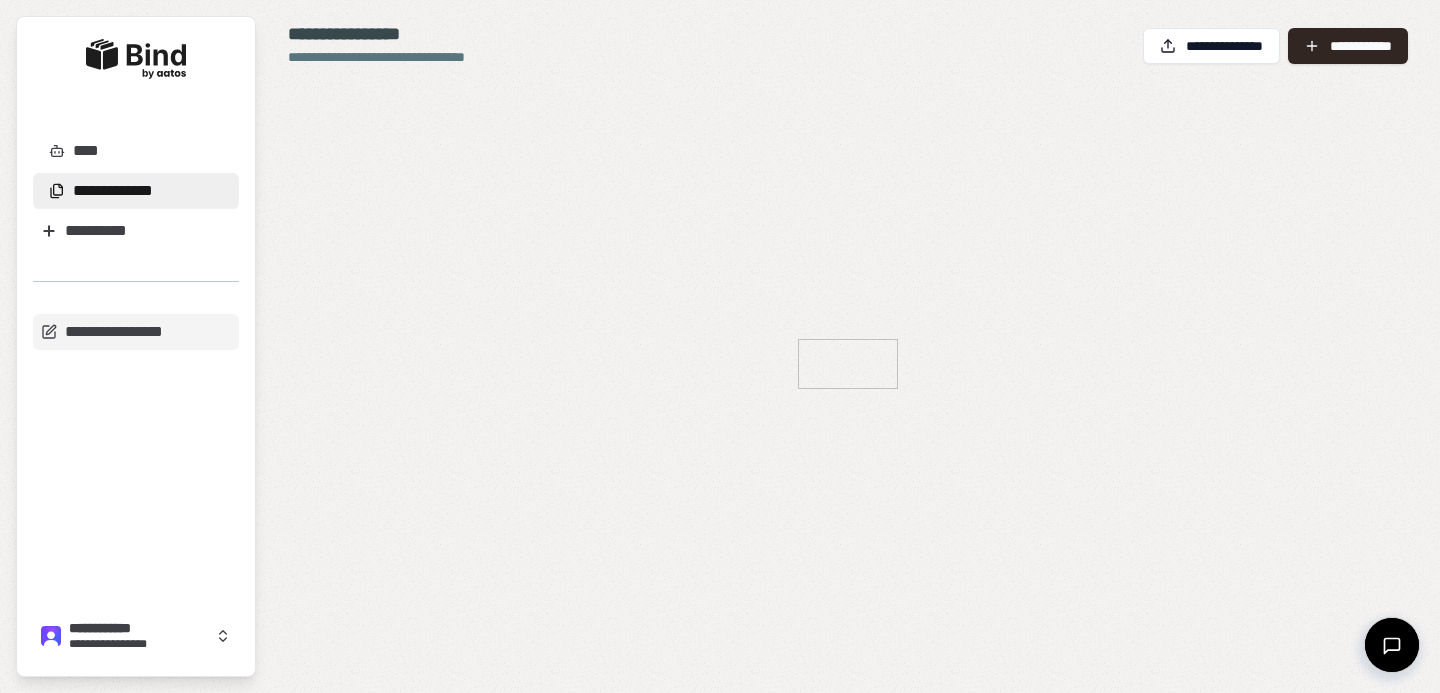 scroll, scrollTop: 0, scrollLeft: 0, axis: both 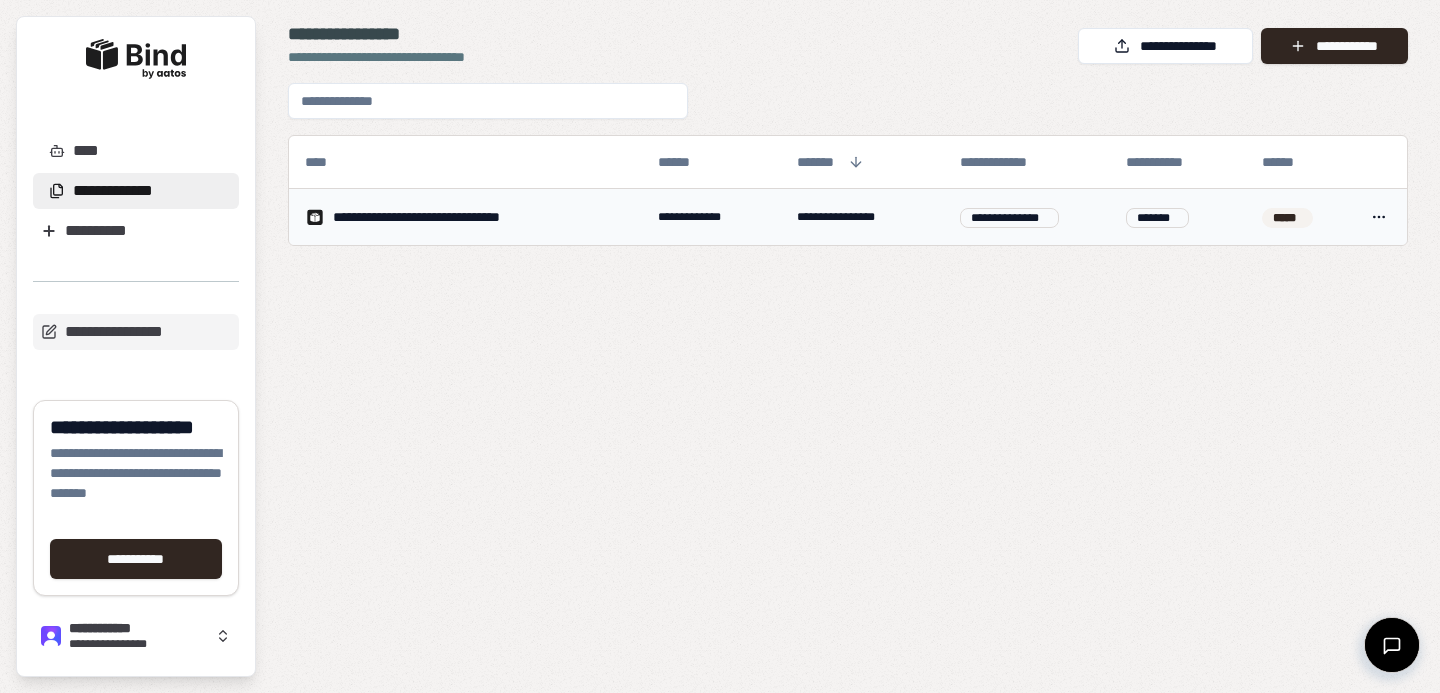 click on "**********" at bounding box center (465, 217) 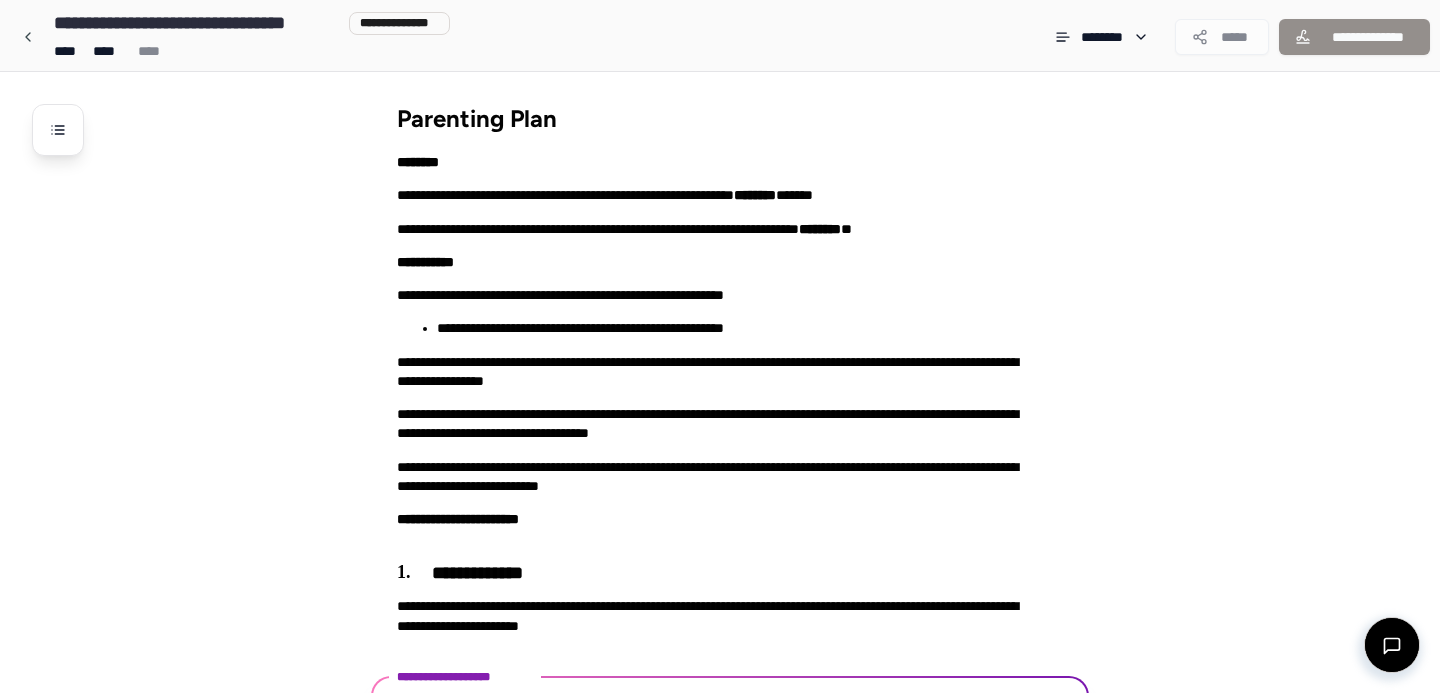 scroll, scrollTop: 118, scrollLeft: 0, axis: vertical 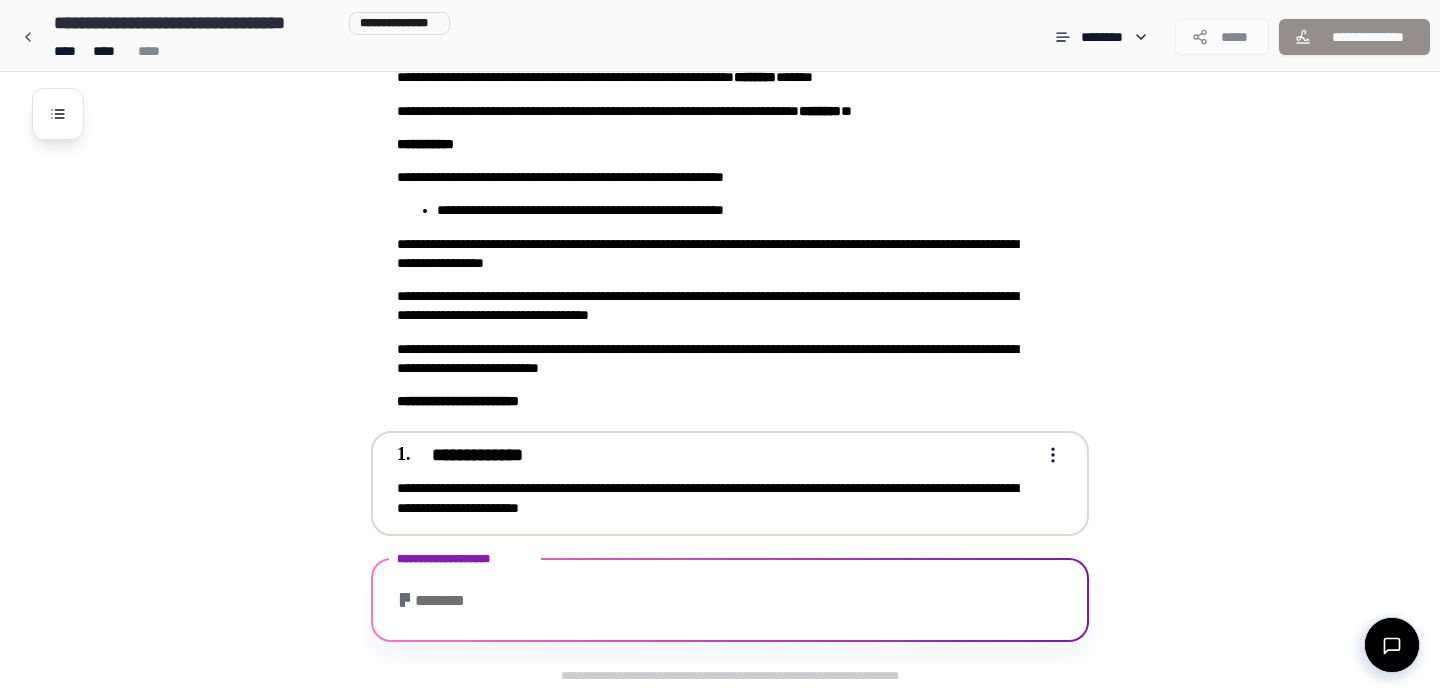 click on "**********" at bounding box center (716, 498) 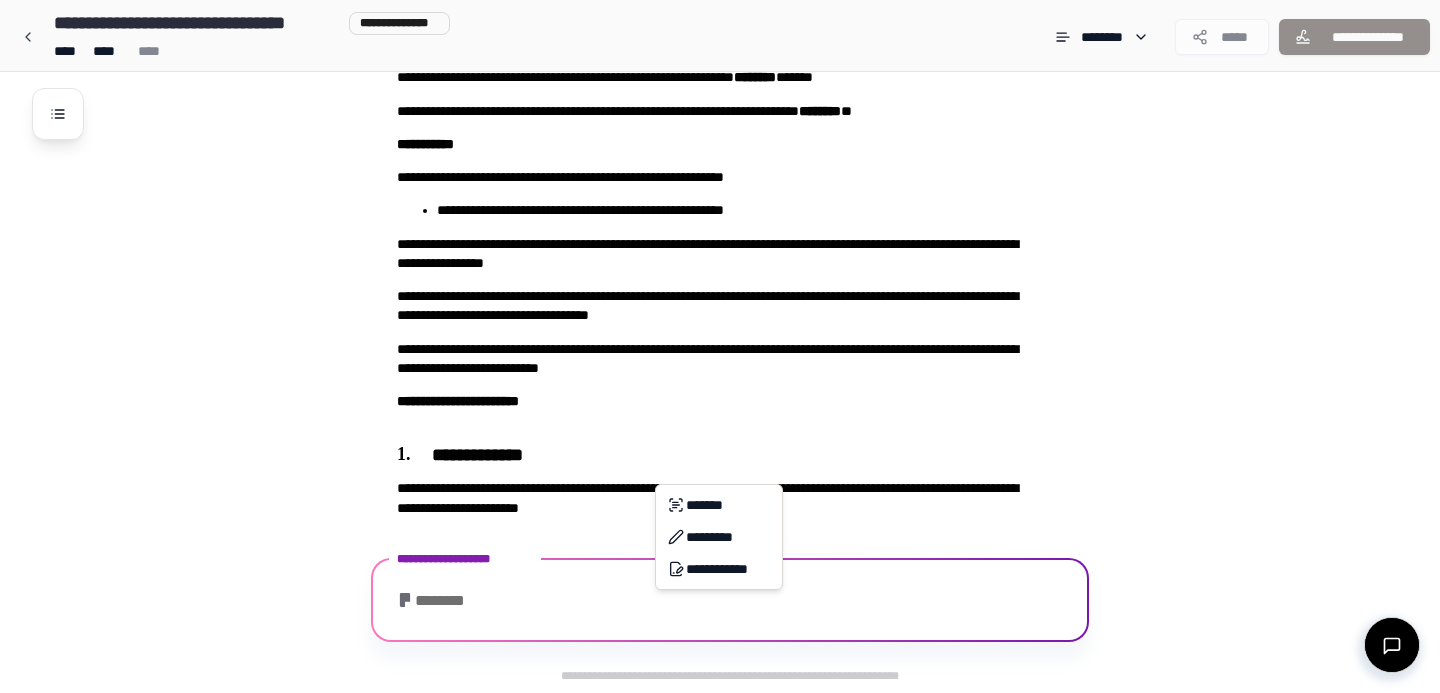 scroll, scrollTop: 276, scrollLeft: 0, axis: vertical 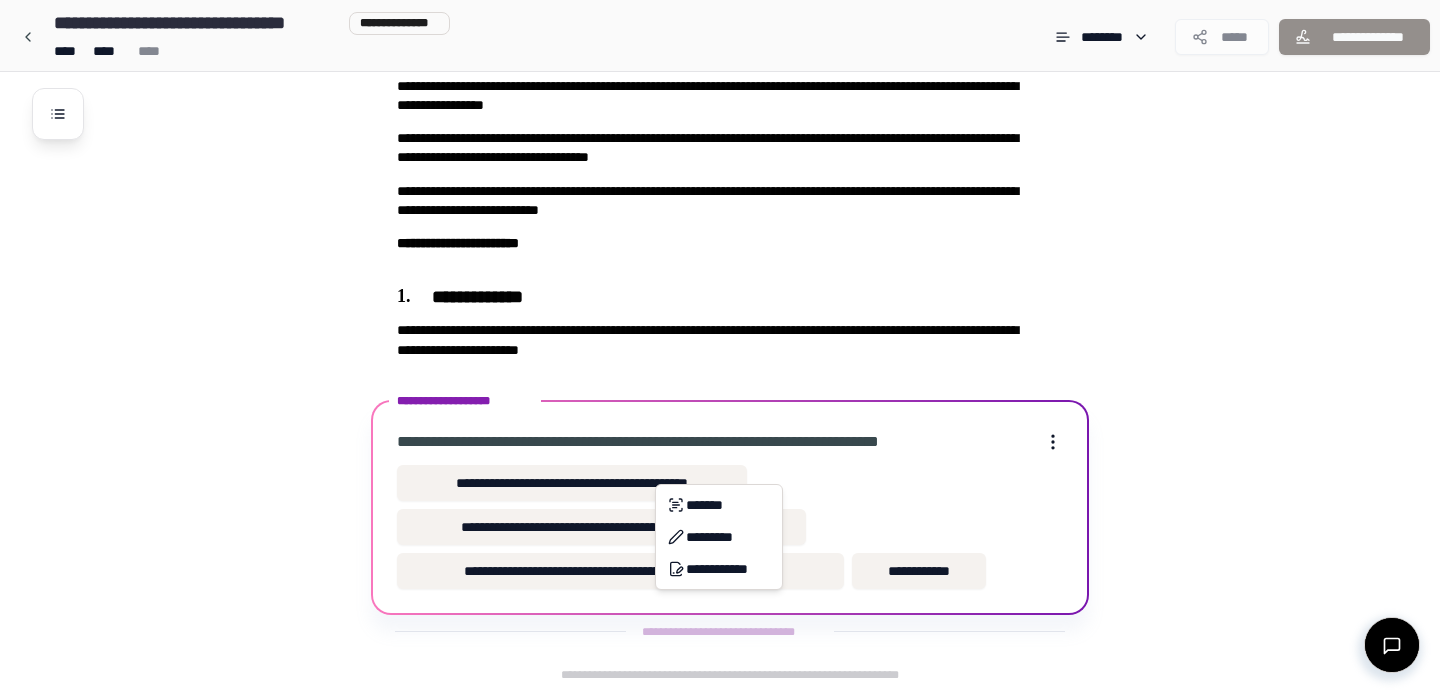 click on "**********" at bounding box center (720, 208) 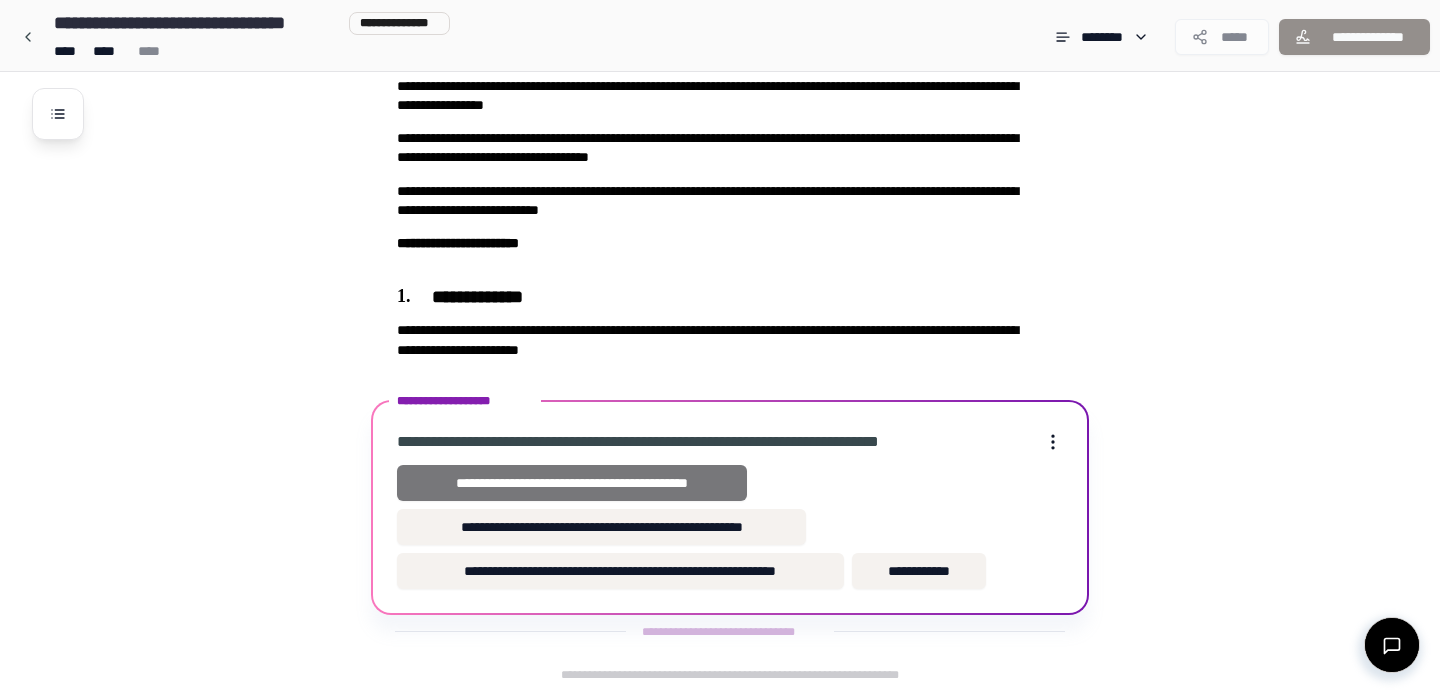 click on "**********" at bounding box center [572, 483] 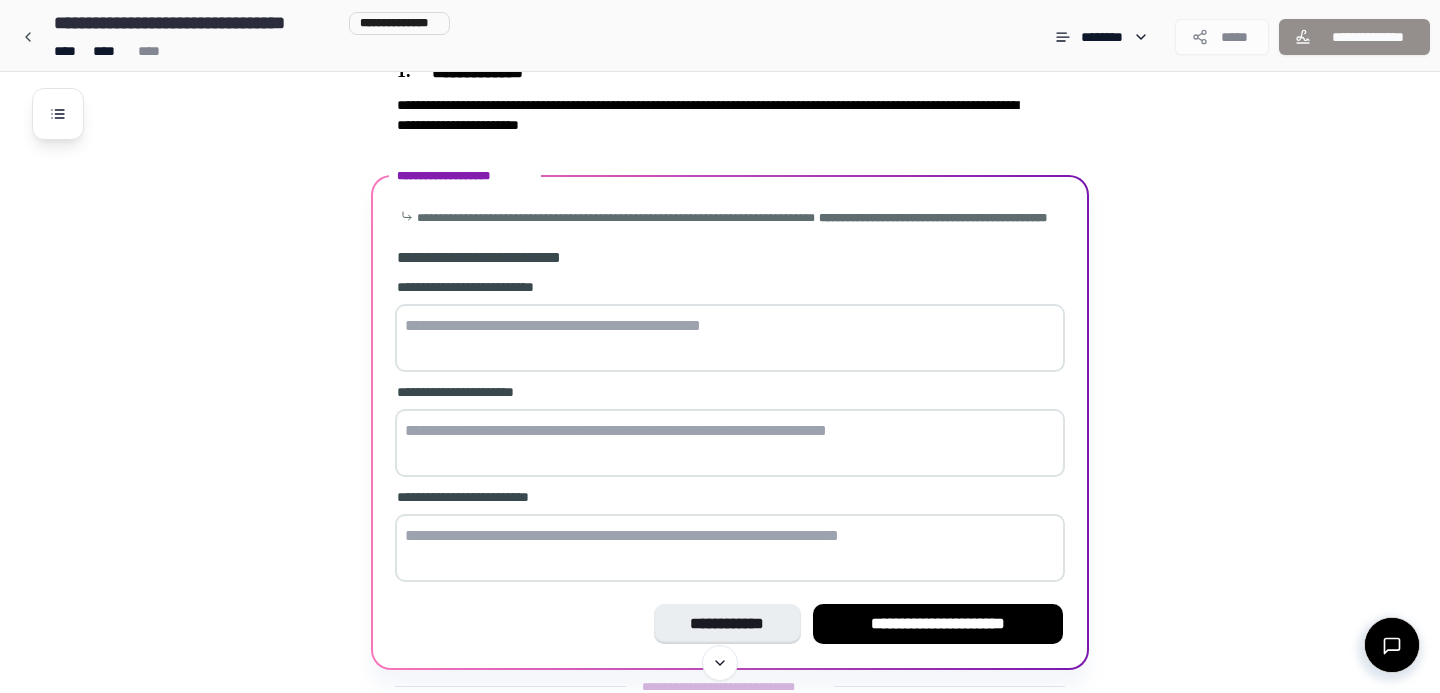 scroll, scrollTop: 573, scrollLeft: 0, axis: vertical 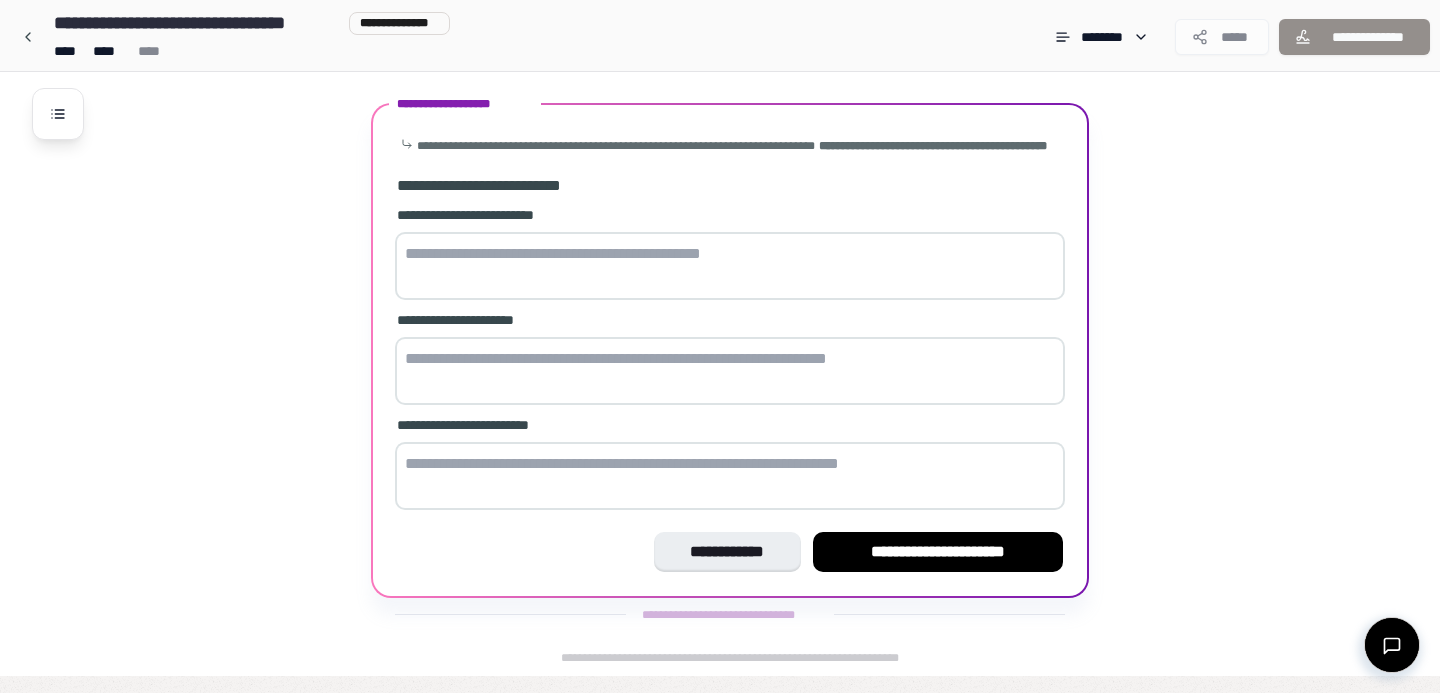 click on "**********" at bounding box center (746, 87) 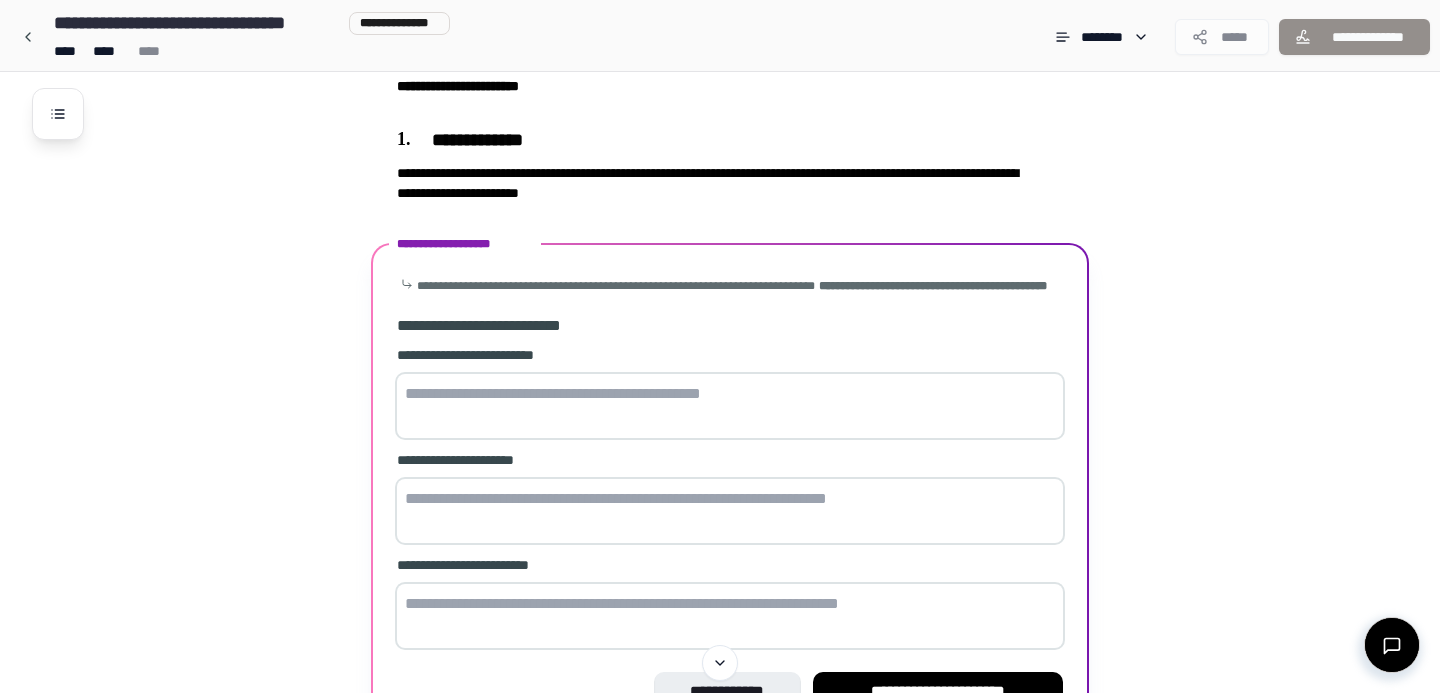 scroll, scrollTop: 347, scrollLeft: 0, axis: vertical 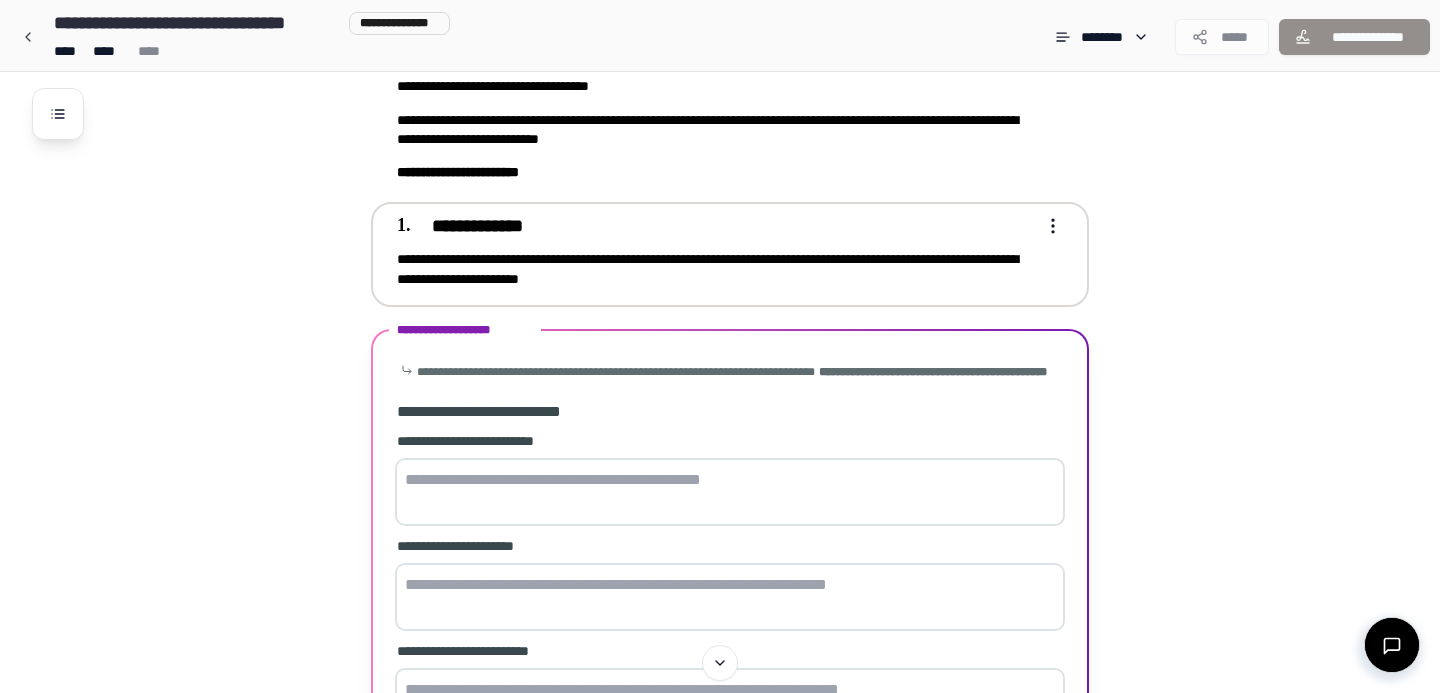 click on "**********" at bounding box center [716, 269] 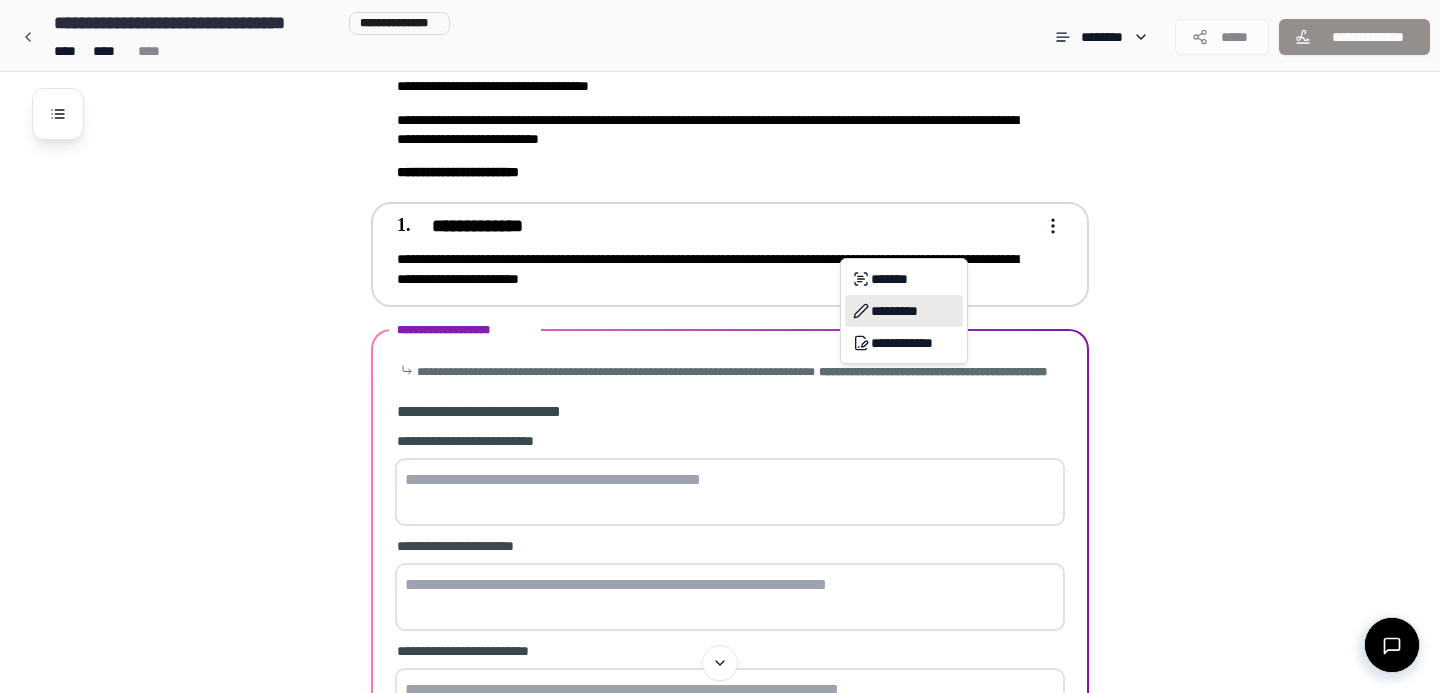 click on "*********" at bounding box center [904, 311] 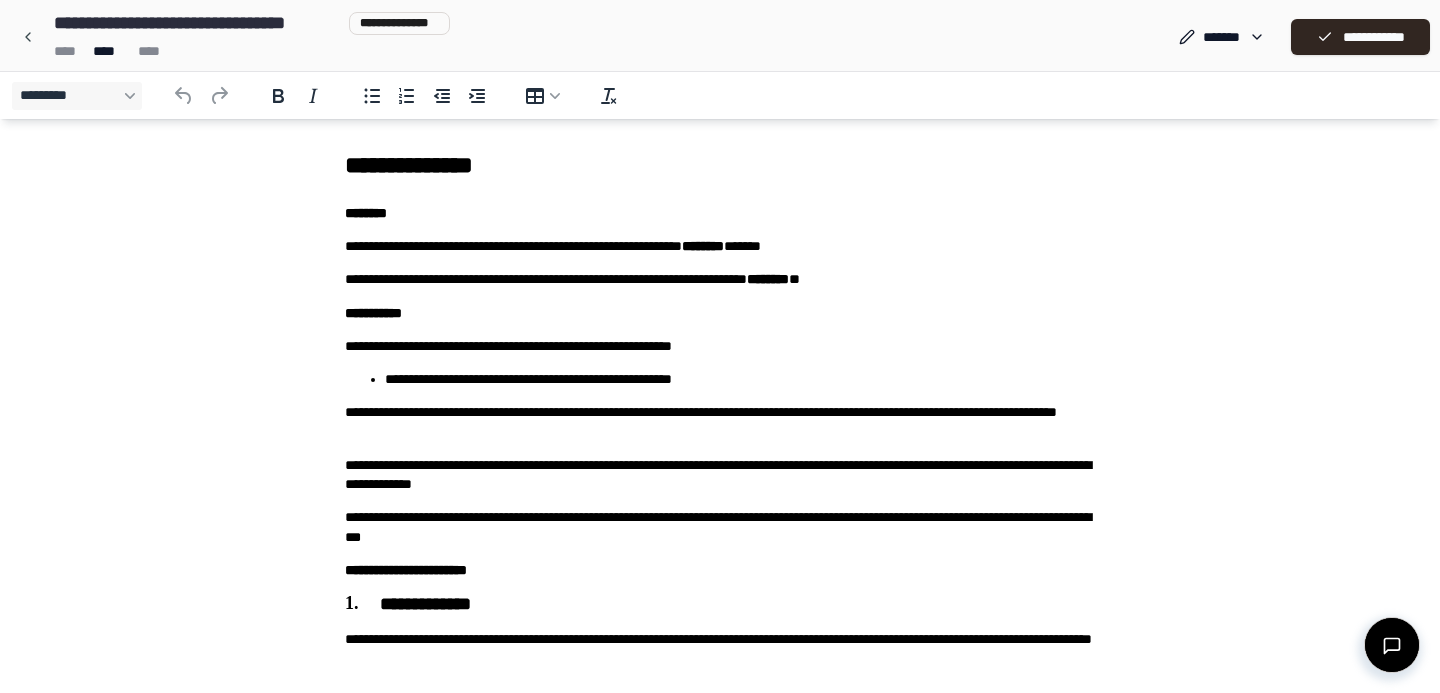 scroll, scrollTop: 63, scrollLeft: 0, axis: vertical 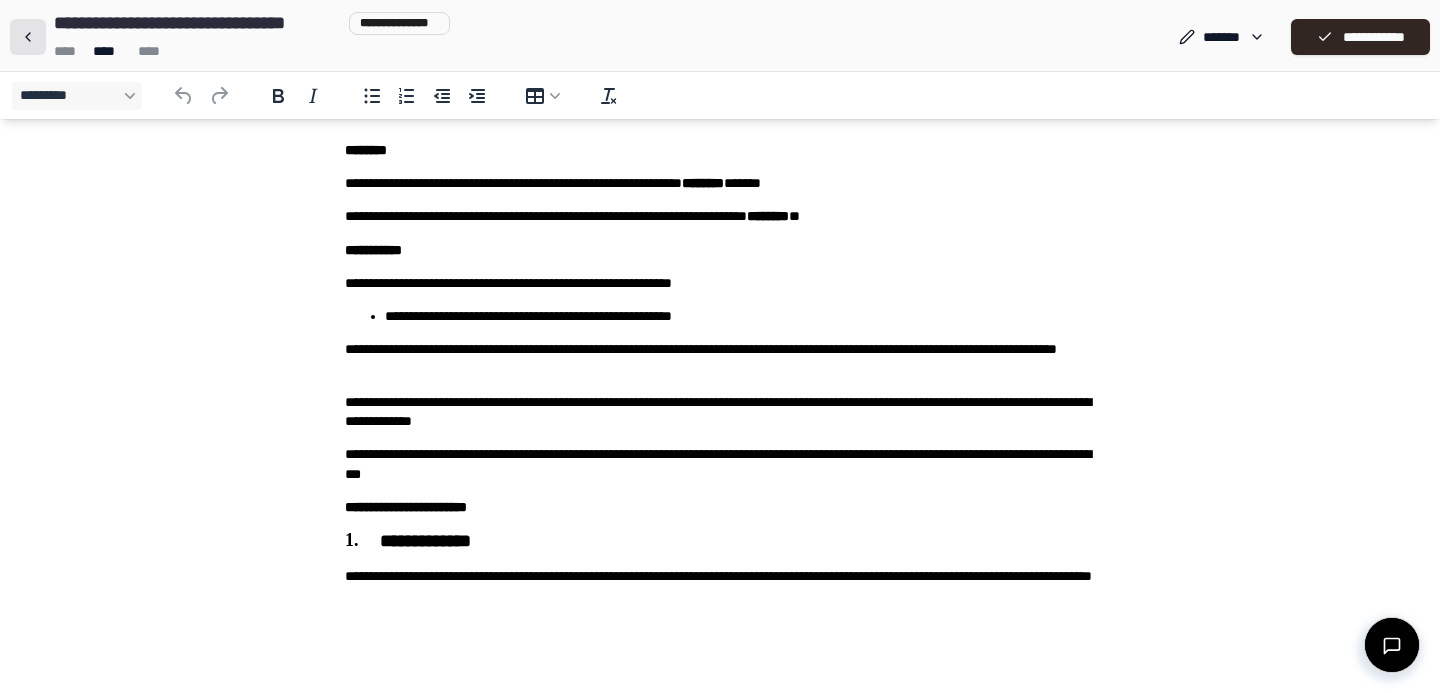 click at bounding box center [28, 37] 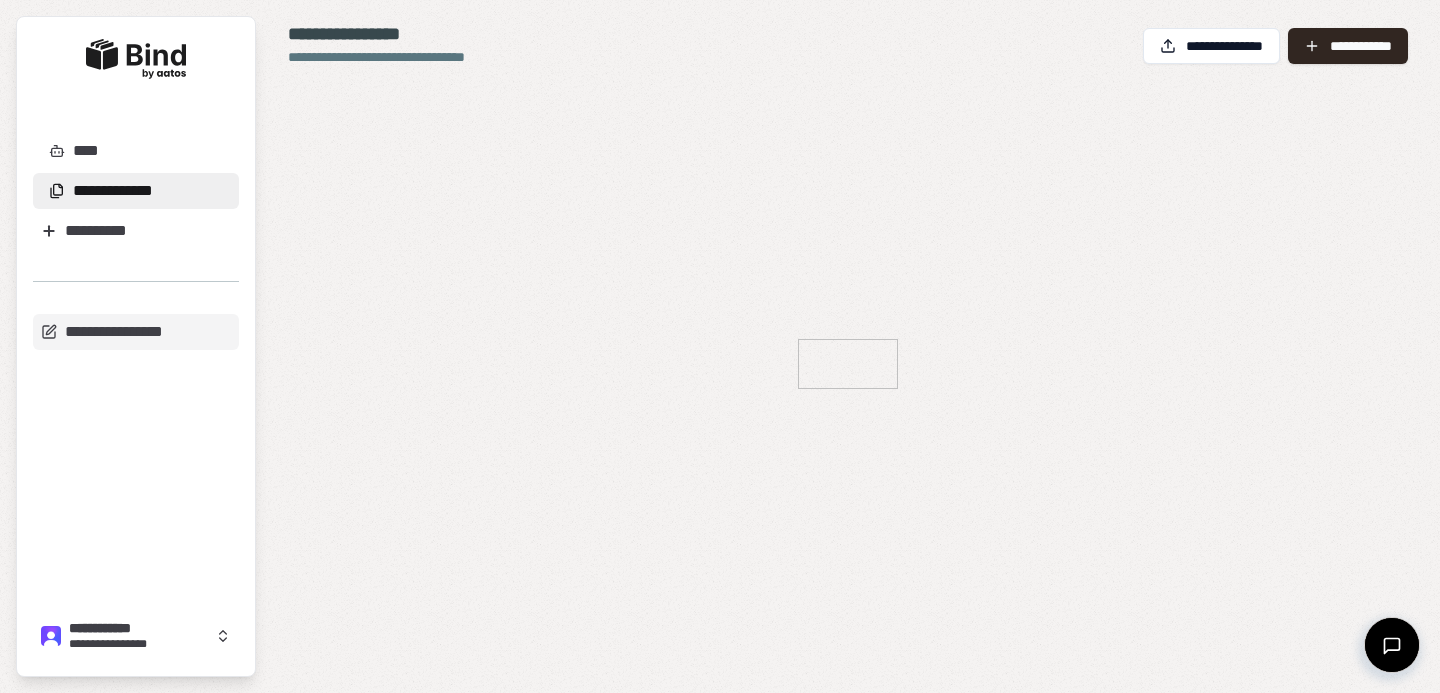 scroll, scrollTop: 0, scrollLeft: 0, axis: both 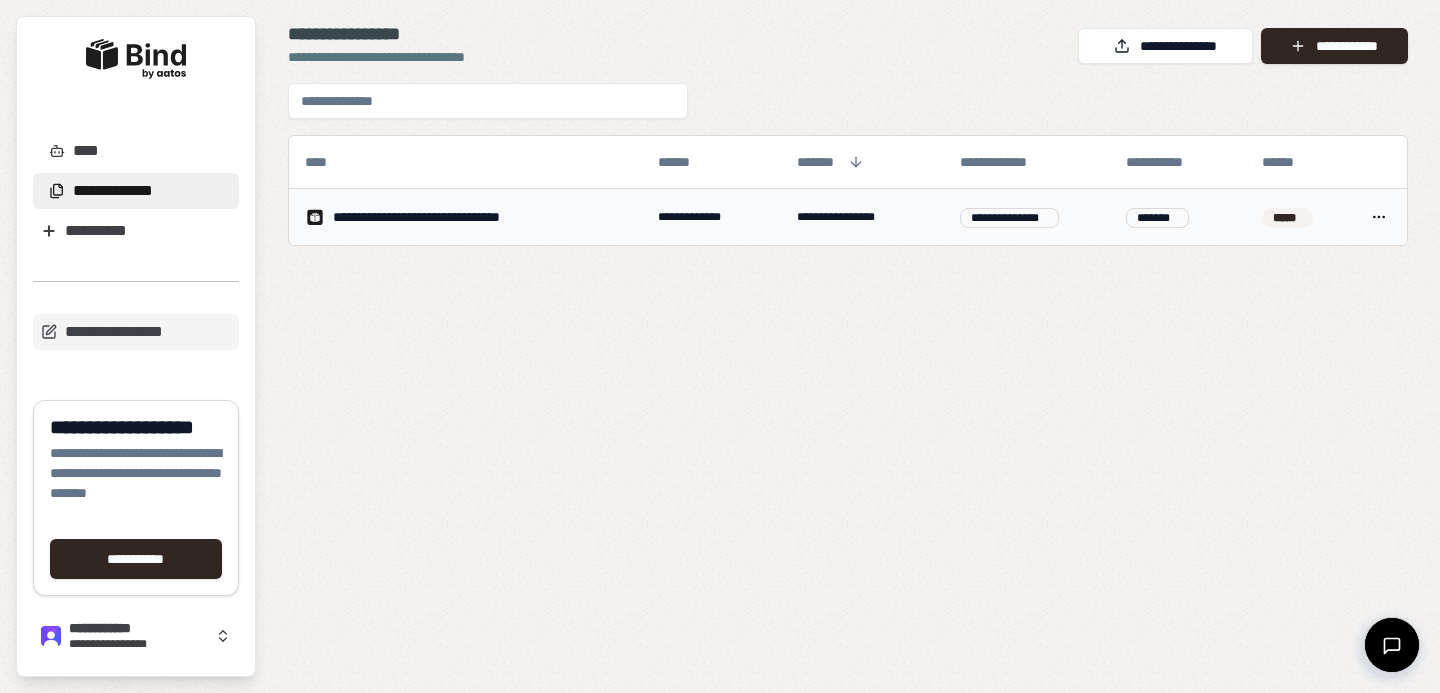 click on "**********" at bounding box center (465, 217) 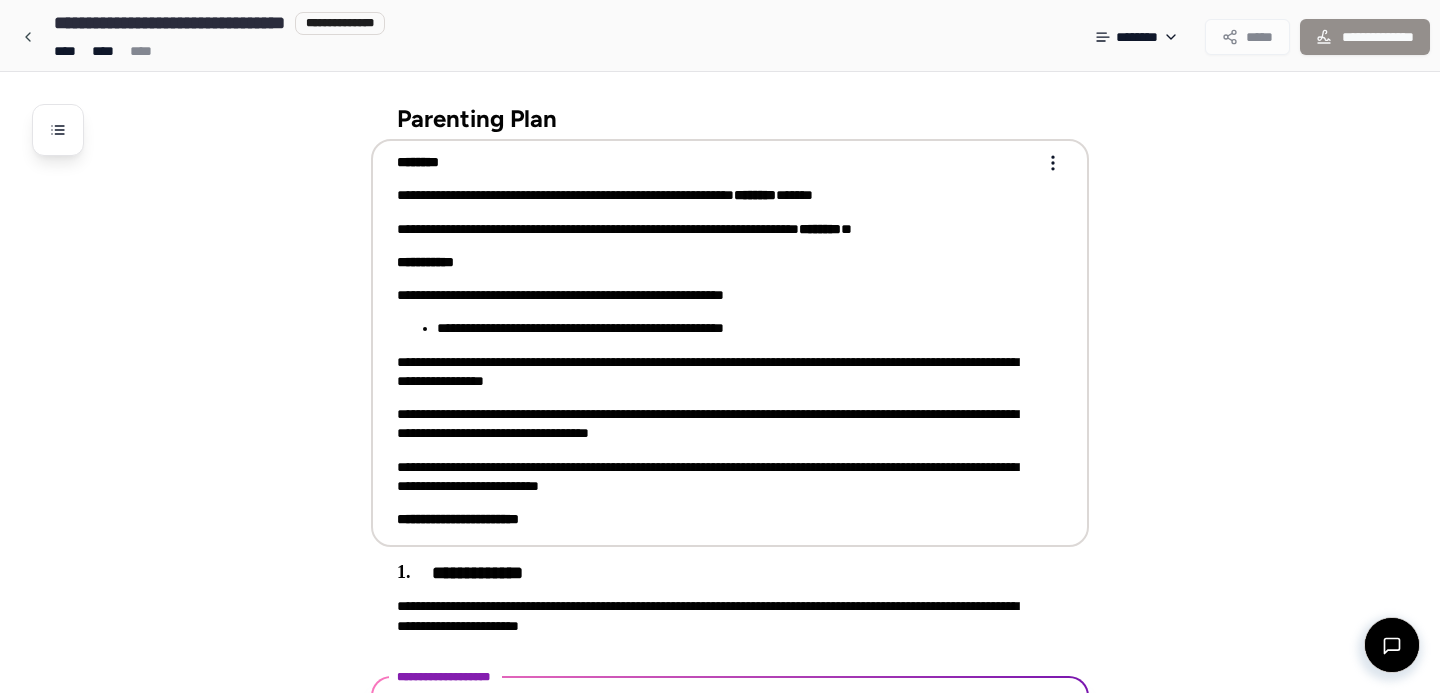 scroll, scrollTop: 118, scrollLeft: 0, axis: vertical 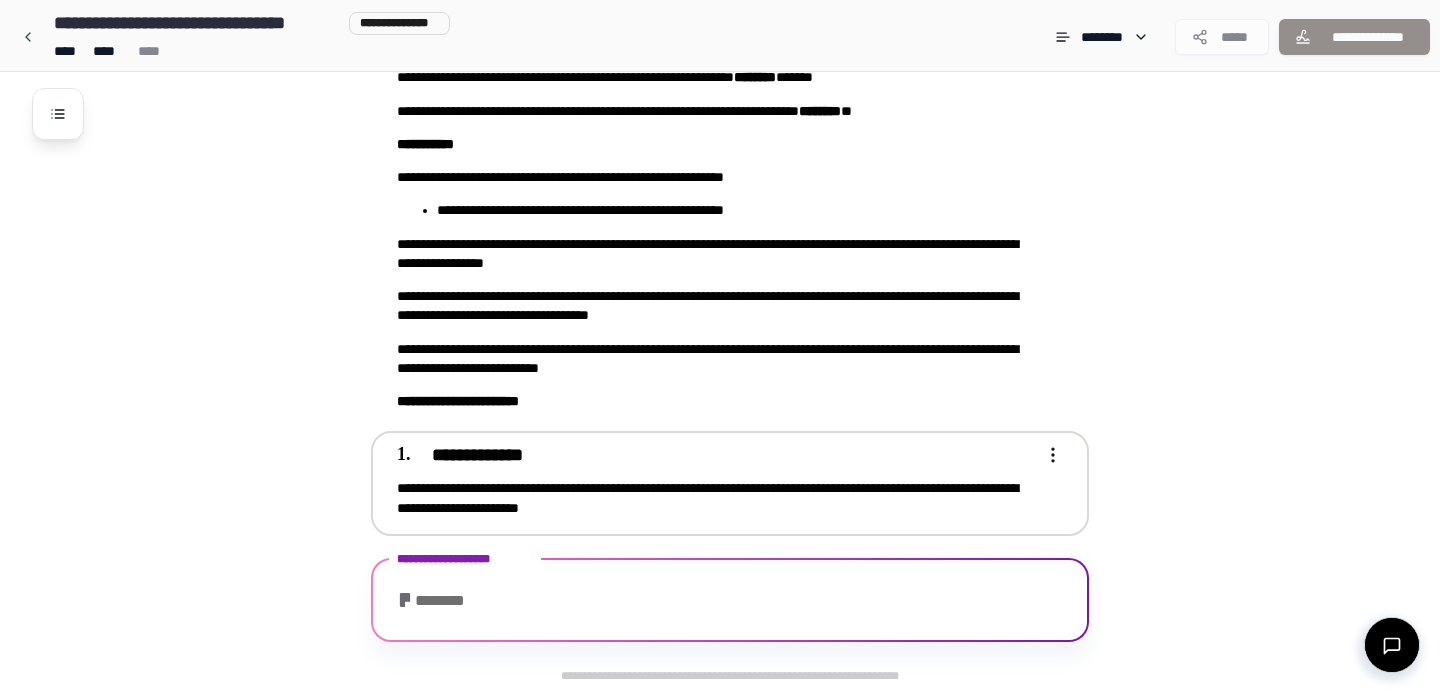 click on "**********" at bounding box center [716, 481] 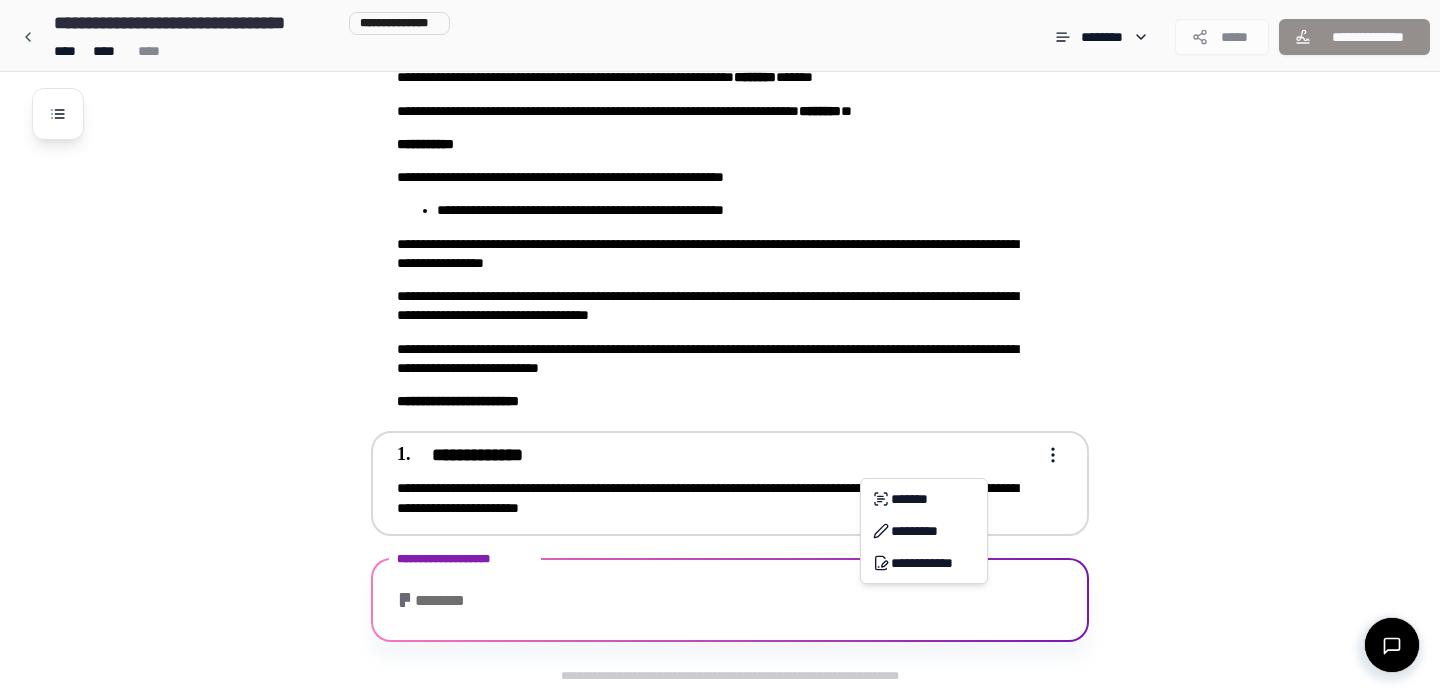 click on "**********" at bounding box center (720, 287) 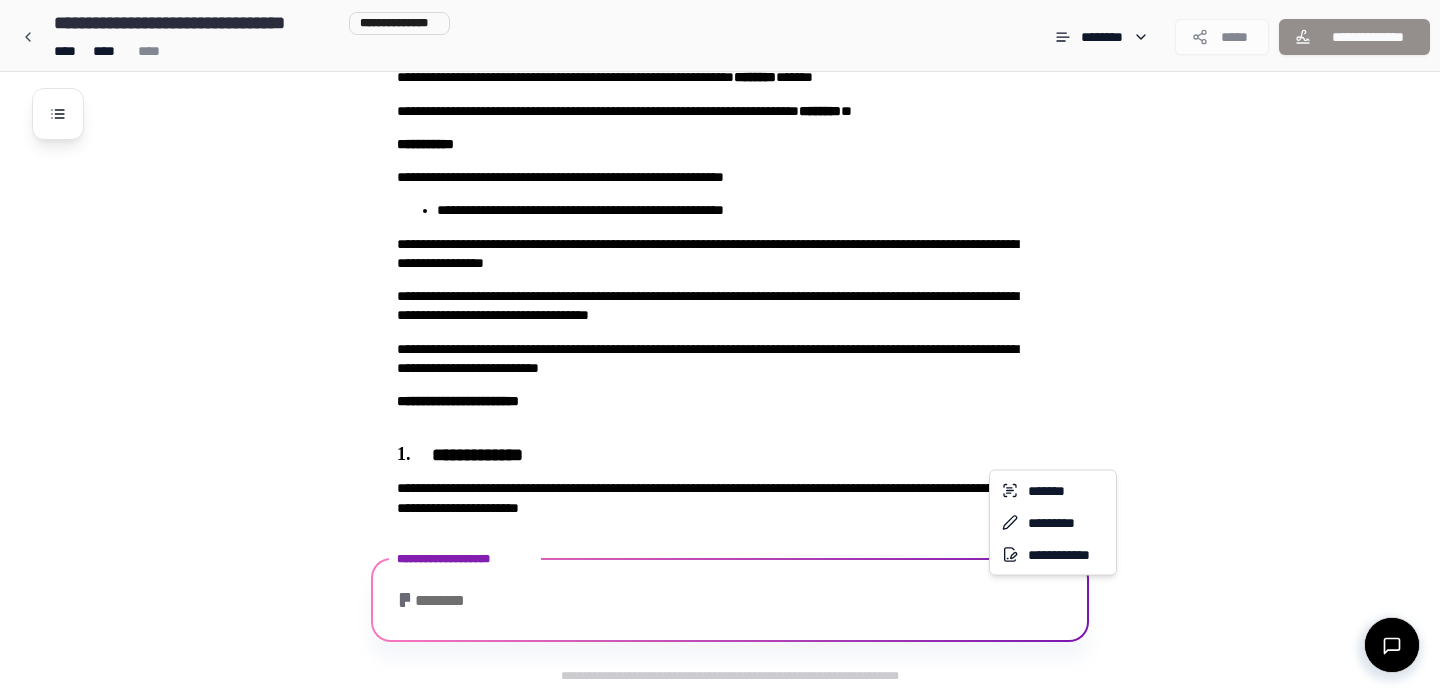 click on "**********" at bounding box center [720, 287] 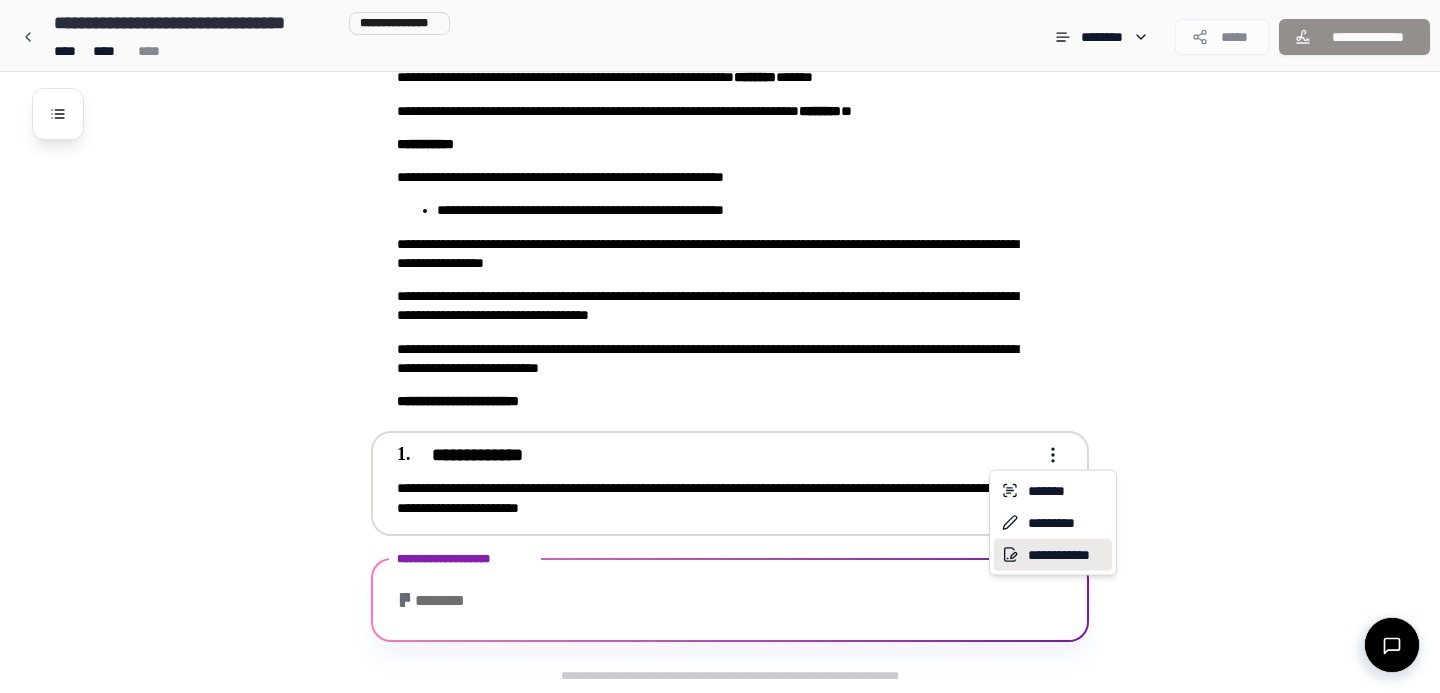 click on "**********" at bounding box center (1053, 555) 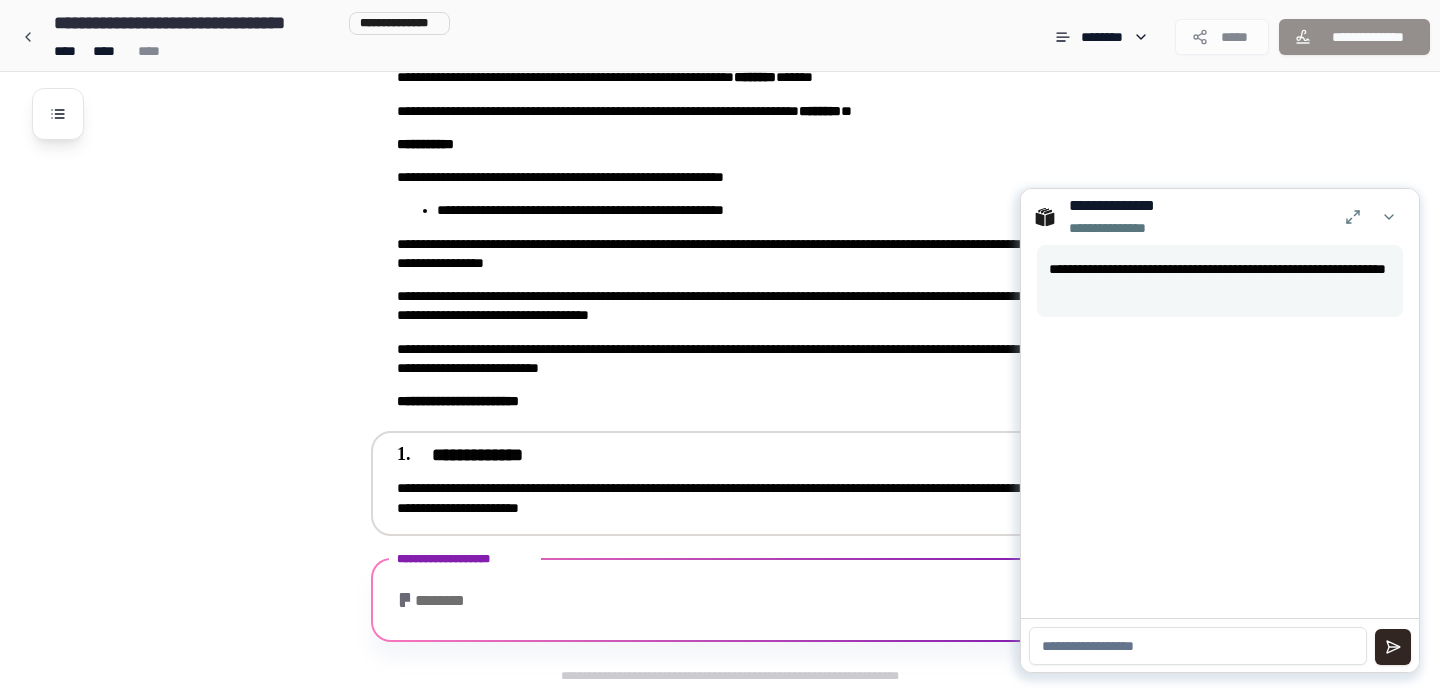 click on "Parenting Plan [REDACTED]
[REDACTED]
[REDACTED]
[REDACTED]
[REDACTED]
[REDACTED]
[REDACTED]
[REDACTED]
[REDACTED]
[REDACTED]
[REDACTED]
[REDACTED] [REDACTED]" at bounding box center [746, 324] 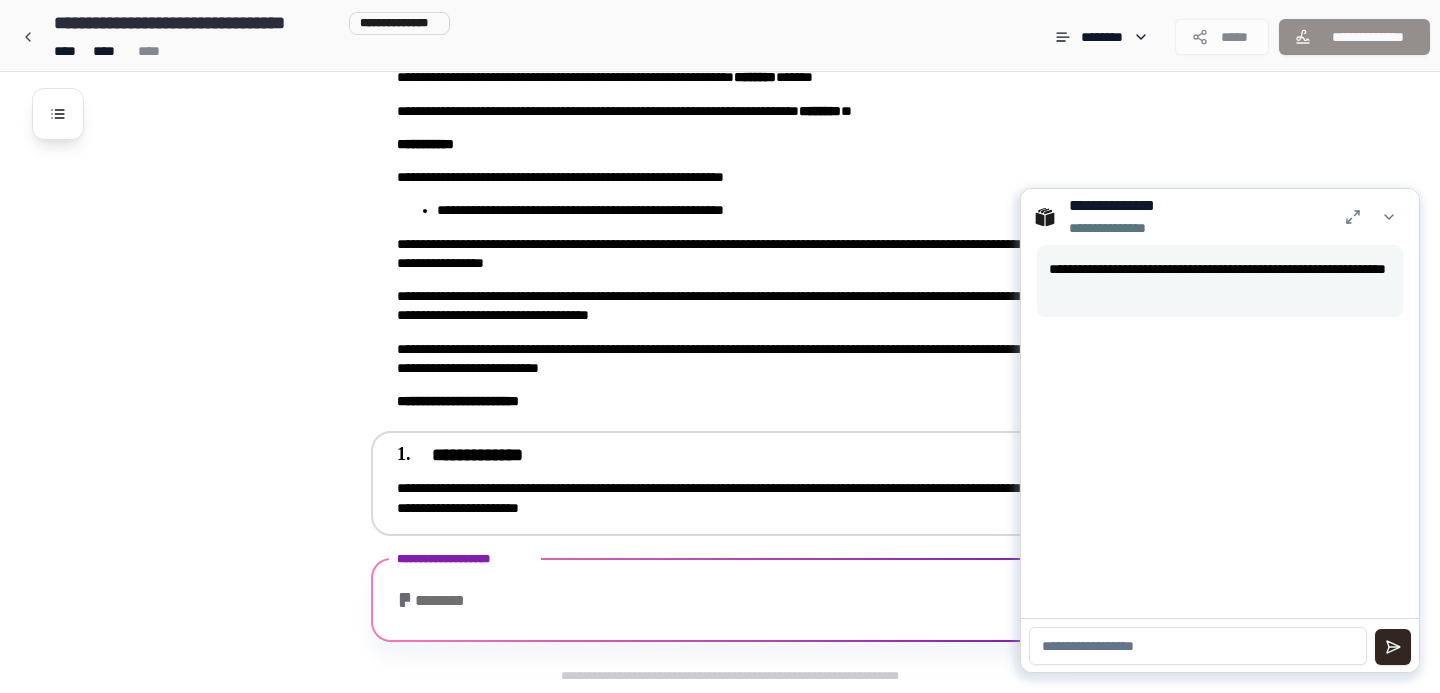 click on "**********" at bounding box center [716, 456] 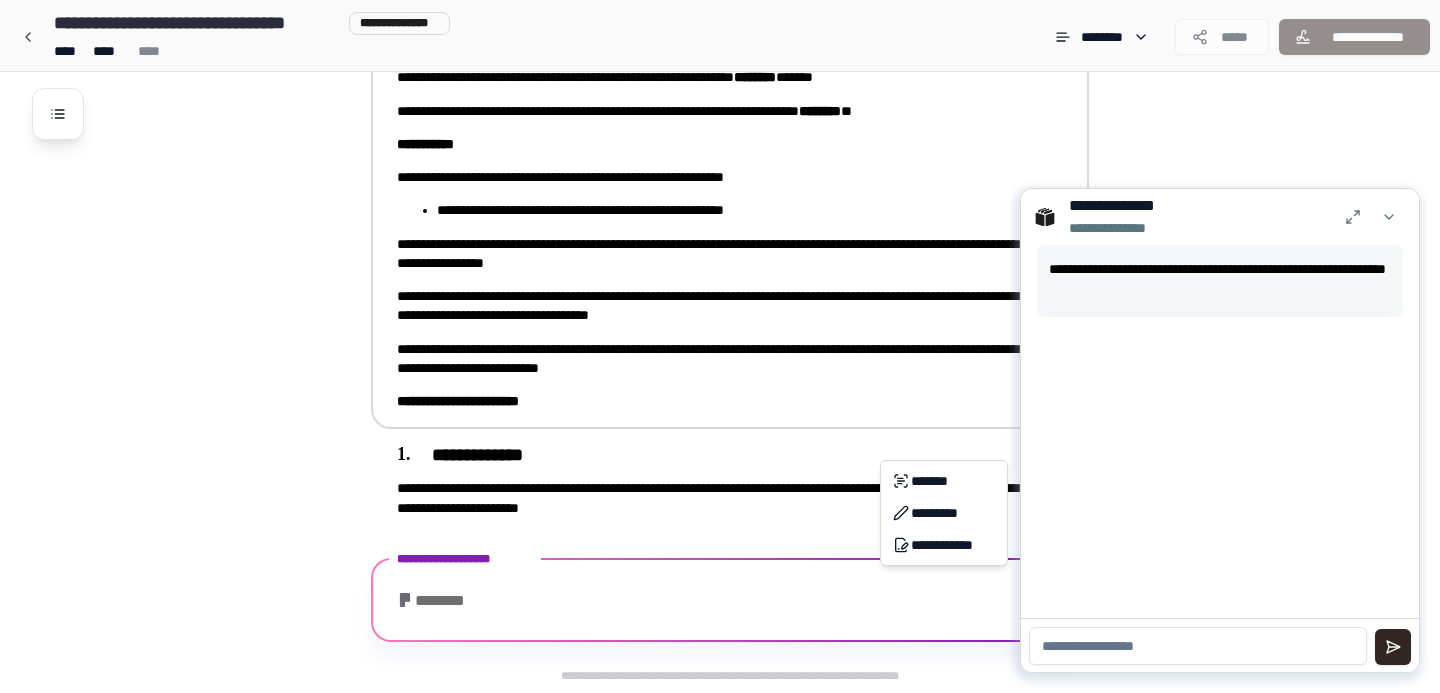 click on "**********" at bounding box center (720, 287) 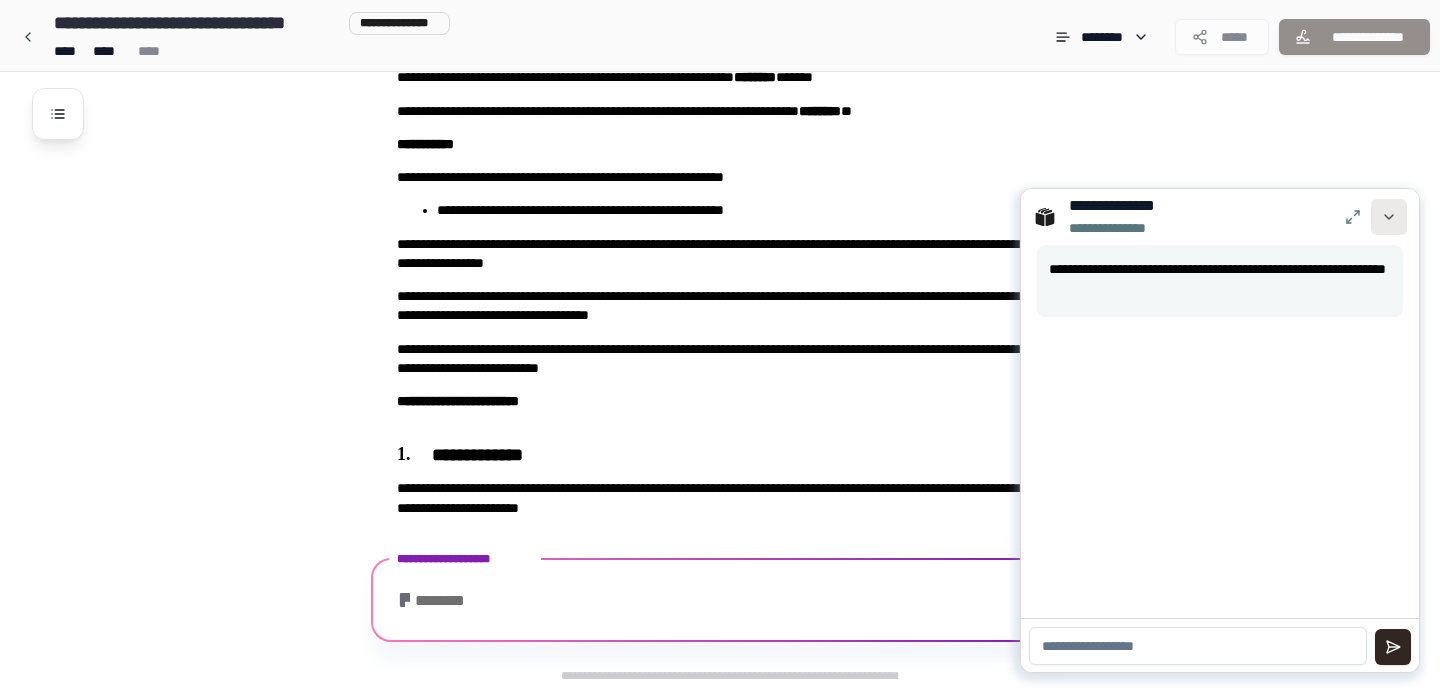 click at bounding box center (1389, 217) 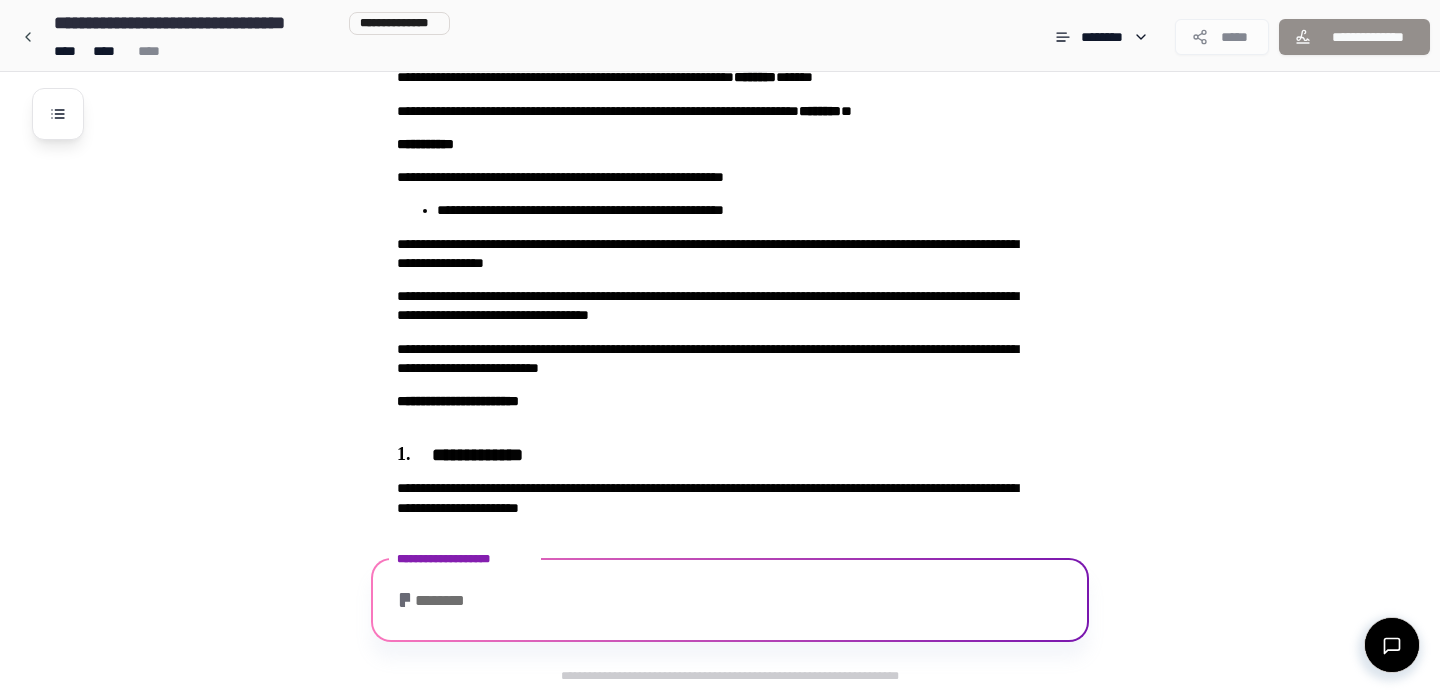 click on "**********" at bounding box center [730, 600] 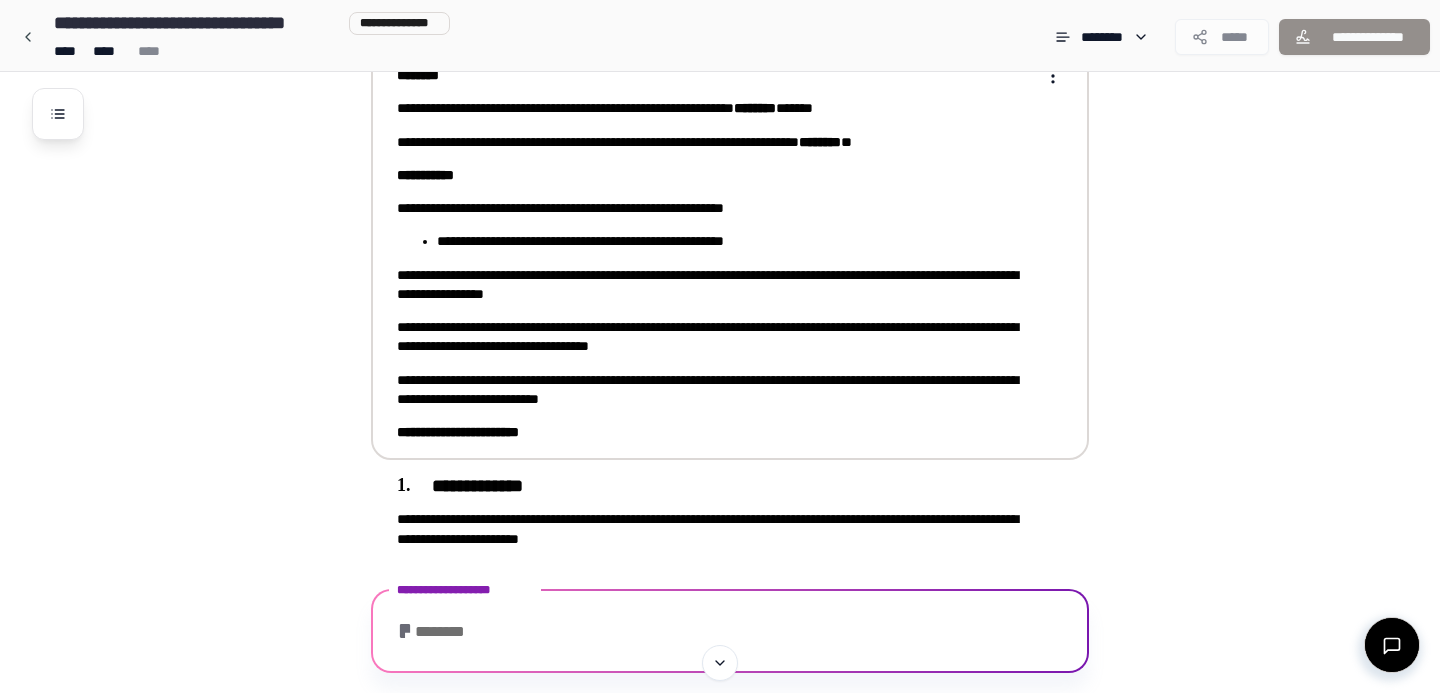 scroll, scrollTop: 118, scrollLeft: 0, axis: vertical 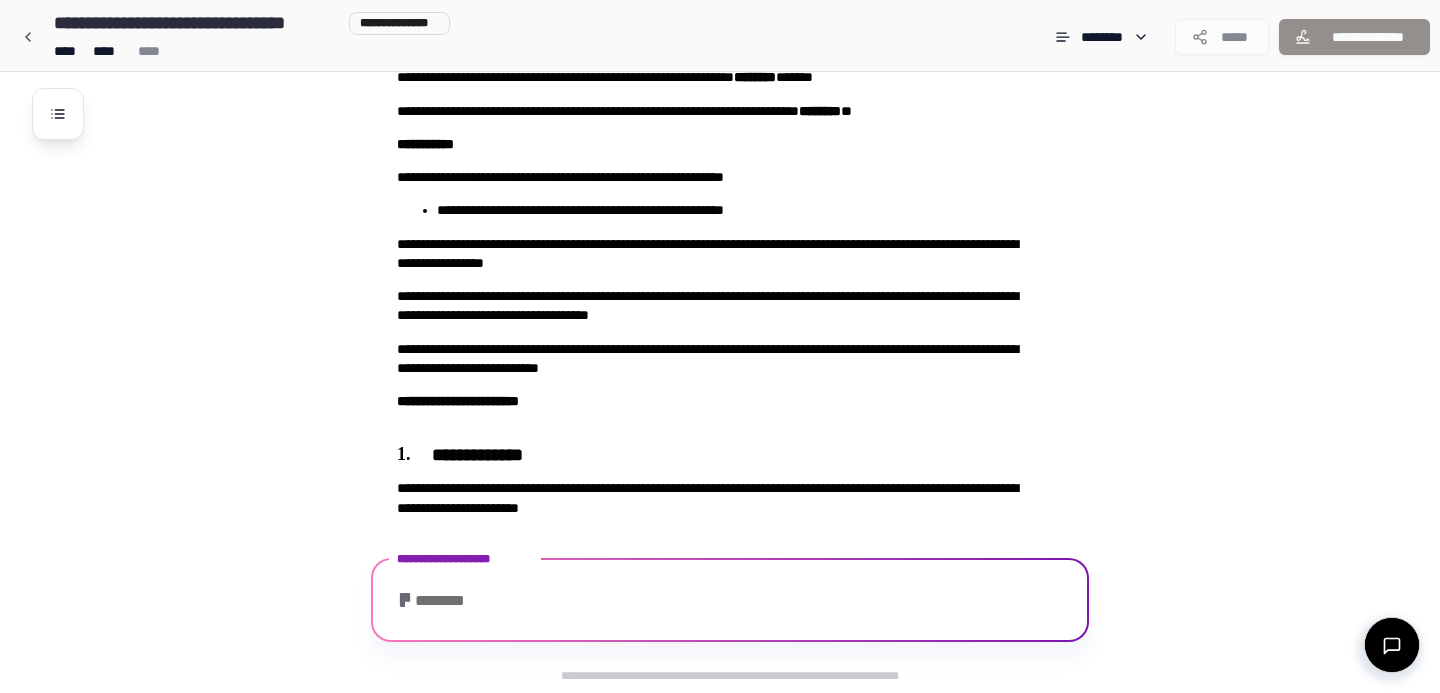 click on "**********" at bounding box center (730, 600) 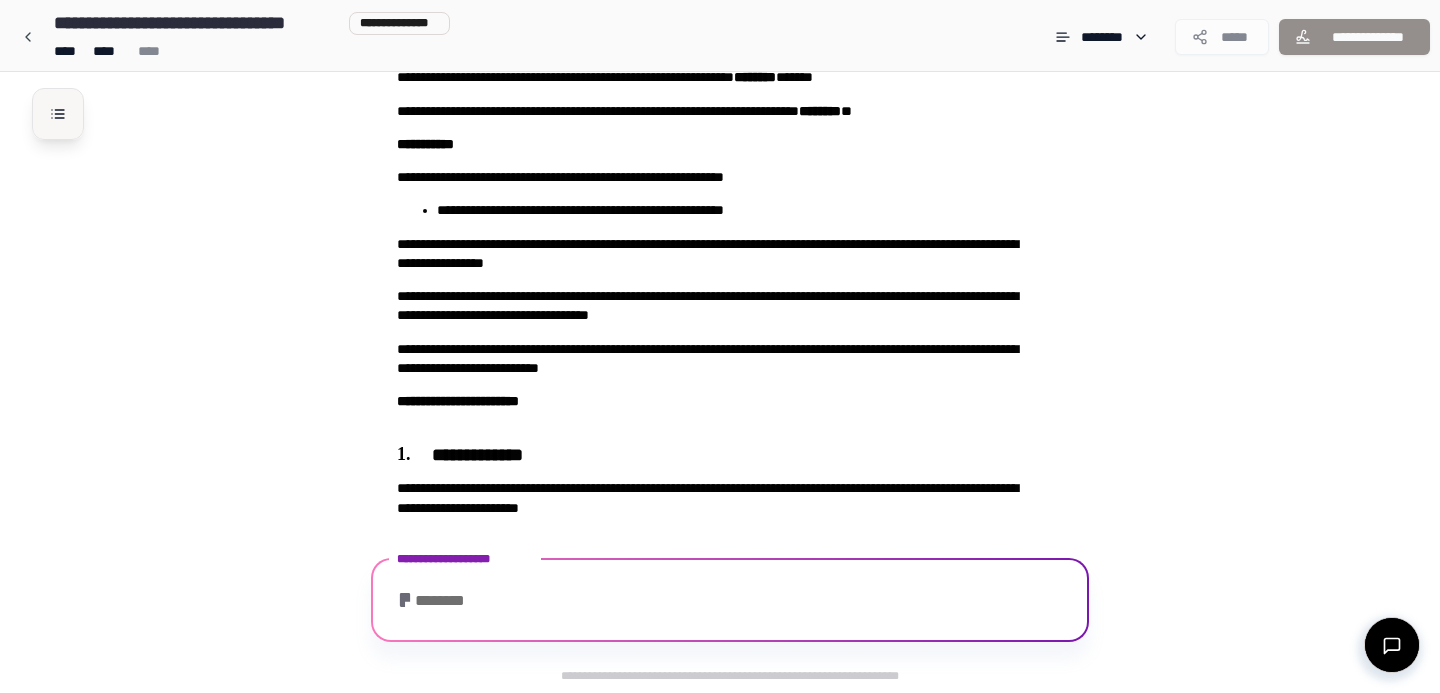 click at bounding box center [58, 114] 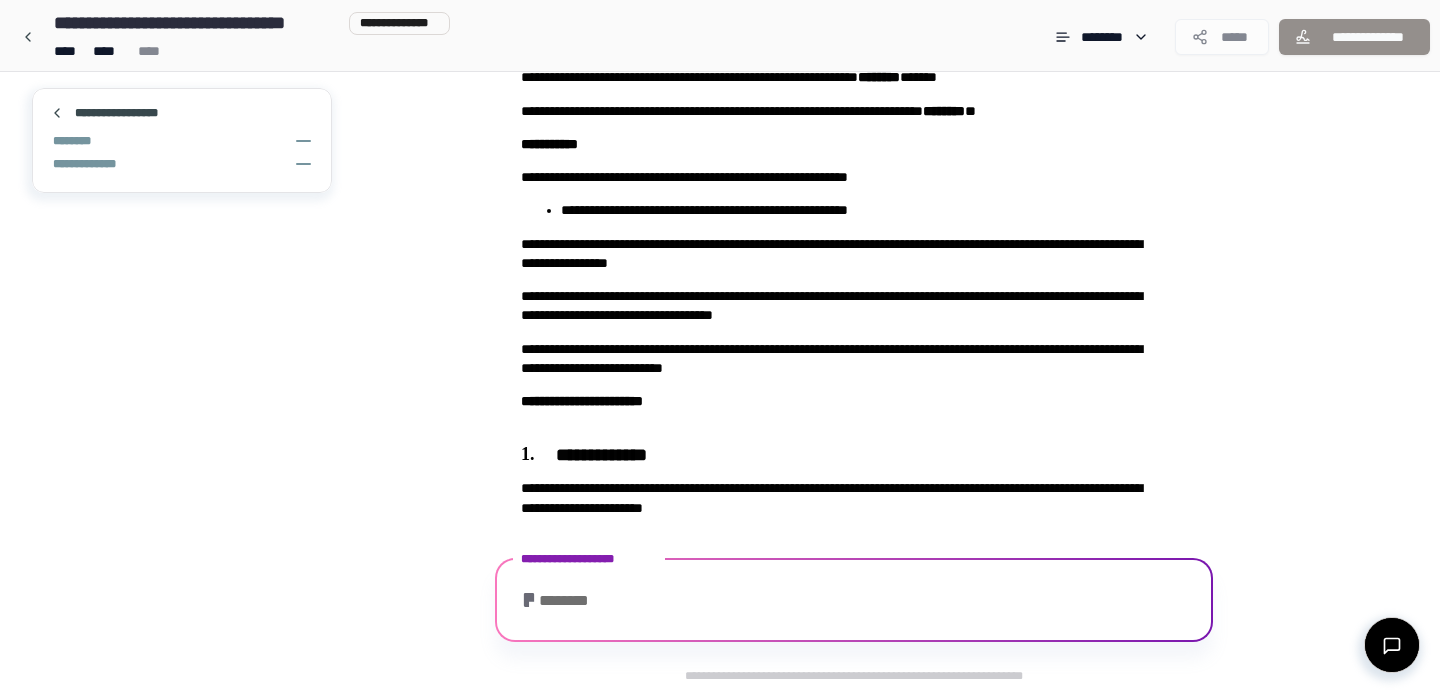 click at bounding box center [57, 113] 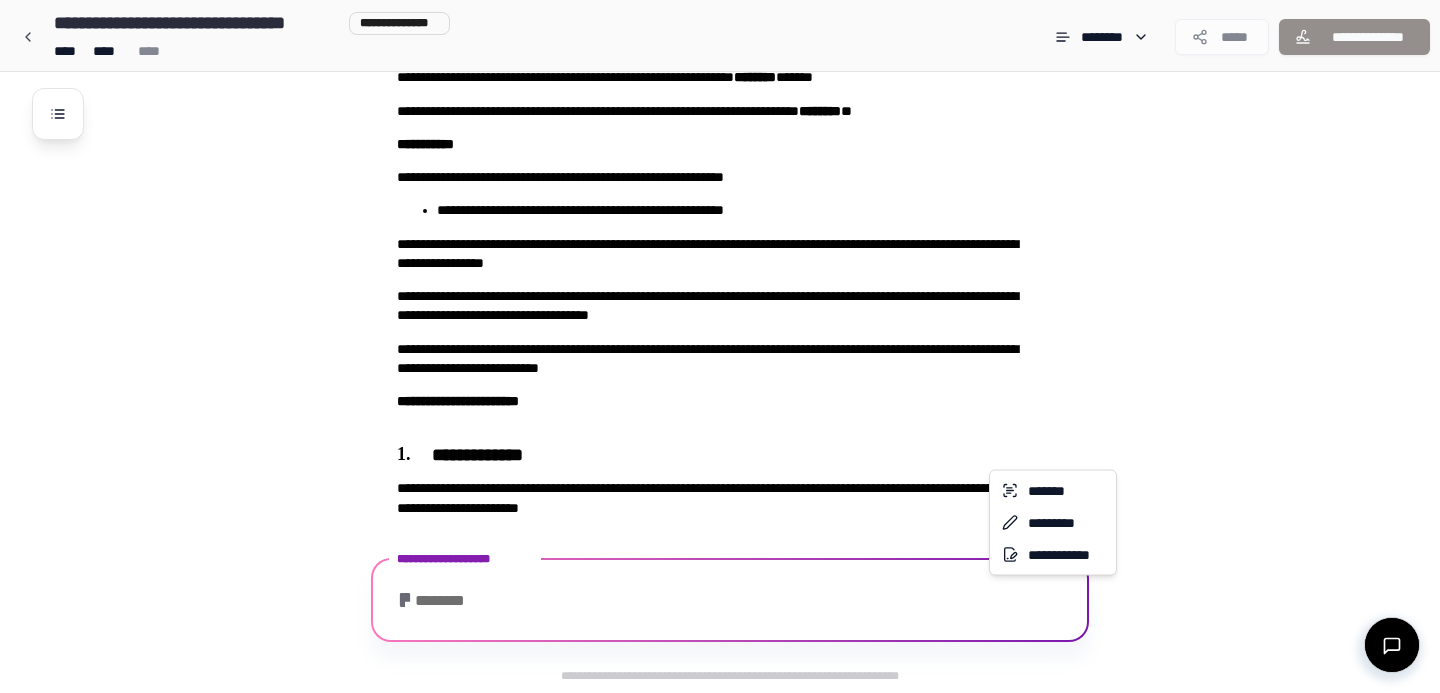 click on "**********" at bounding box center (720, 287) 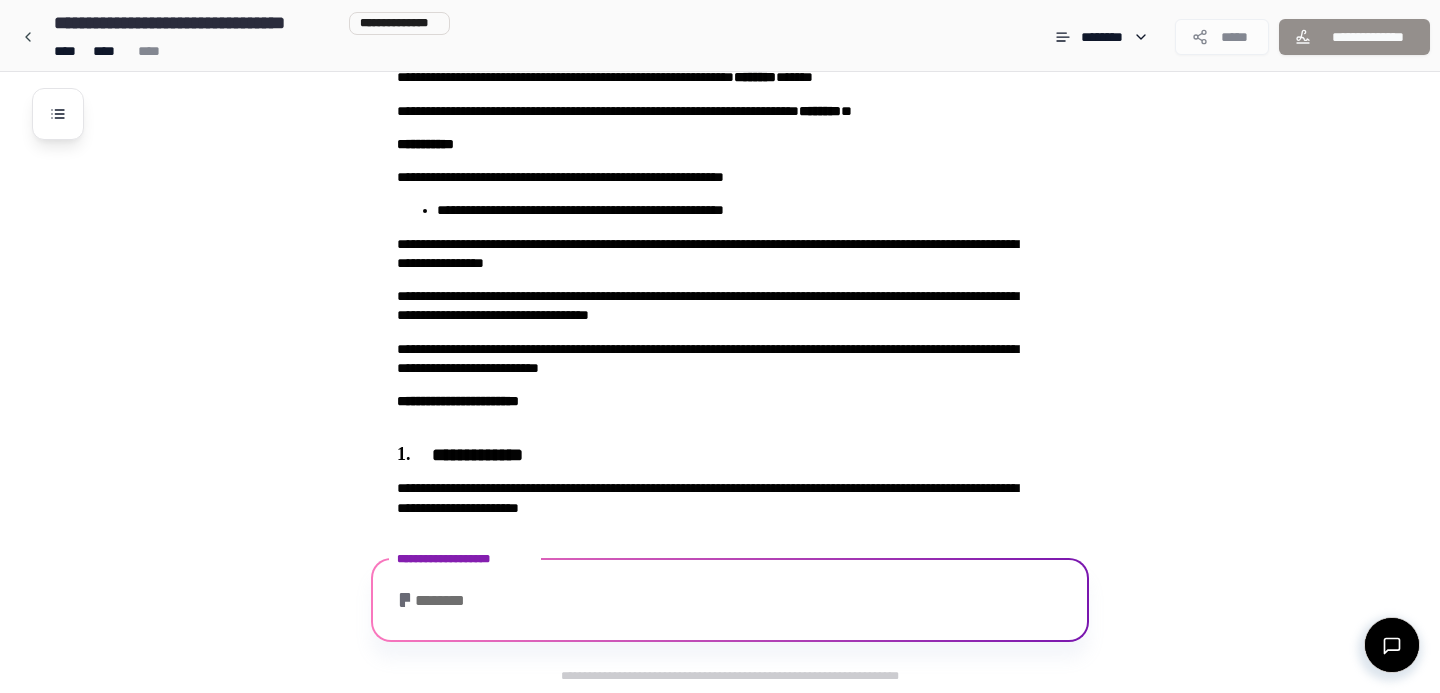 click on "********" at bounding box center (730, 603) 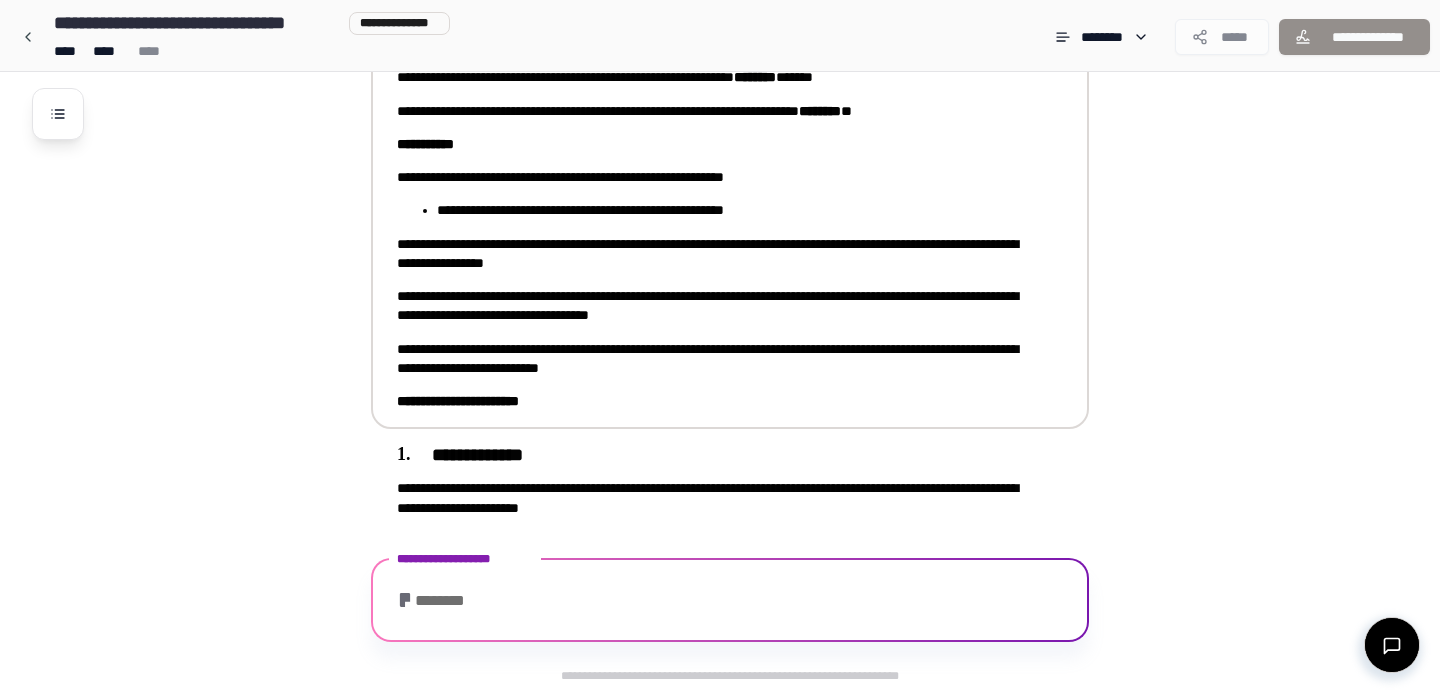 scroll, scrollTop: 0, scrollLeft: 0, axis: both 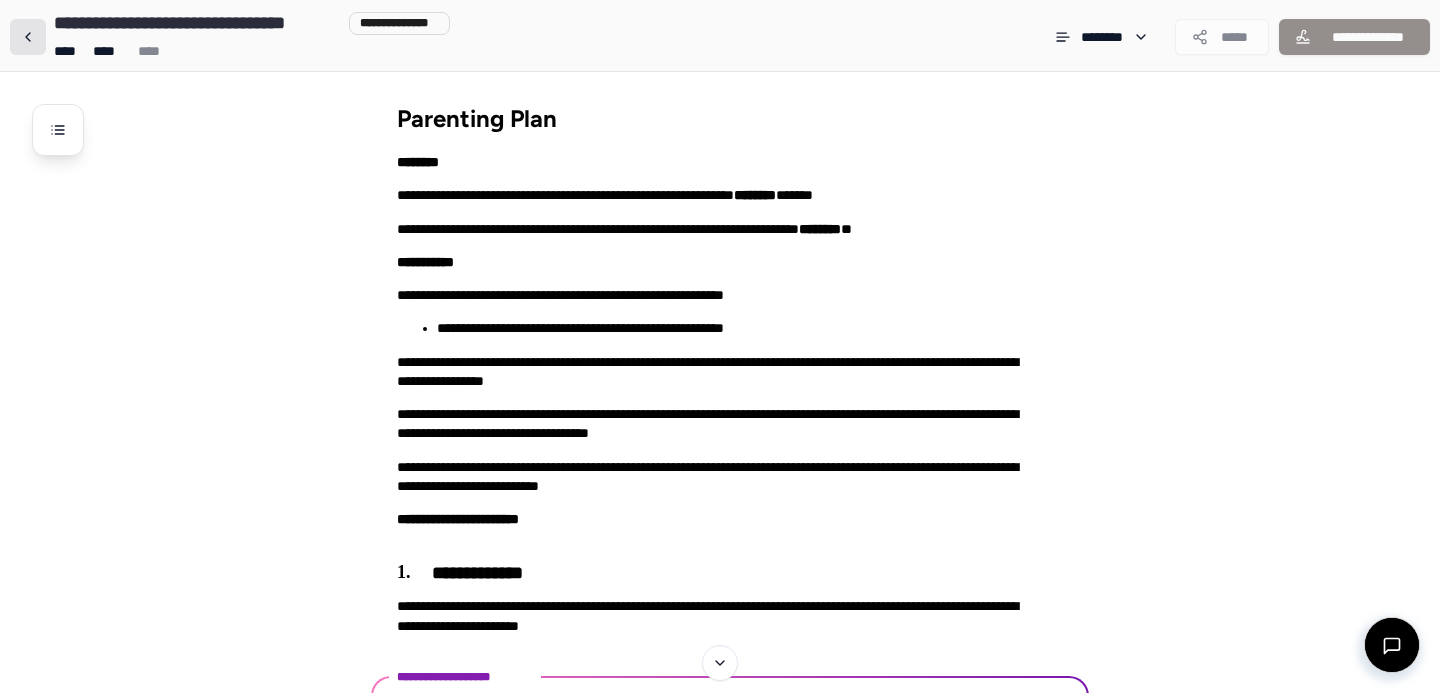 click at bounding box center (28, 37) 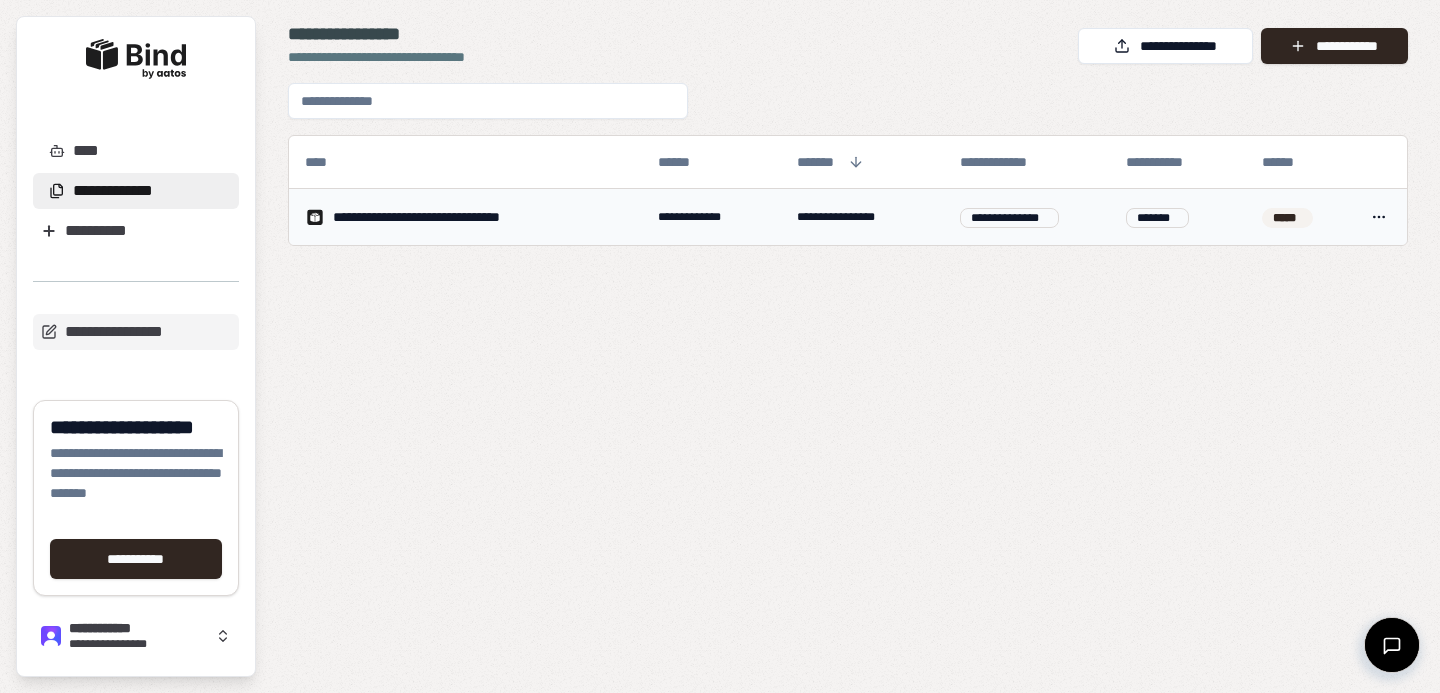 click on "**********" at bounding box center [465, 217] 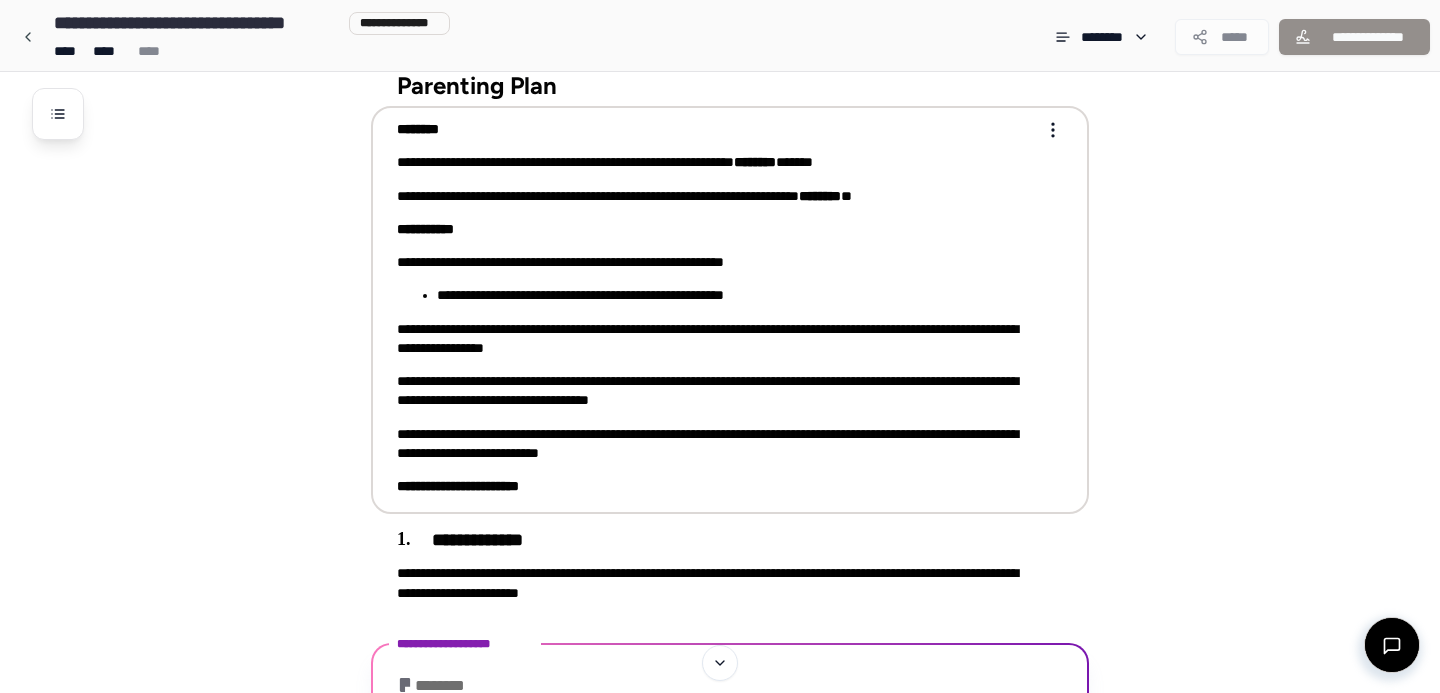 scroll, scrollTop: 40, scrollLeft: 0, axis: vertical 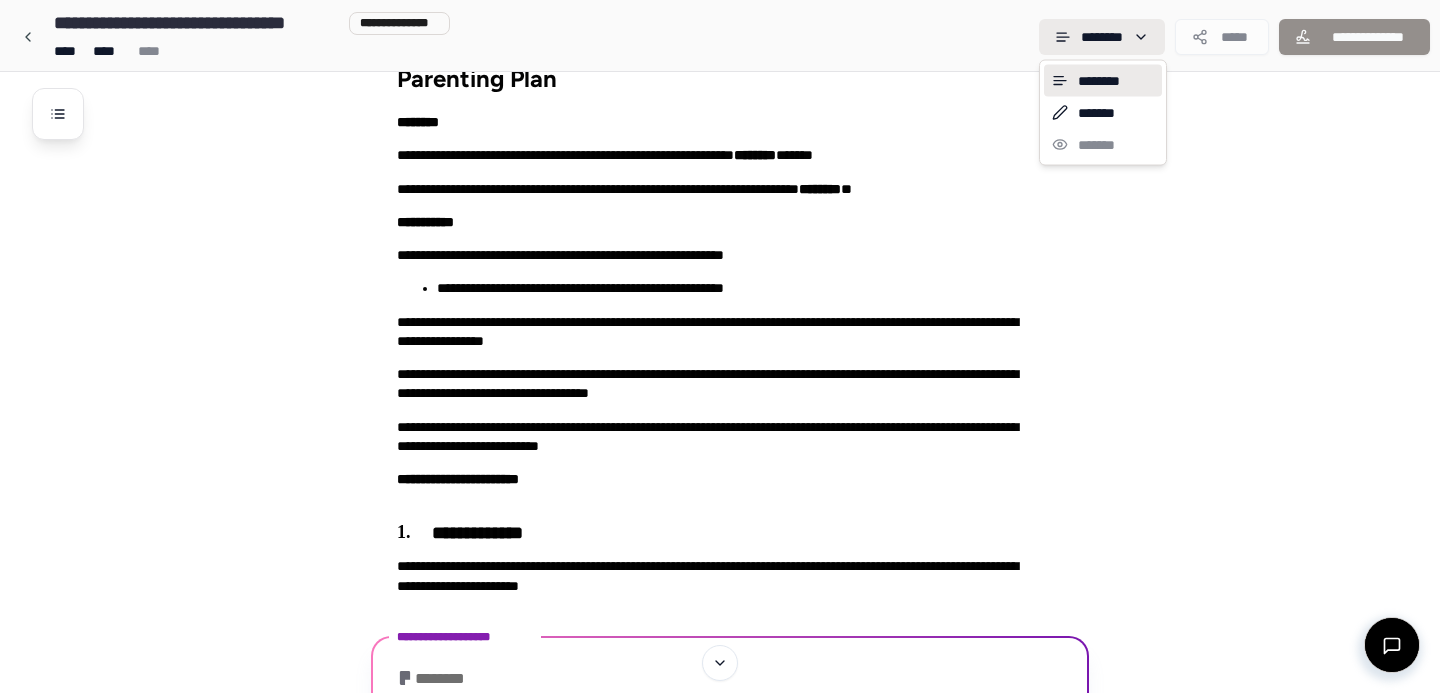 click on "**********" at bounding box center [720, 365] 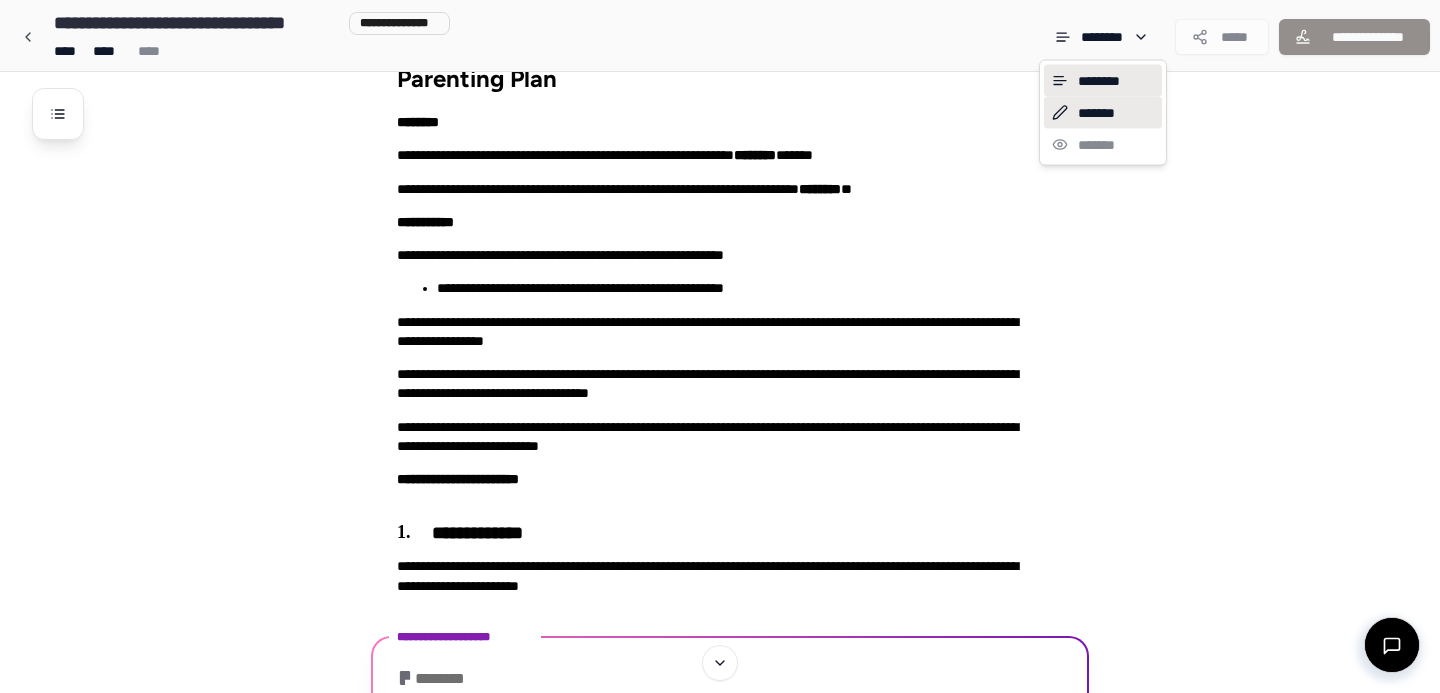 click on "*******" at bounding box center [1103, 113] 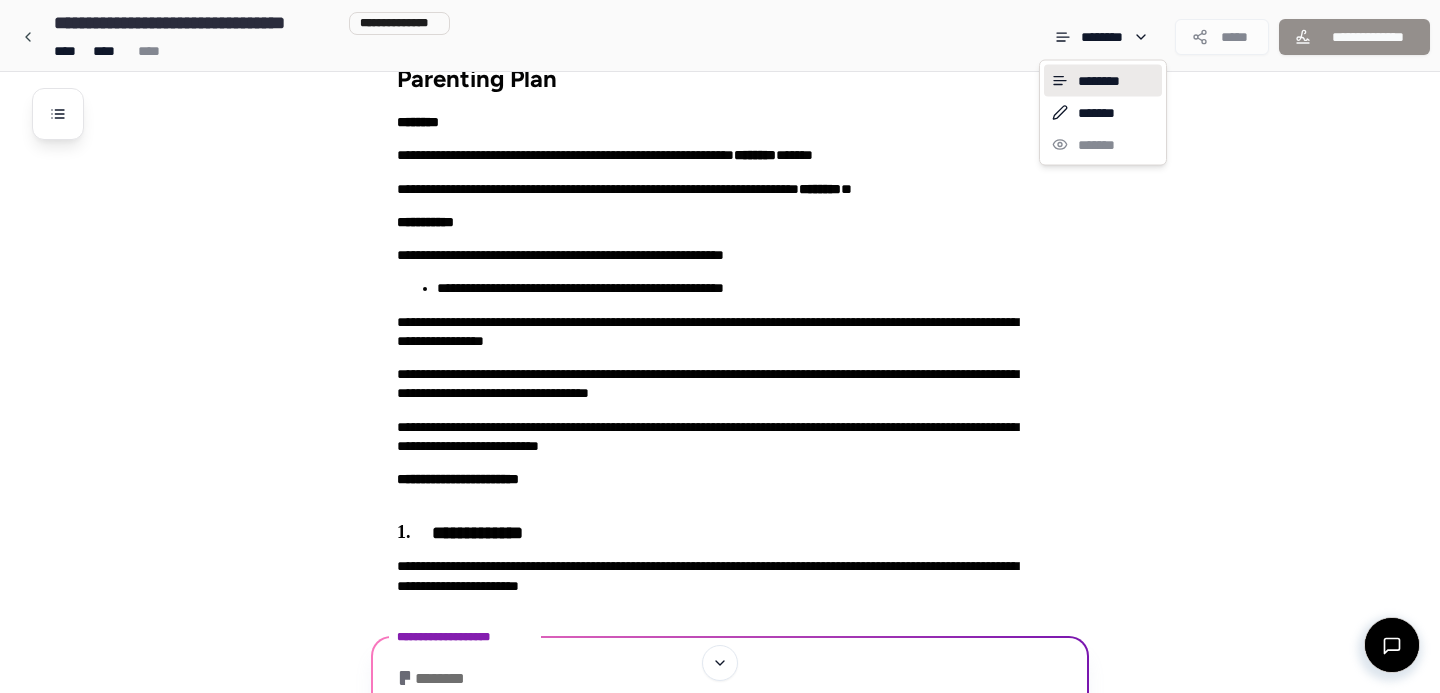 scroll, scrollTop: 0, scrollLeft: 0, axis: both 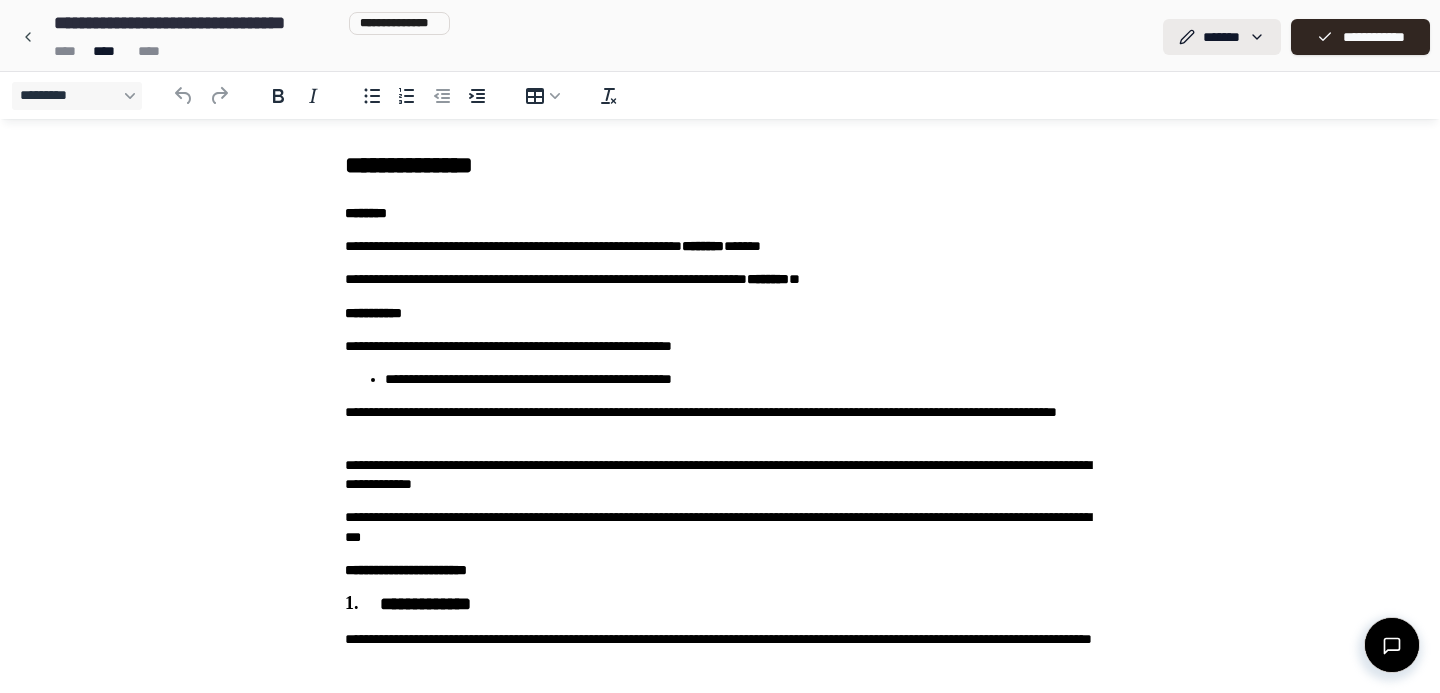 click on "**********" at bounding box center [720, 378] 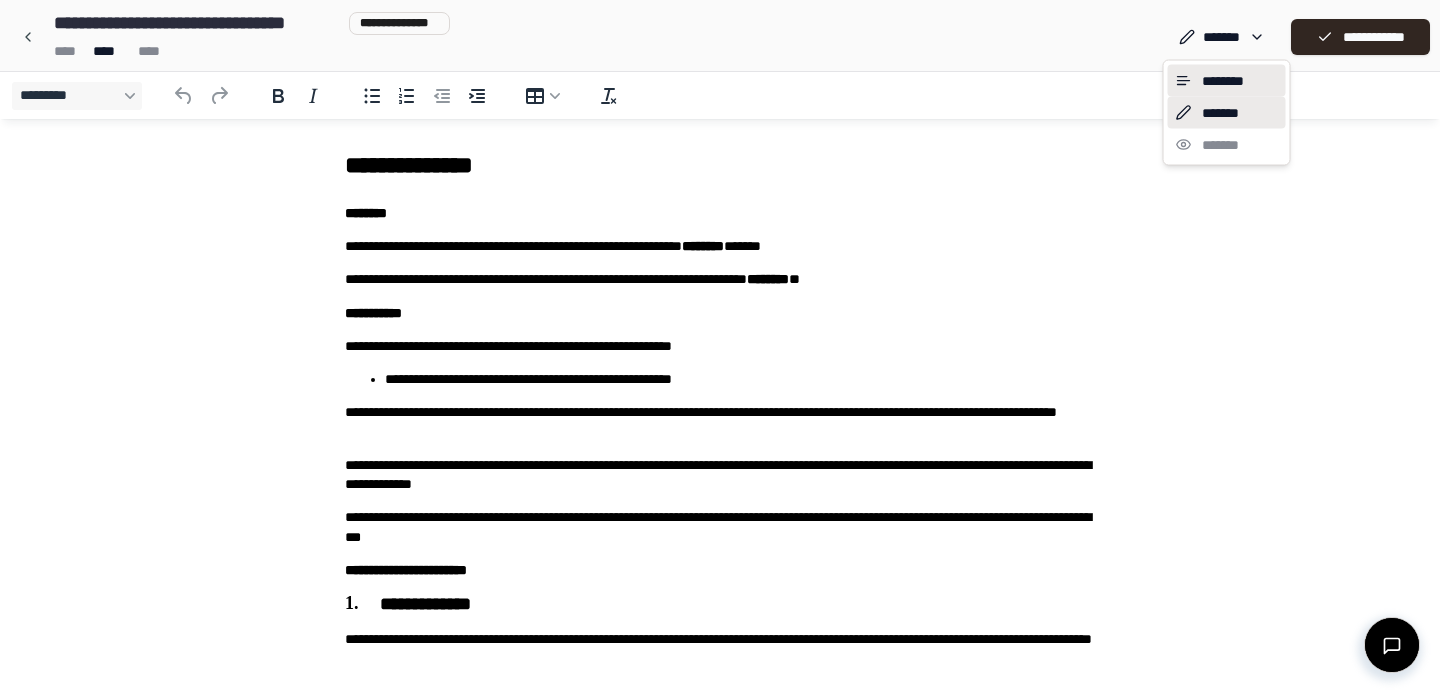click on "********" at bounding box center (1227, 81) 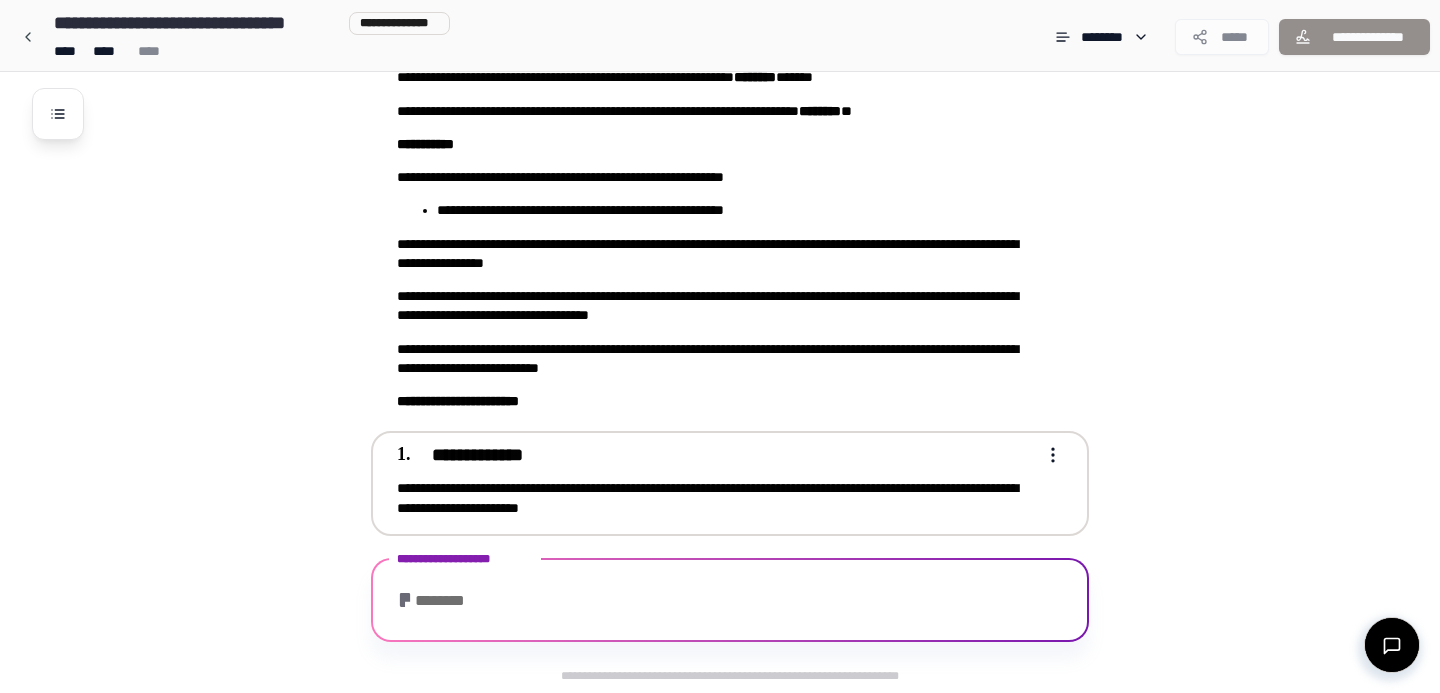 scroll, scrollTop: 232, scrollLeft: 0, axis: vertical 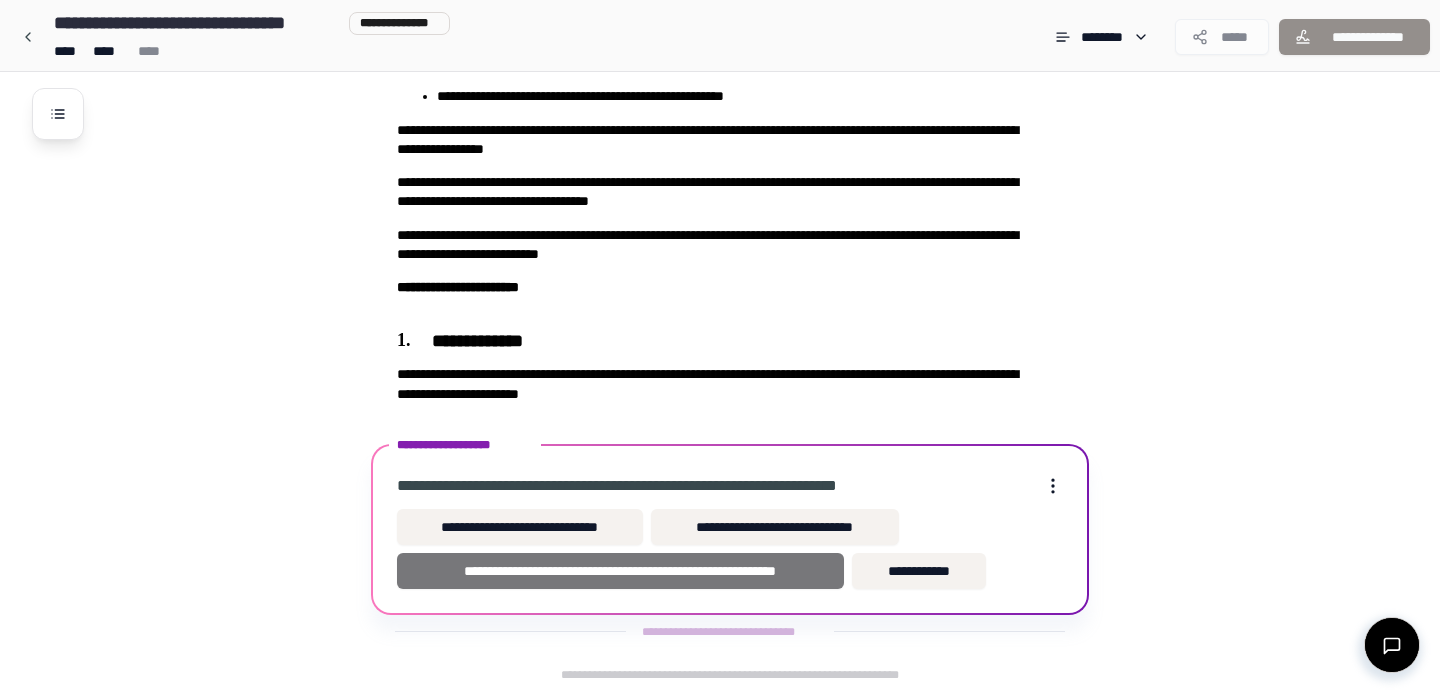 click on "**********" at bounding box center (620, 571) 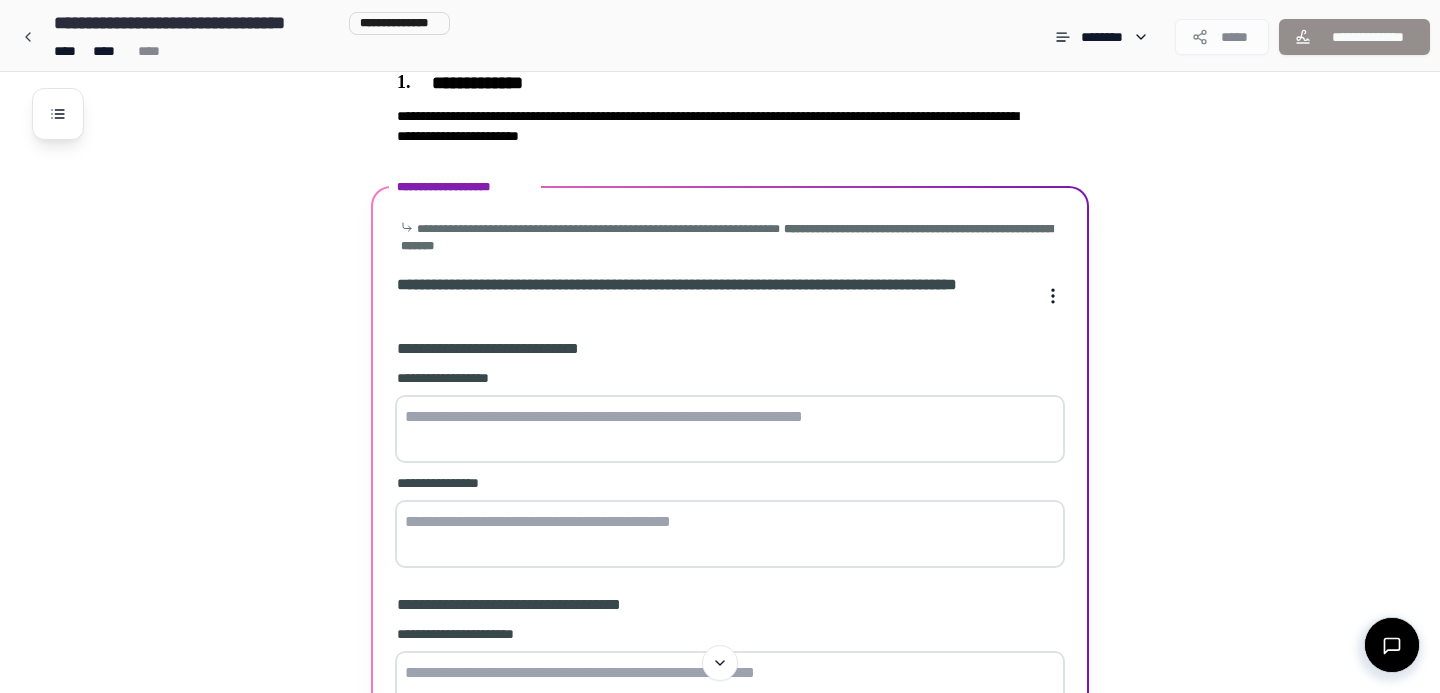 scroll, scrollTop: 457, scrollLeft: 0, axis: vertical 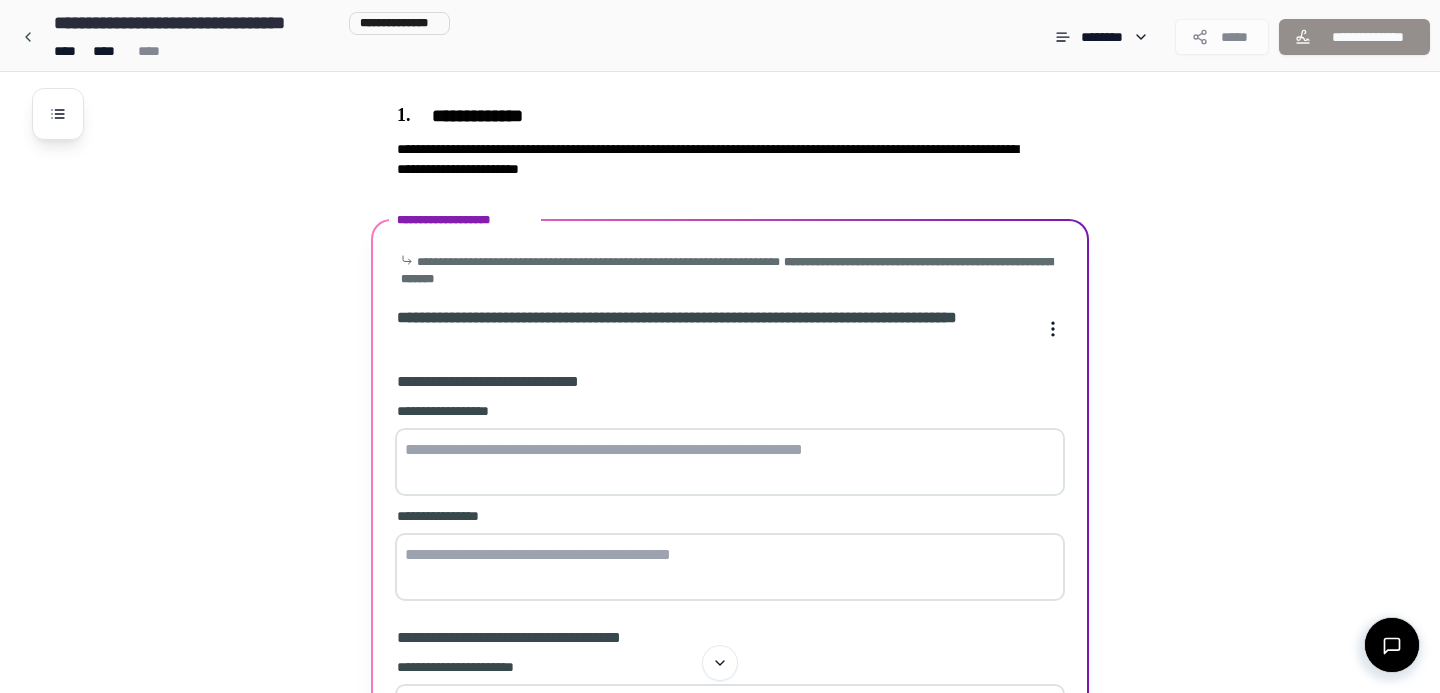 click at bounding box center (730, 462) 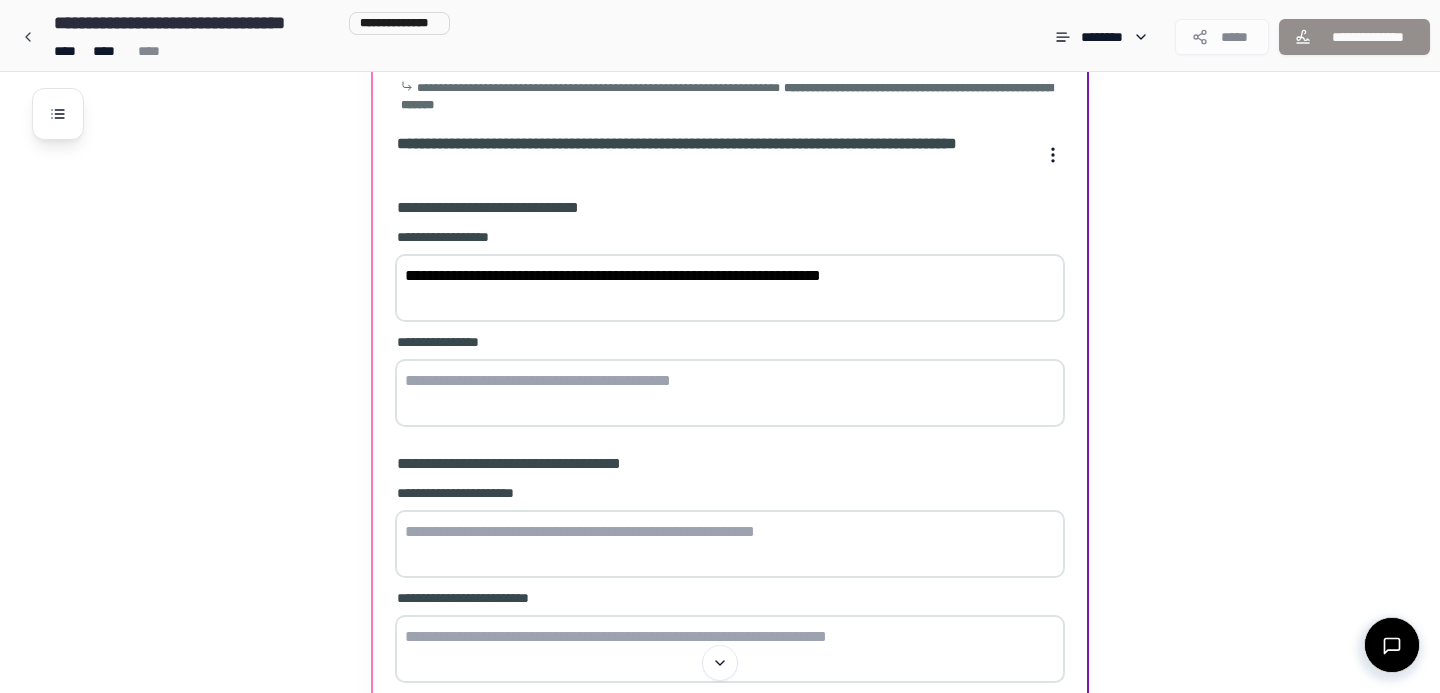 scroll, scrollTop: 637, scrollLeft: 0, axis: vertical 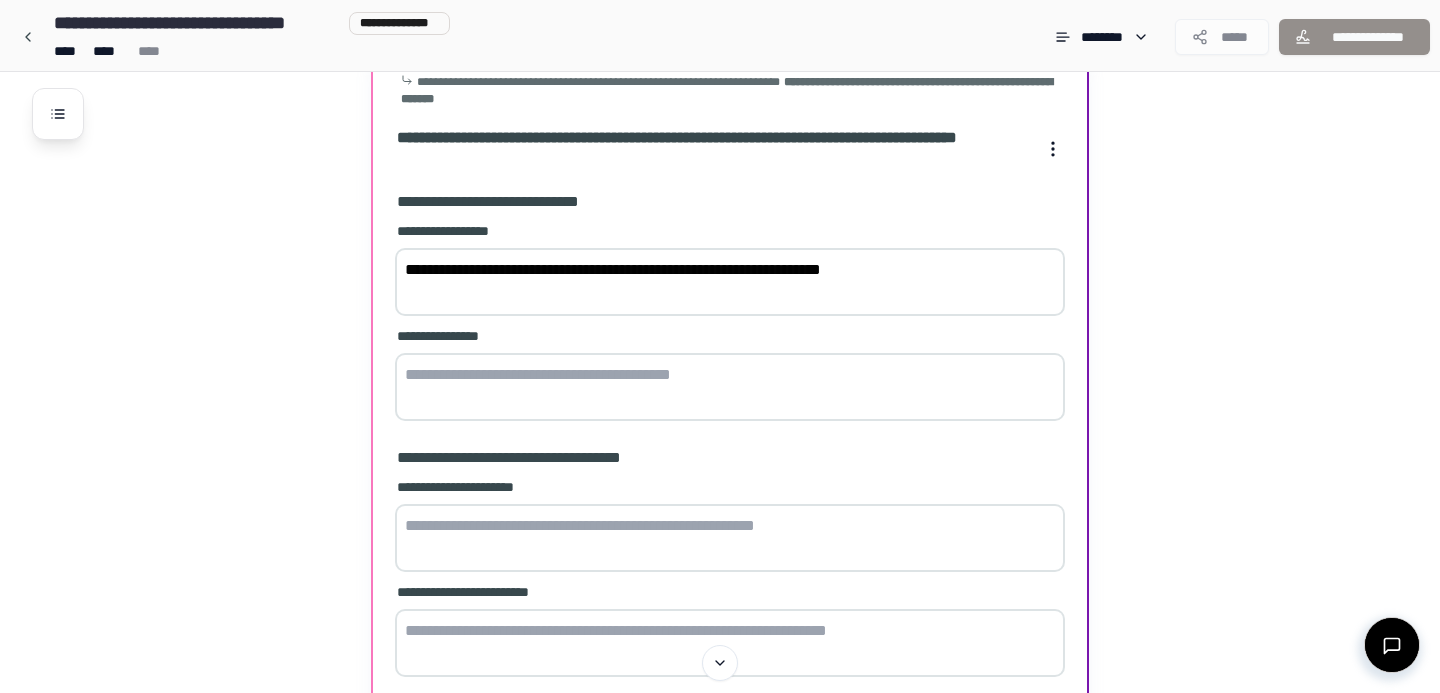 type on "**********" 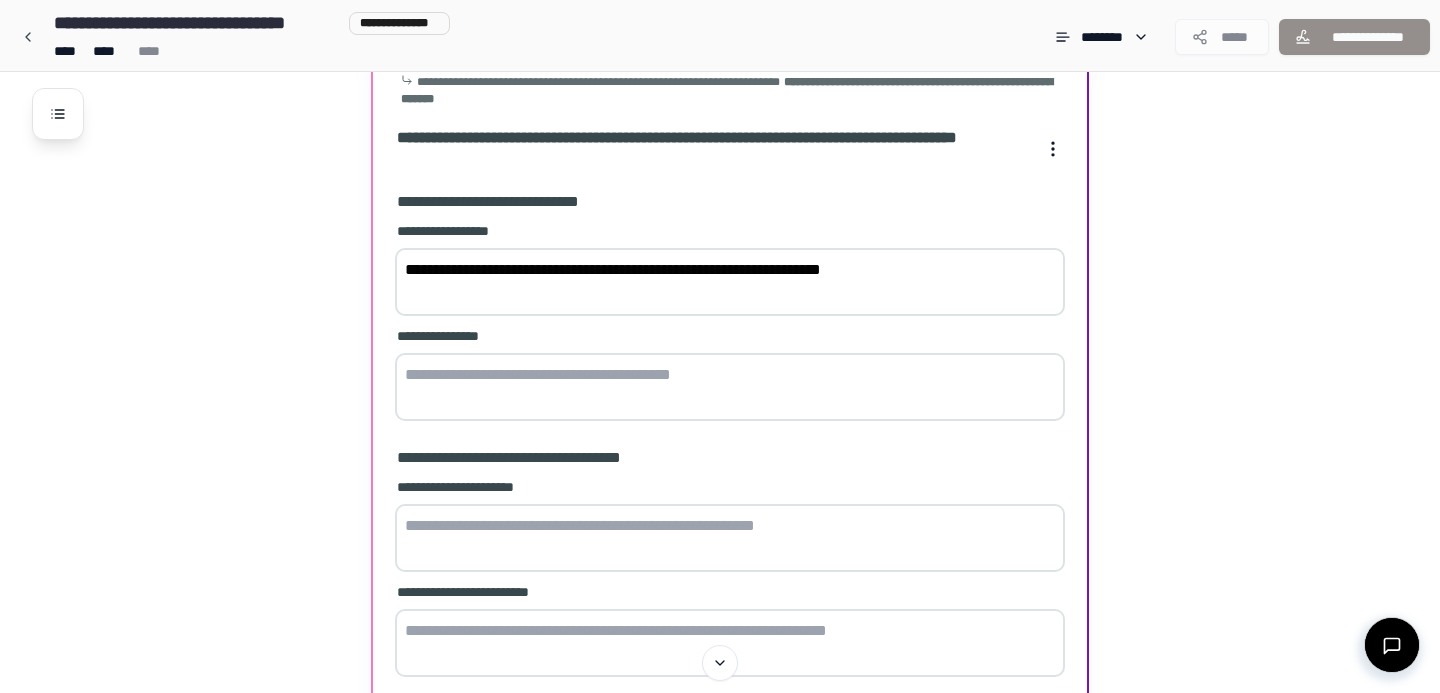 click at bounding box center [730, 538] 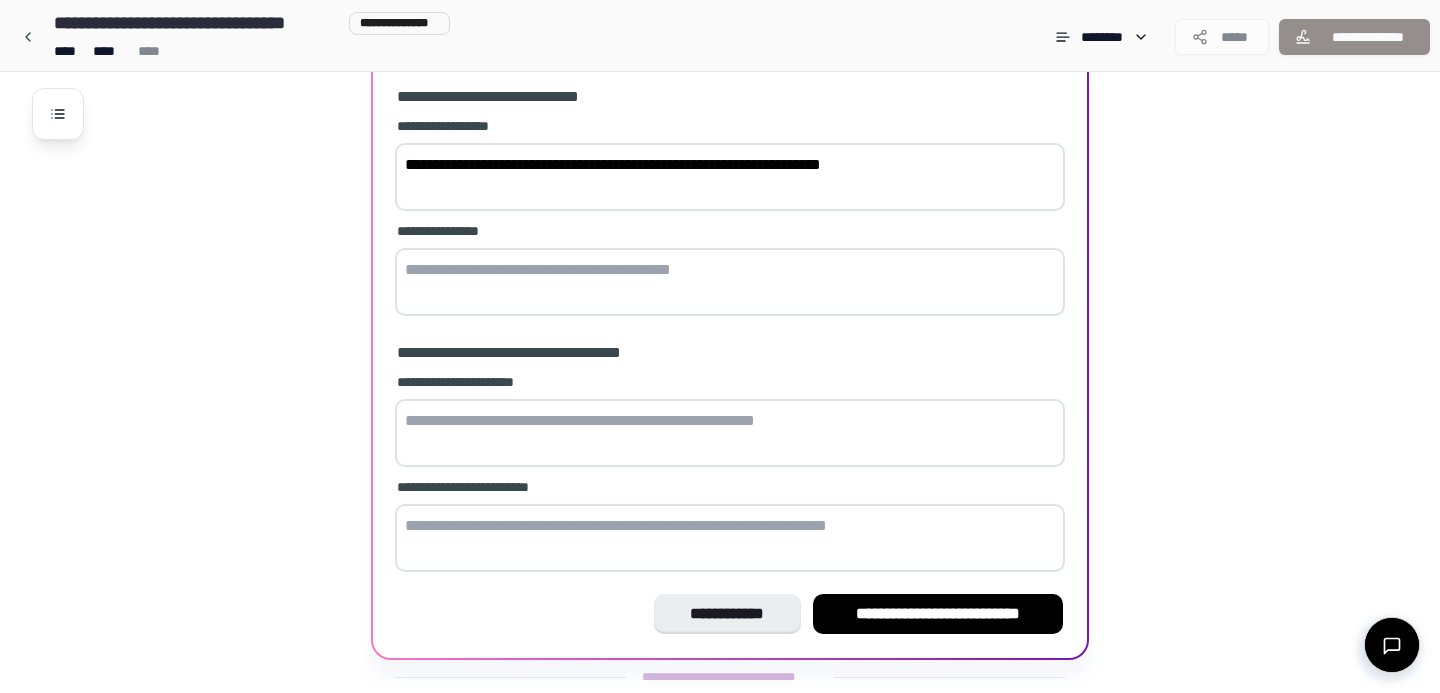 scroll, scrollTop: 788, scrollLeft: 0, axis: vertical 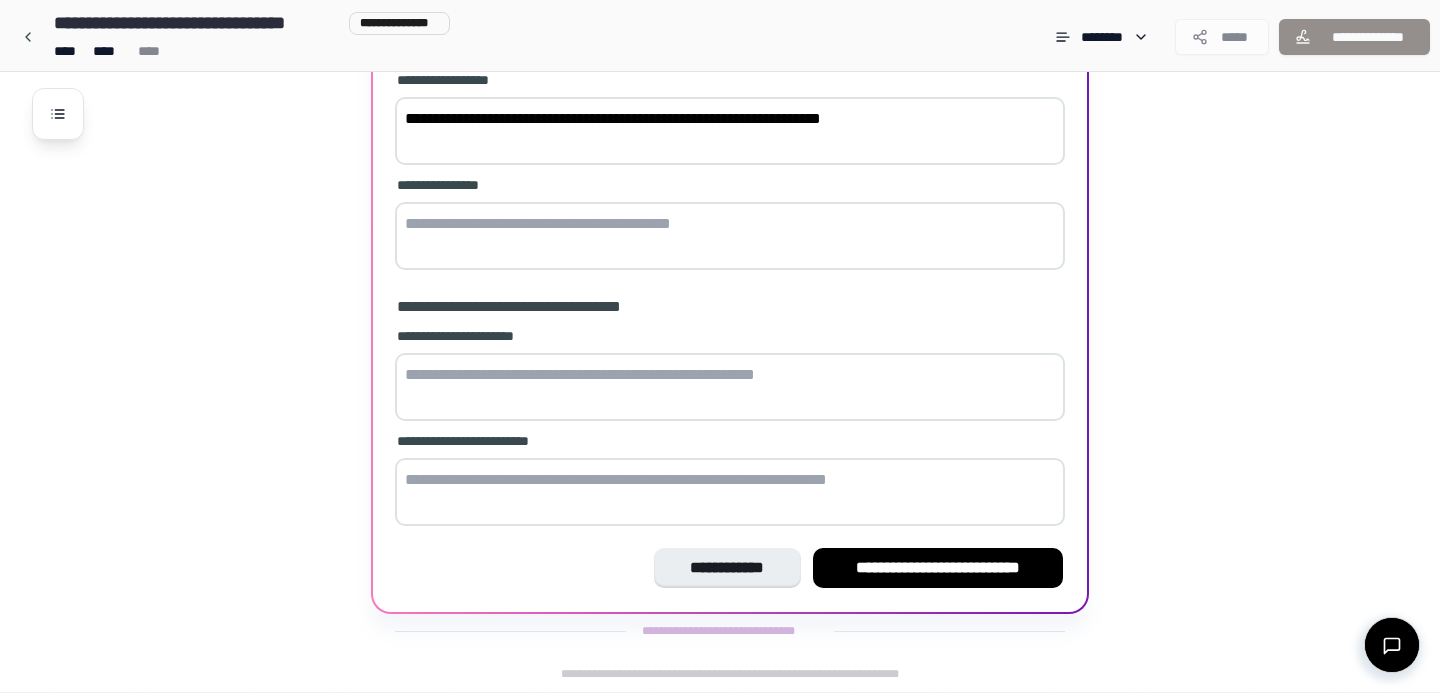 click at bounding box center (730, 492) 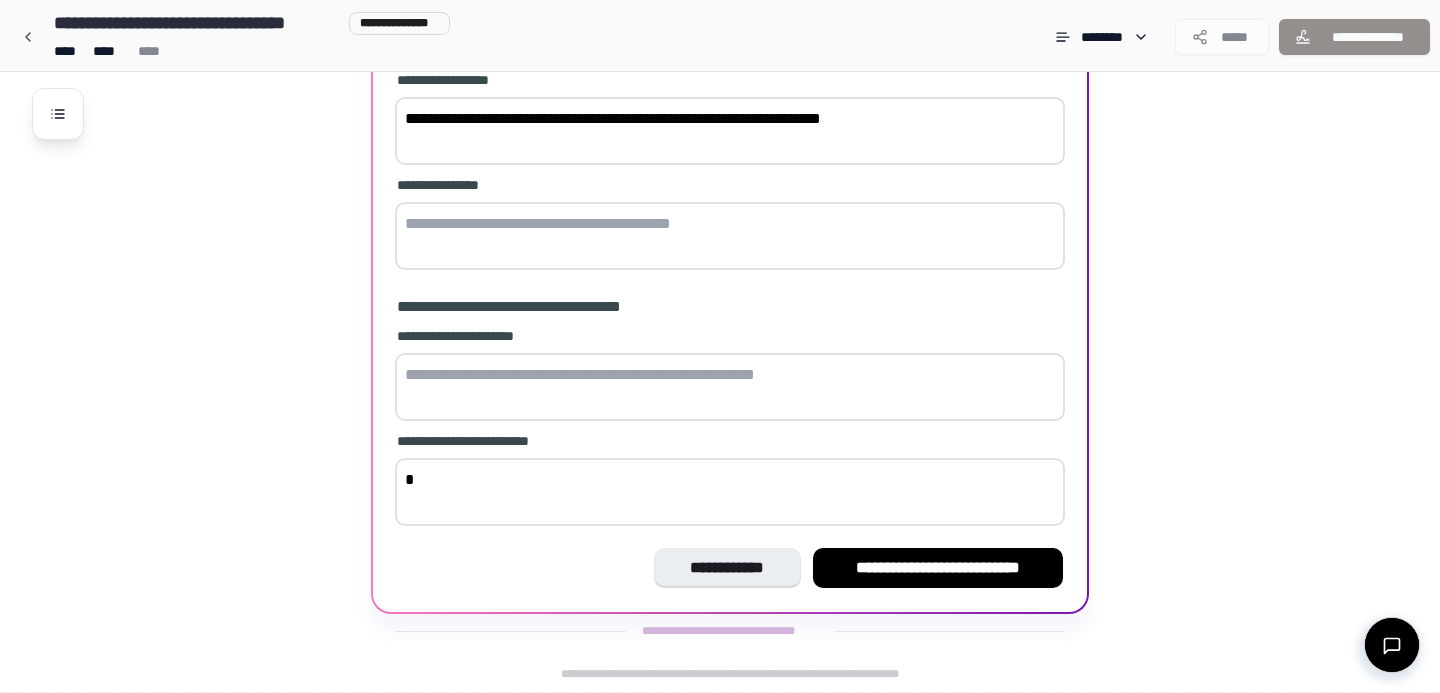 type 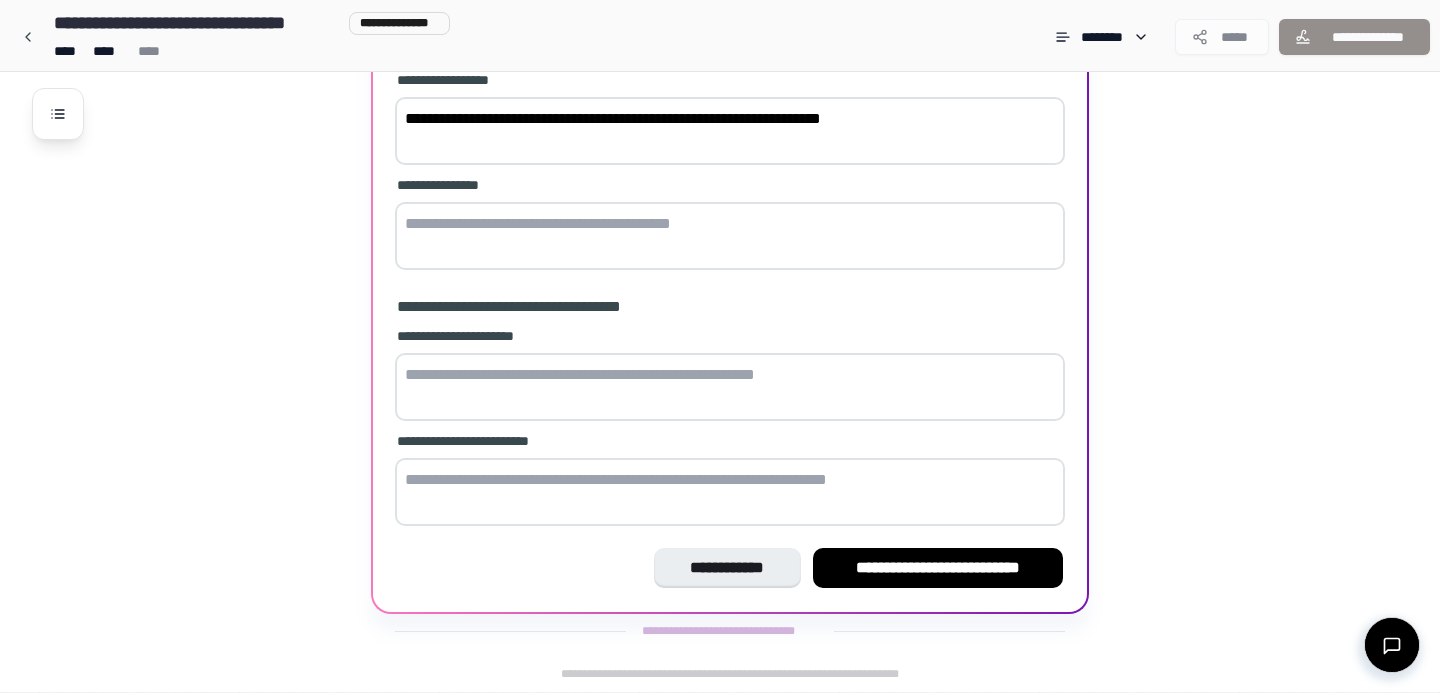 click at bounding box center (730, 387) 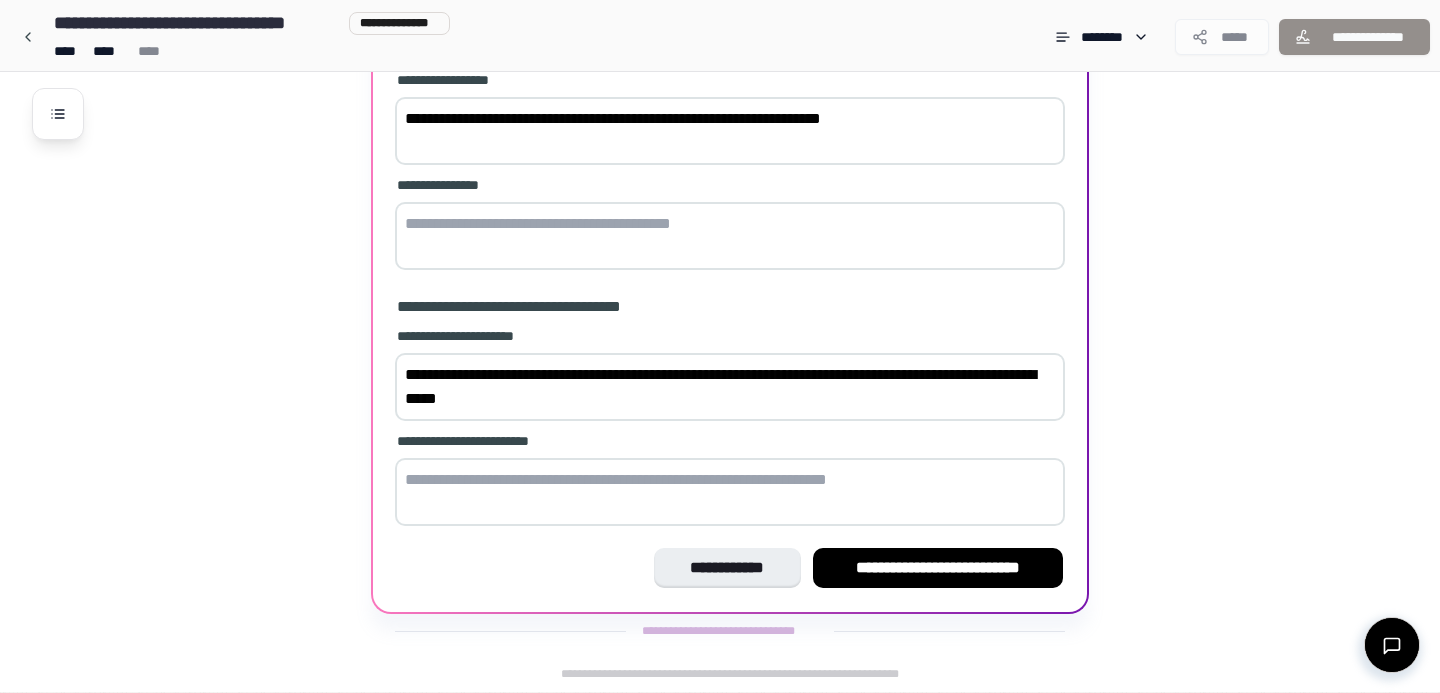 type on "**********" 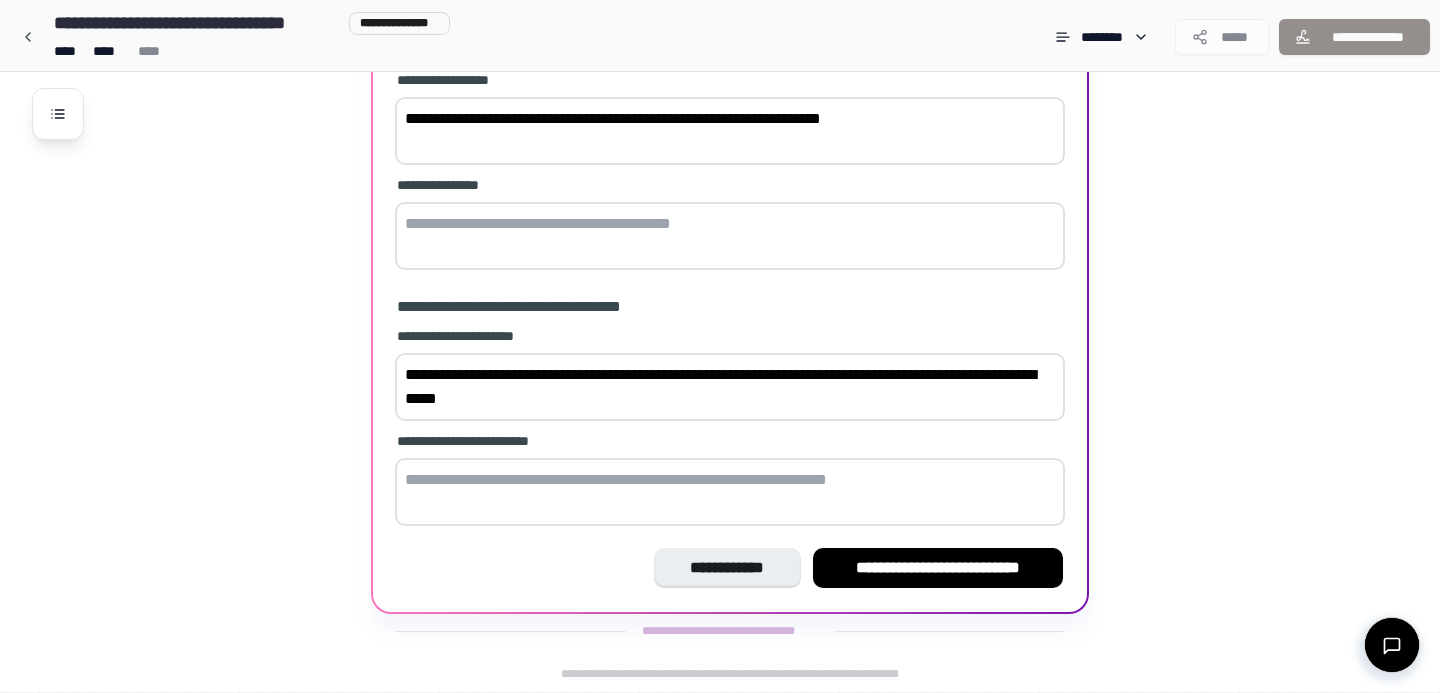 click at bounding box center [730, 492] 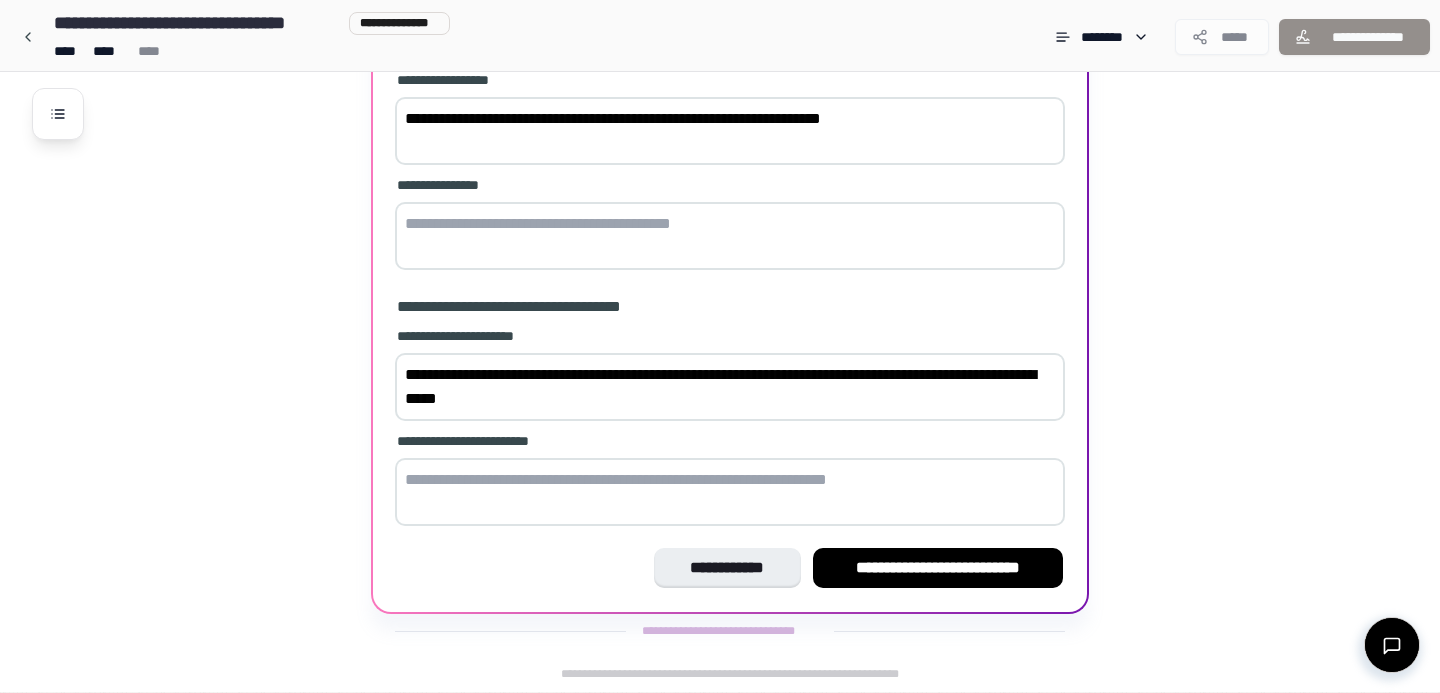 drag, startPoint x: 401, startPoint y: 477, endPoint x: 1008, endPoint y: 484, distance: 607.04034 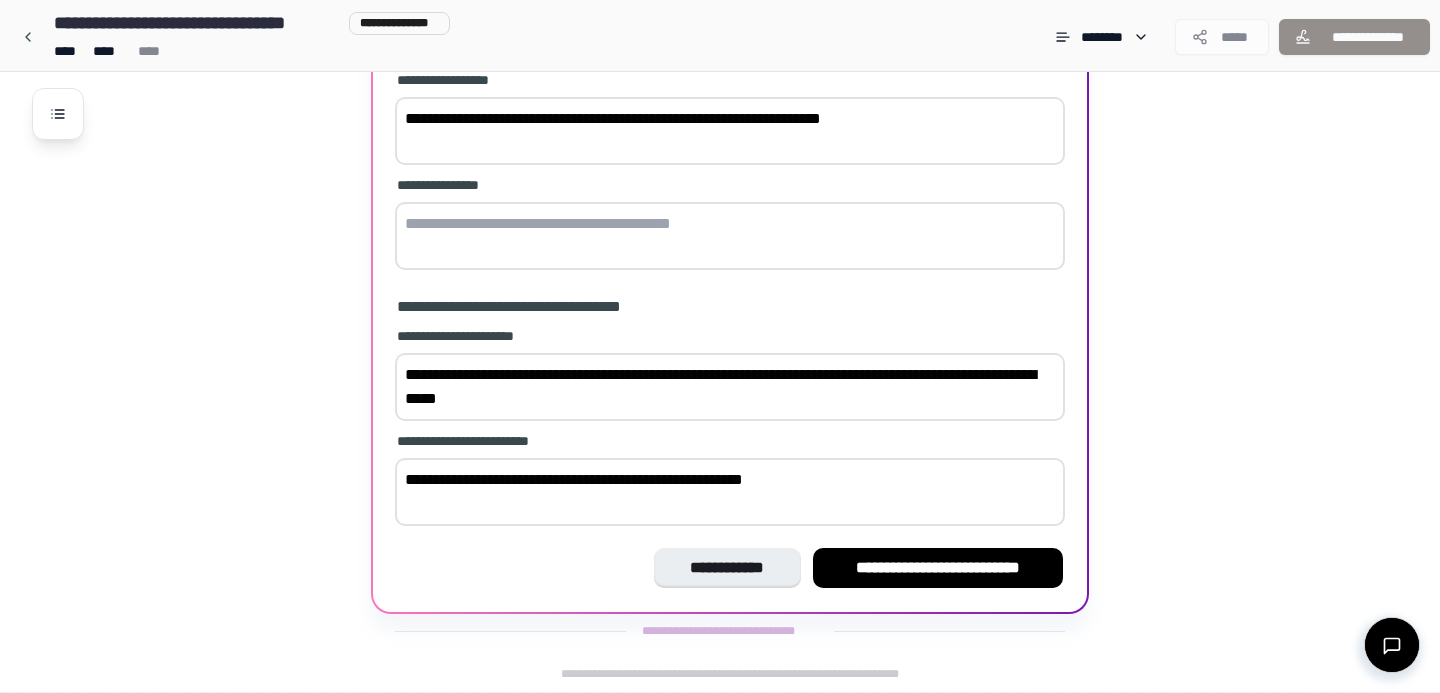 drag, startPoint x: 403, startPoint y: 482, endPoint x: 535, endPoint y: 477, distance: 132.09467 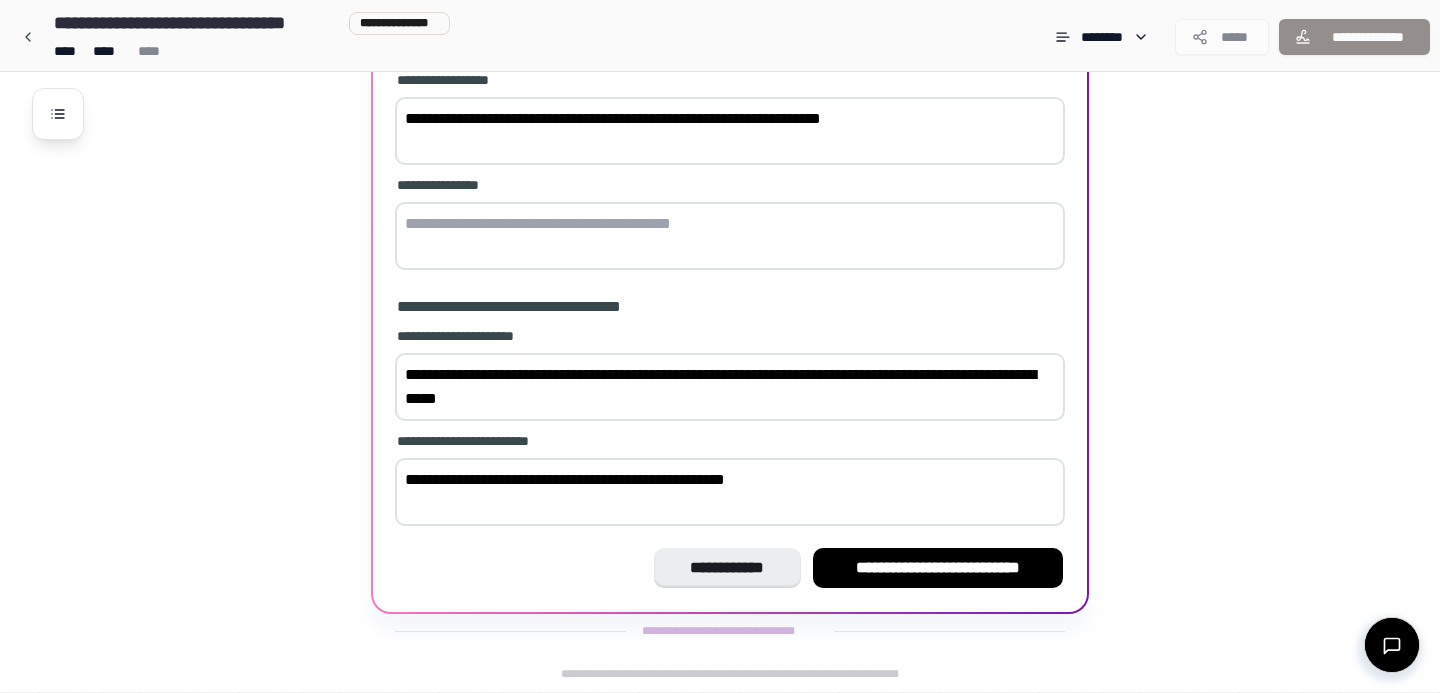 click on "**********" at bounding box center (730, 492) 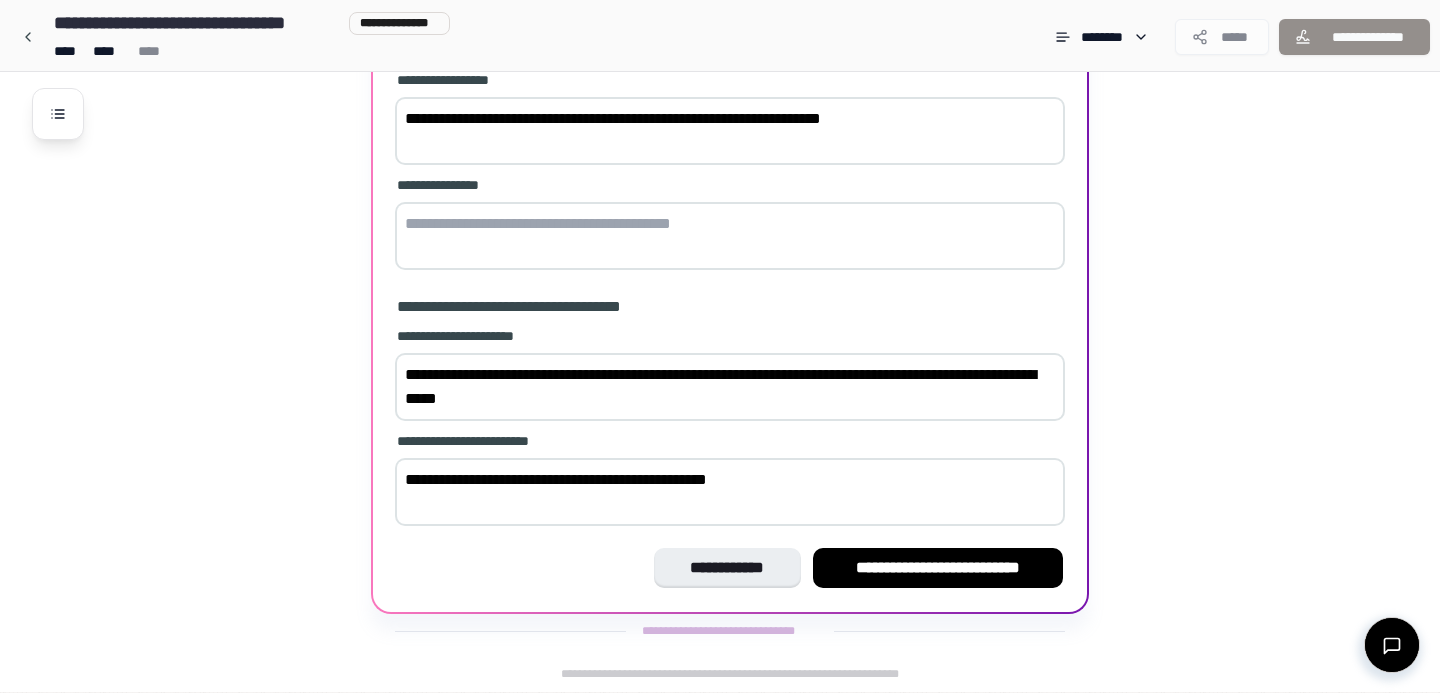 click on "**********" at bounding box center [730, 492] 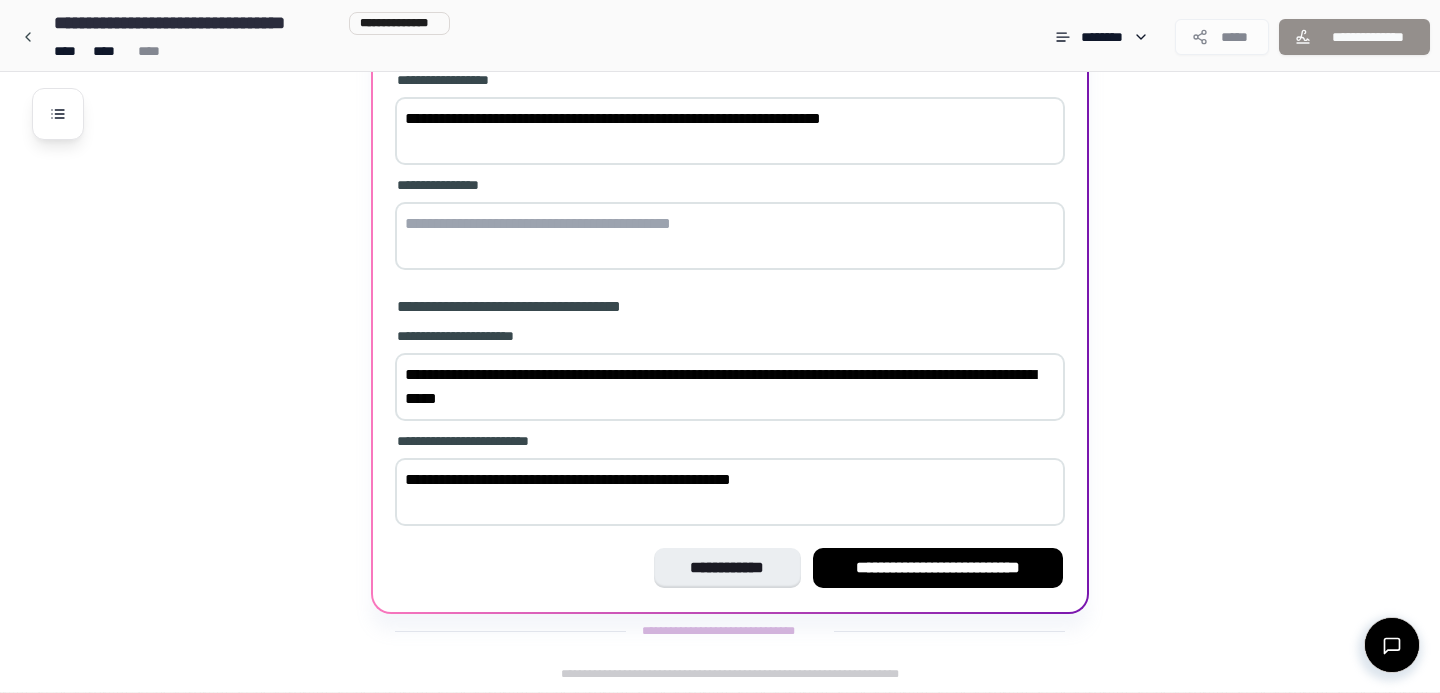 drag, startPoint x: 728, startPoint y: 481, endPoint x: 806, endPoint y: 485, distance: 78.10249 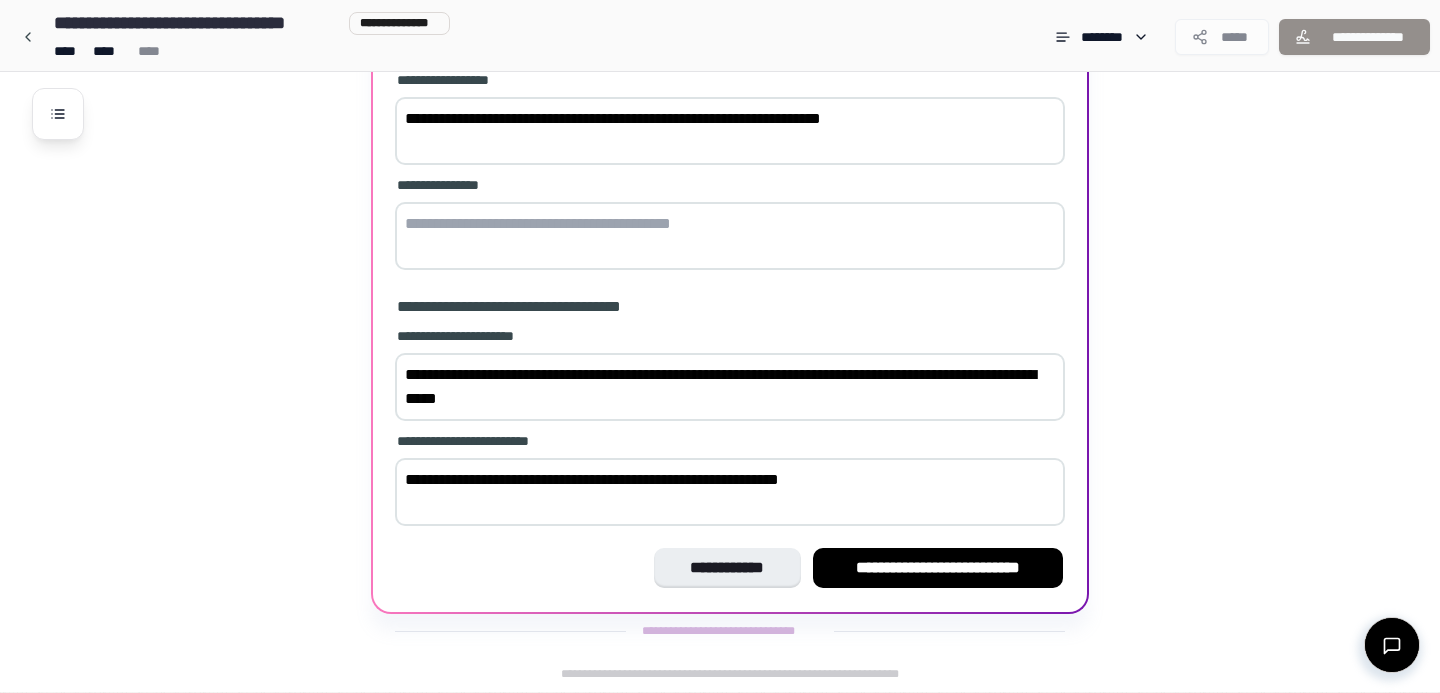 click on "**********" at bounding box center (730, 492) 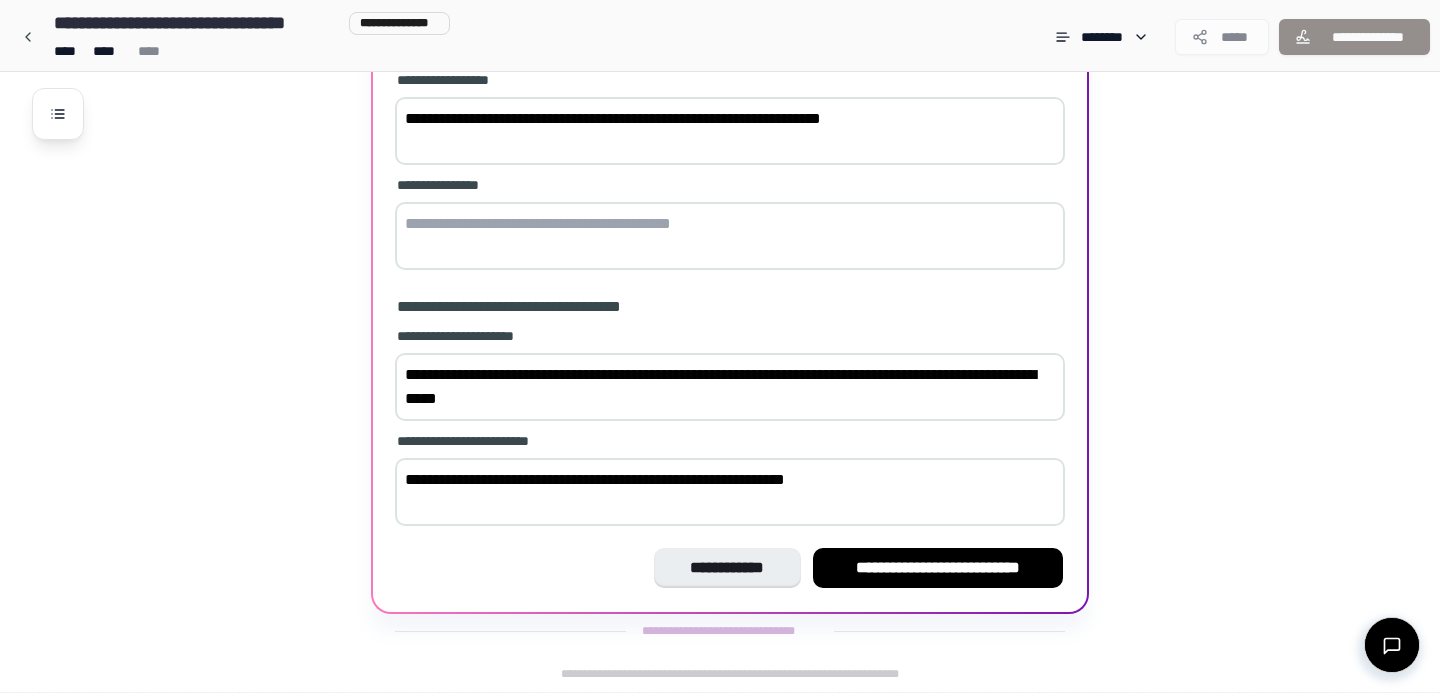 click on "**********" at bounding box center (730, 492) 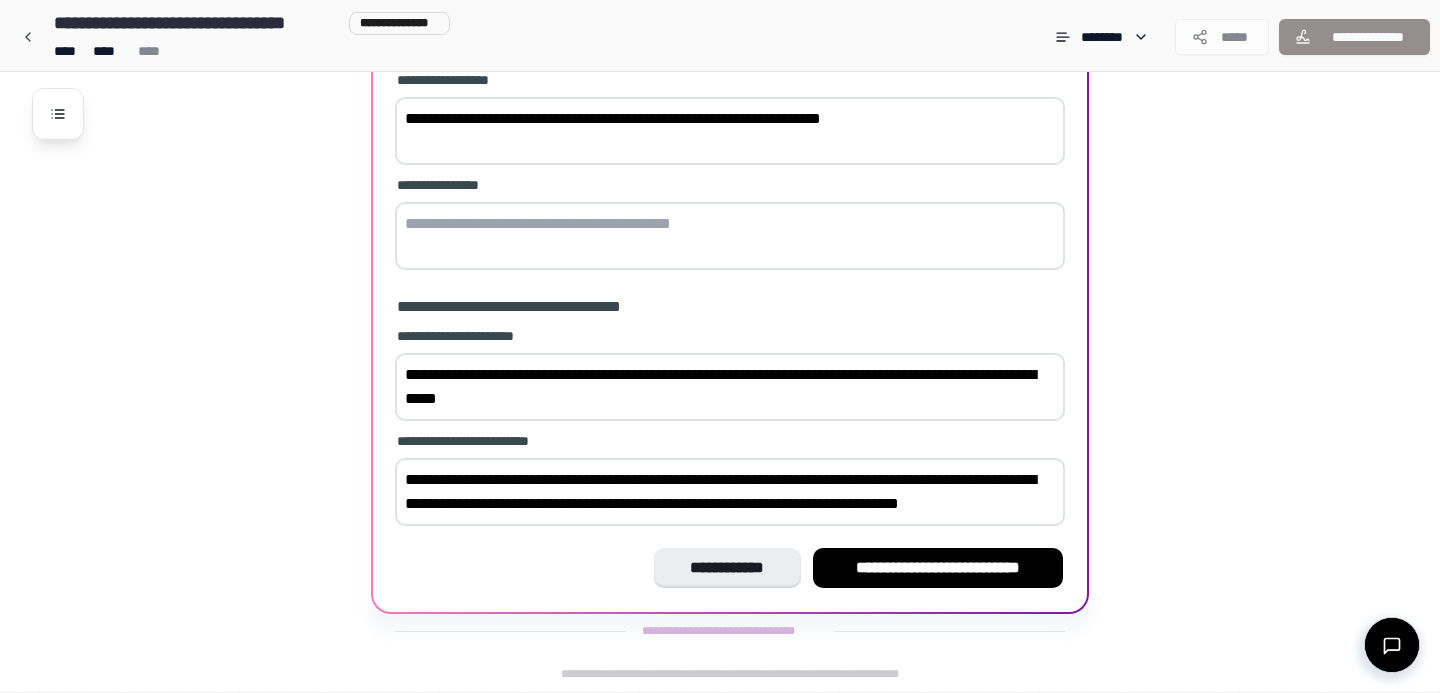 scroll, scrollTop: 812, scrollLeft: 0, axis: vertical 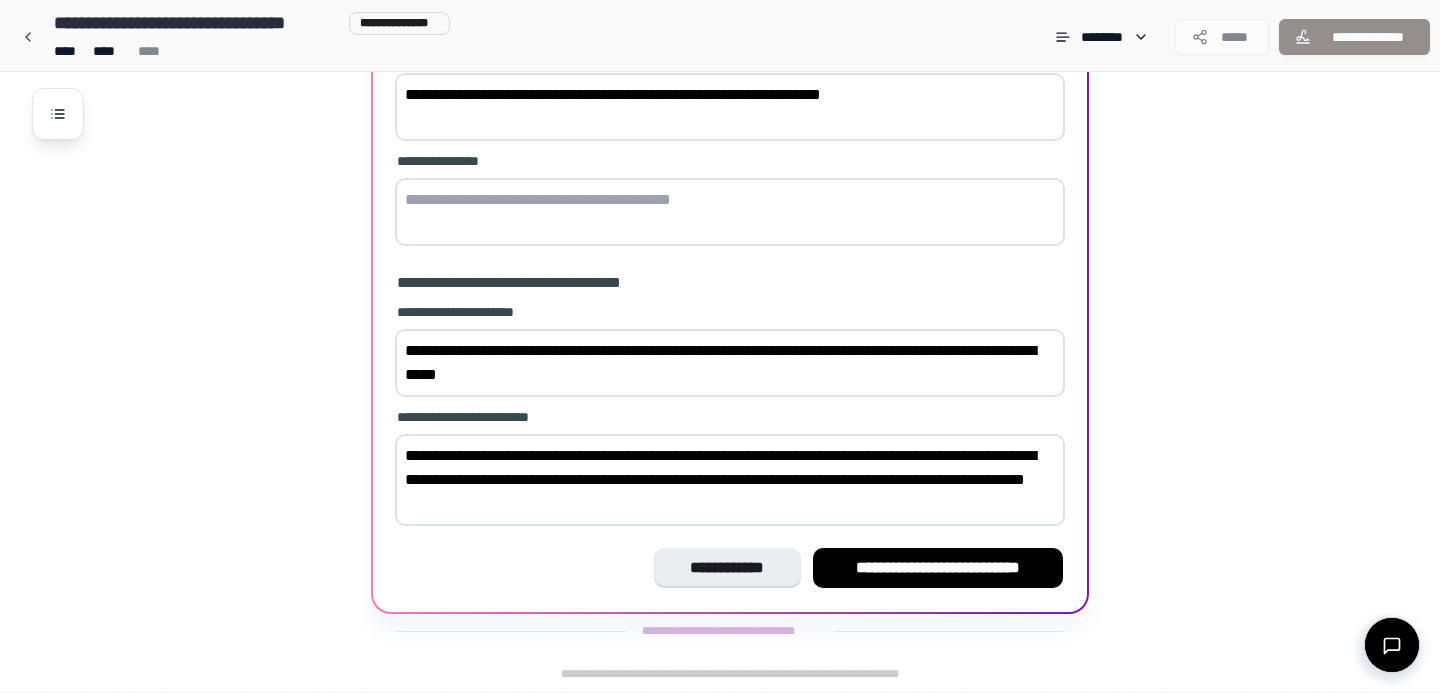 drag, startPoint x: 493, startPoint y: 505, endPoint x: 585, endPoint y: 502, distance: 92.0489 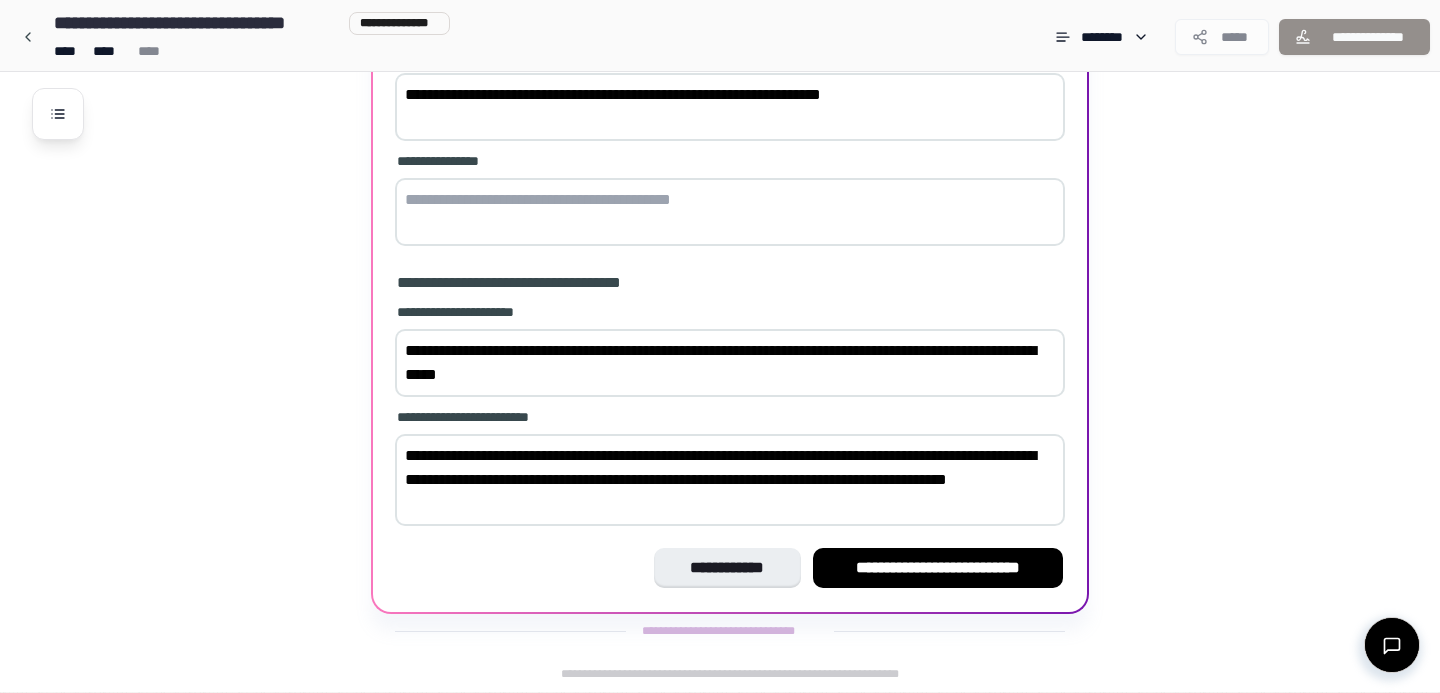 click on "**********" at bounding box center [730, 480] 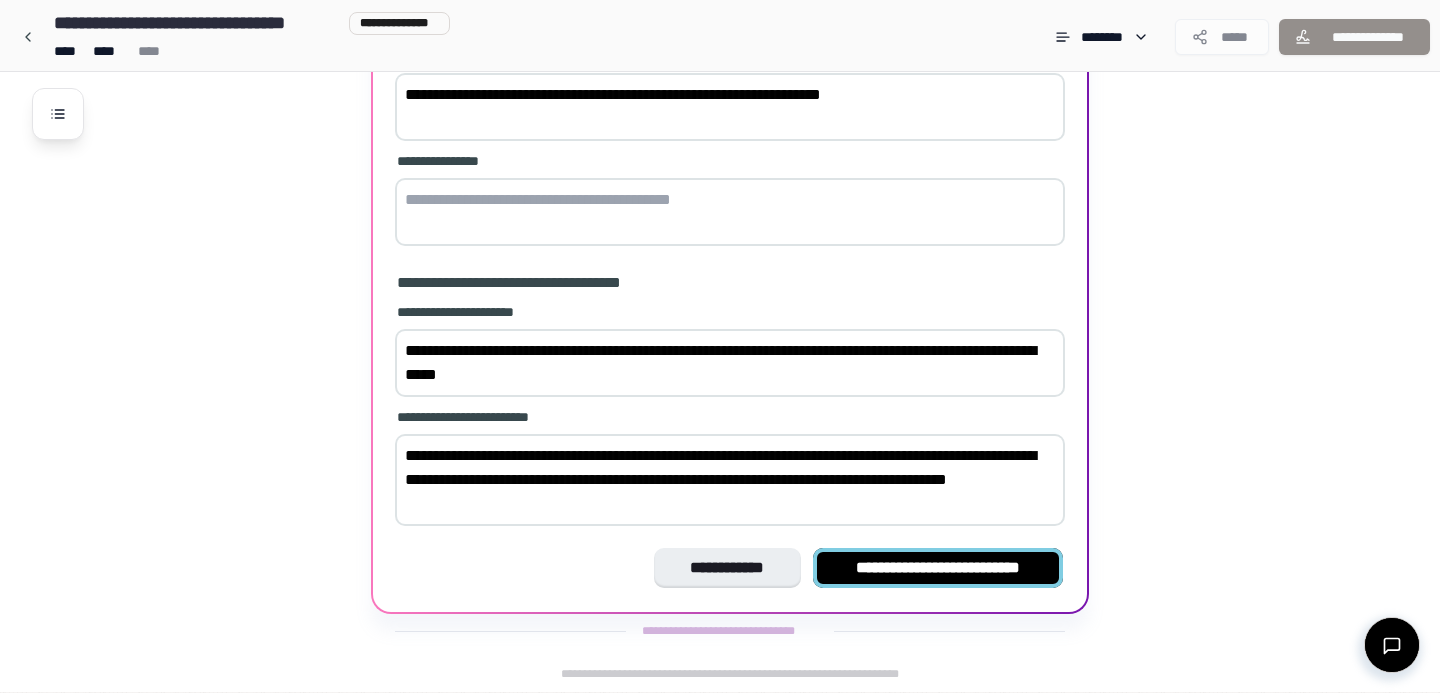 type on "**********" 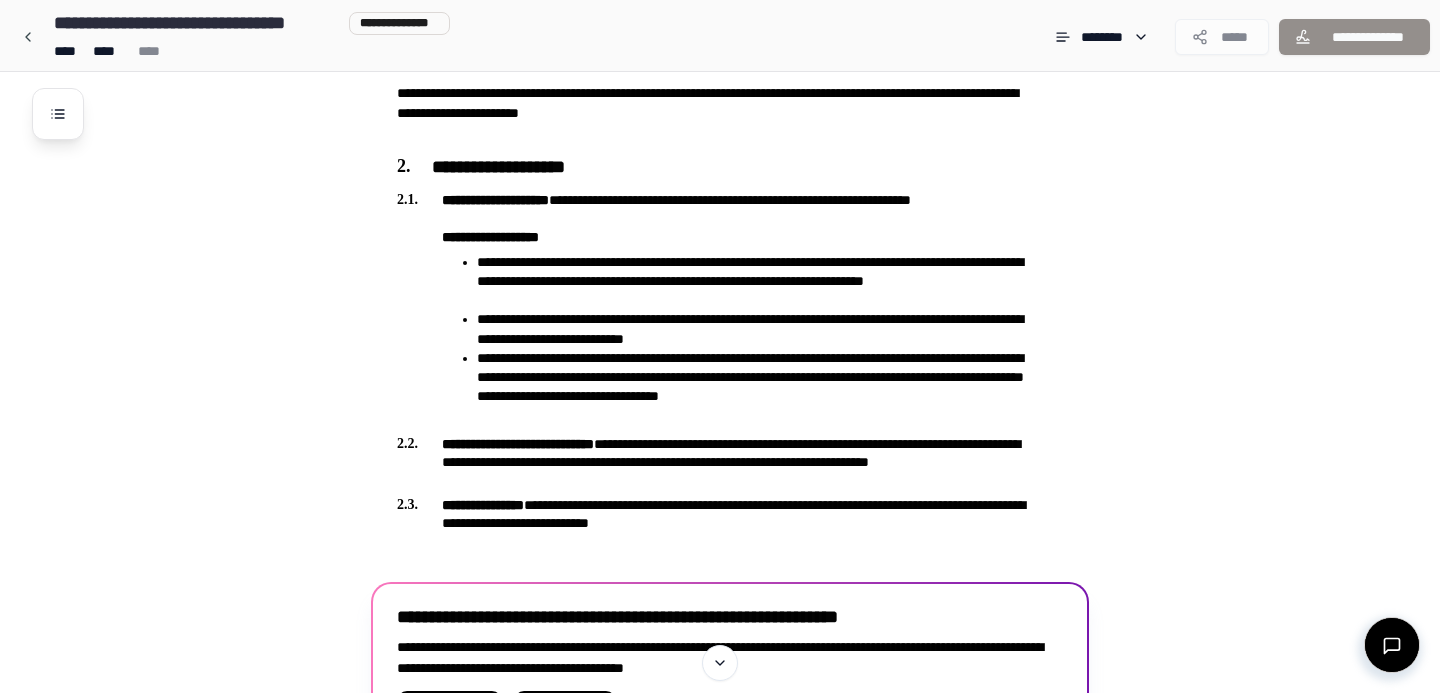 scroll, scrollTop: 501, scrollLeft: 0, axis: vertical 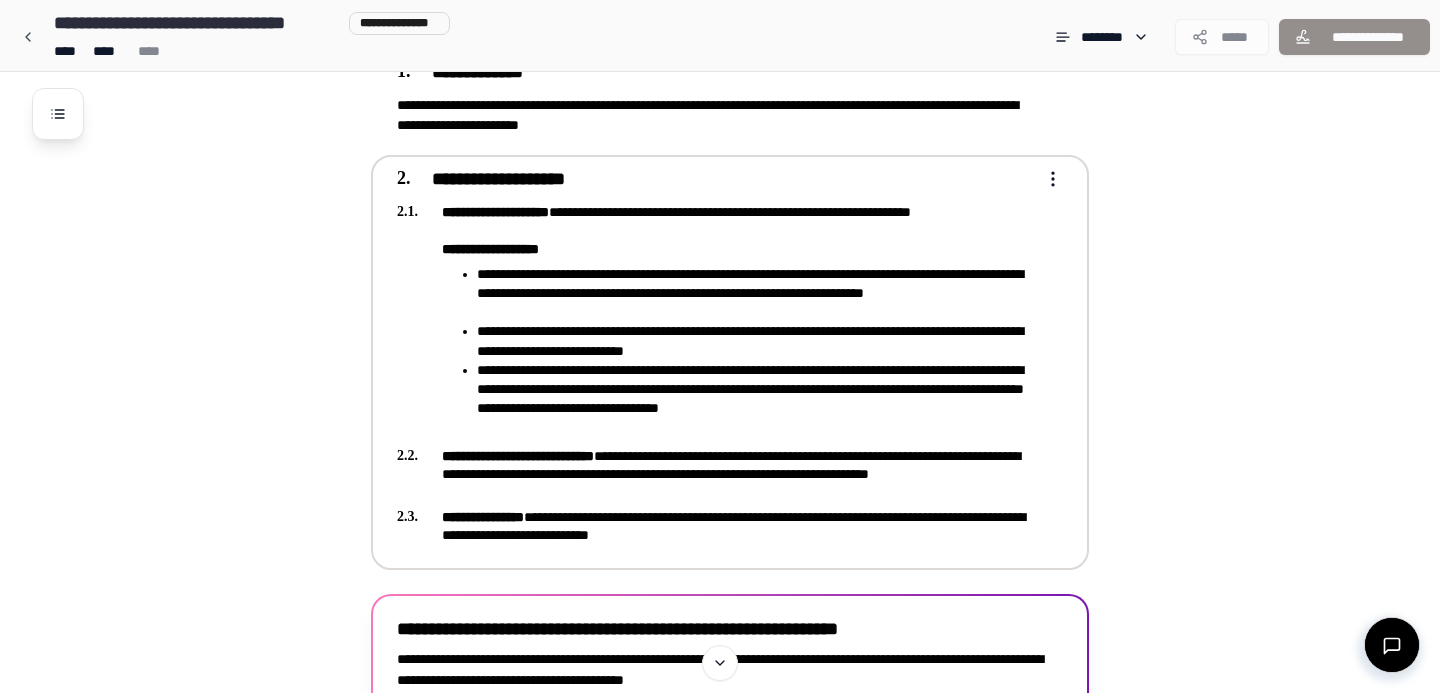 click on "**********" at bounding box center (716, 474) 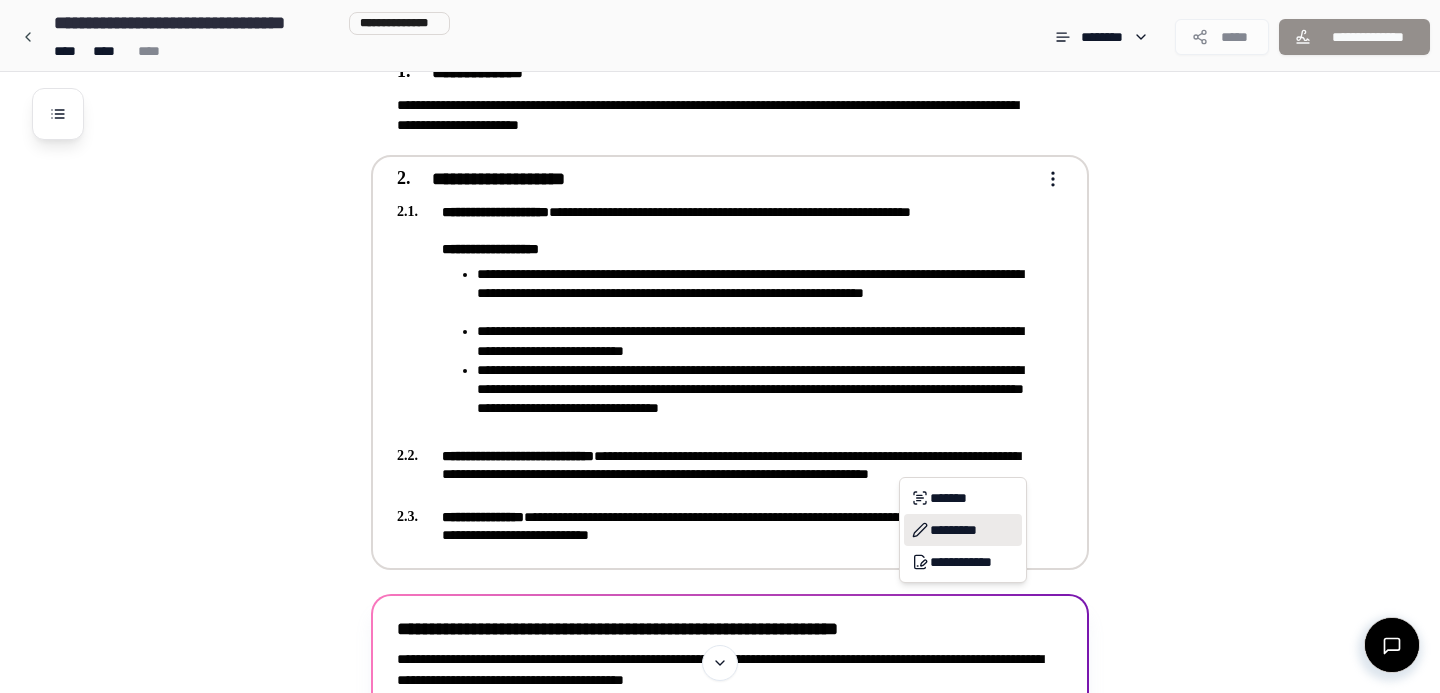 click on "*********" at bounding box center (963, 530) 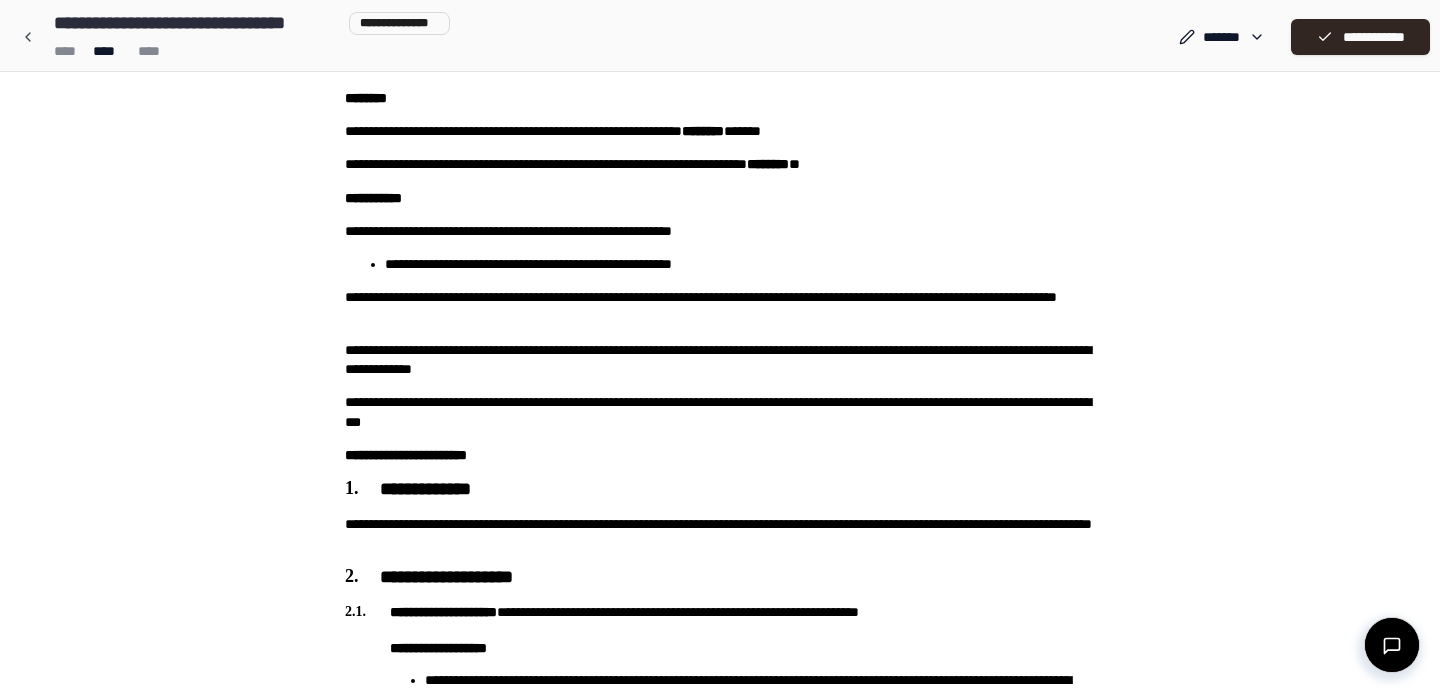 scroll, scrollTop: 410, scrollLeft: 0, axis: vertical 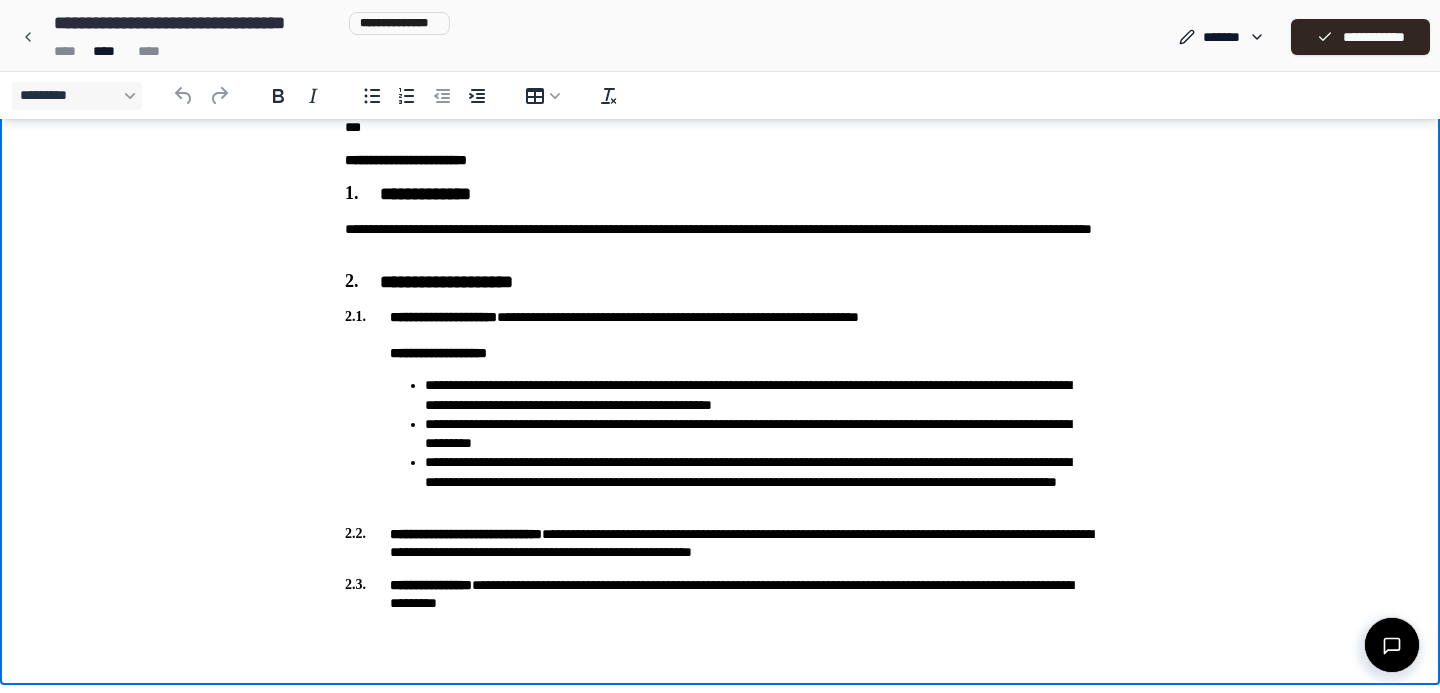 click on "**********" at bounding box center [720, 543] 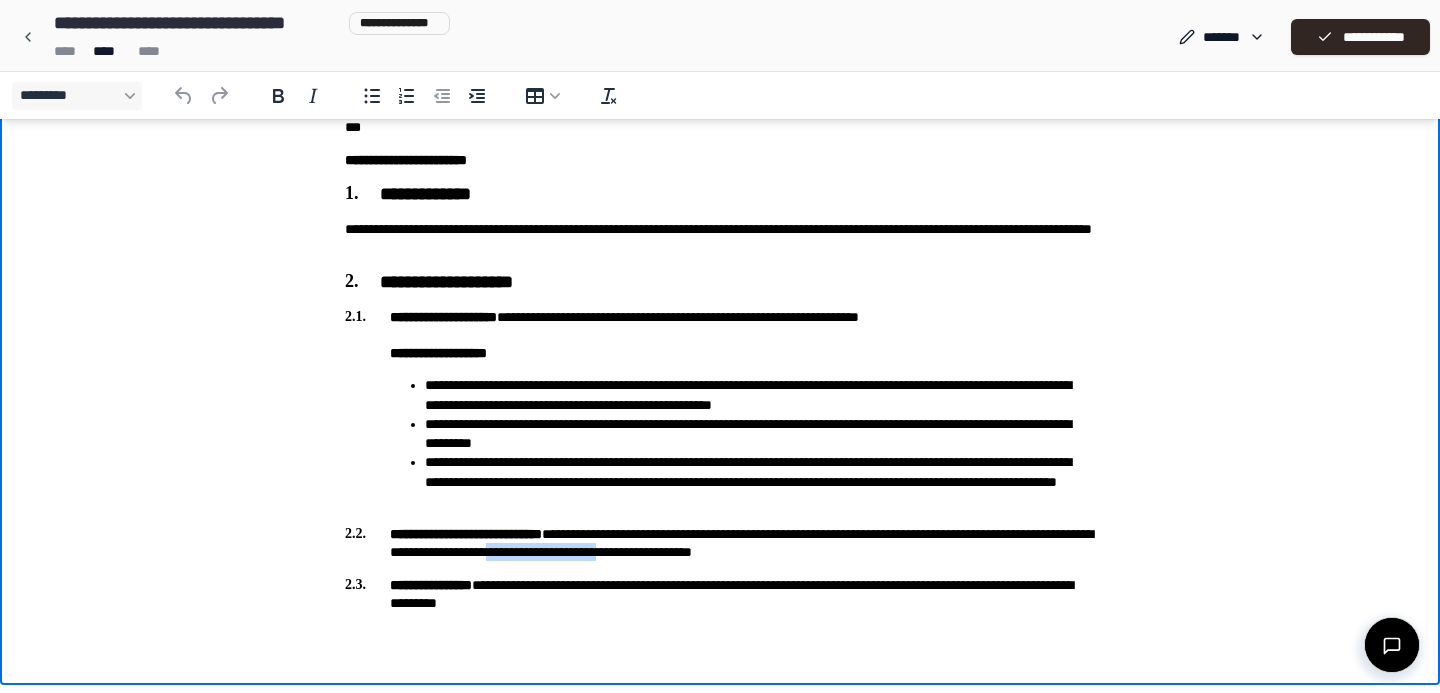 drag, startPoint x: 714, startPoint y: 552, endPoint x: 839, endPoint y: 552, distance: 125 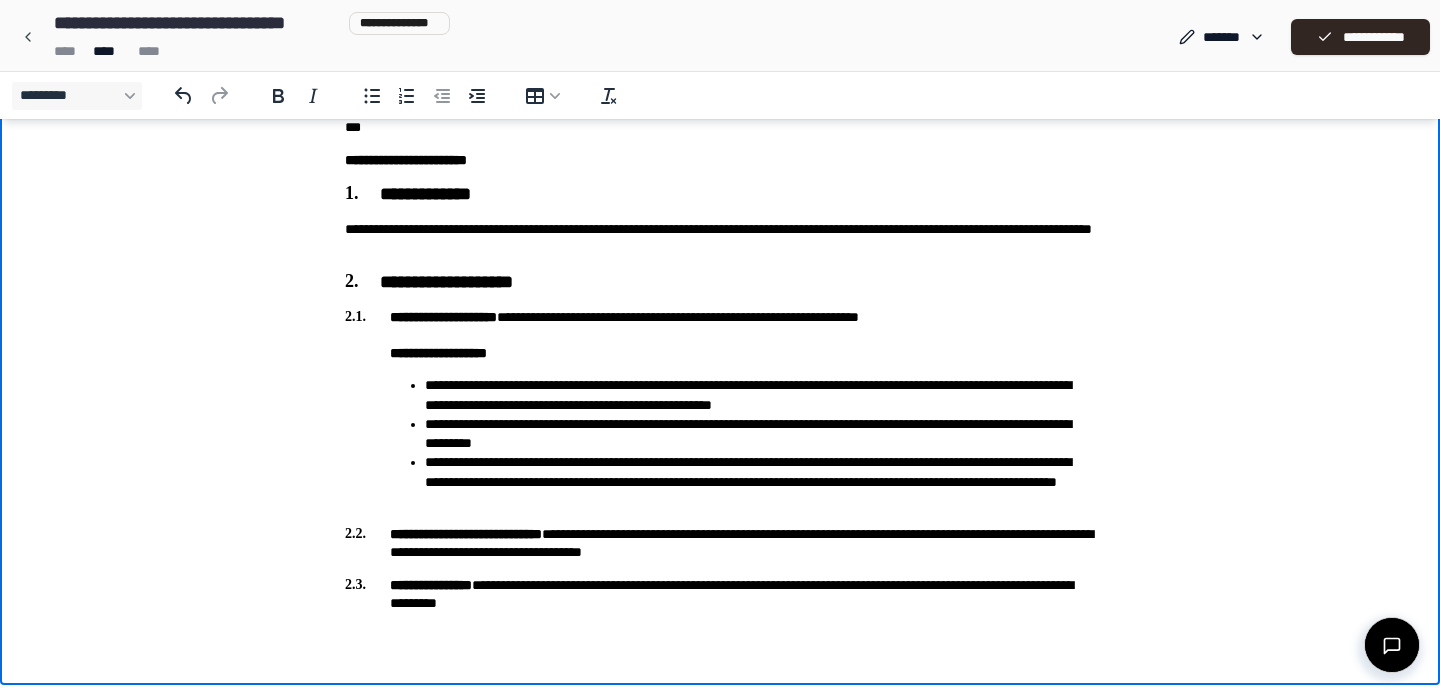 click on "**********" at bounding box center [720, 543] 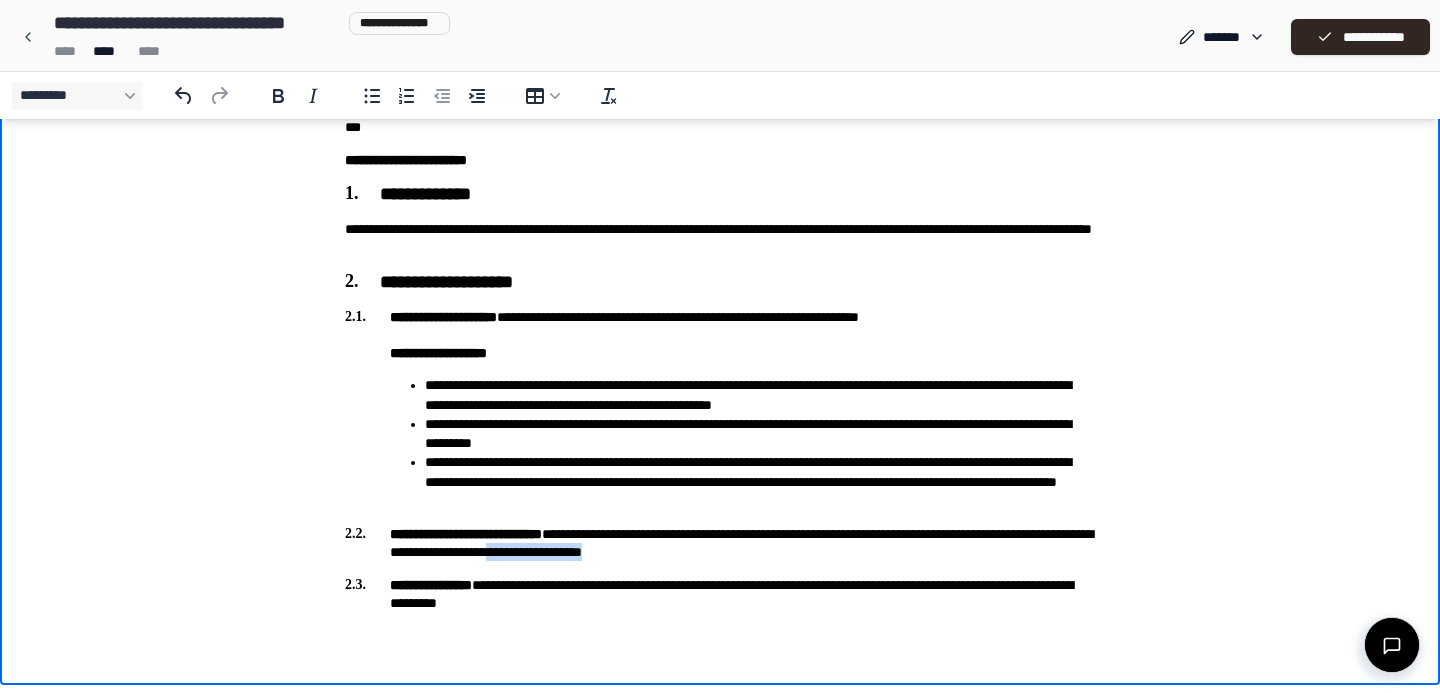 drag, startPoint x: 716, startPoint y: 557, endPoint x: 829, endPoint y: 562, distance: 113.110565 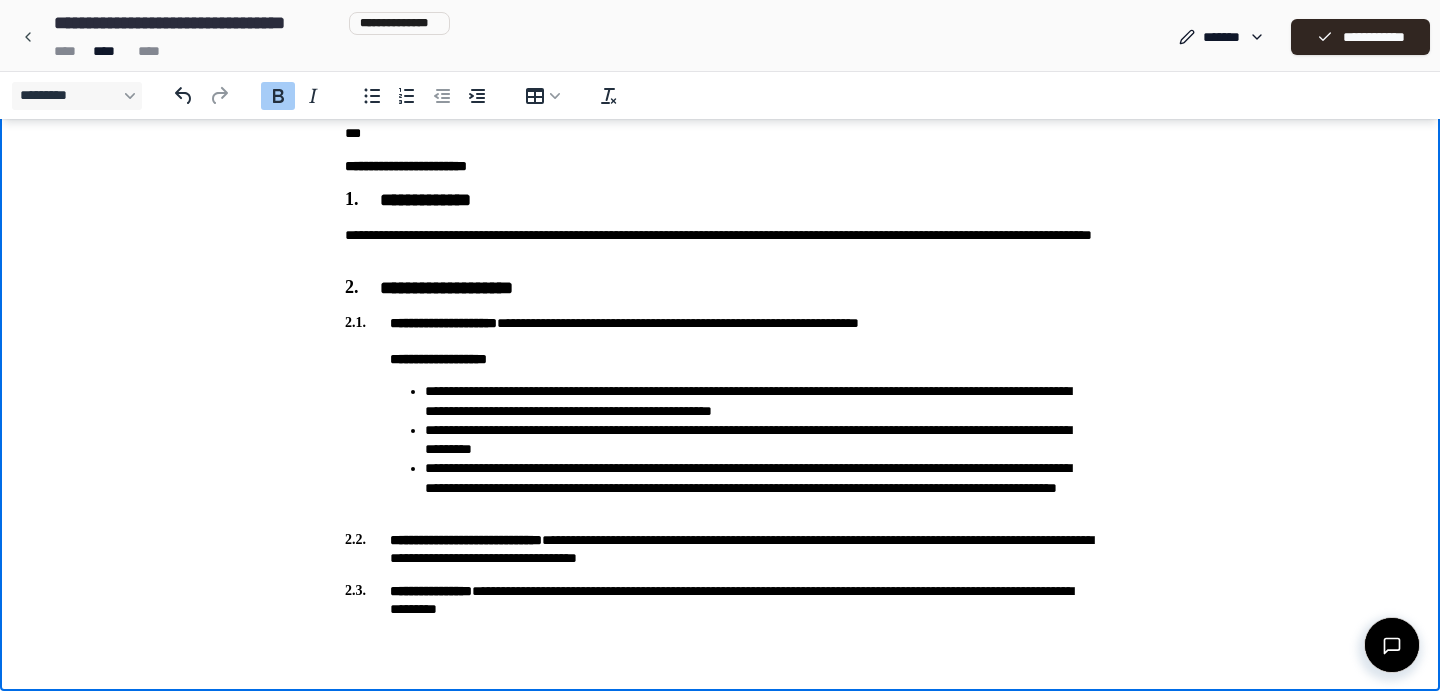 scroll, scrollTop: 410, scrollLeft: 0, axis: vertical 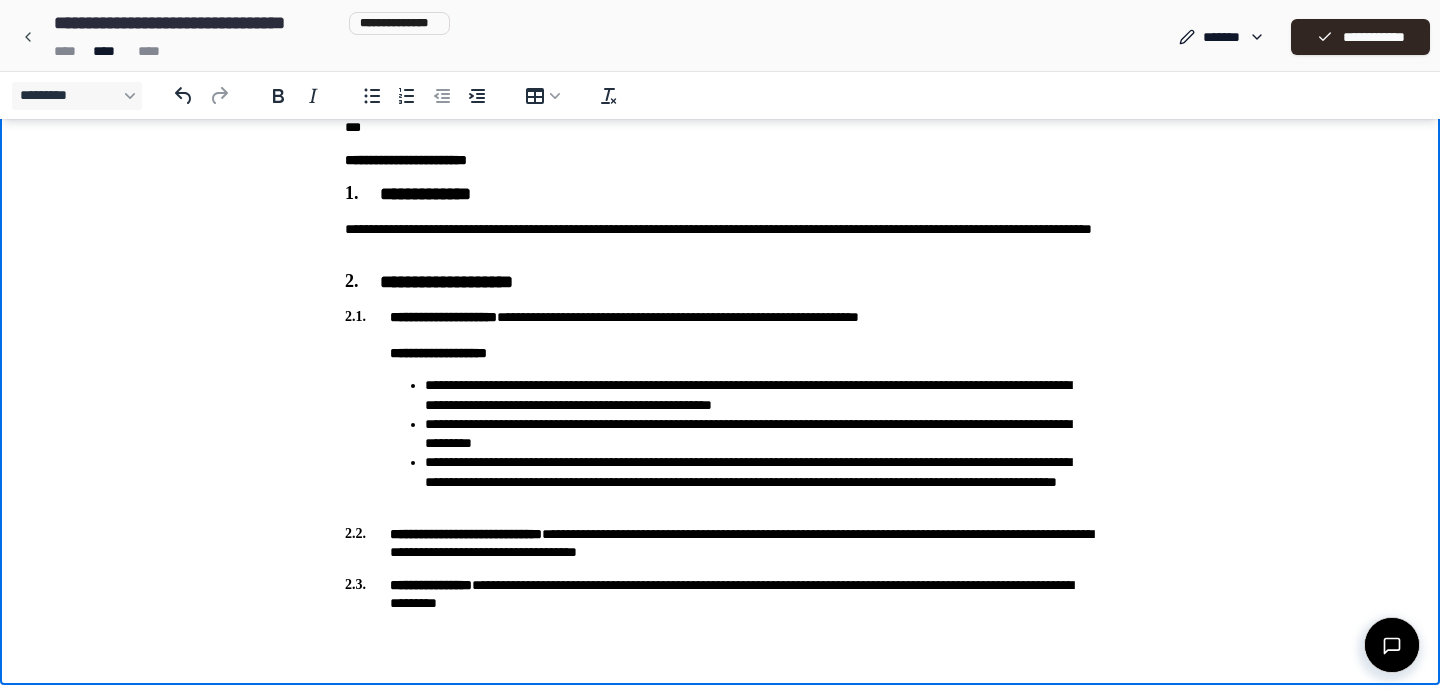 click on "**********" at bounding box center (720, 543) 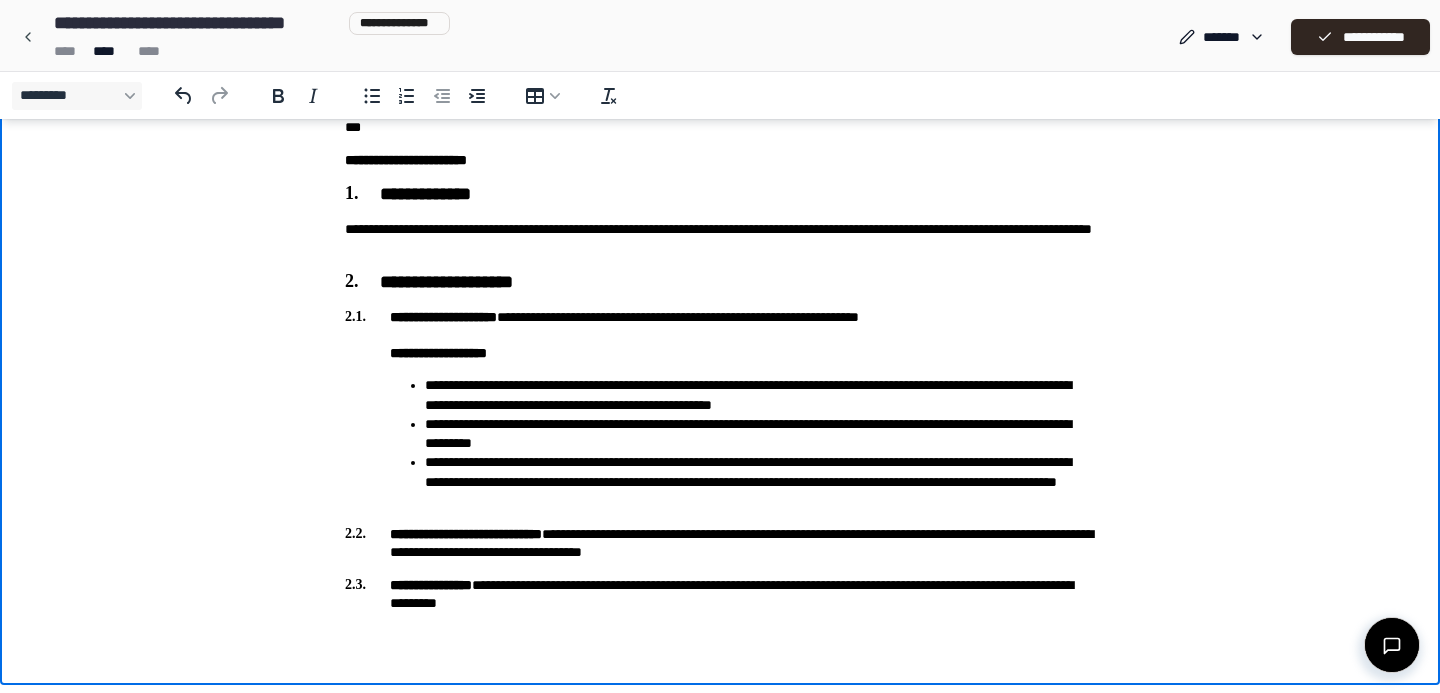click on "**********" at bounding box center [720, 543] 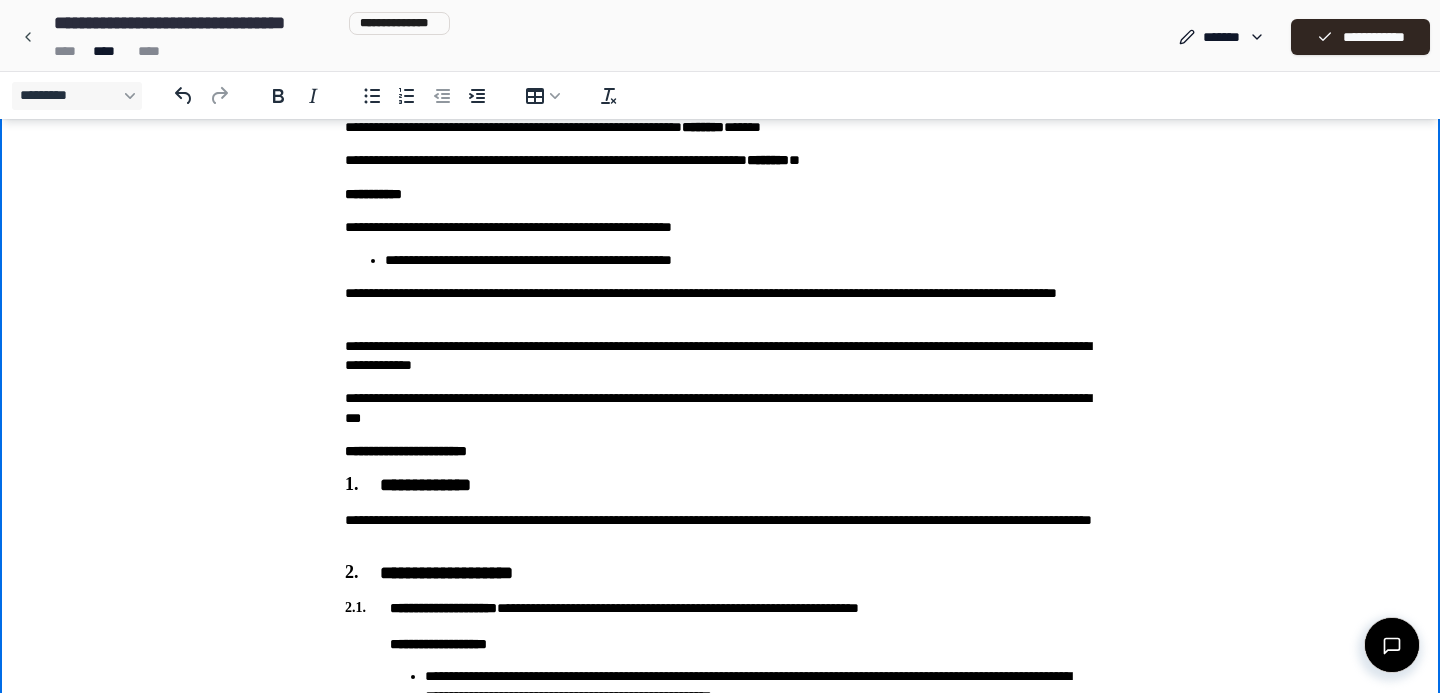 scroll, scrollTop: 0, scrollLeft: 0, axis: both 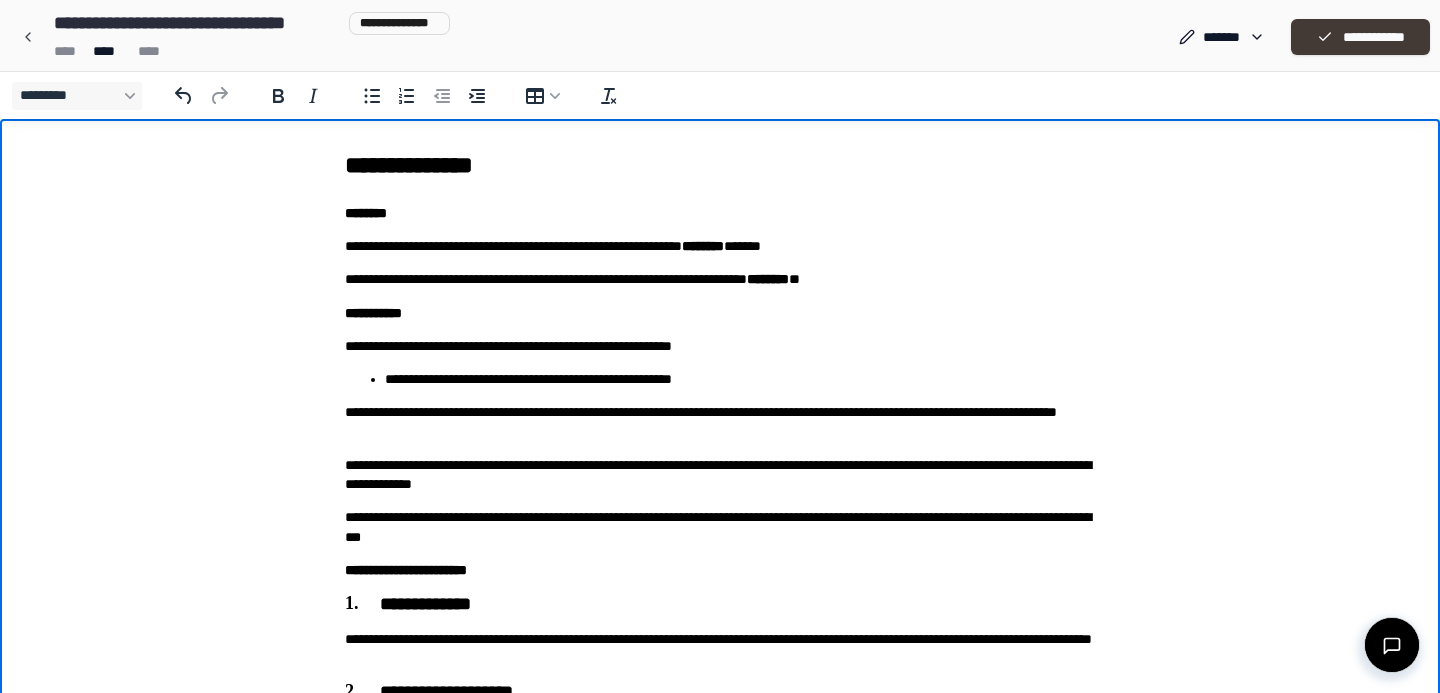 click on "**********" at bounding box center (1360, 37) 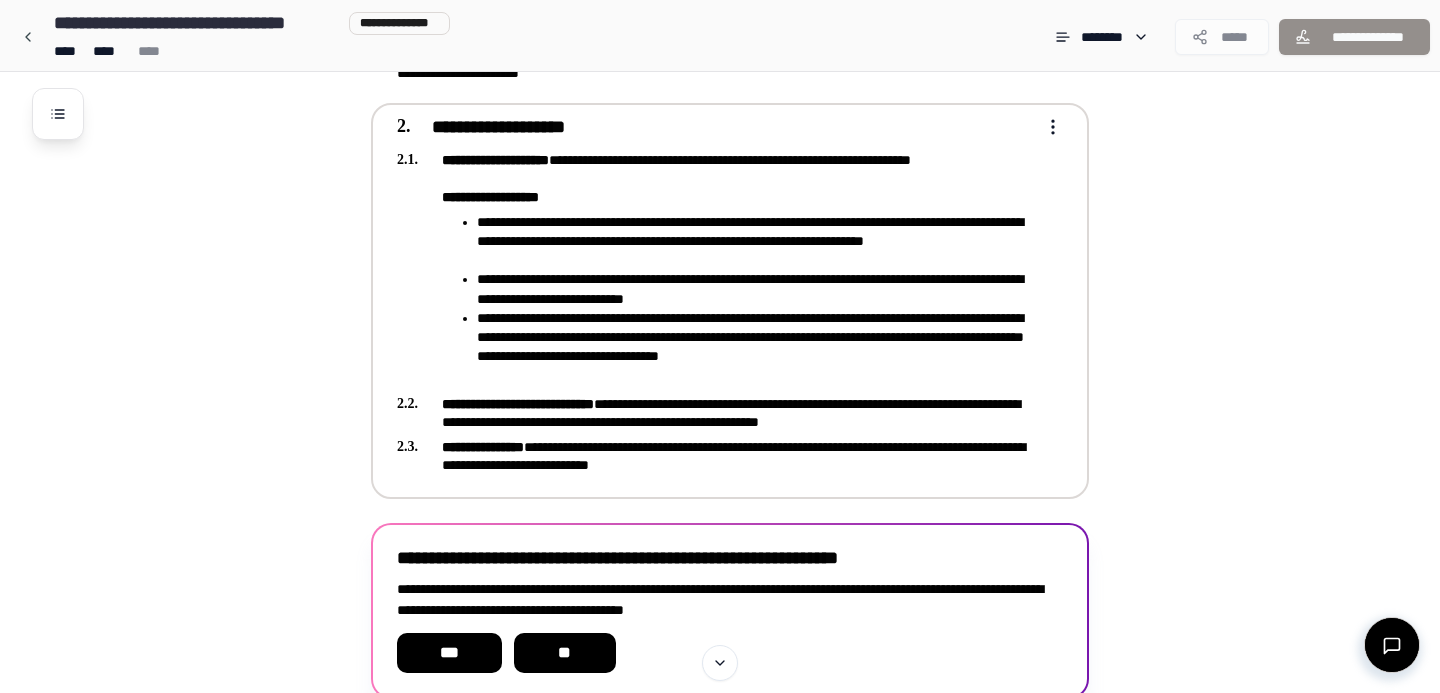 scroll, scrollTop: 556, scrollLeft: 0, axis: vertical 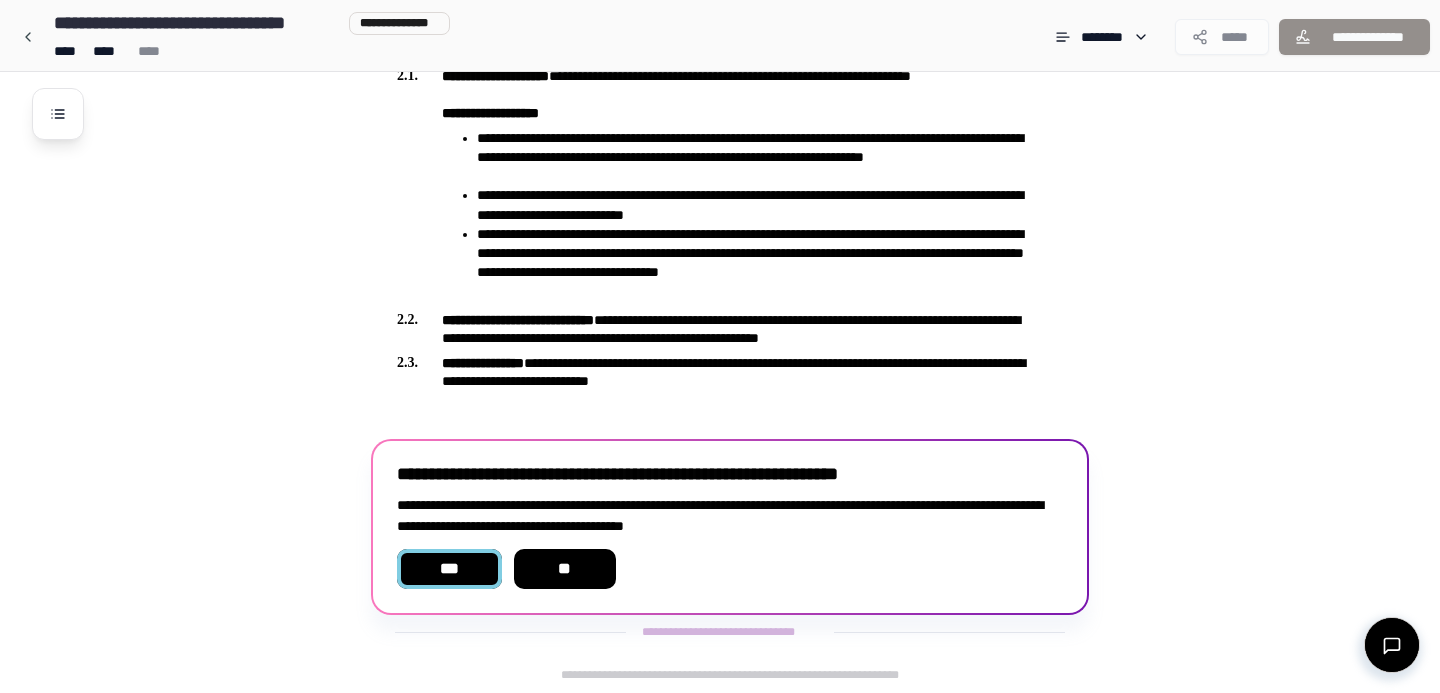 click on "***" at bounding box center (449, 569) 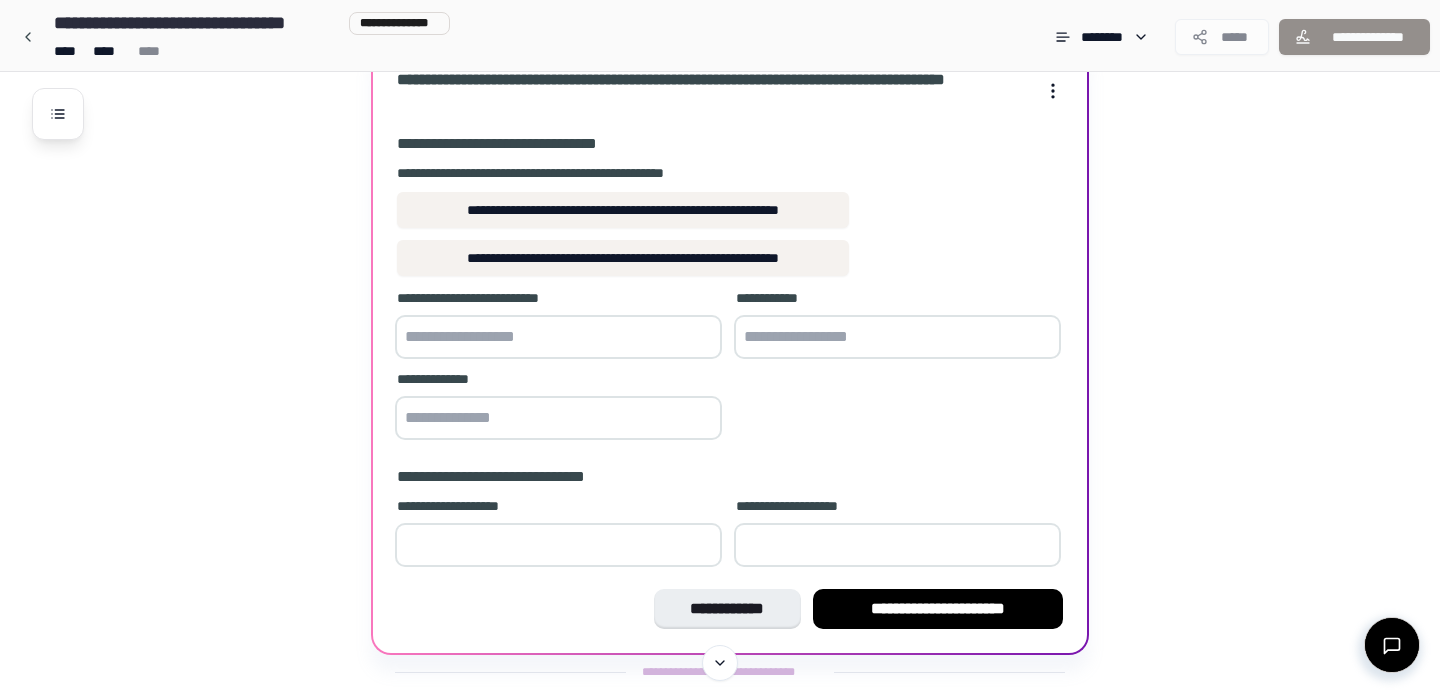 scroll, scrollTop: 1078, scrollLeft: 0, axis: vertical 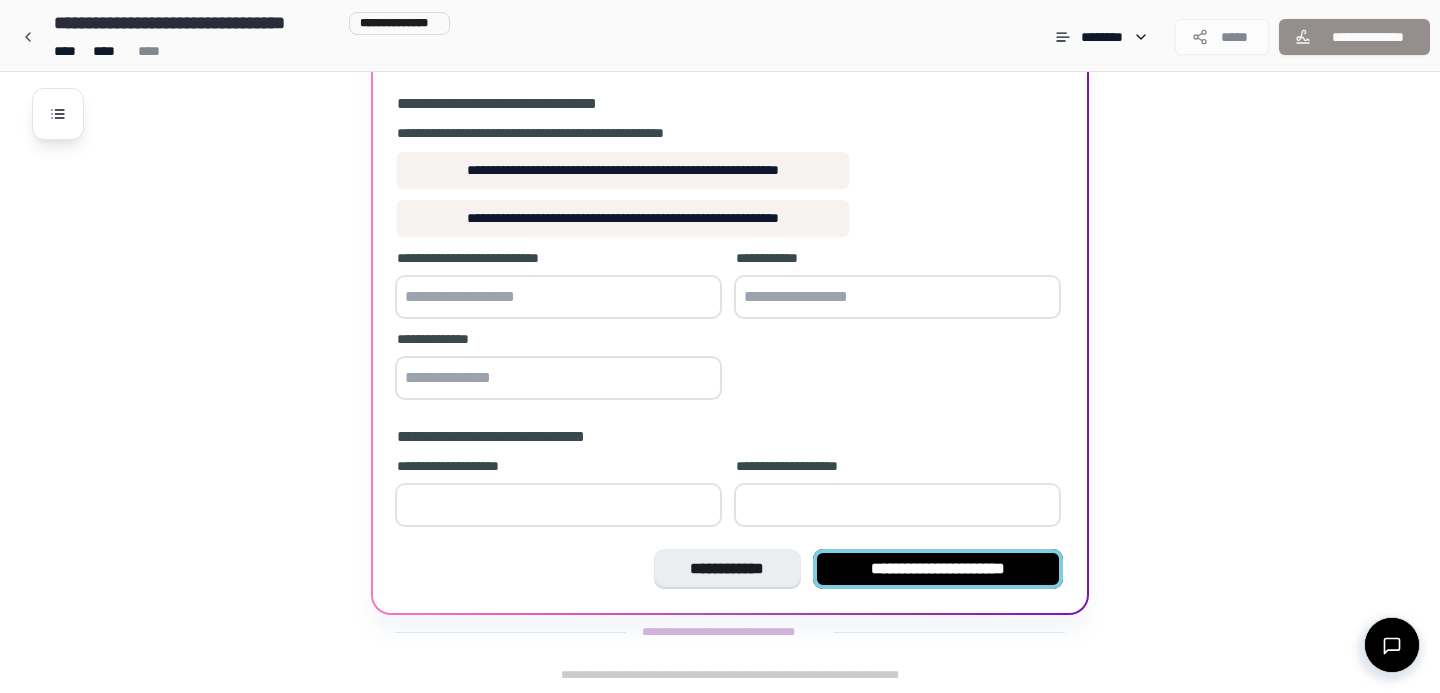 click on "**********" at bounding box center [938, 569] 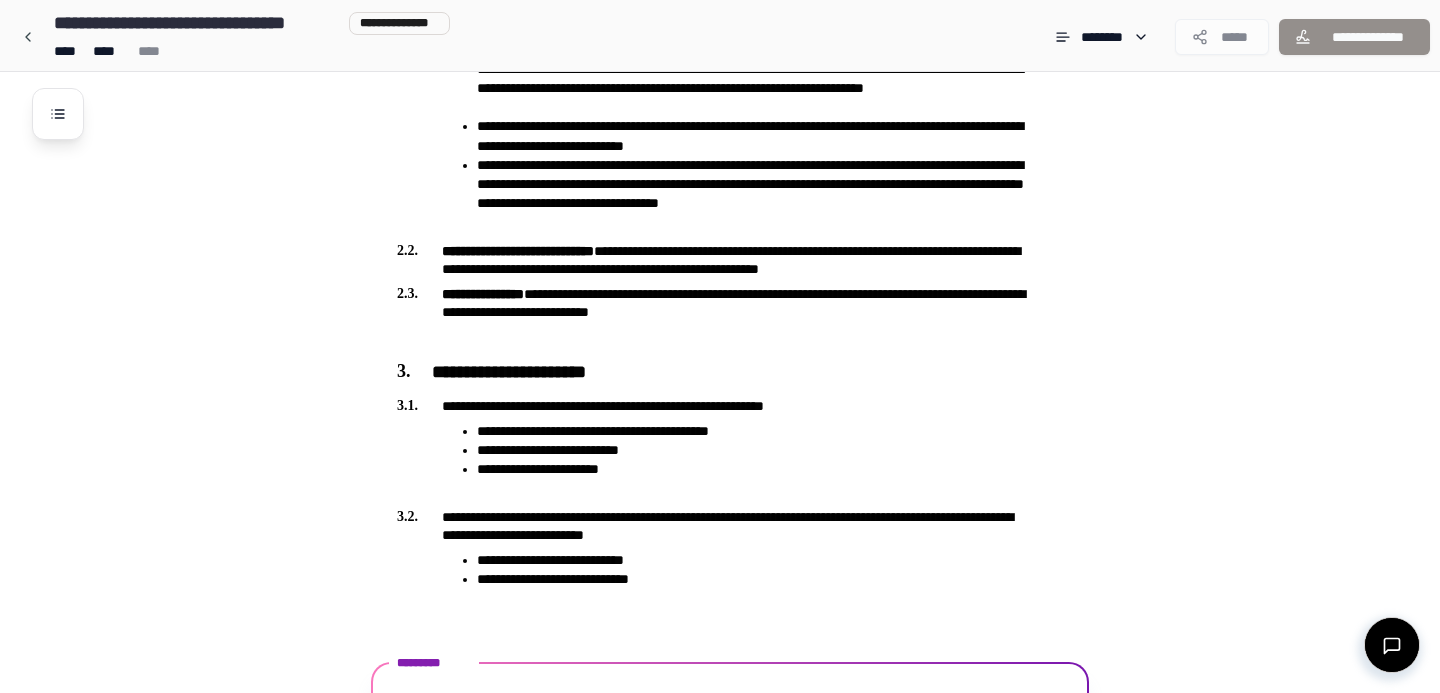 scroll, scrollTop: 809, scrollLeft: 0, axis: vertical 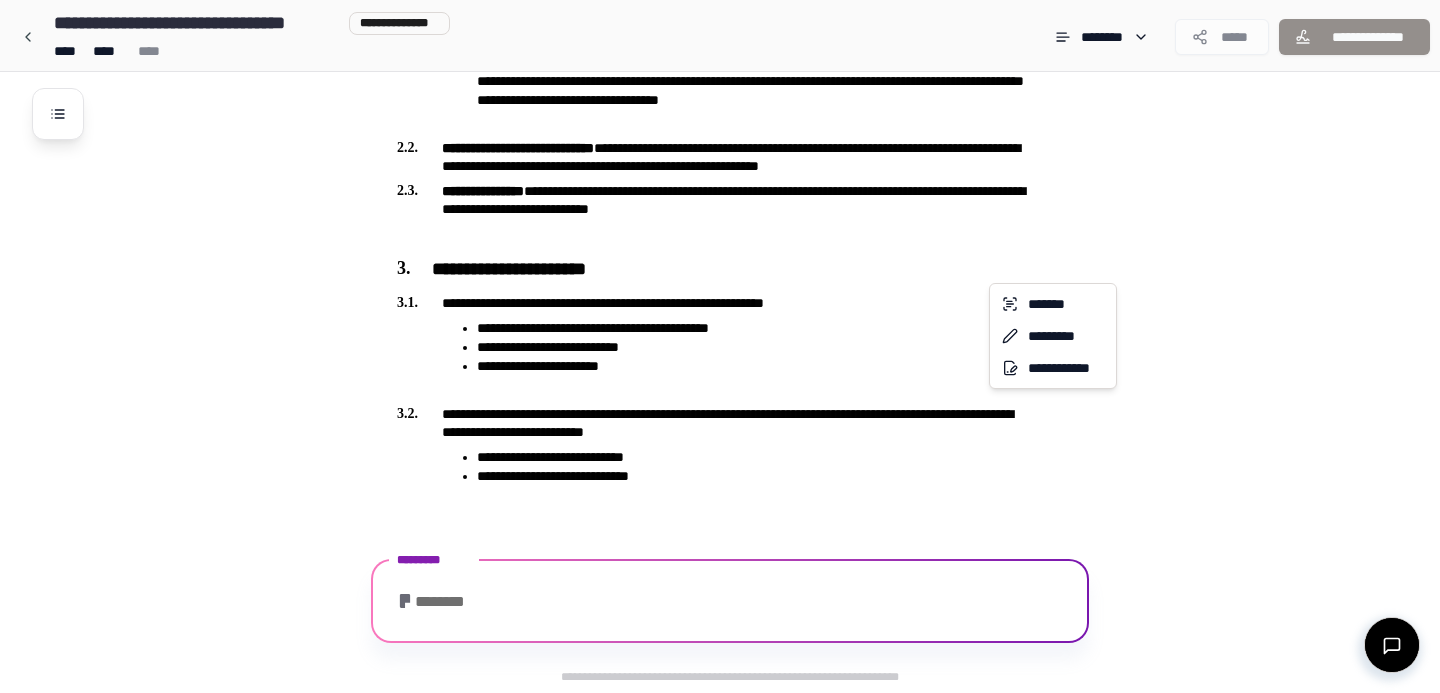 click on "**********" at bounding box center (720, -58) 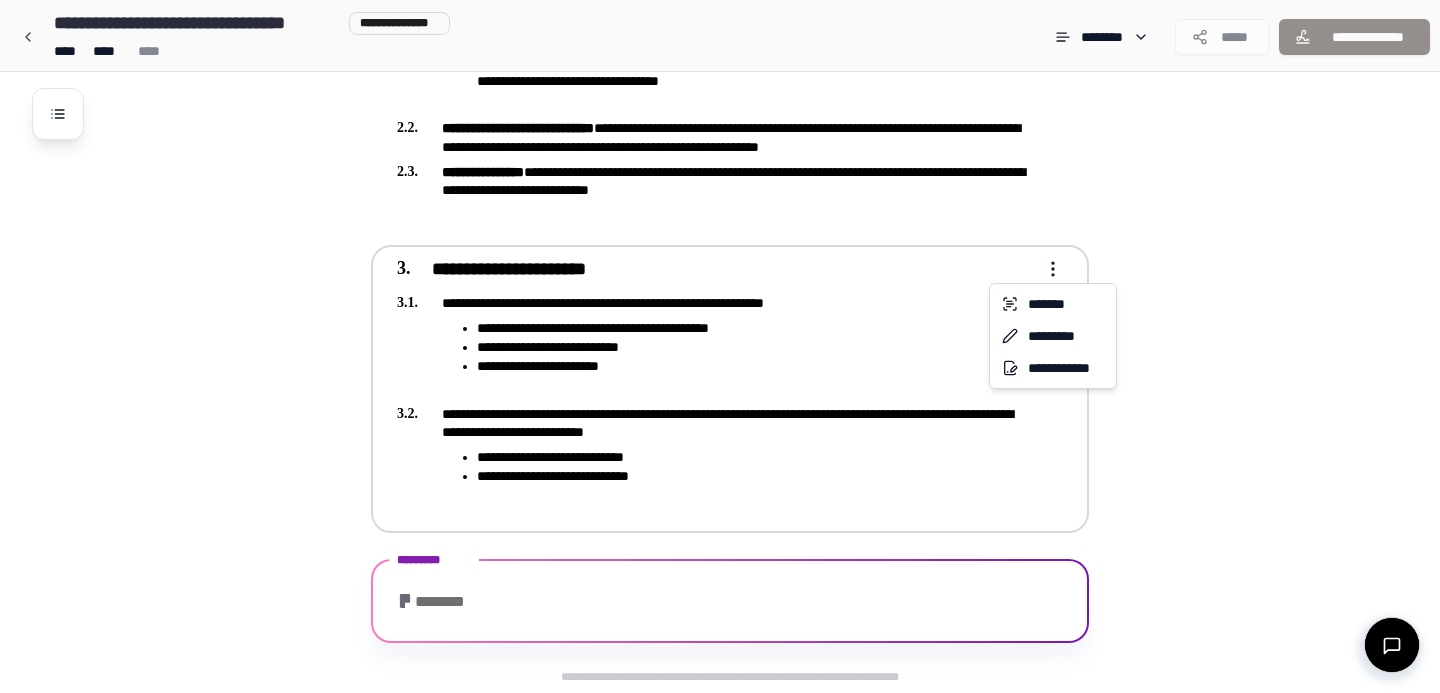 click on "**********" at bounding box center (720, -58) 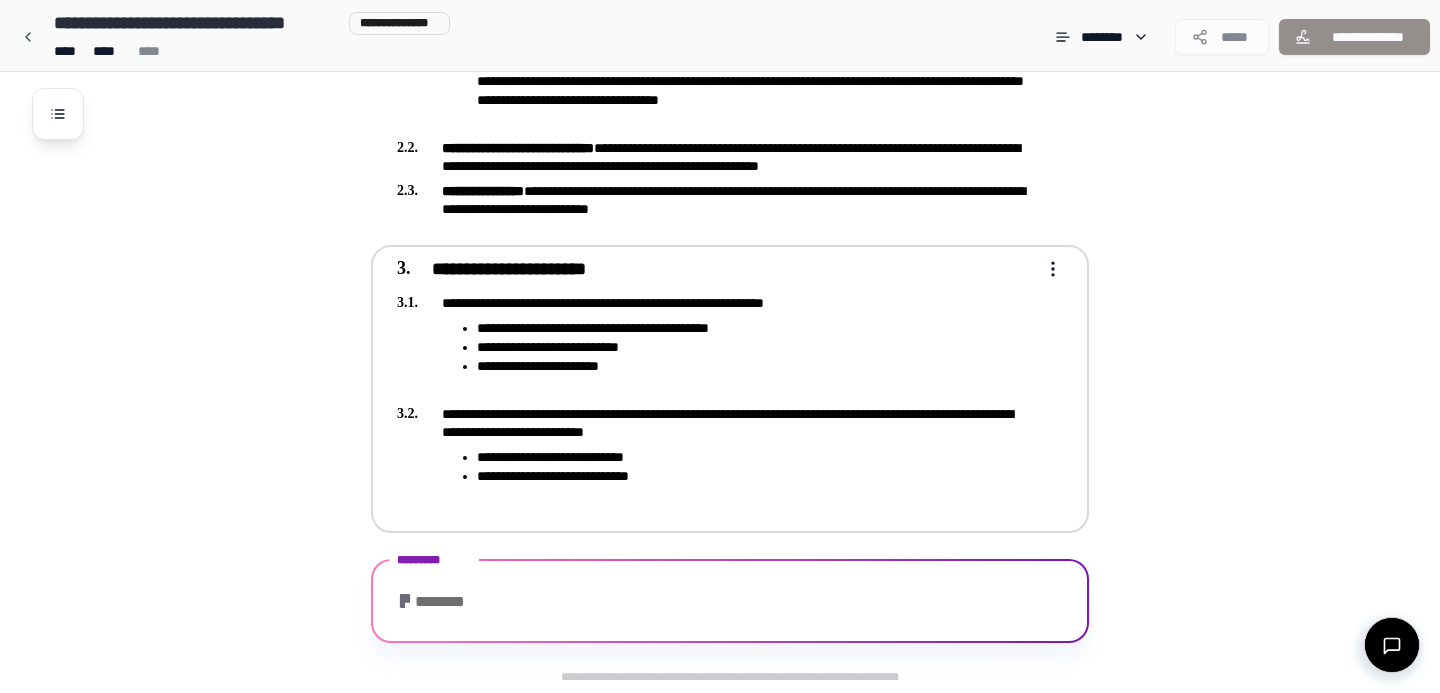 click on "**********" at bounding box center (756, 366) 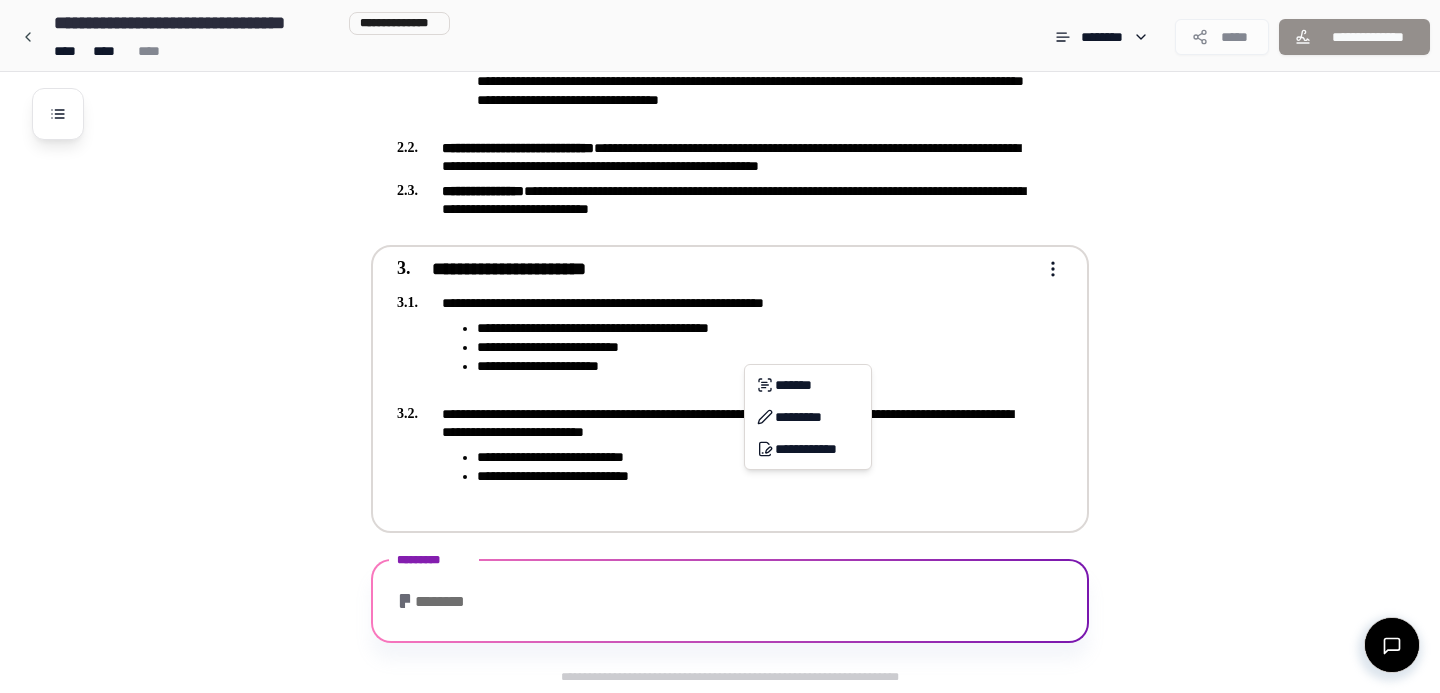 click on "**********" at bounding box center [720, -58] 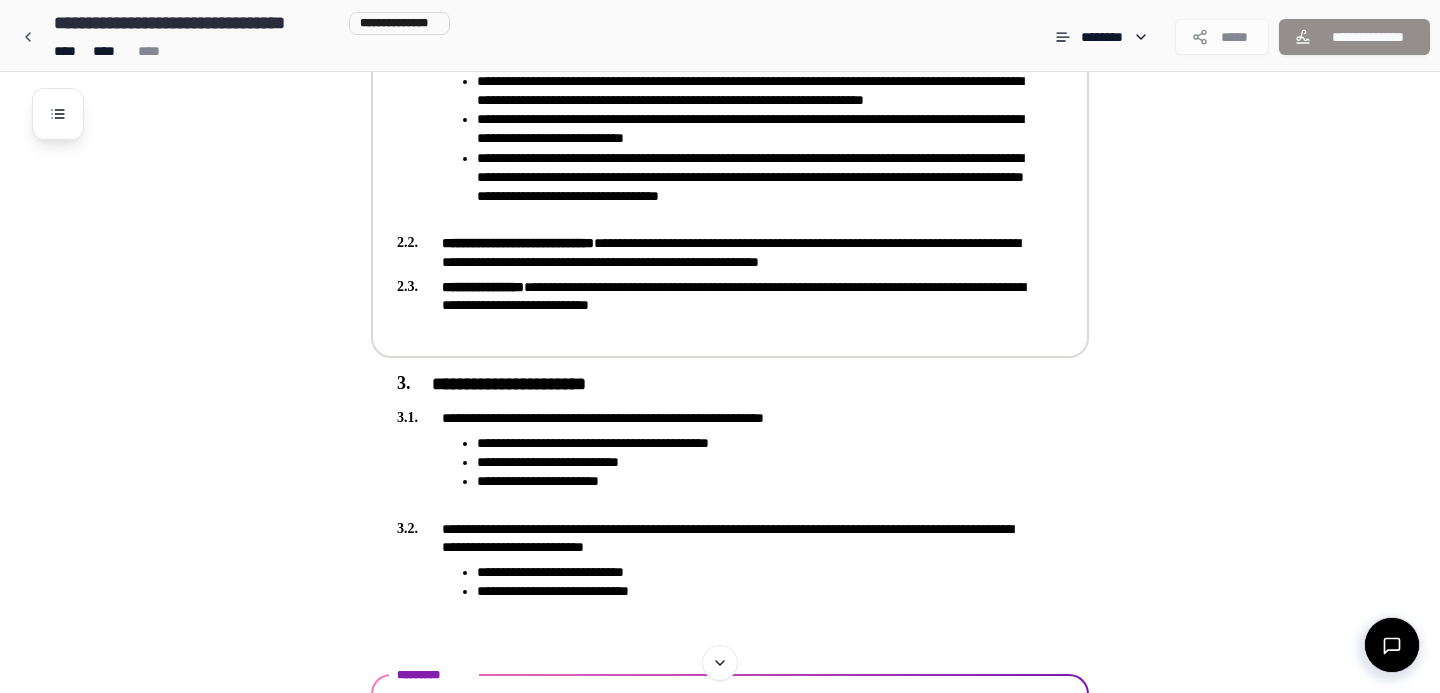 scroll, scrollTop: 661, scrollLeft: 0, axis: vertical 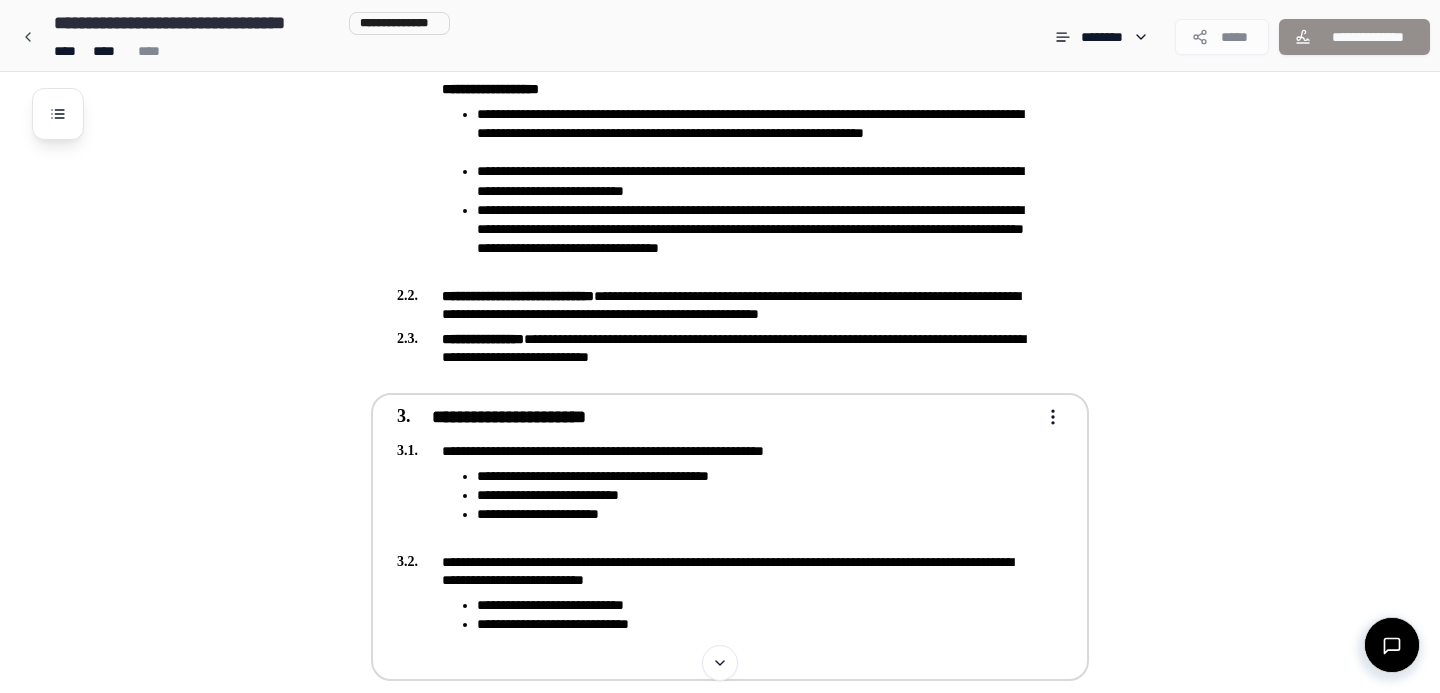 click on "**********" at bounding box center [730, 536] 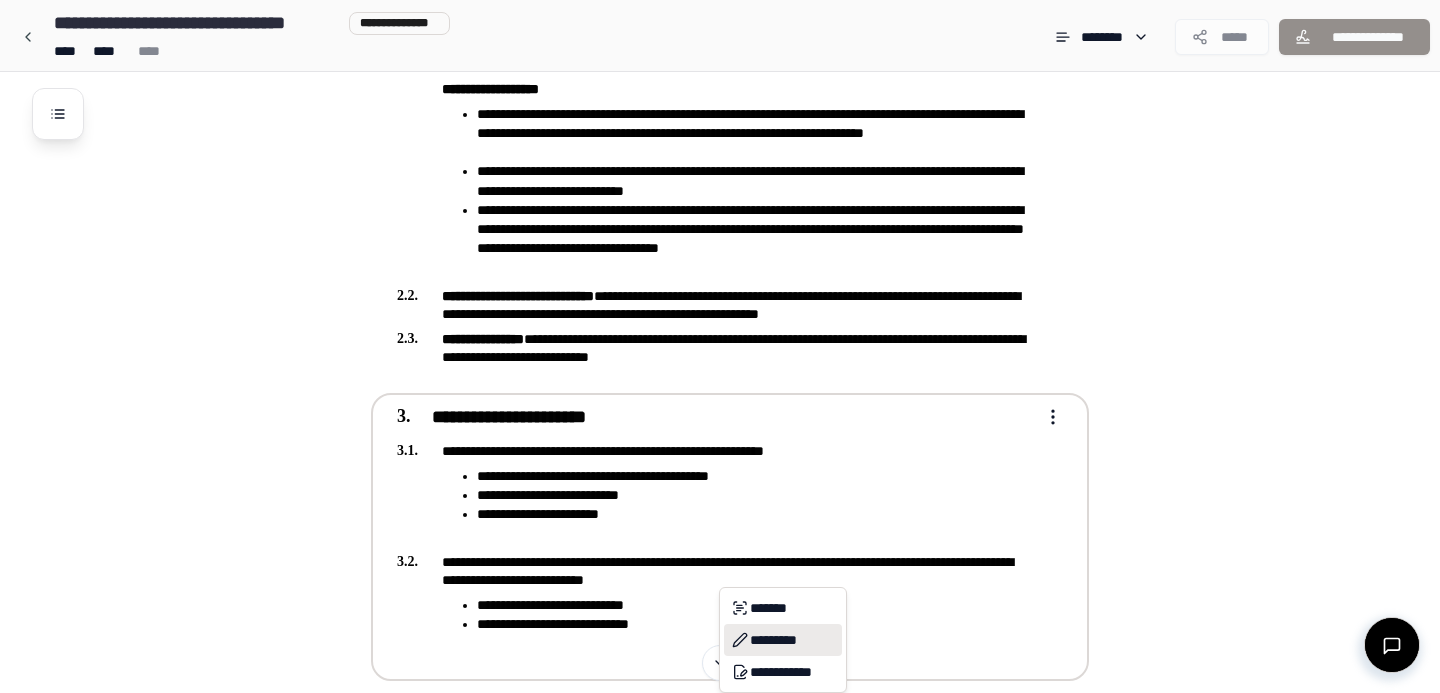 click on "*********" at bounding box center [783, 640] 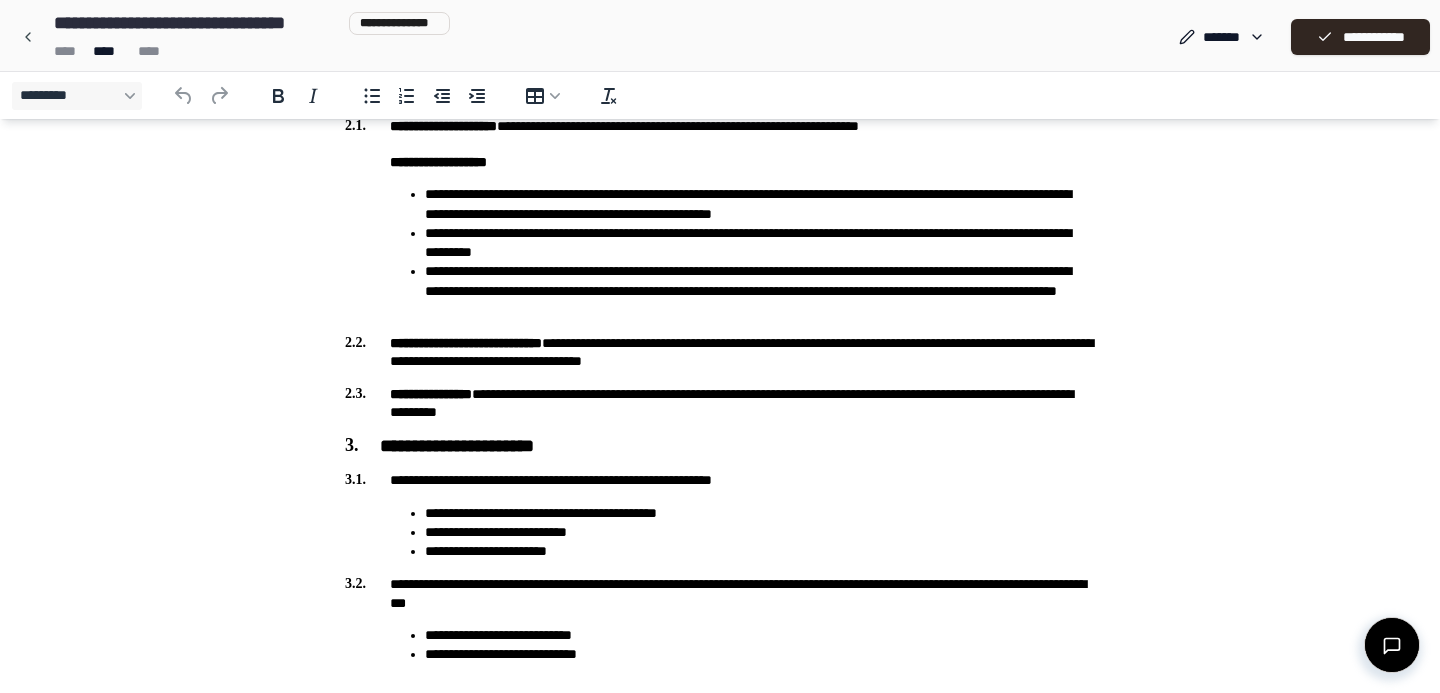scroll, scrollTop: 660, scrollLeft: 0, axis: vertical 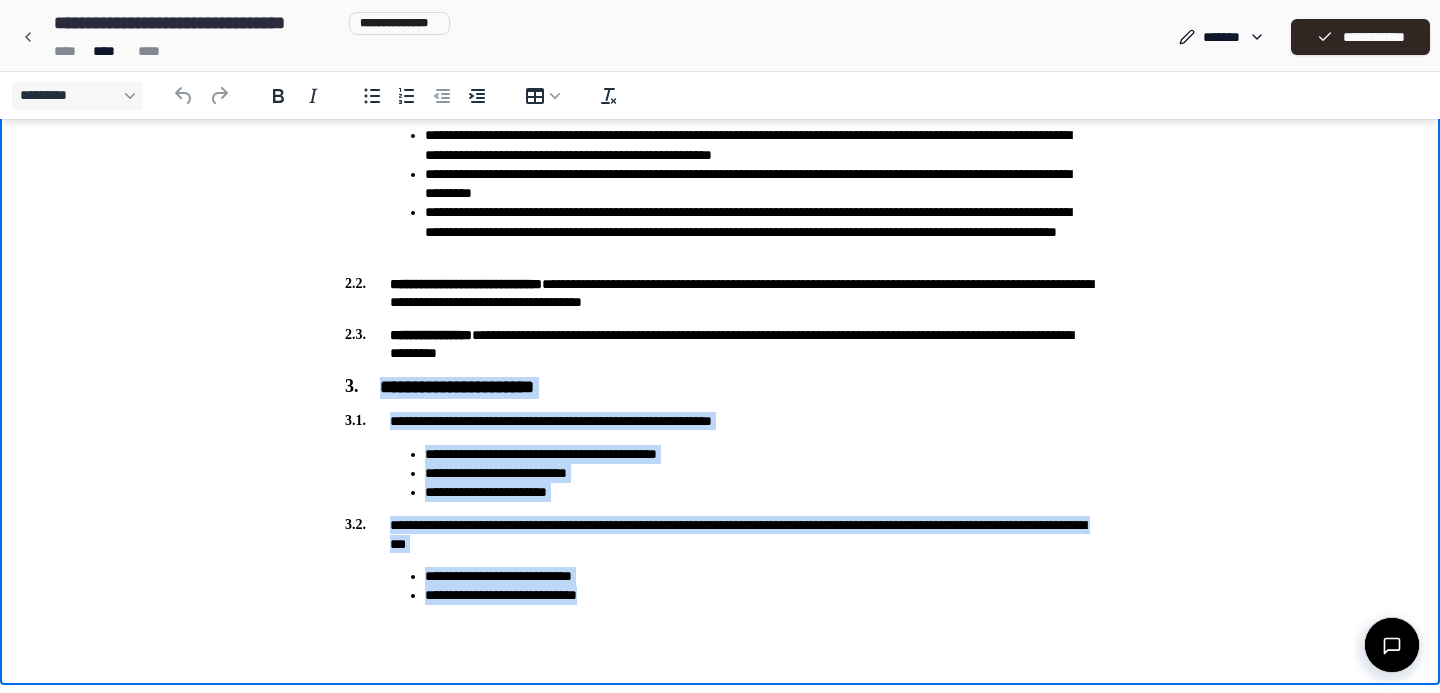 drag, startPoint x: 343, startPoint y: 388, endPoint x: 693, endPoint y: 614, distance: 416.62454 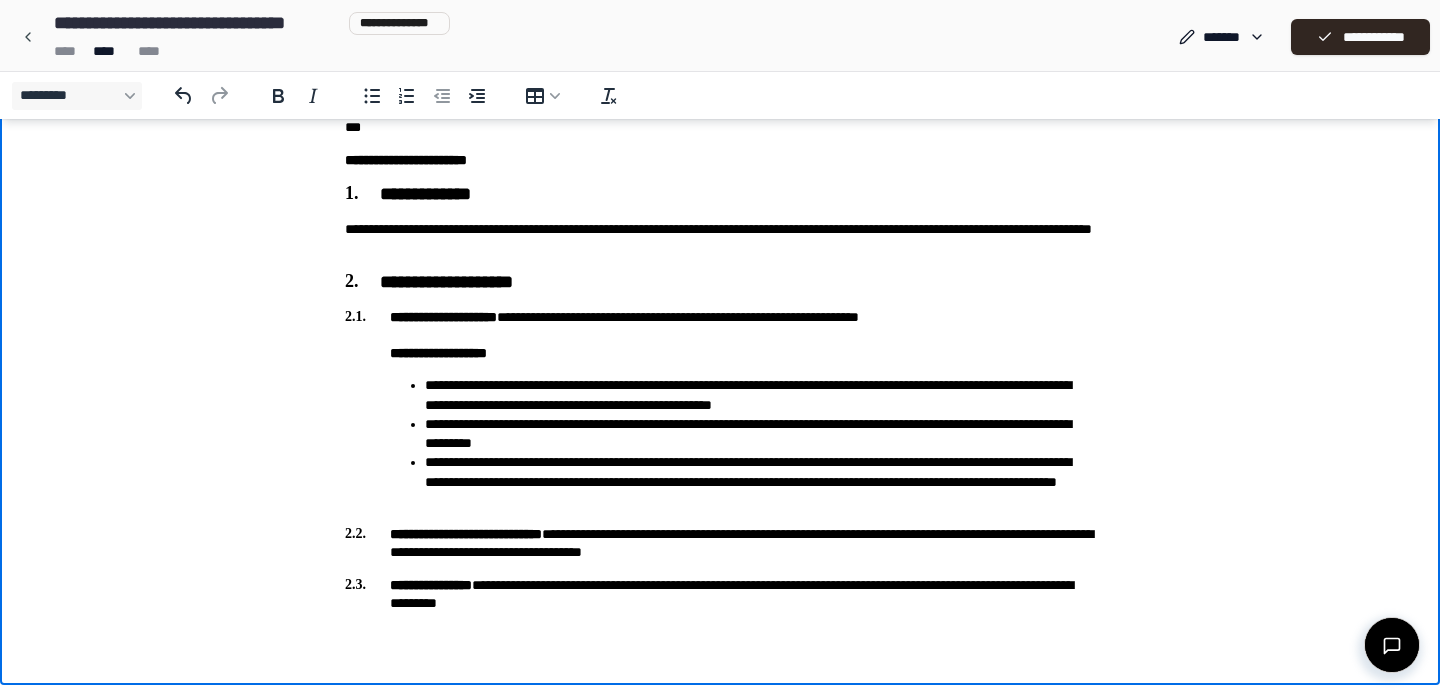 scroll, scrollTop: 410, scrollLeft: 0, axis: vertical 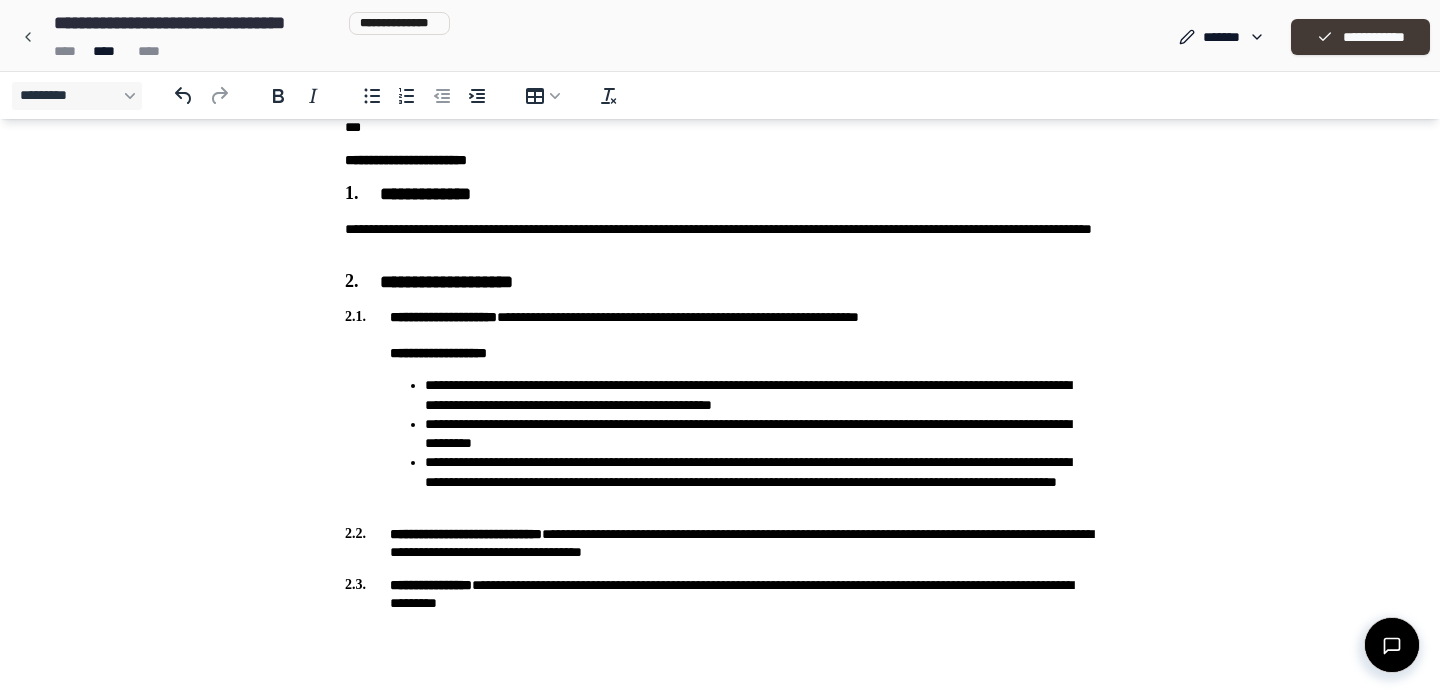 click on "**********" at bounding box center [1360, 37] 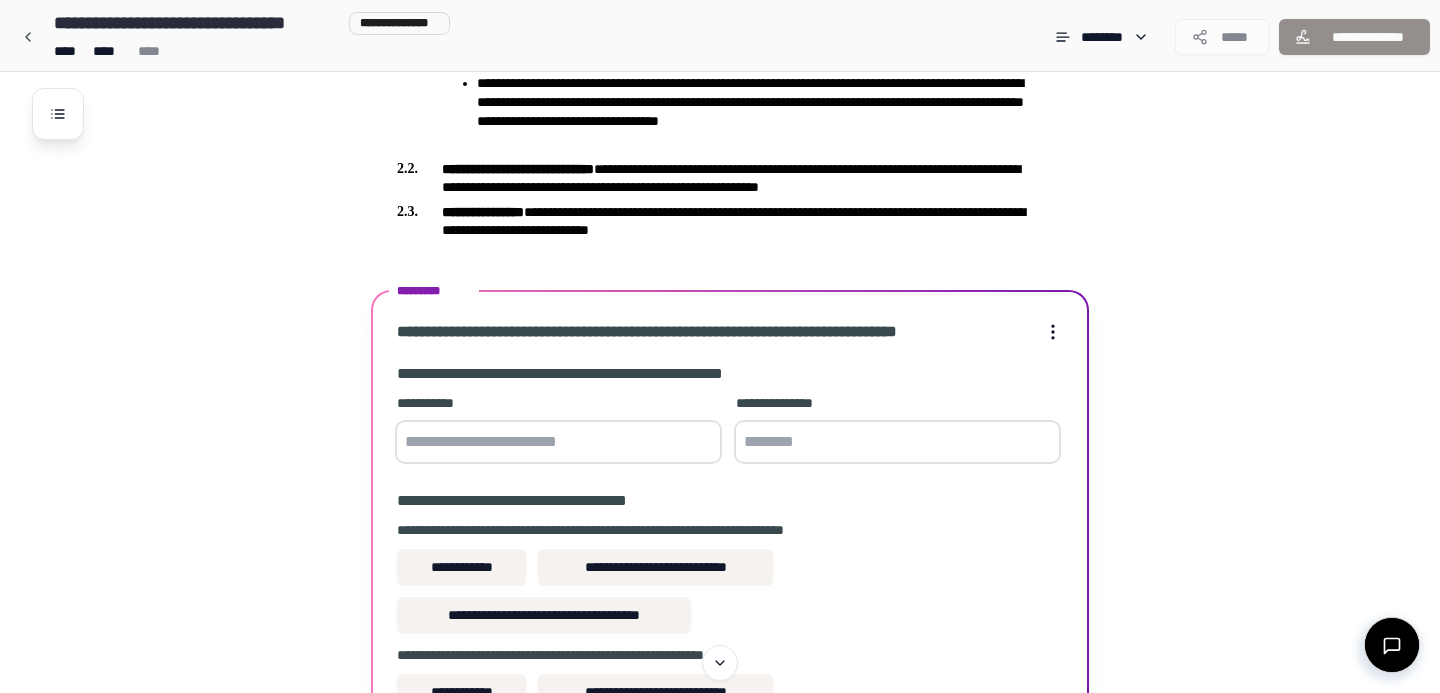 scroll, scrollTop: 873, scrollLeft: 0, axis: vertical 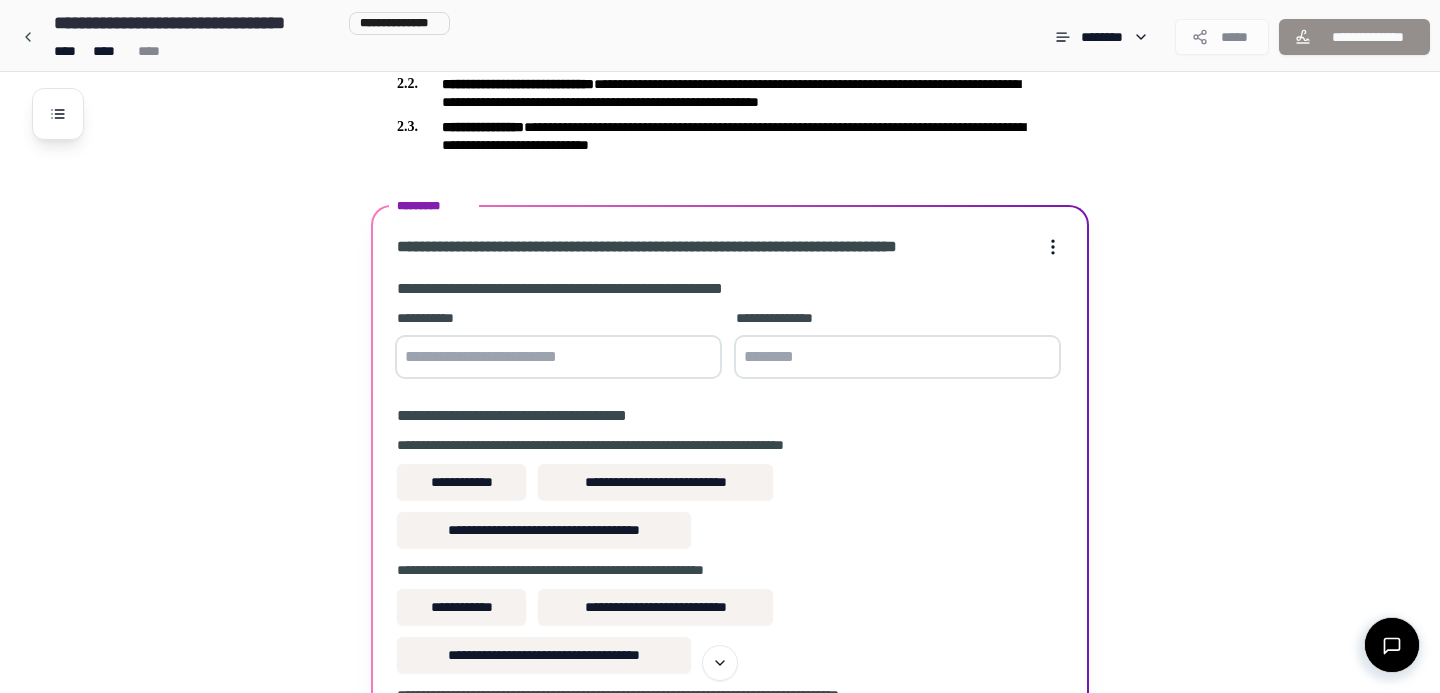 click at bounding box center (558, 357) 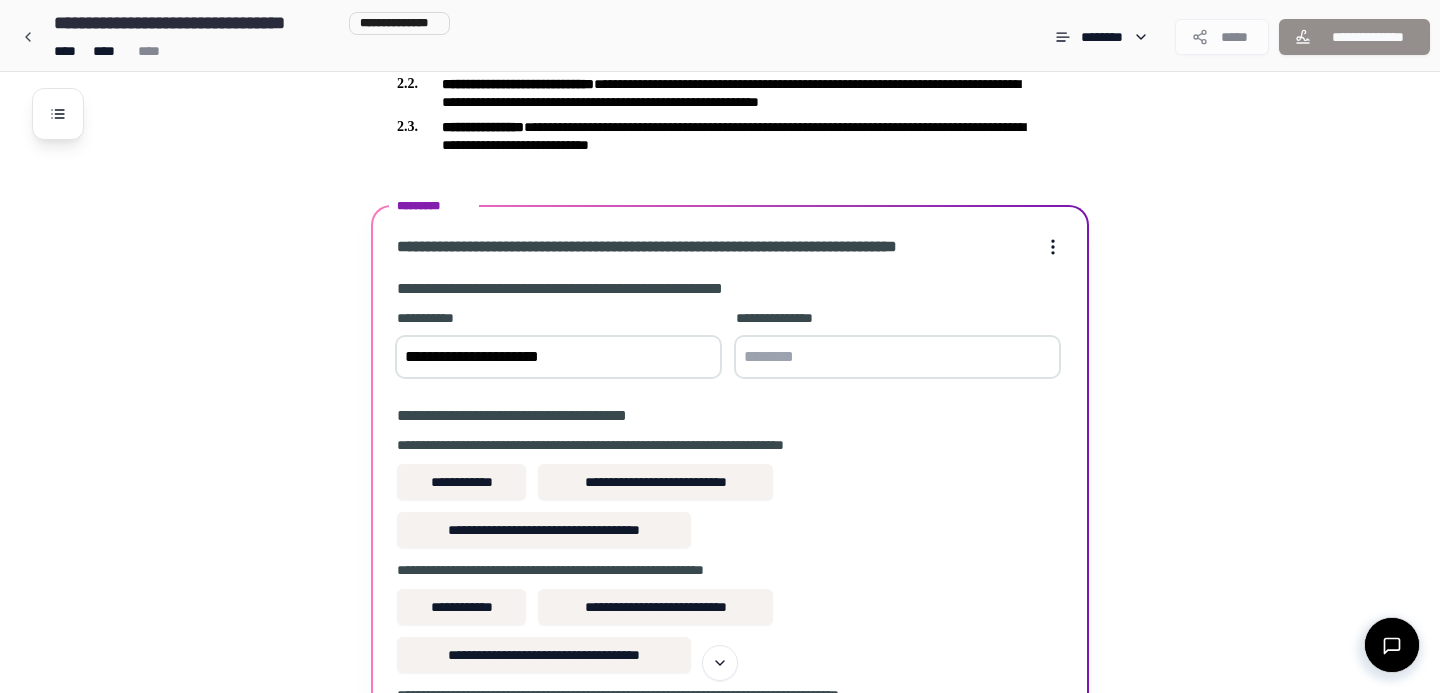 type on "**********" 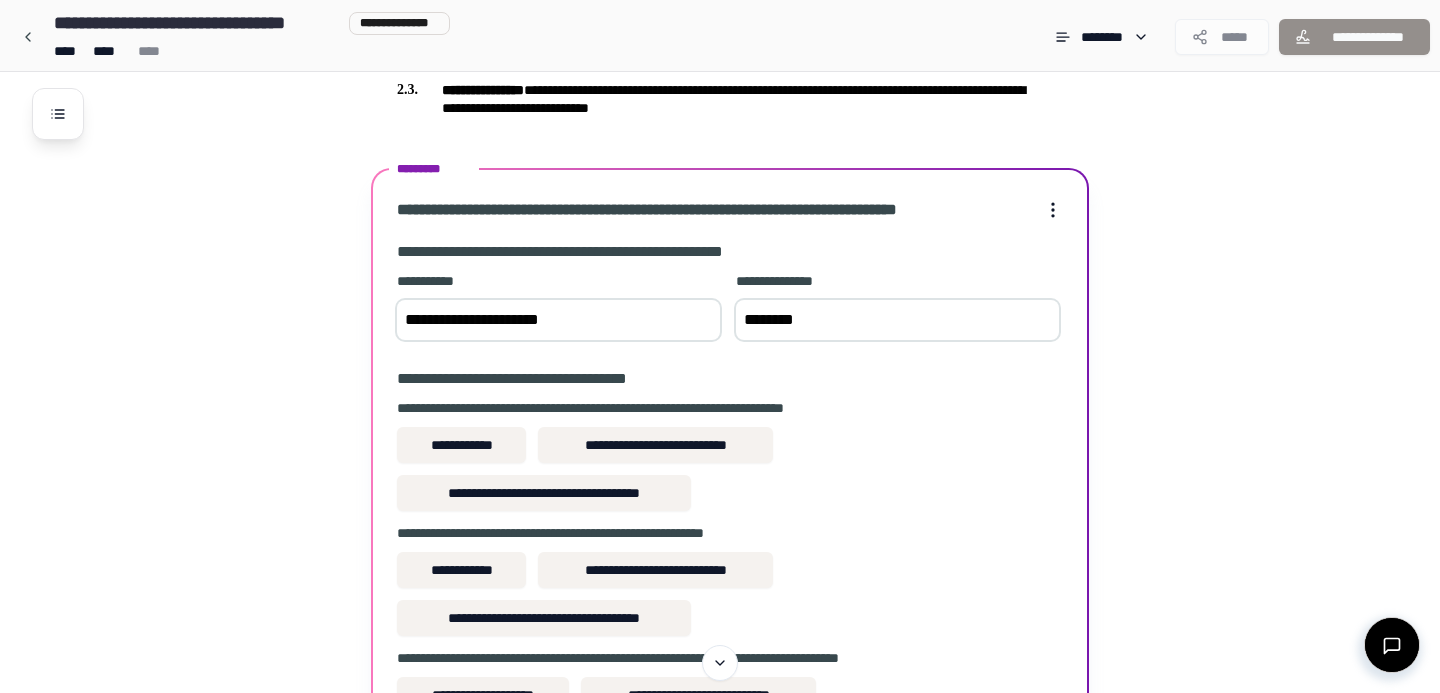 scroll, scrollTop: 919, scrollLeft: 0, axis: vertical 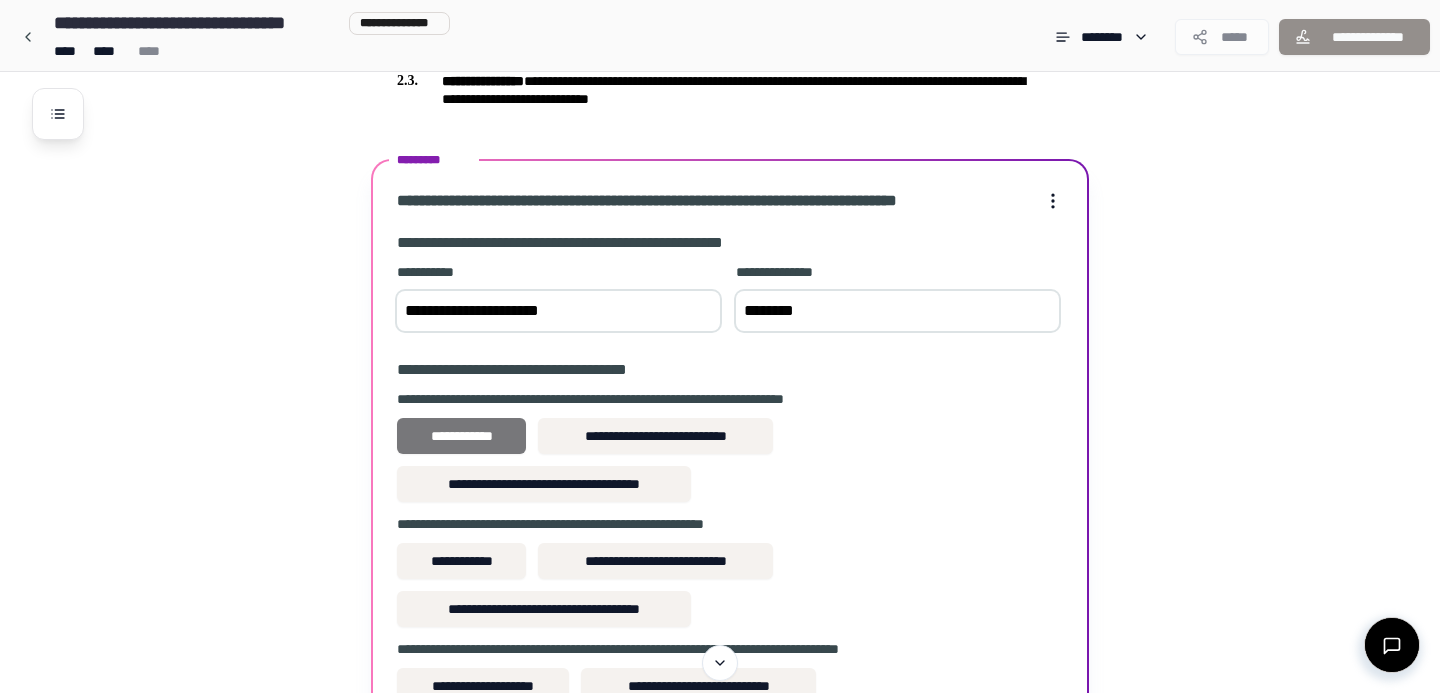 type on "********" 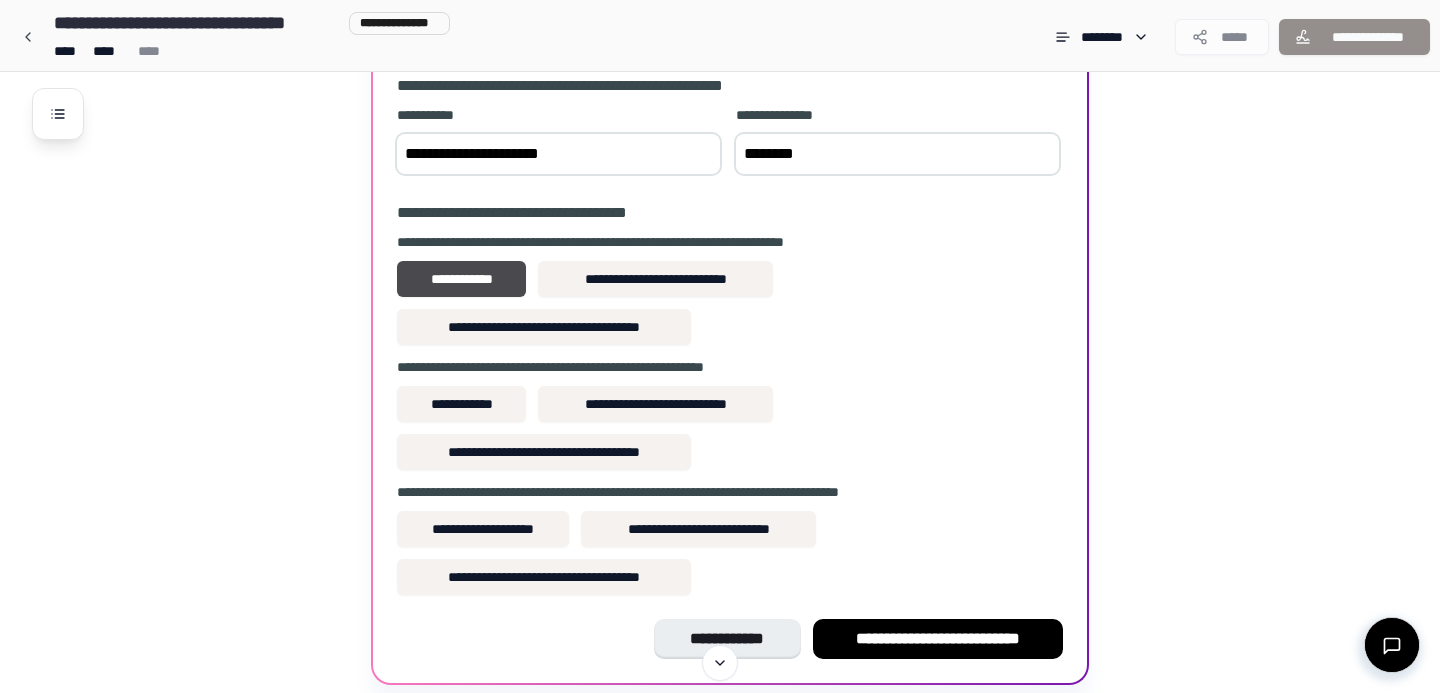 scroll, scrollTop: 1079, scrollLeft: 0, axis: vertical 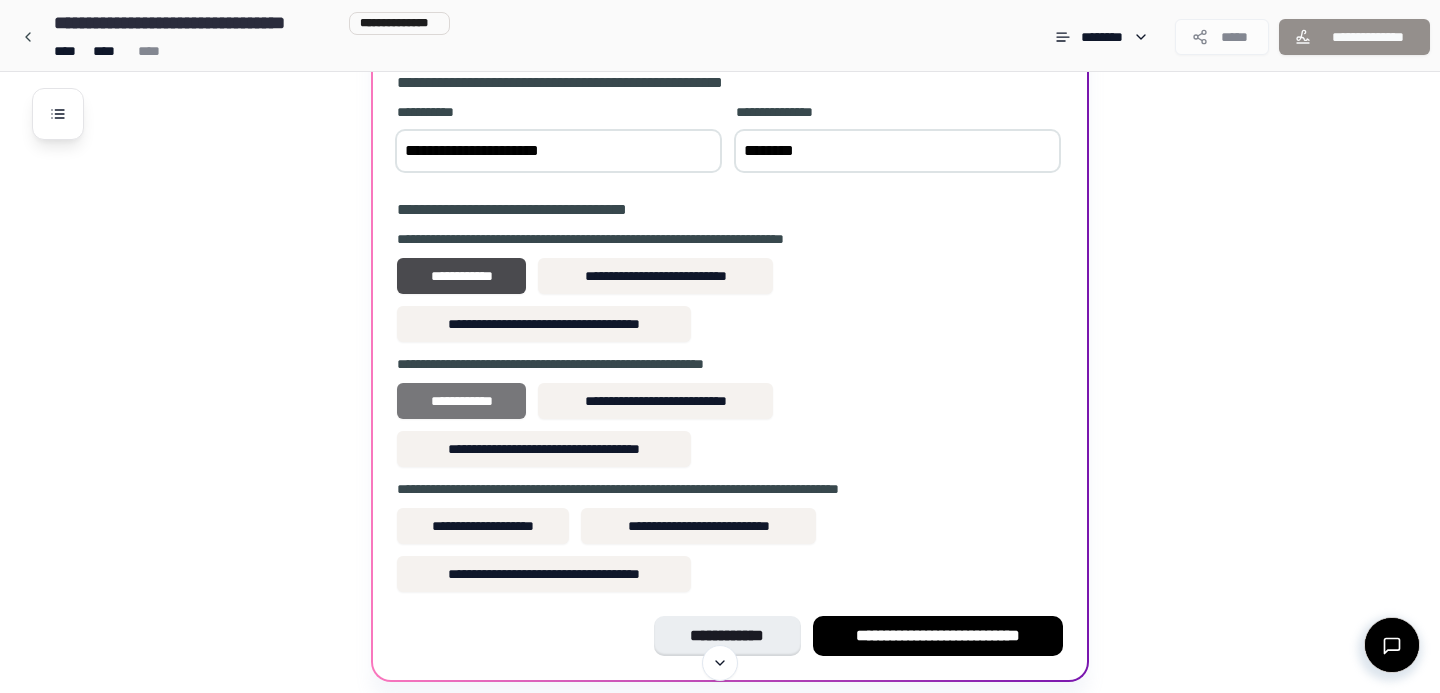 click on "**********" at bounding box center (461, 401) 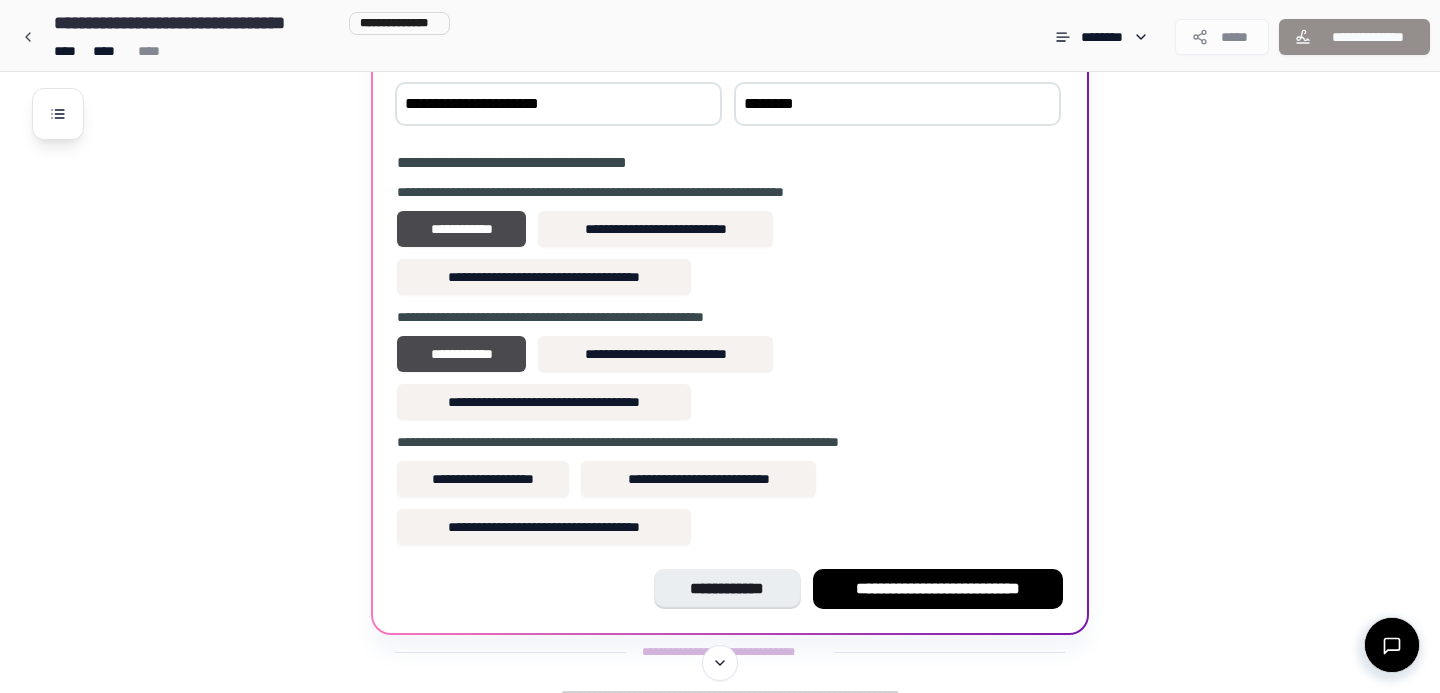 scroll, scrollTop: 1146, scrollLeft: 0, axis: vertical 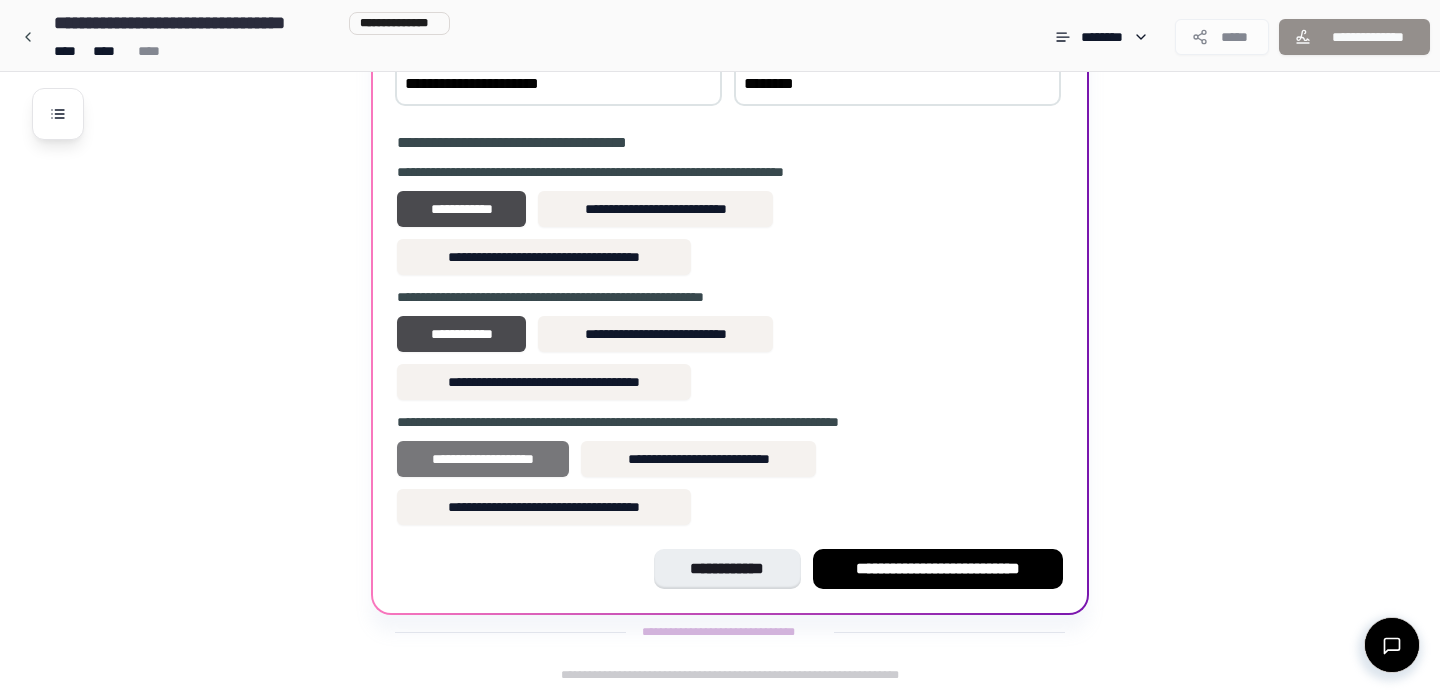 click on "**********" at bounding box center (483, 459) 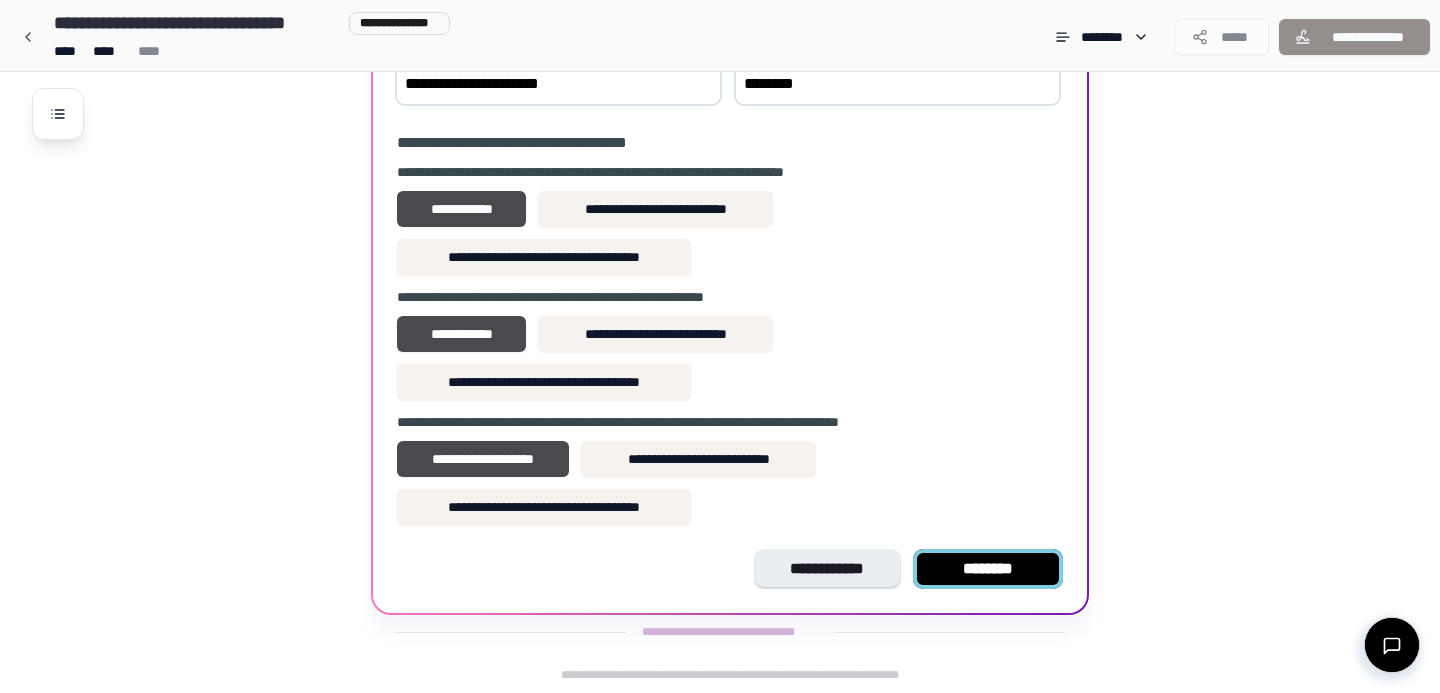 click on "********" at bounding box center (988, 569) 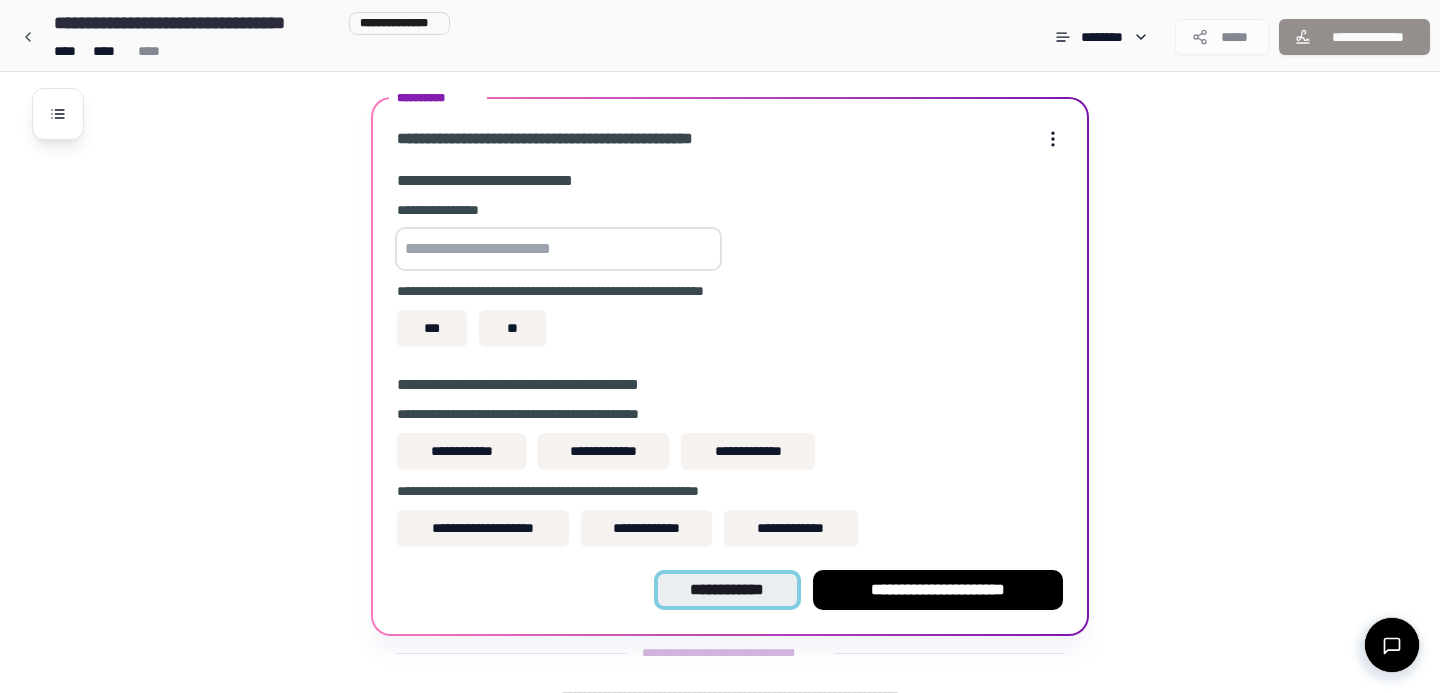 scroll, scrollTop: 1233, scrollLeft: 0, axis: vertical 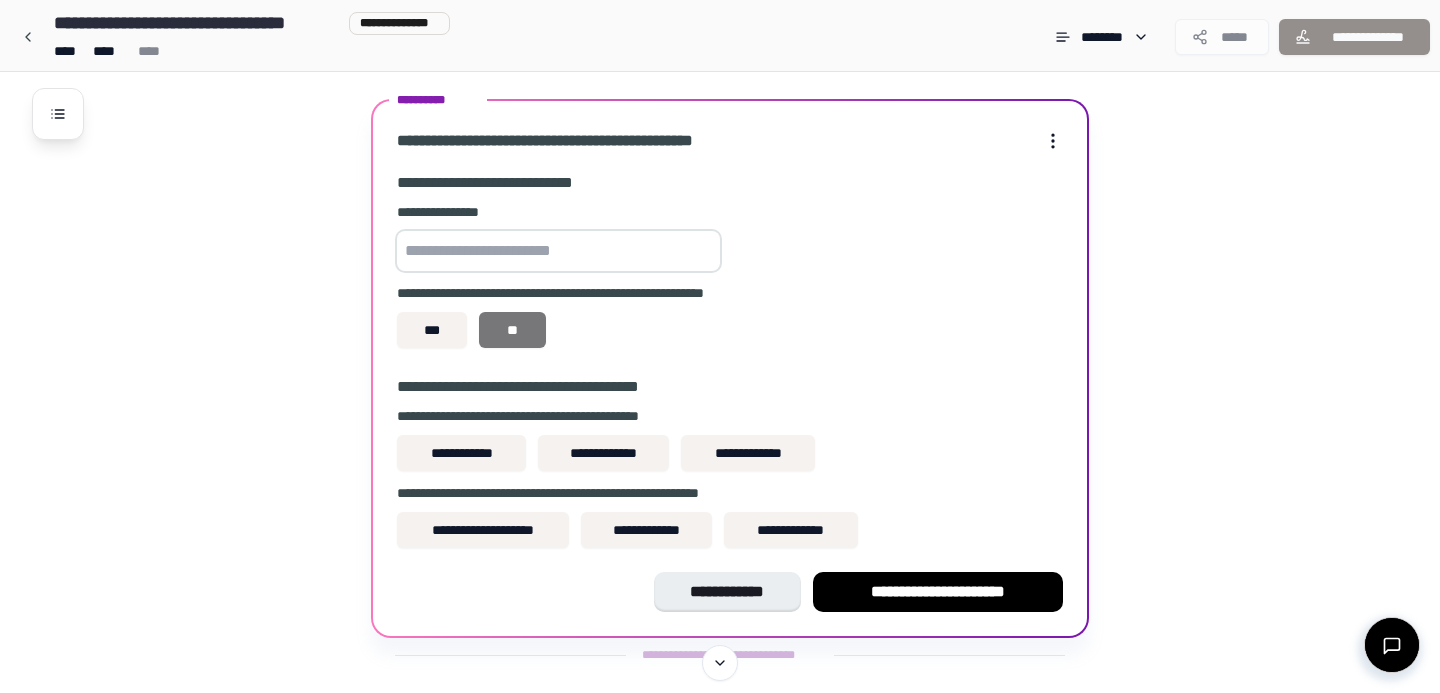 click on "**" at bounding box center [512, 330] 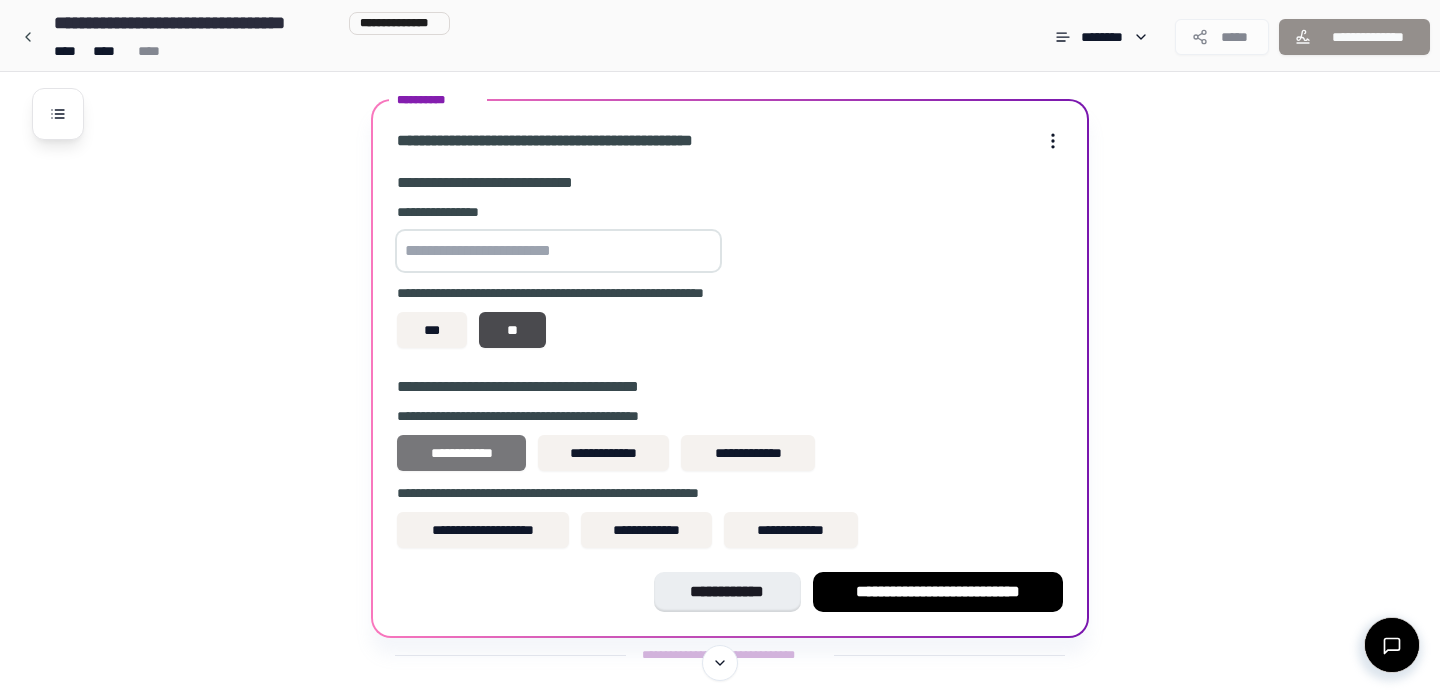 click on "**********" at bounding box center [461, 453] 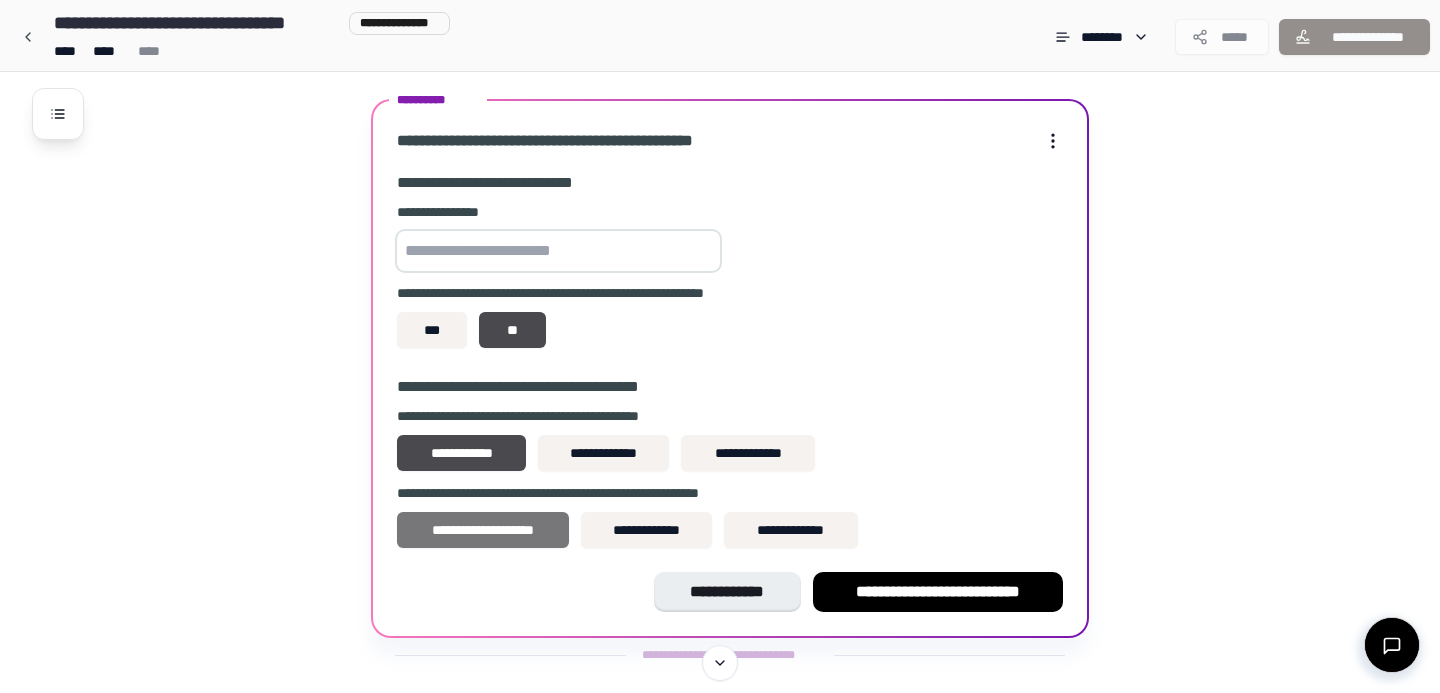 click on "**********" at bounding box center (483, 530) 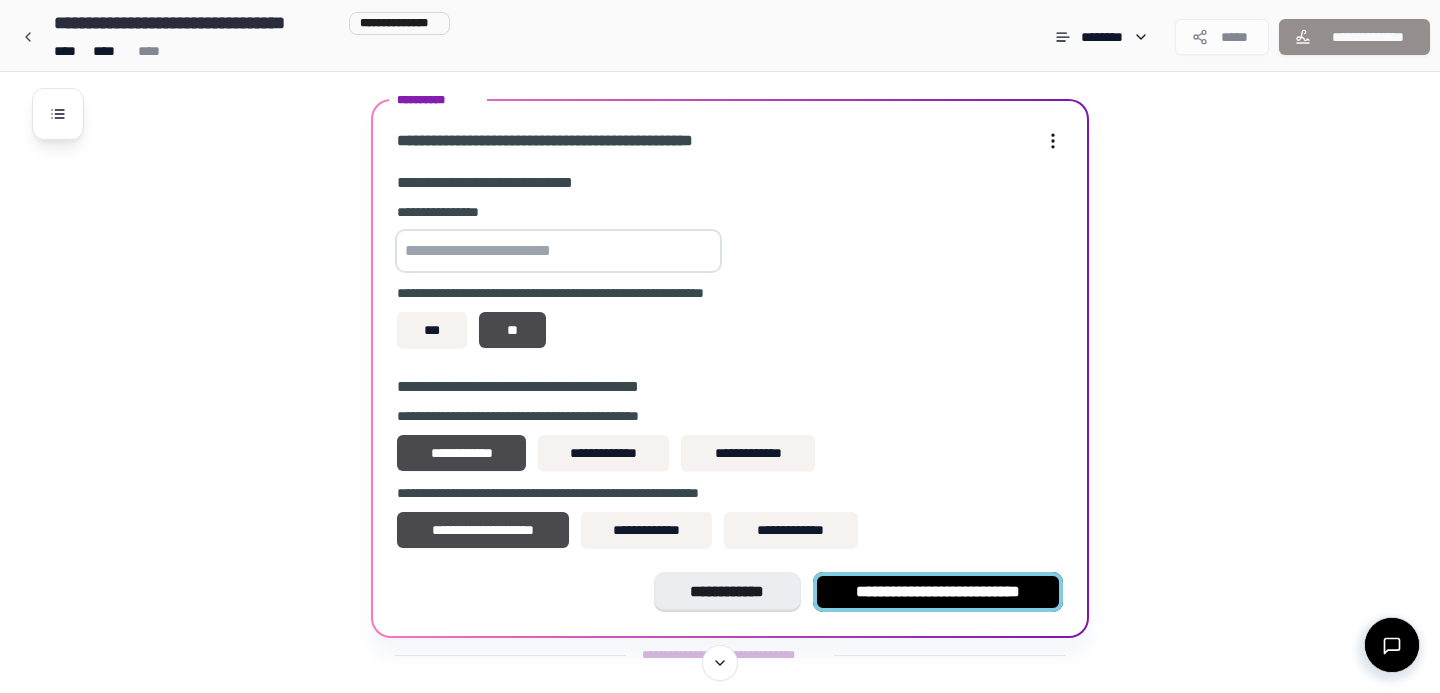 click on "**********" at bounding box center (938, 592) 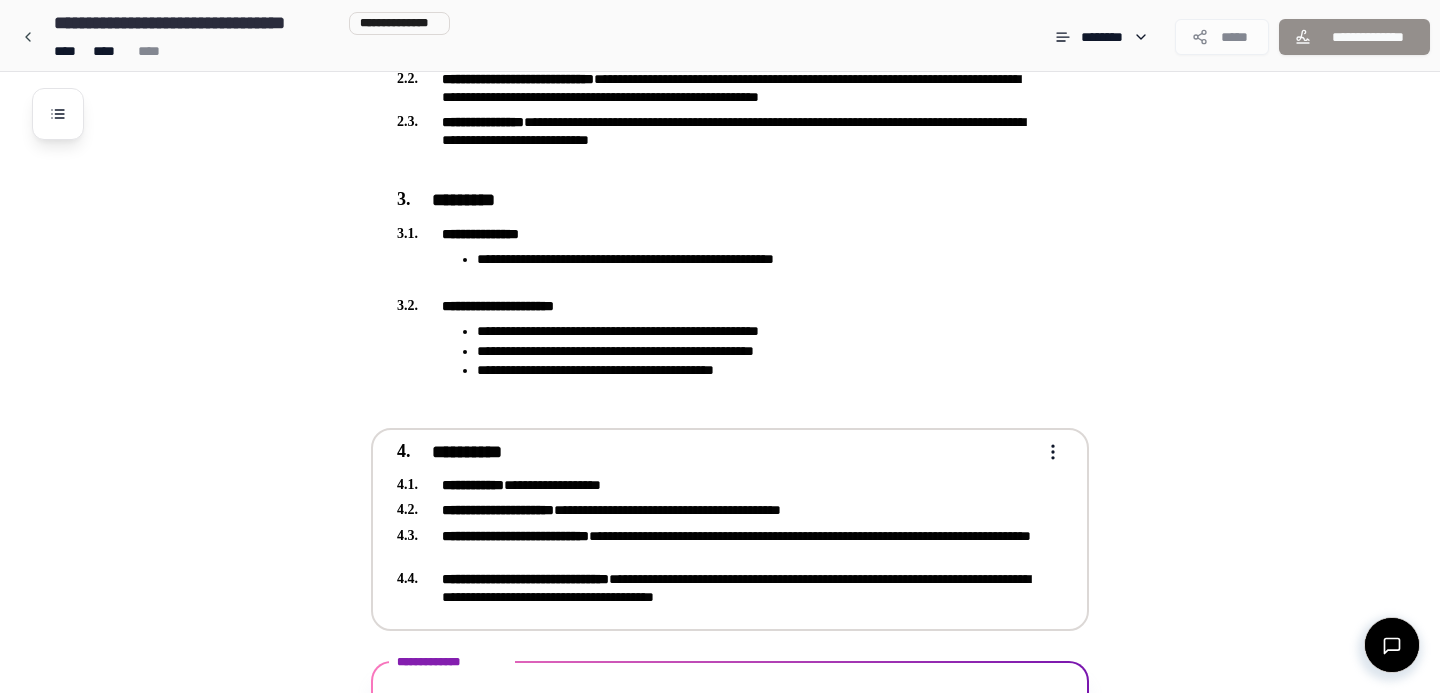 scroll, scrollTop: 981, scrollLeft: 0, axis: vertical 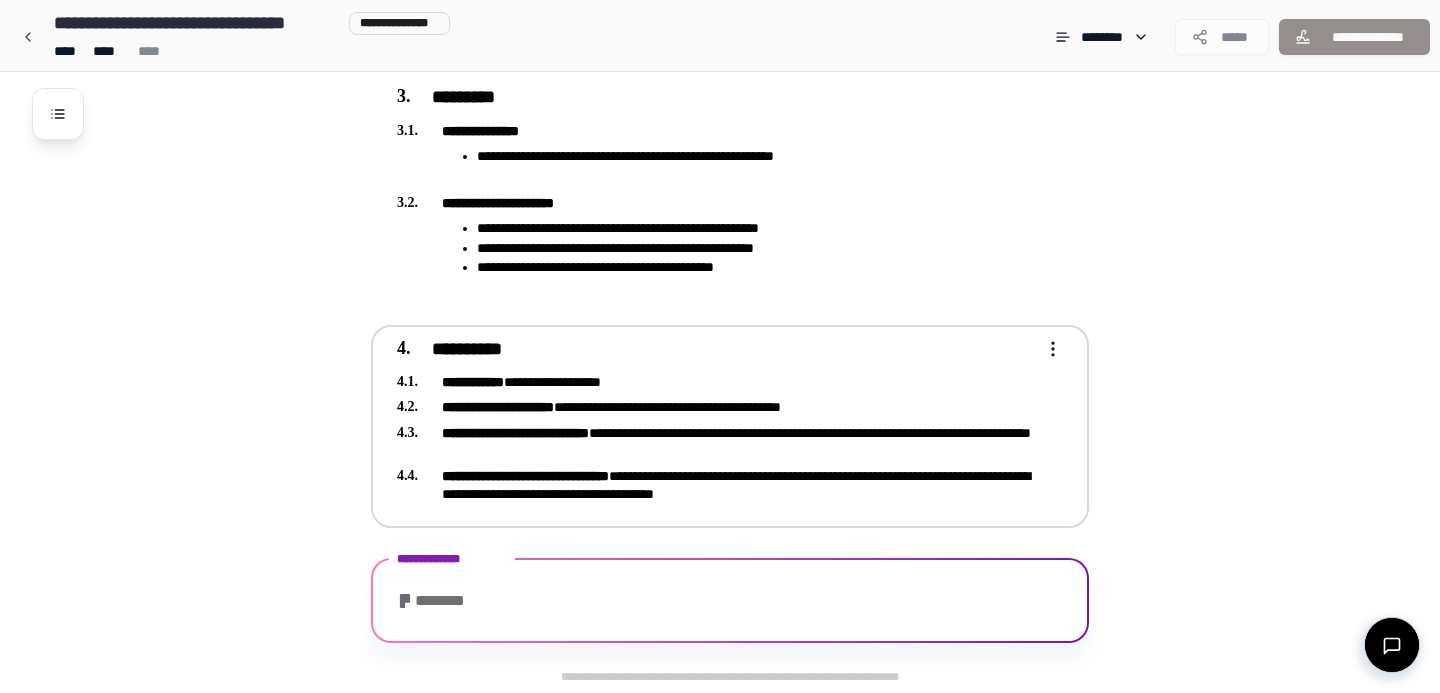 click on "**********" at bounding box center (716, 382) 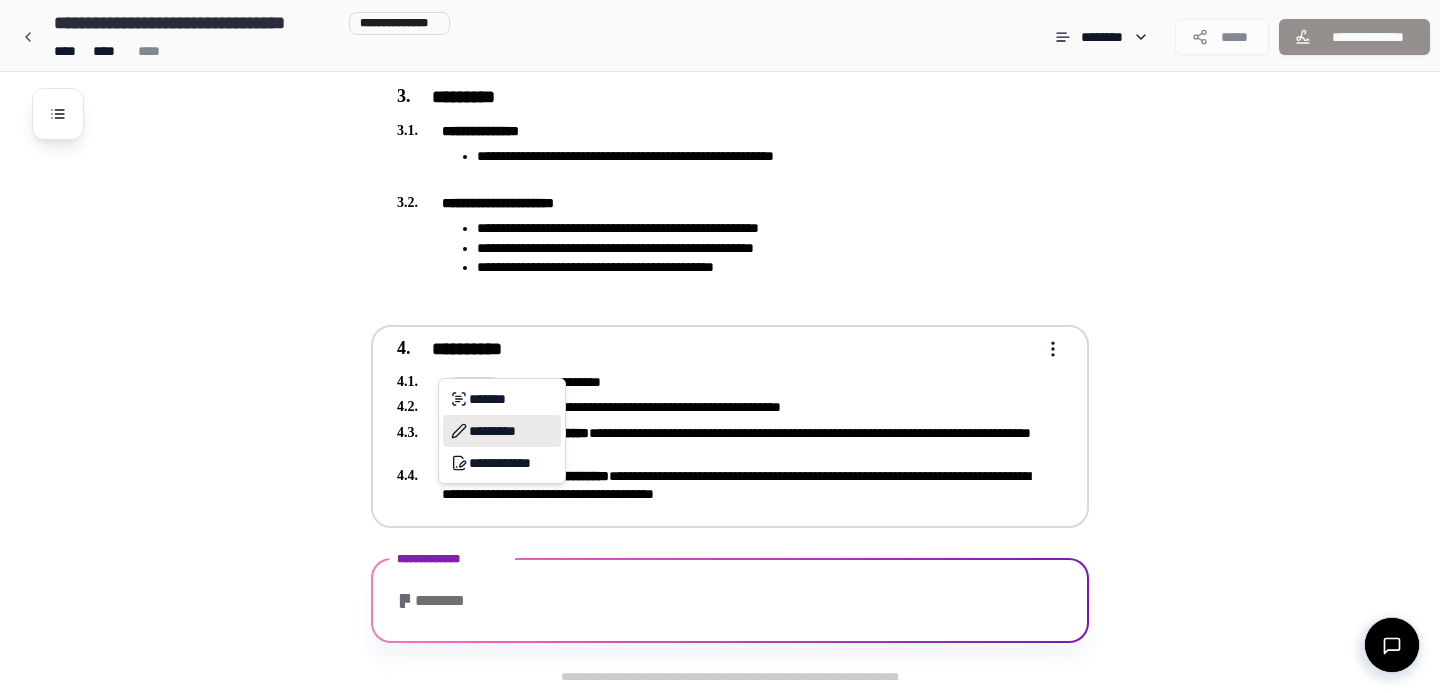 click on "*********" at bounding box center [502, 431] 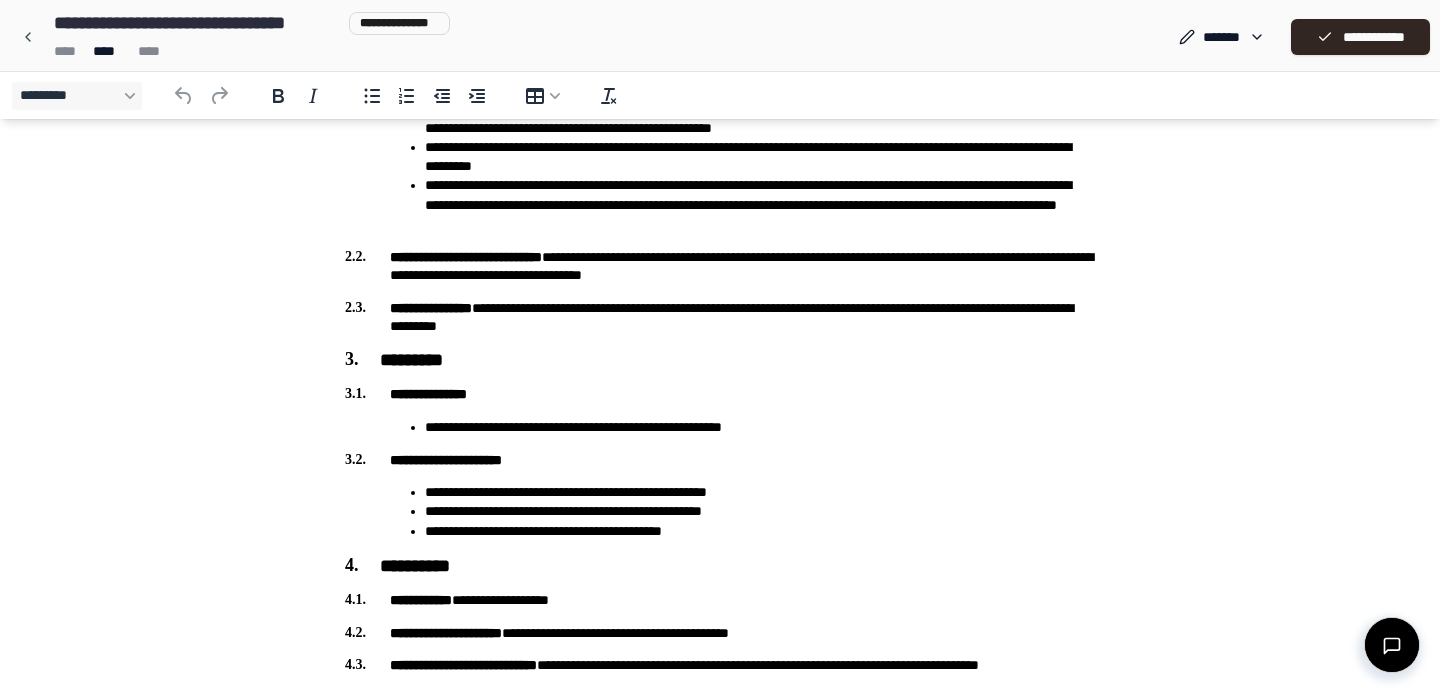 scroll, scrollTop: 818, scrollLeft: 0, axis: vertical 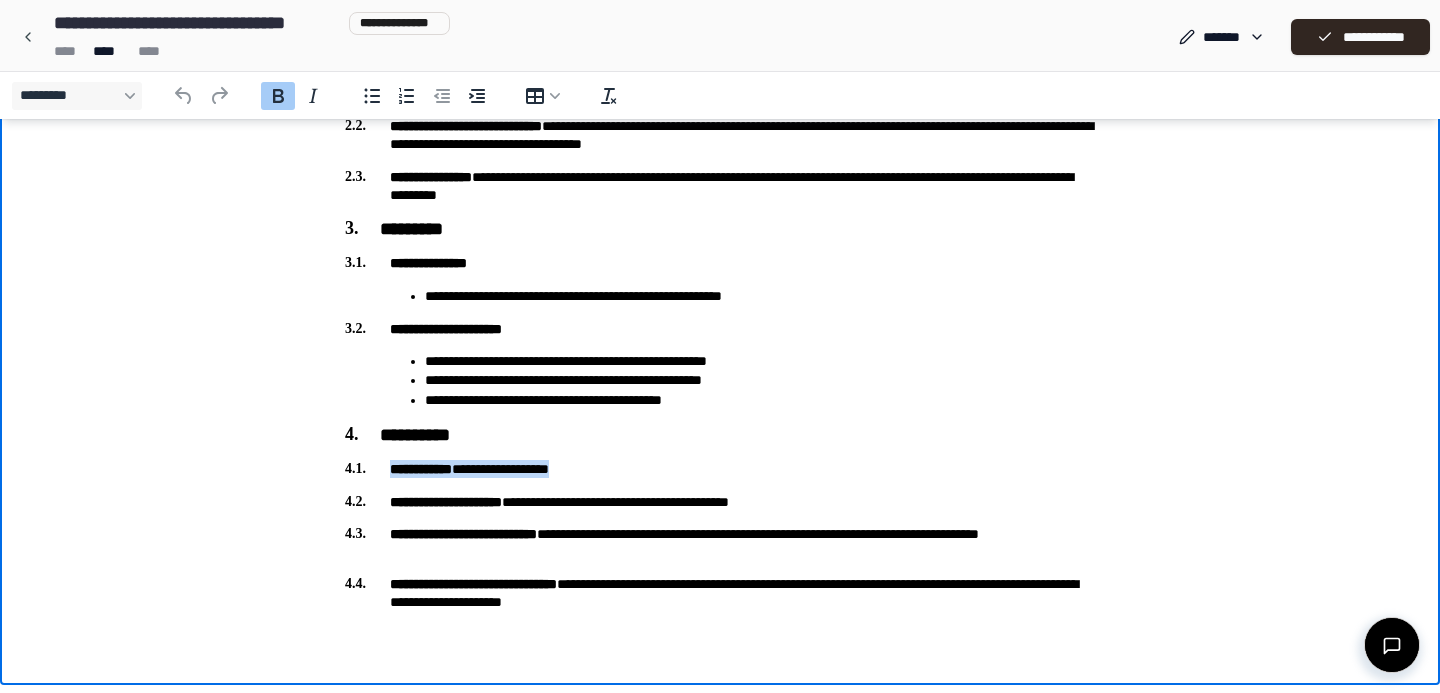 drag, startPoint x: 394, startPoint y: 471, endPoint x: 623, endPoint y: 471, distance: 229 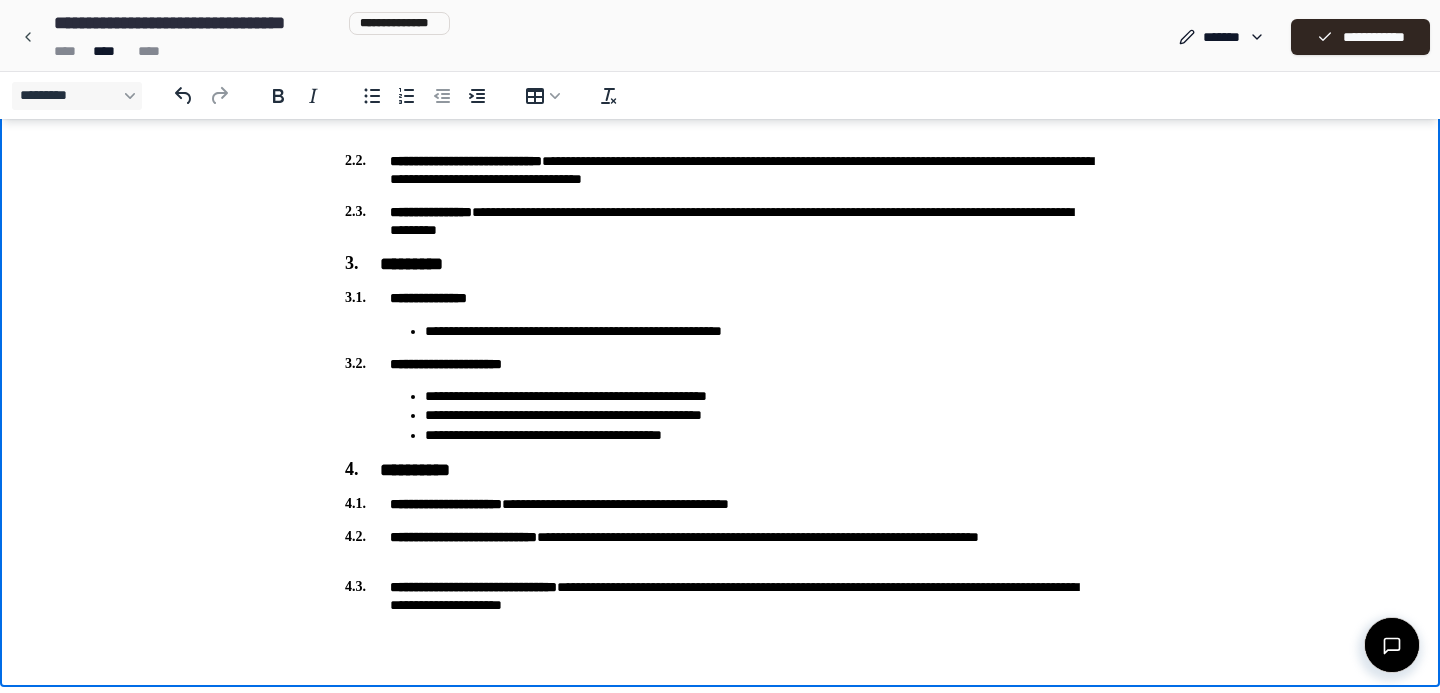 scroll, scrollTop: 785, scrollLeft: 0, axis: vertical 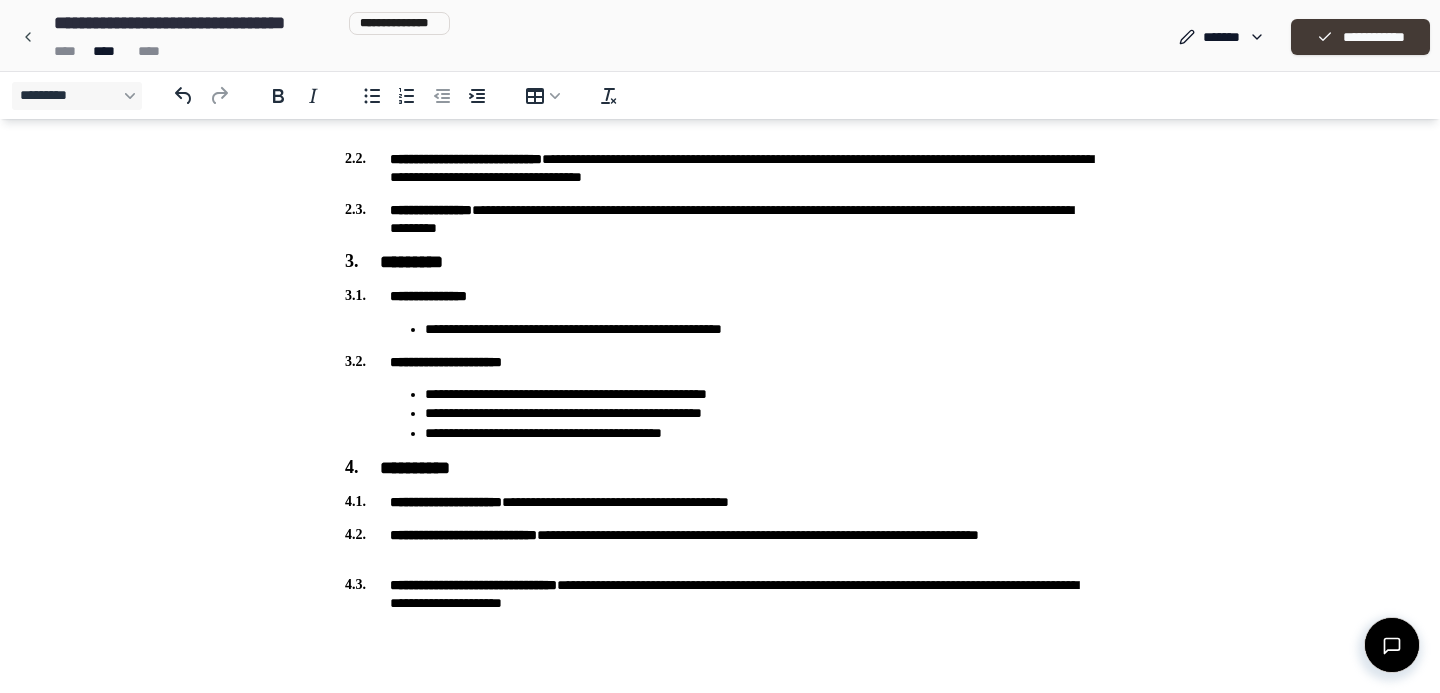 click on "**********" at bounding box center [1360, 37] 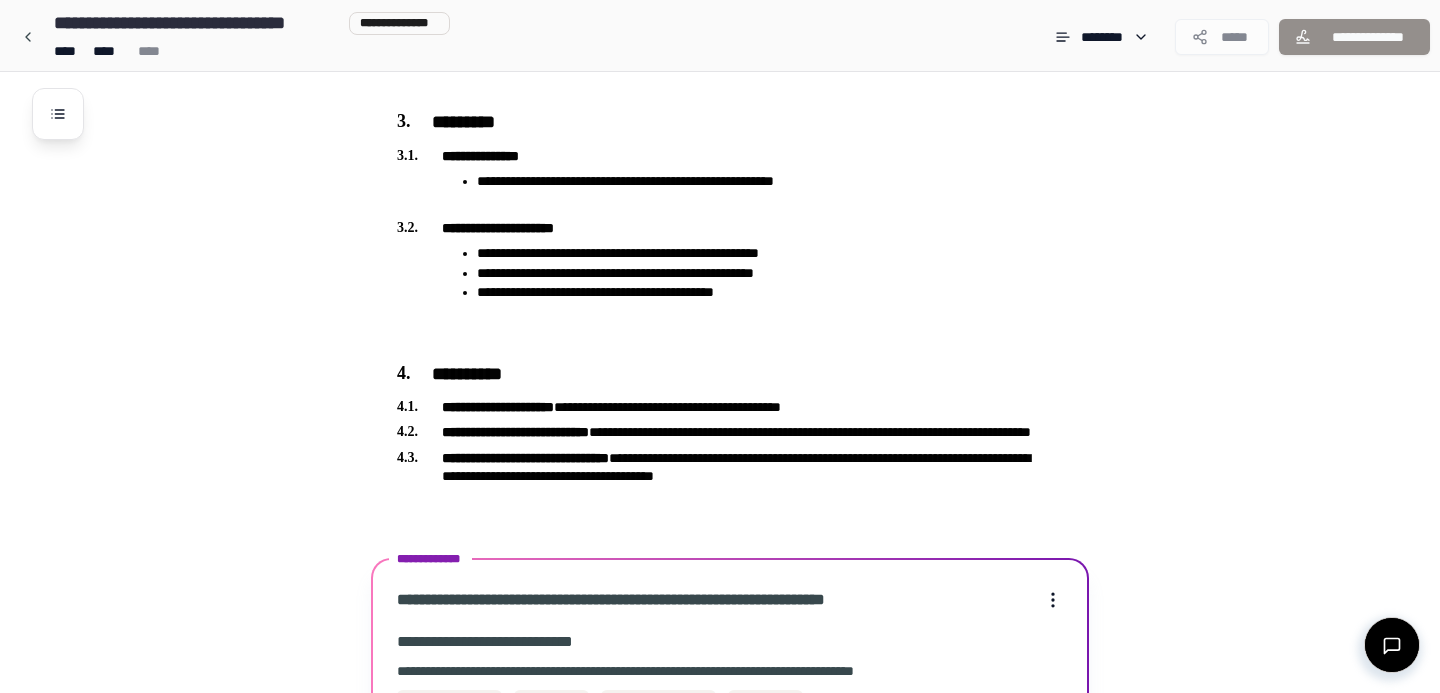 scroll, scrollTop: 1354, scrollLeft: 0, axis: vertical 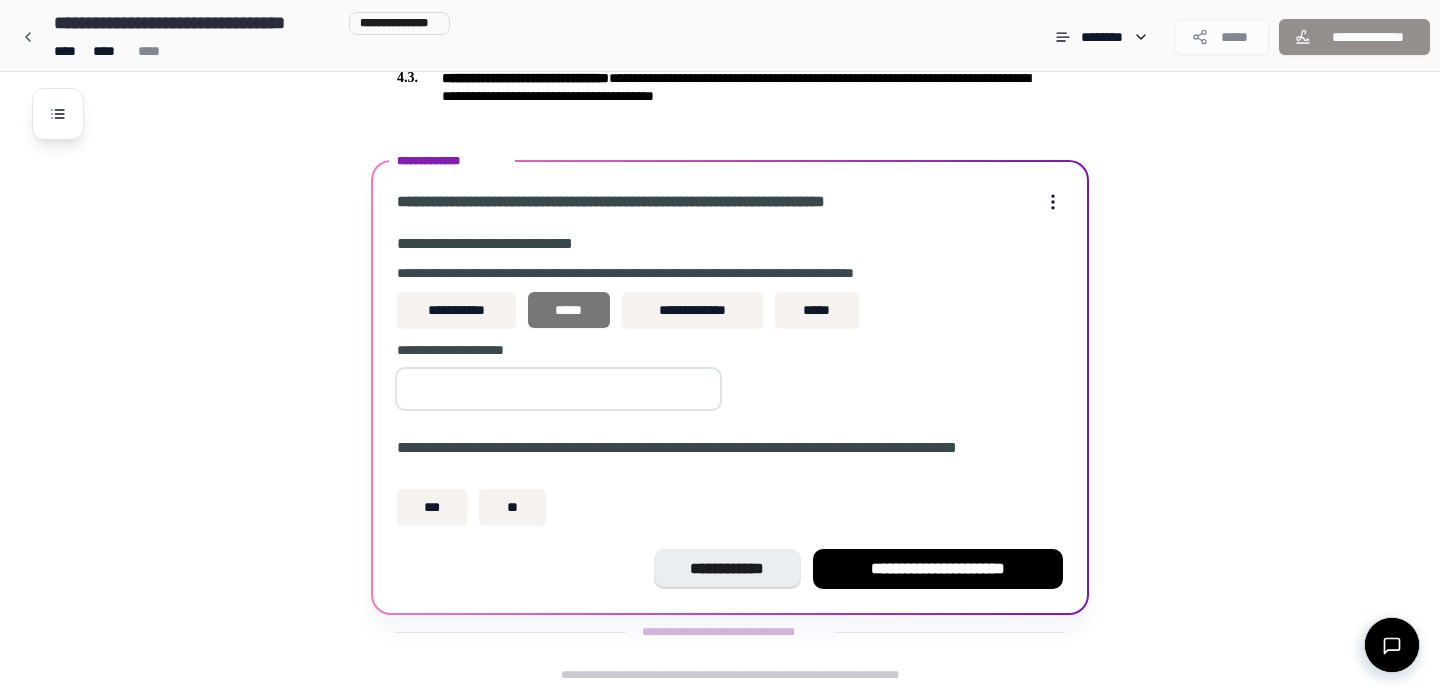 click on "*****" at bounding box center (569, 310) 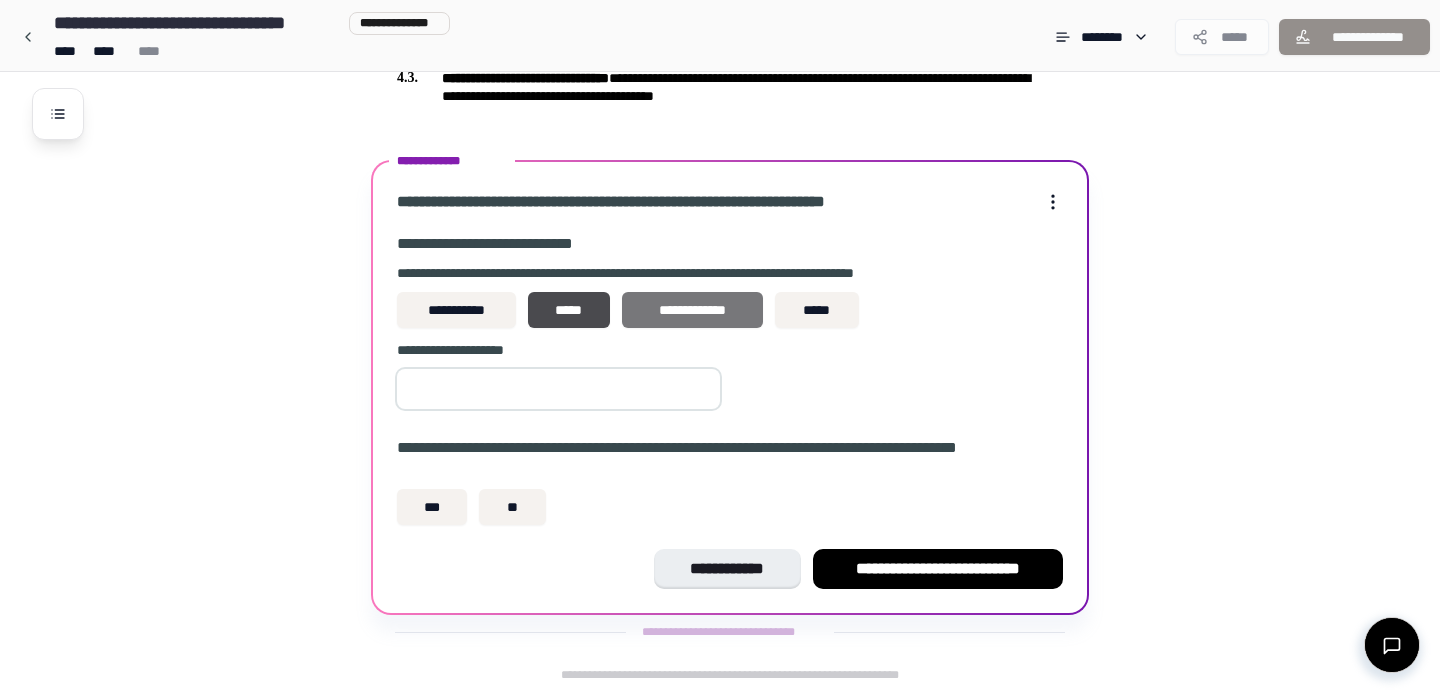 click on "**********" at bounding box center [692, 310] 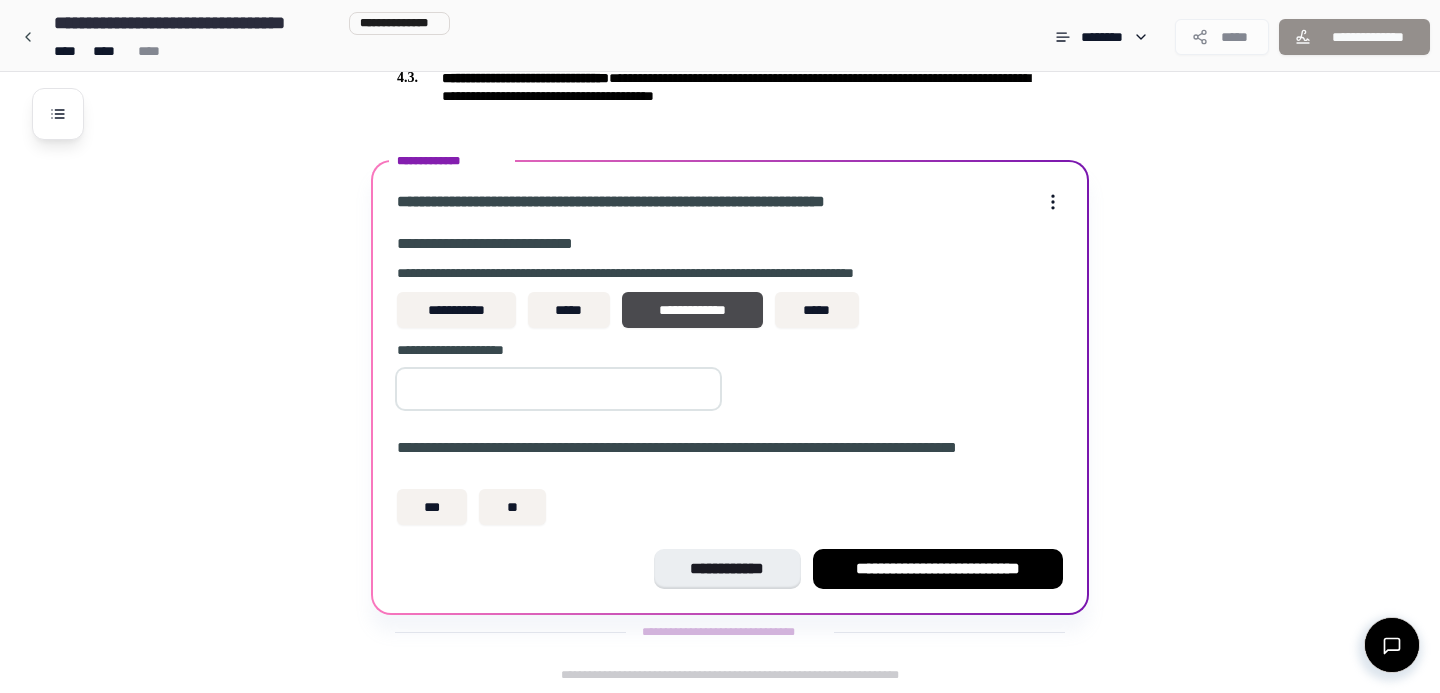 click on "**********" at bounding box center [730, 485] 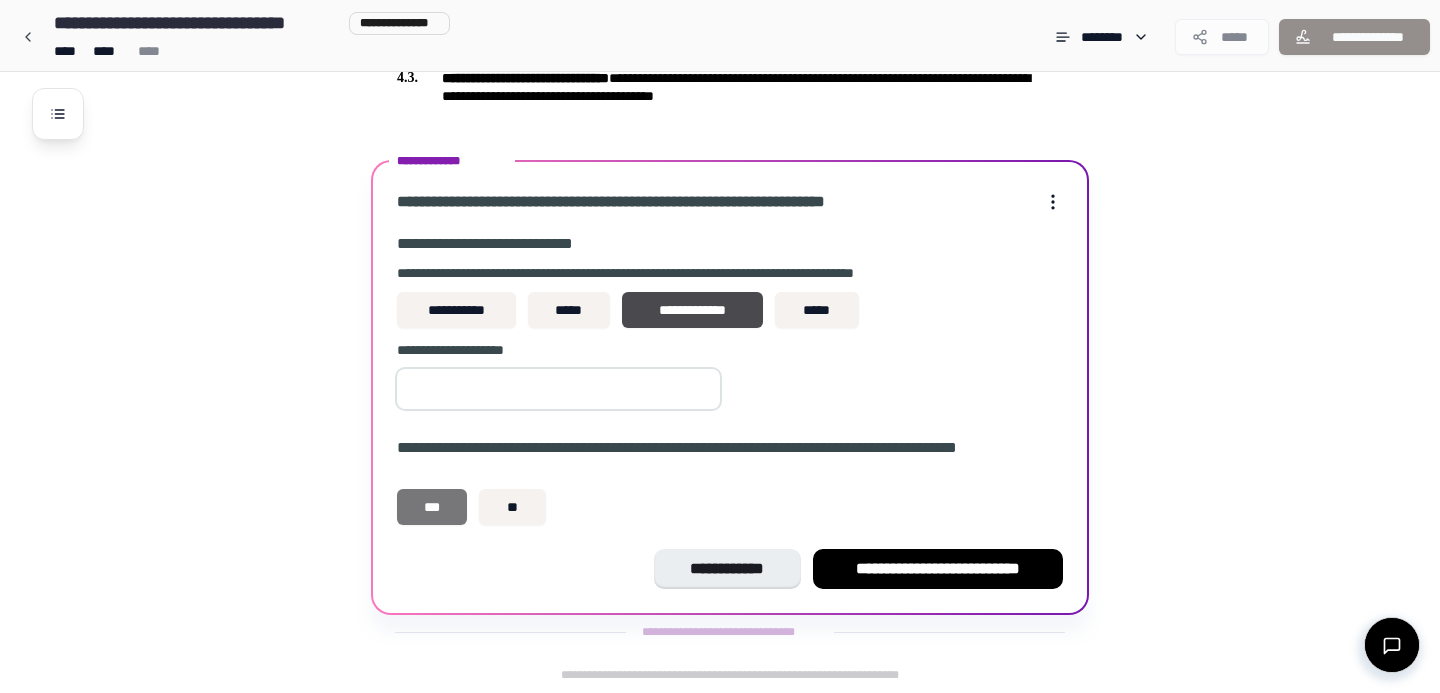 click on "***" at bounding box center (432, 507) 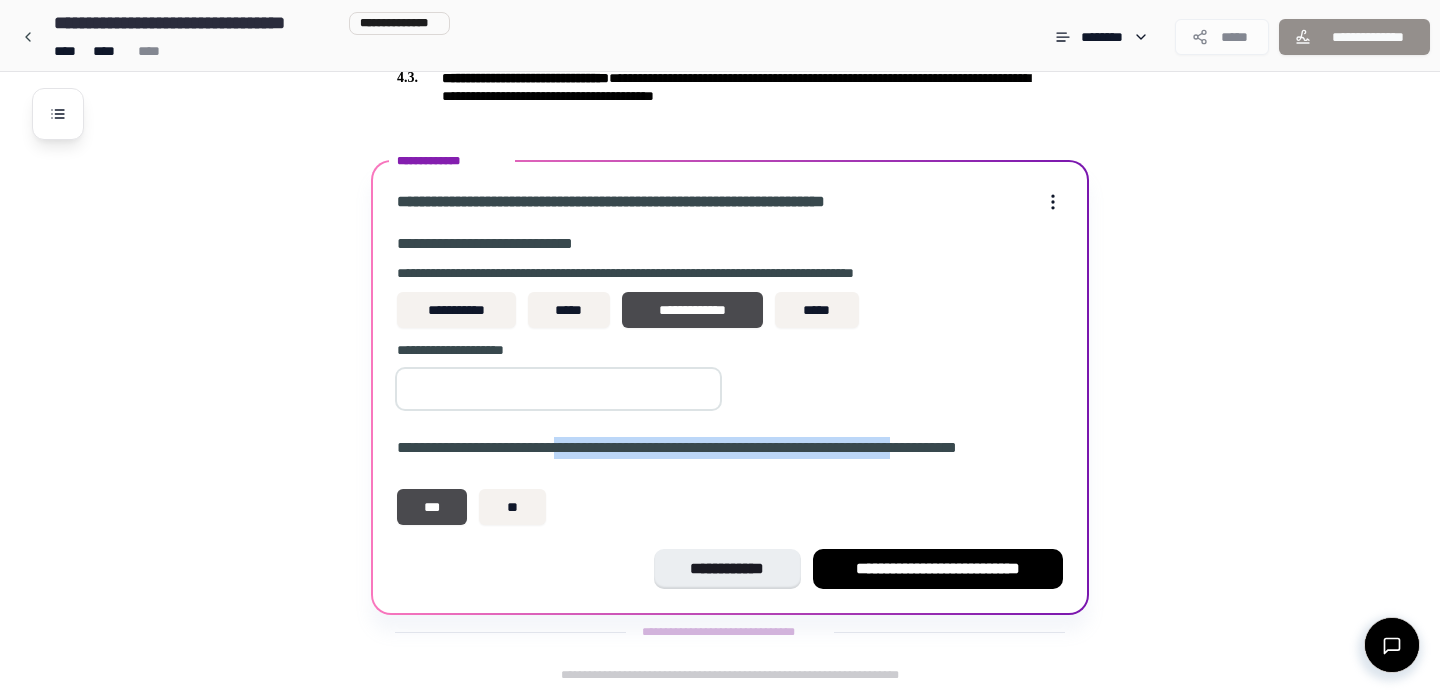 drag, startPoint x: 584, startPoint y: 447, endPoint x: 1000, endPoint y: 457, distance: 416.12018 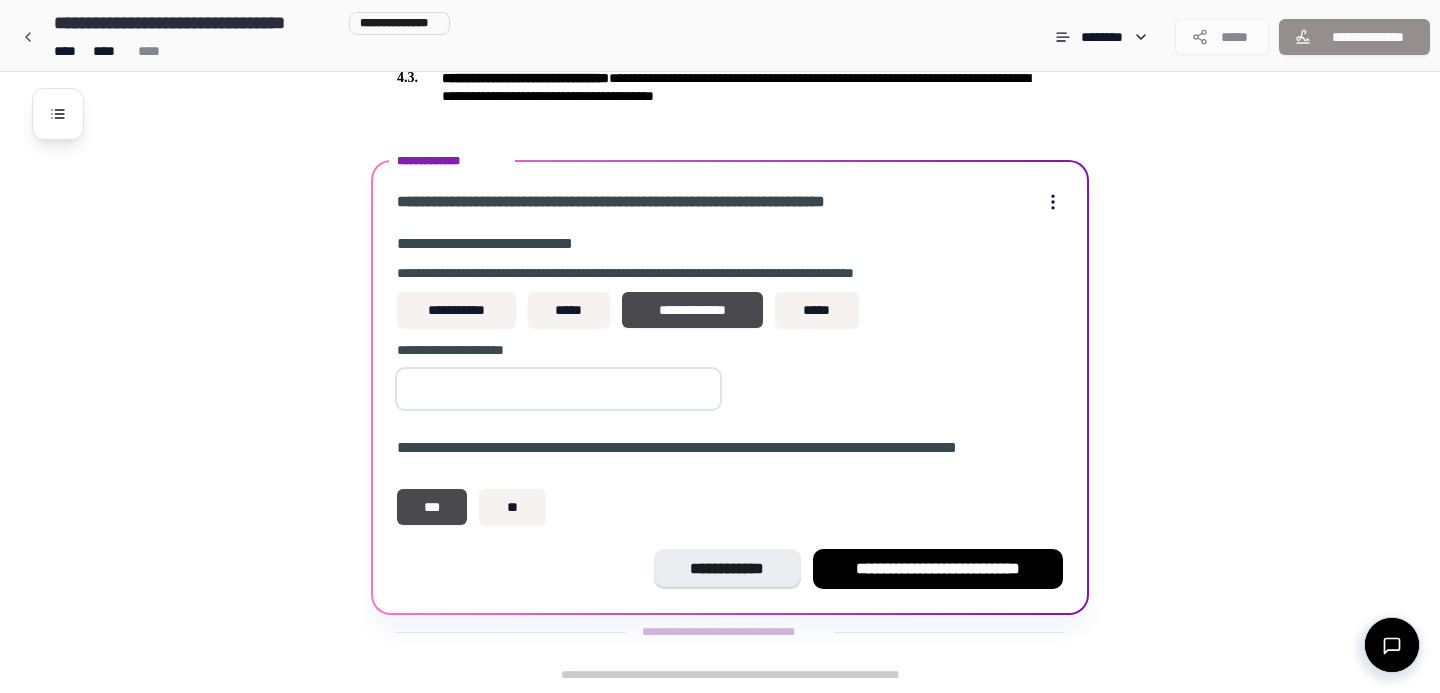 click on "**********" at bounding box center (730, 459) 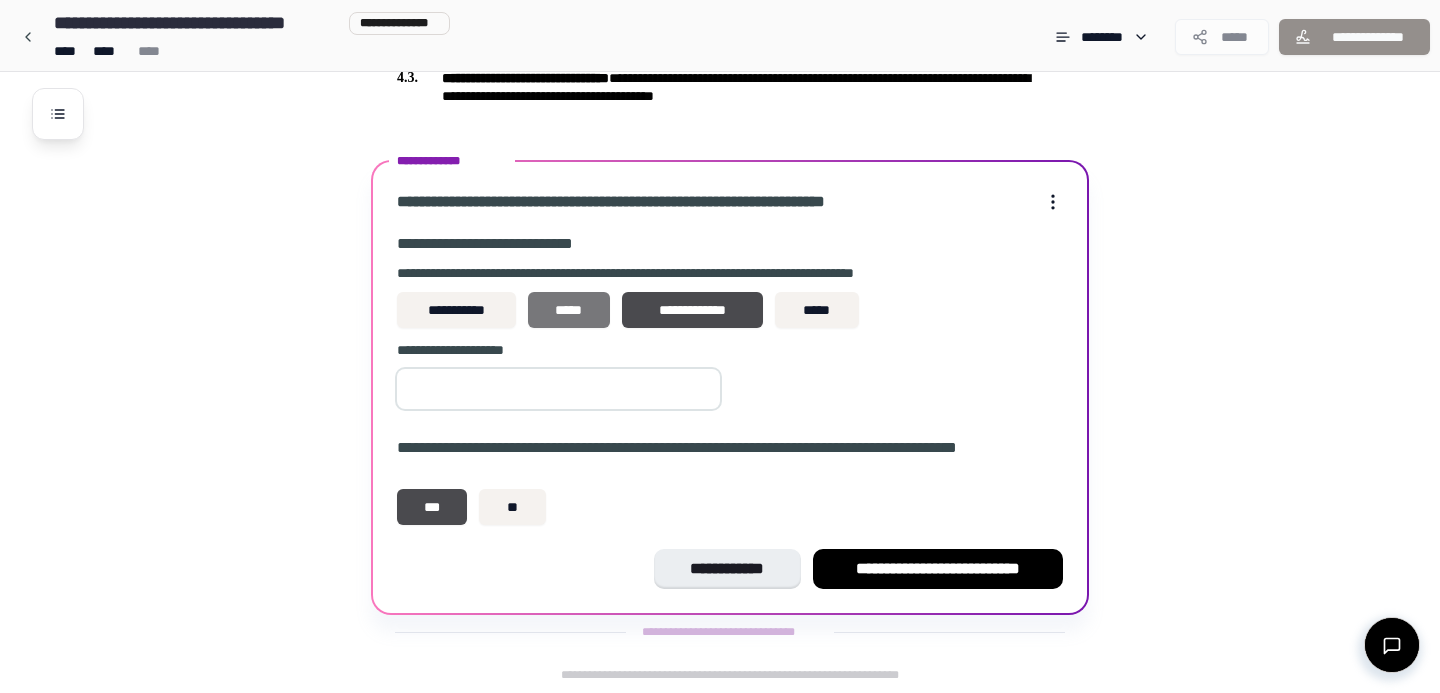 click on "*****" at bounding box center (569, 310) 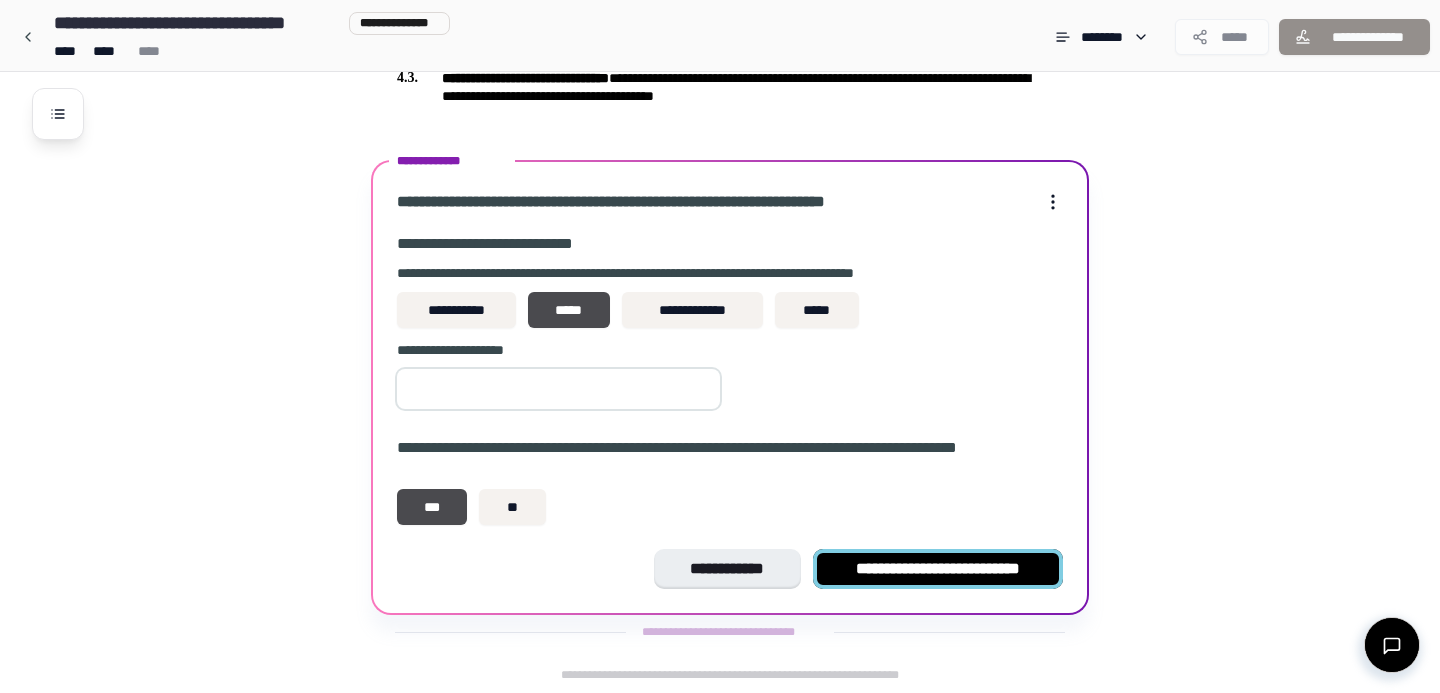 click on "**********" at bounding box center [938, 569] 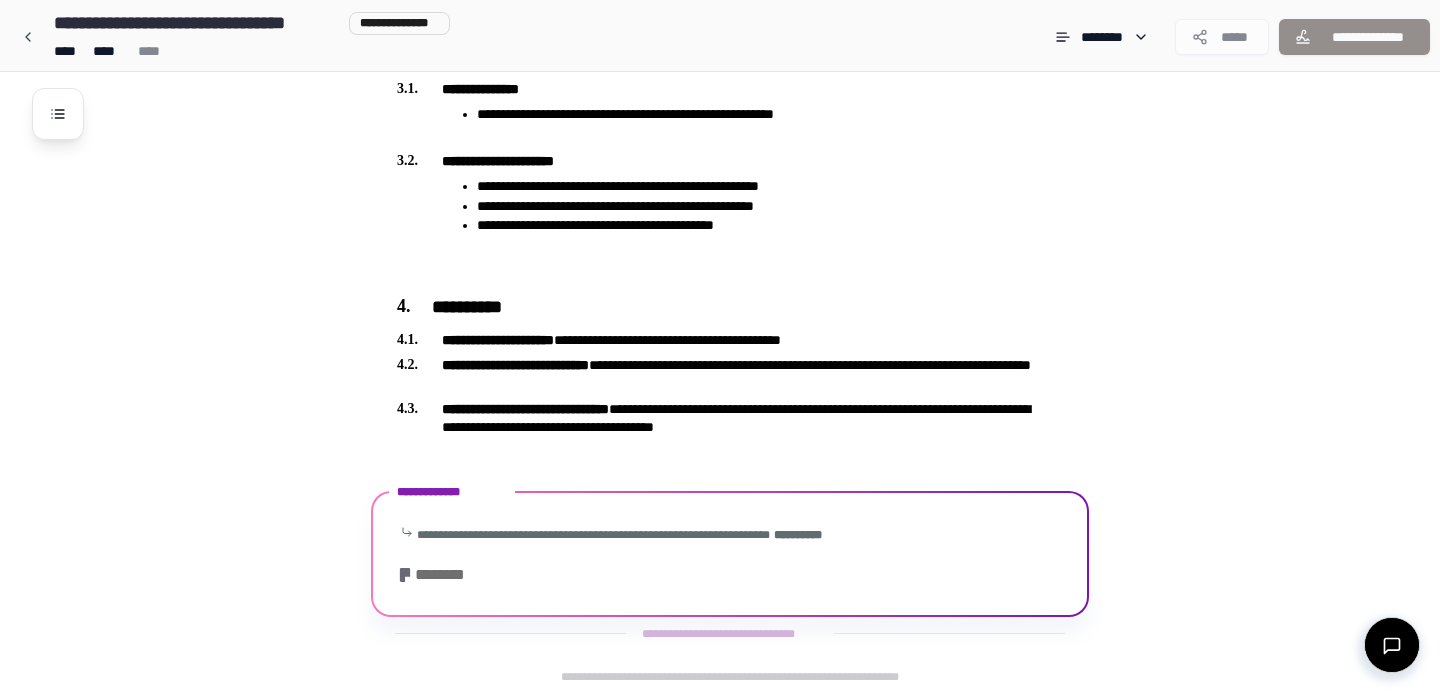 scroll, scrollTop: 1160, scrollLeft: 0, axis: vertical 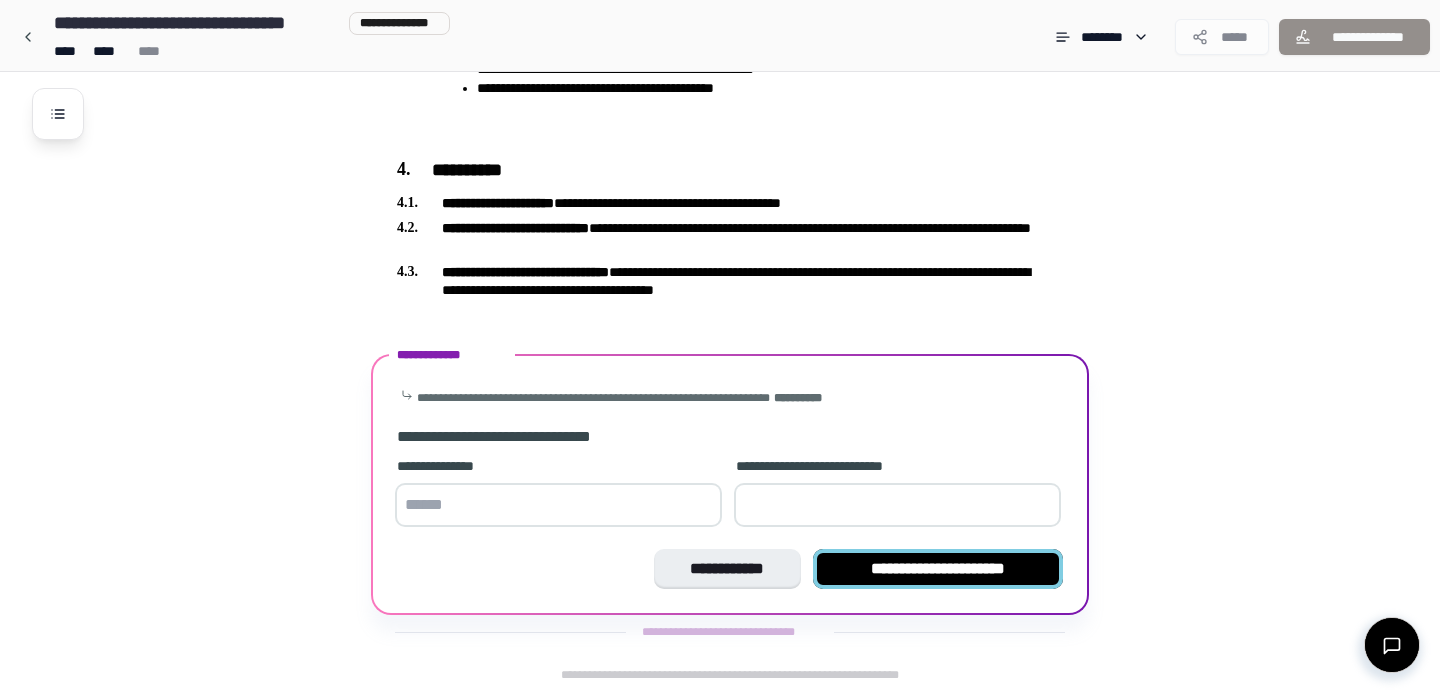click on "**********" at bounding box center (938, 569) 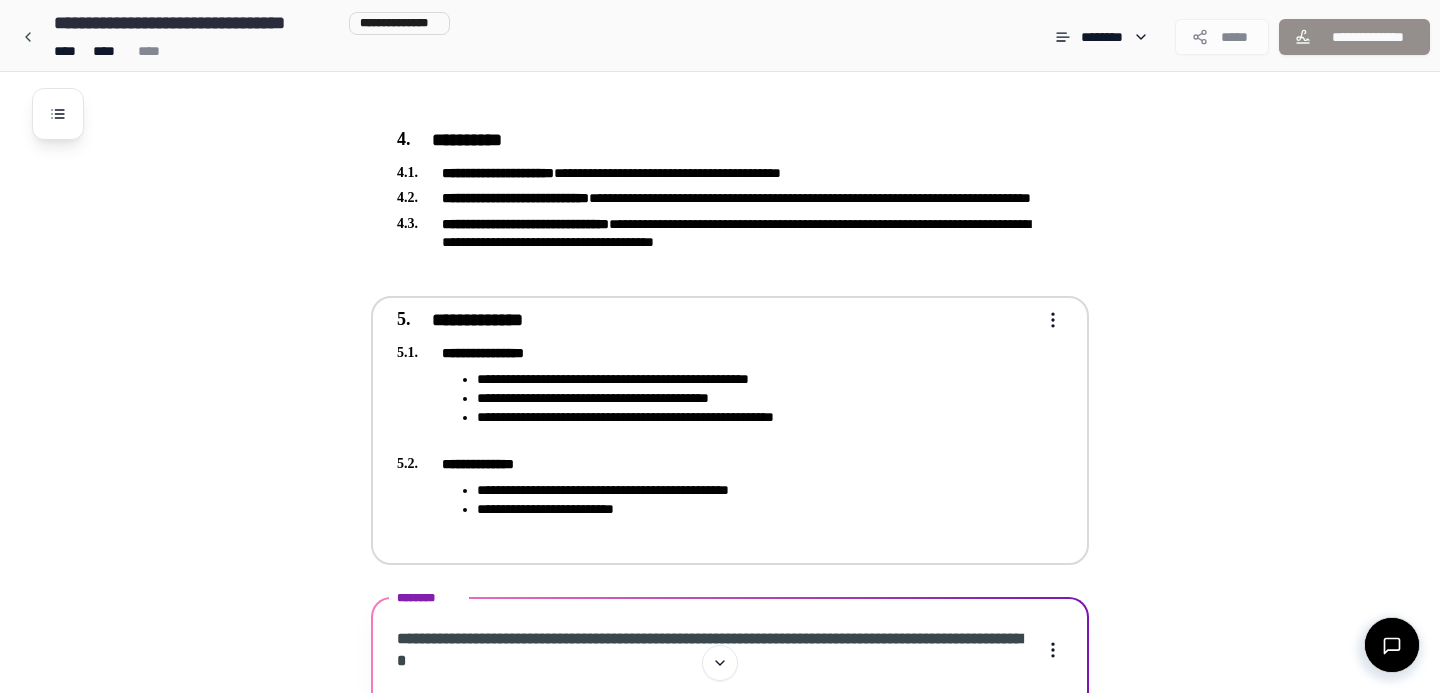 scroll, scrollTop: 1195, scrollLeft: 0, axis: vertical 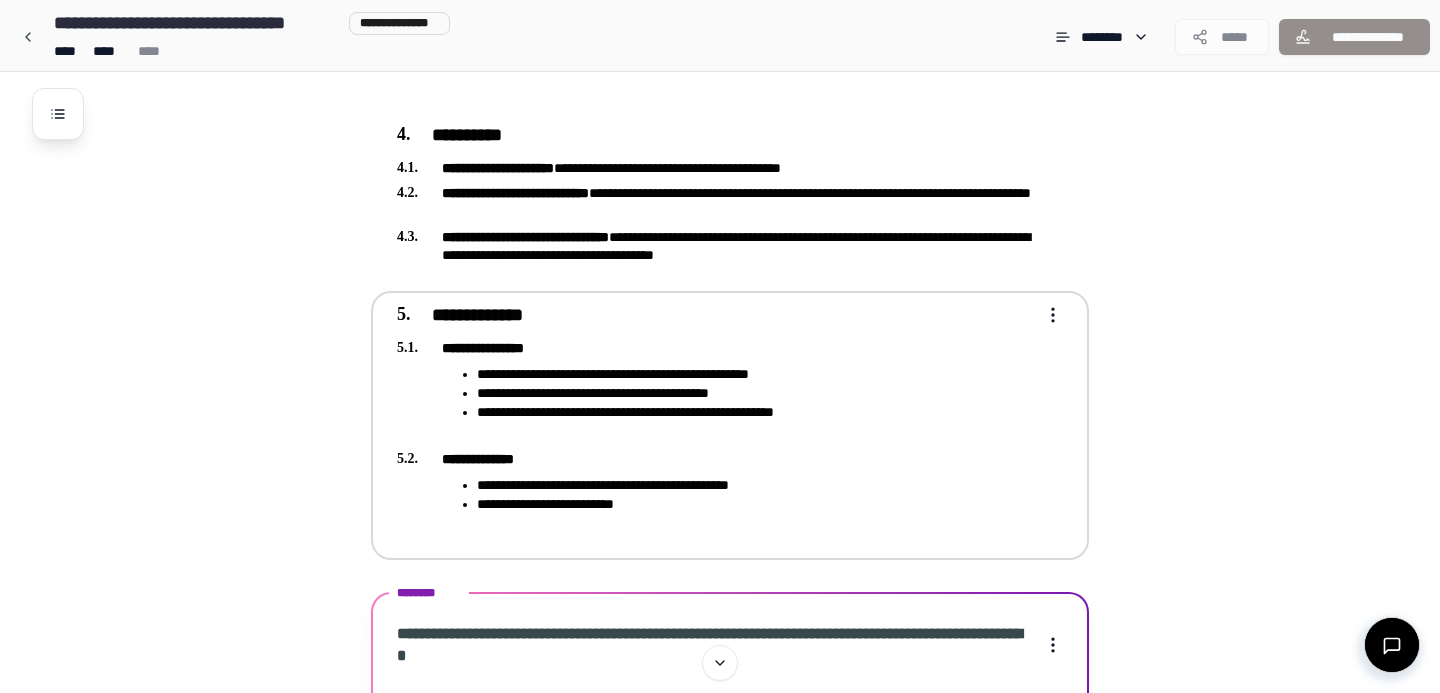 click on "**********" at bounding box center (756, 485) 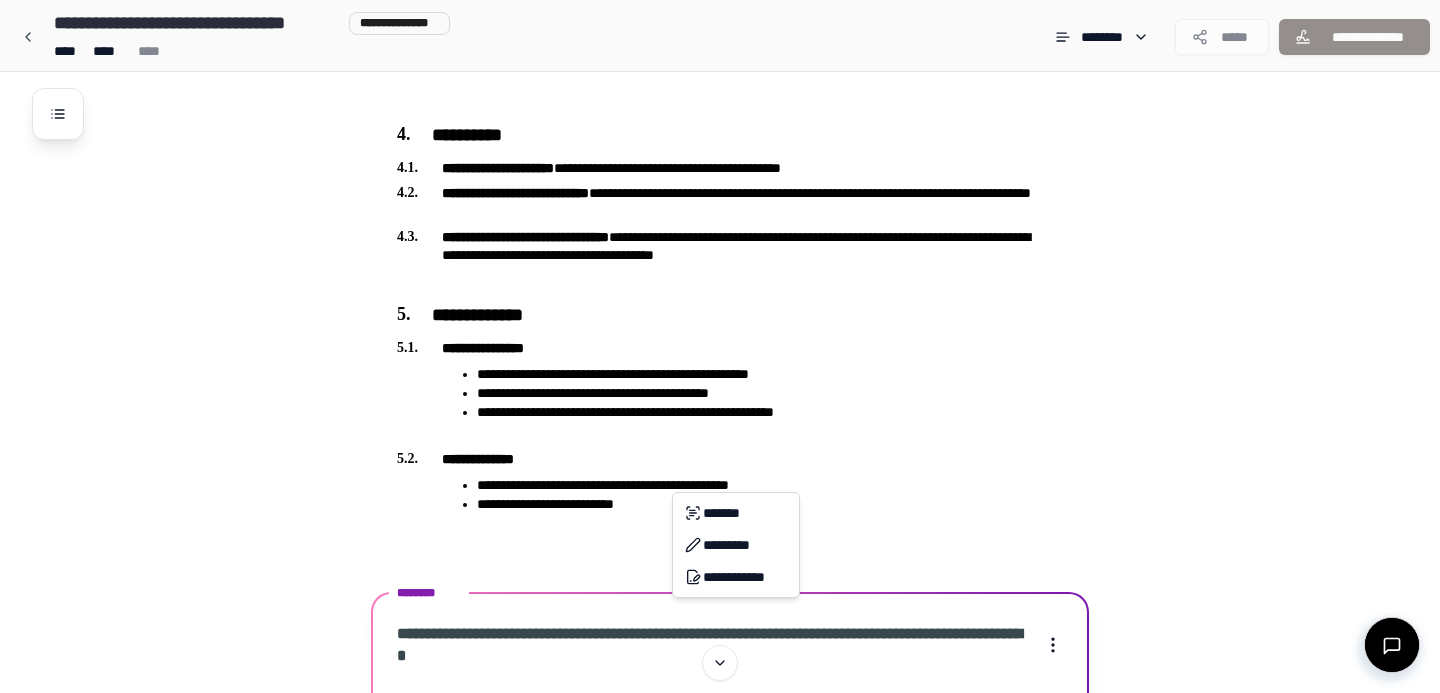 click on "**********" at bounding box center (720, 20) 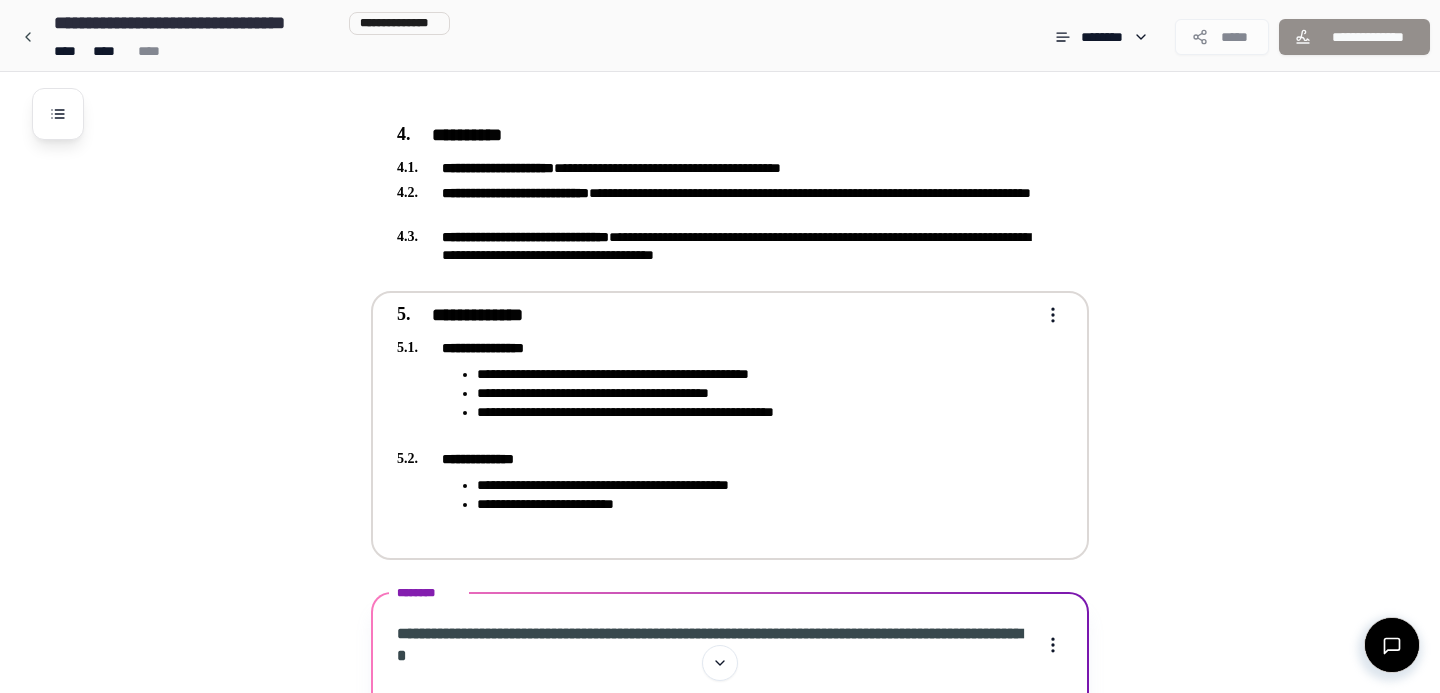 click on "**********" at bounding box center [756, 504] 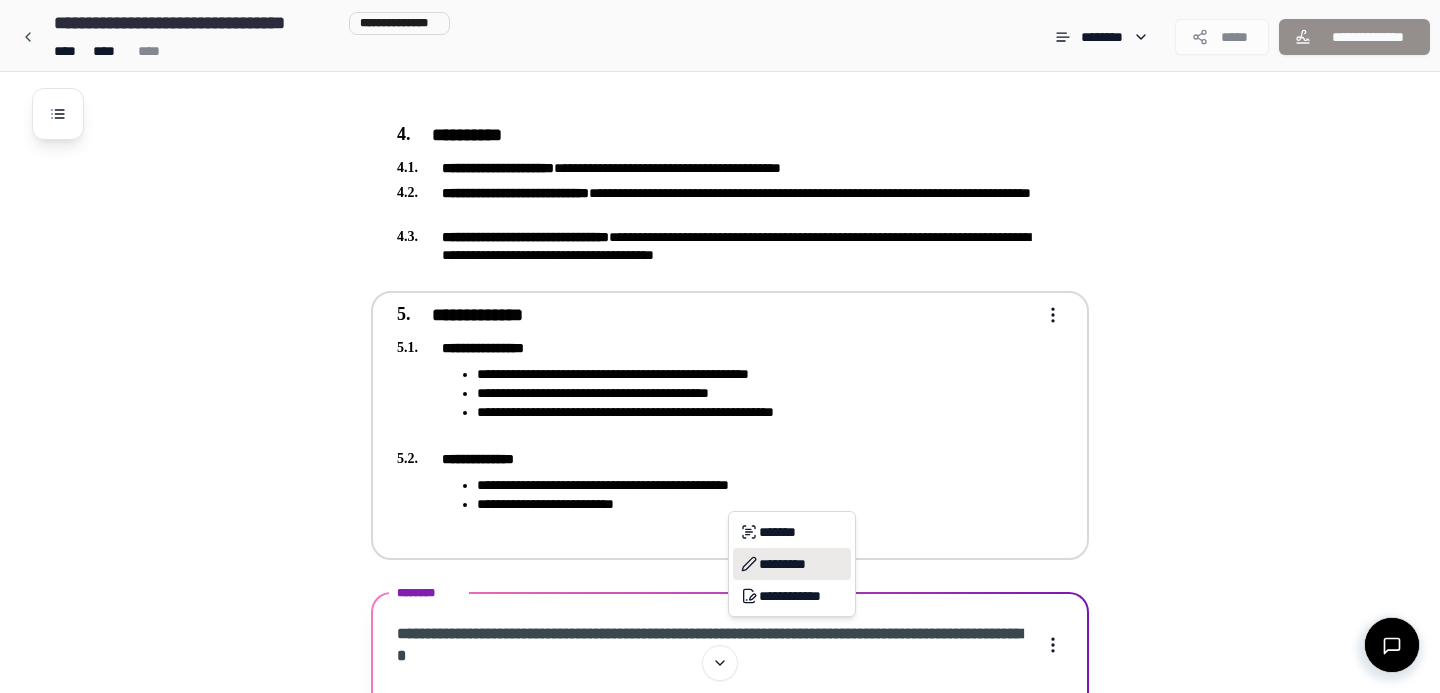 click on "*********" at bounding box center [792, 564] 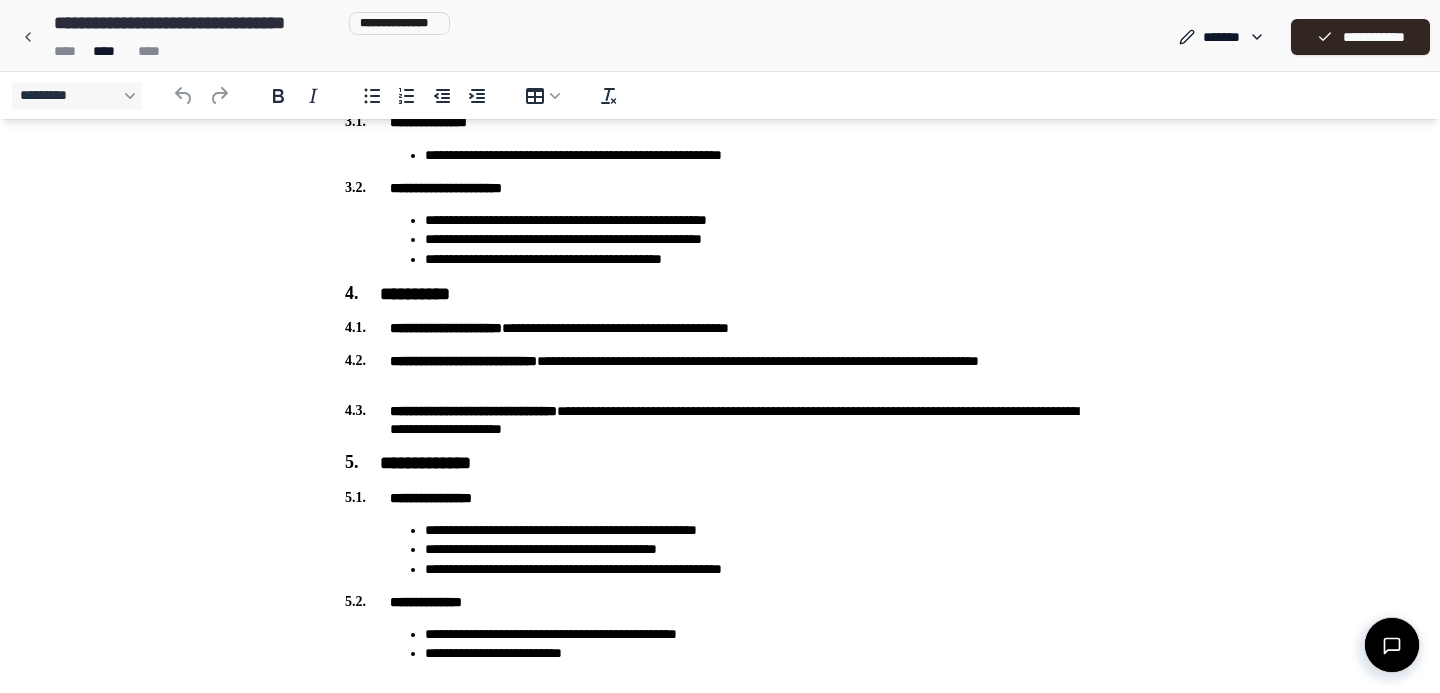 scroll, scrollTop: 1018, scrollLeft: 0, axis: vertical 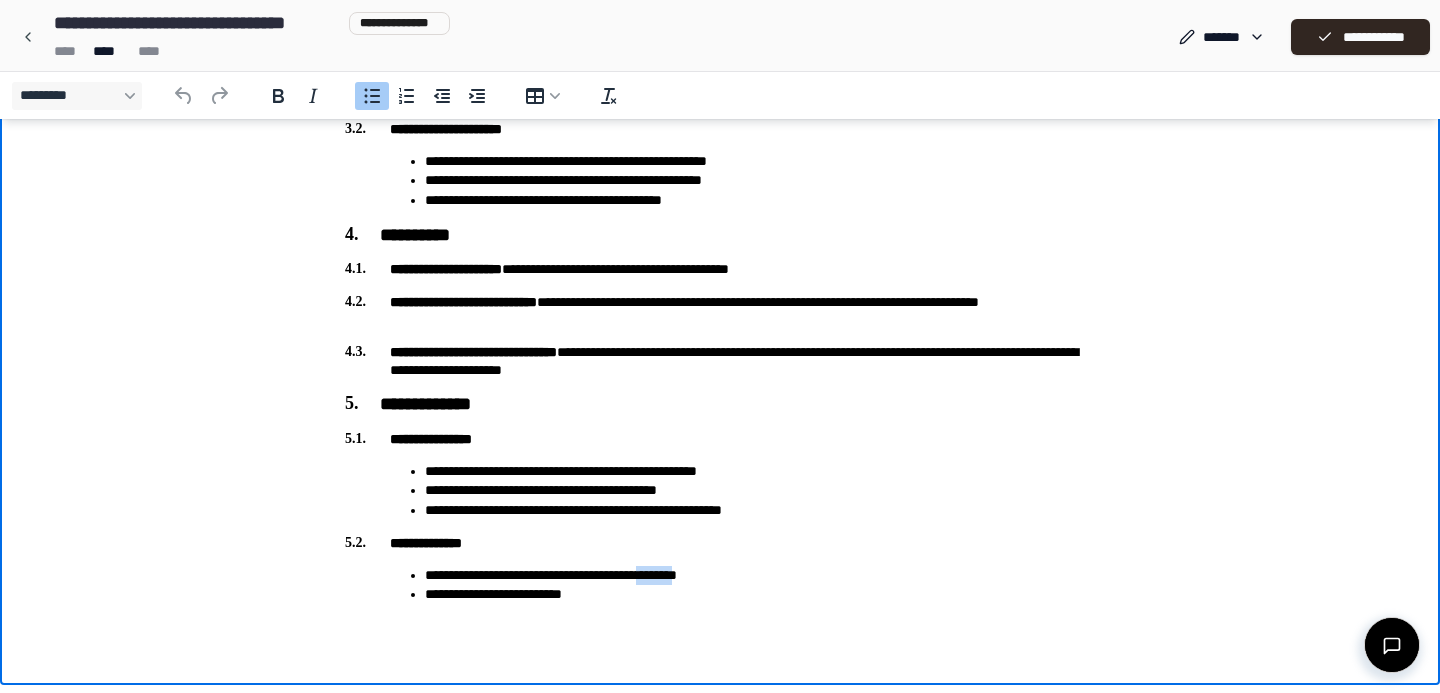 drag, startPoint x: 689, startPoint y: 576, endPoint x: 732, endPoint y: 576, distance: 43 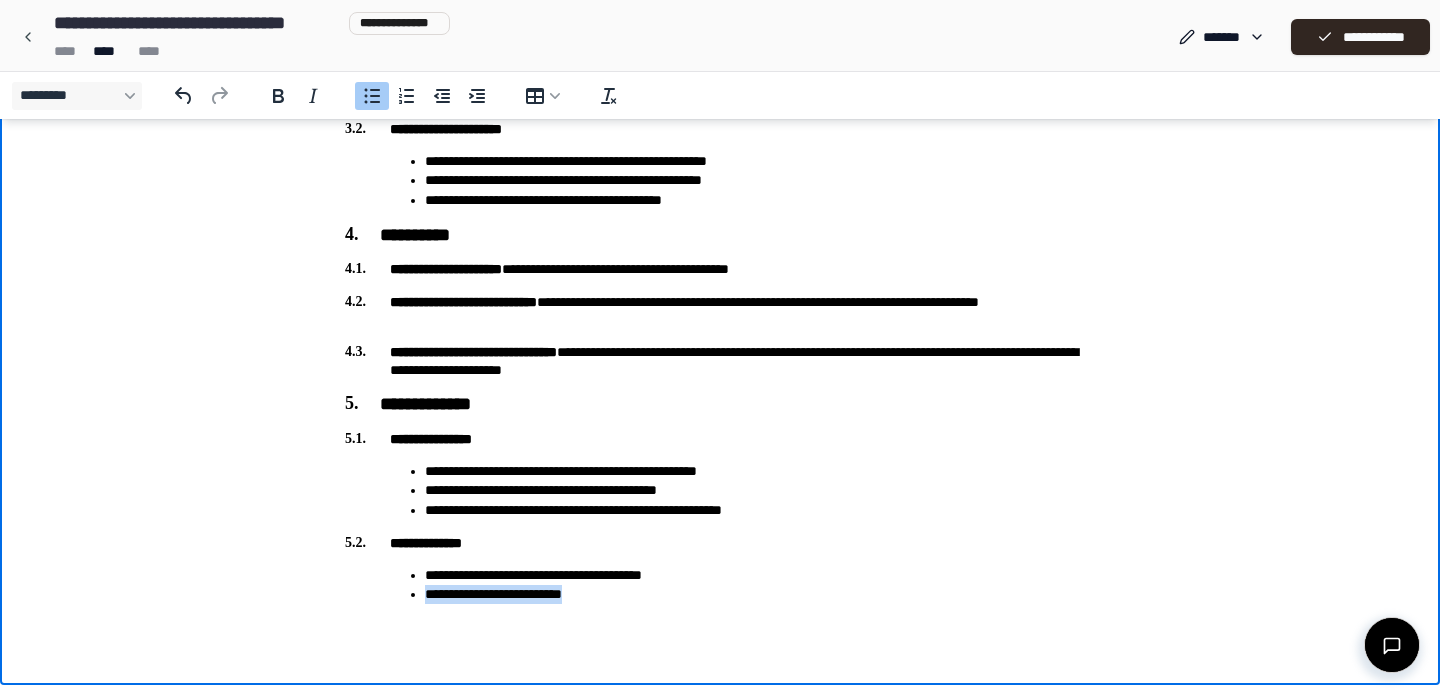 drag, startPoint x: 425, startPoint y: 594, endPoint x: 628, endPoint y: 597, distance: 203.02217 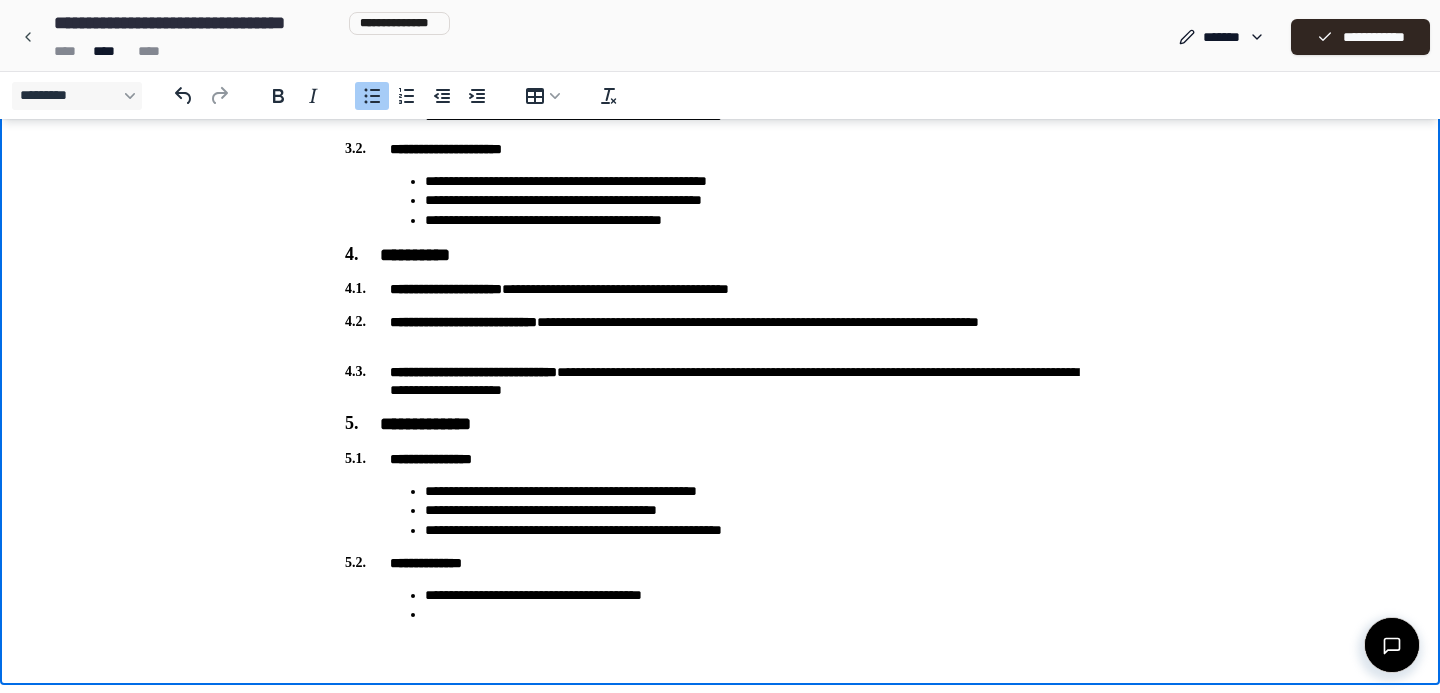 scroll, scrollTop: 998, scrollLeft: 0, axis: vertical 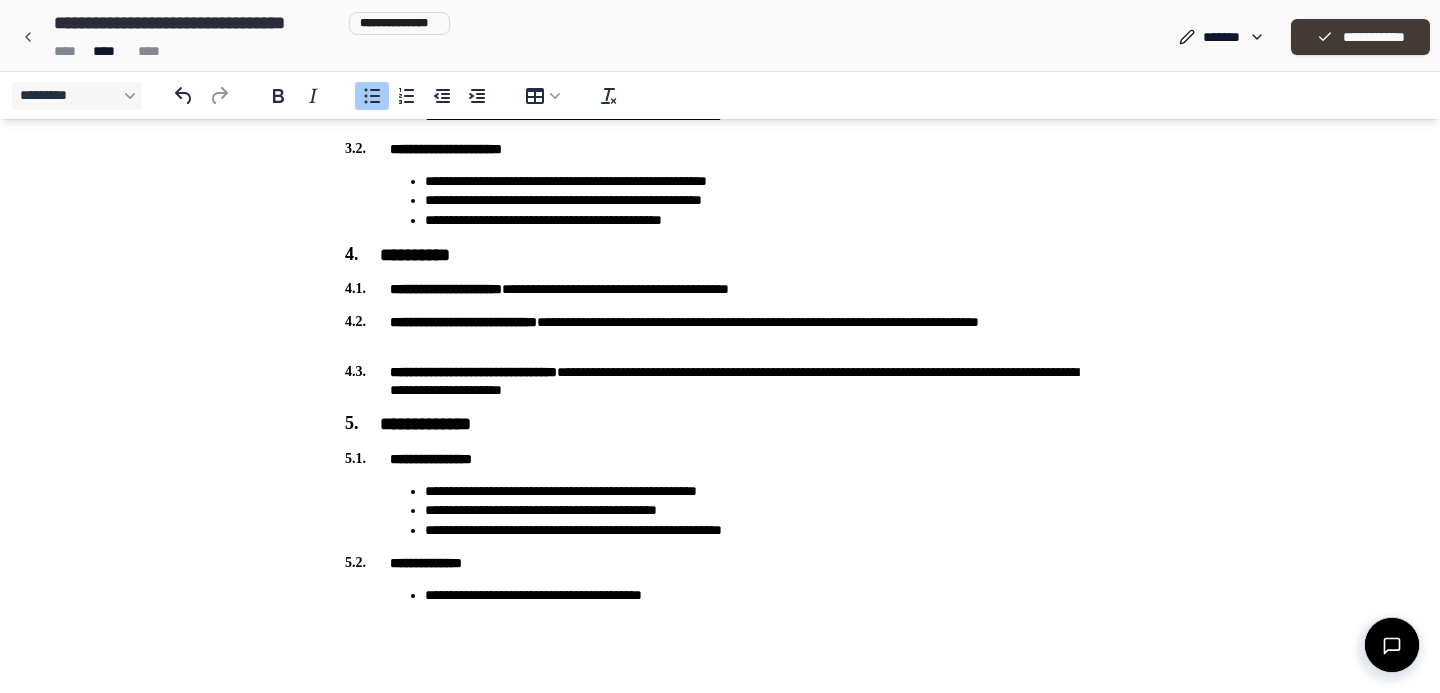 click on "**********" at bounding box center (1360, 37) 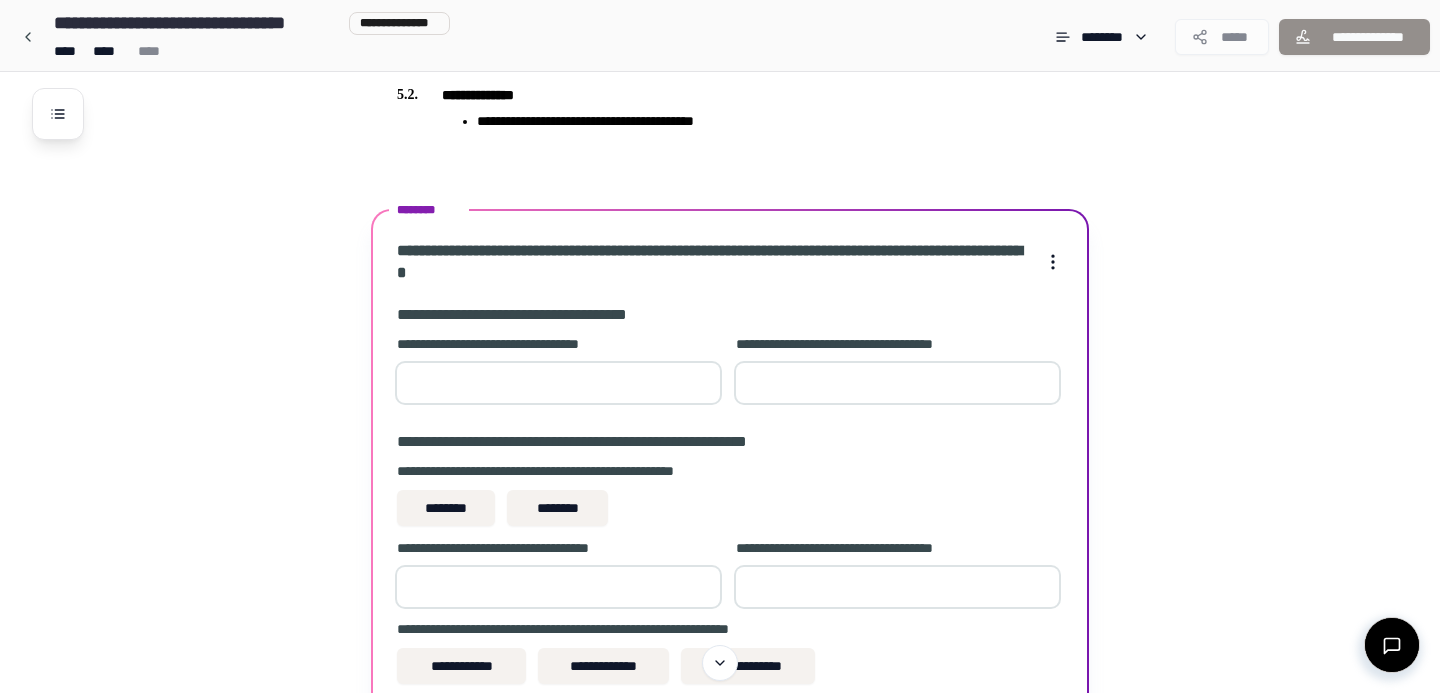scroll, scrollTop: 1522, scrollLeft: 0, axis: vertical 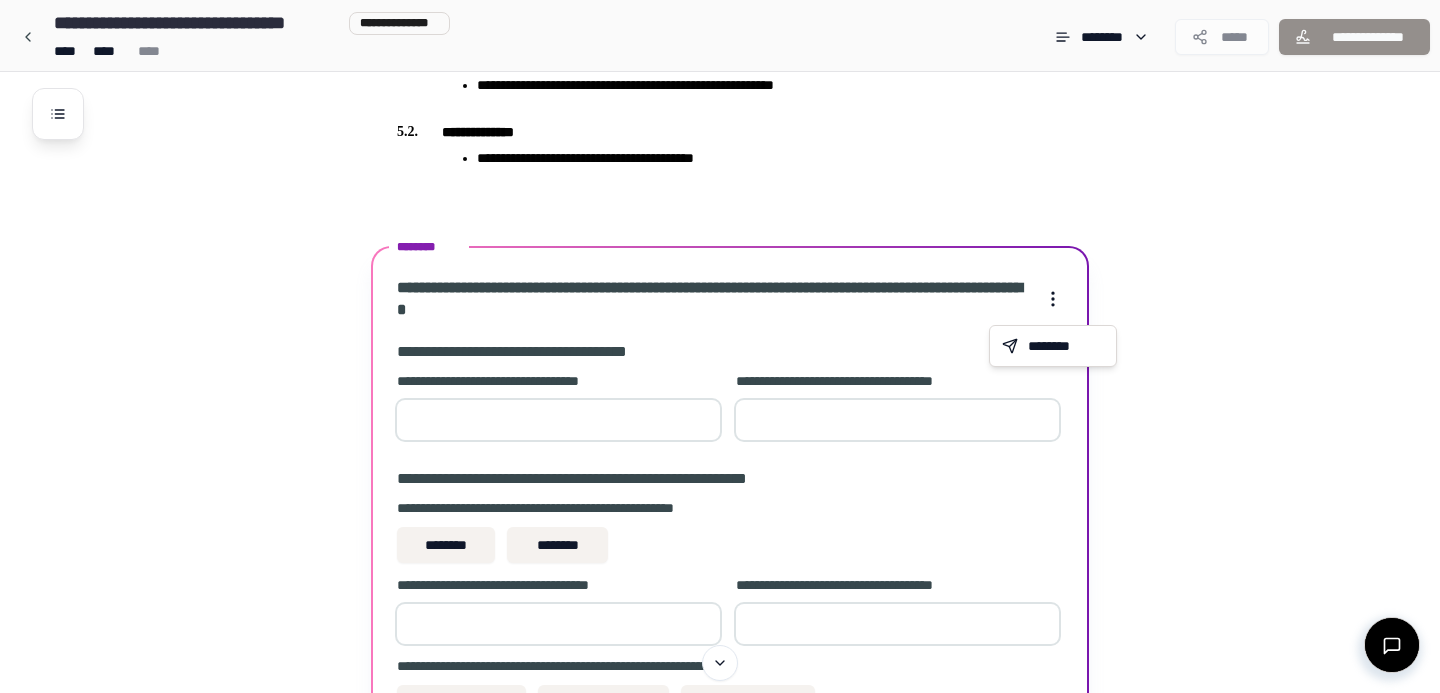 click on "**********" at bounding box center (720, -317) 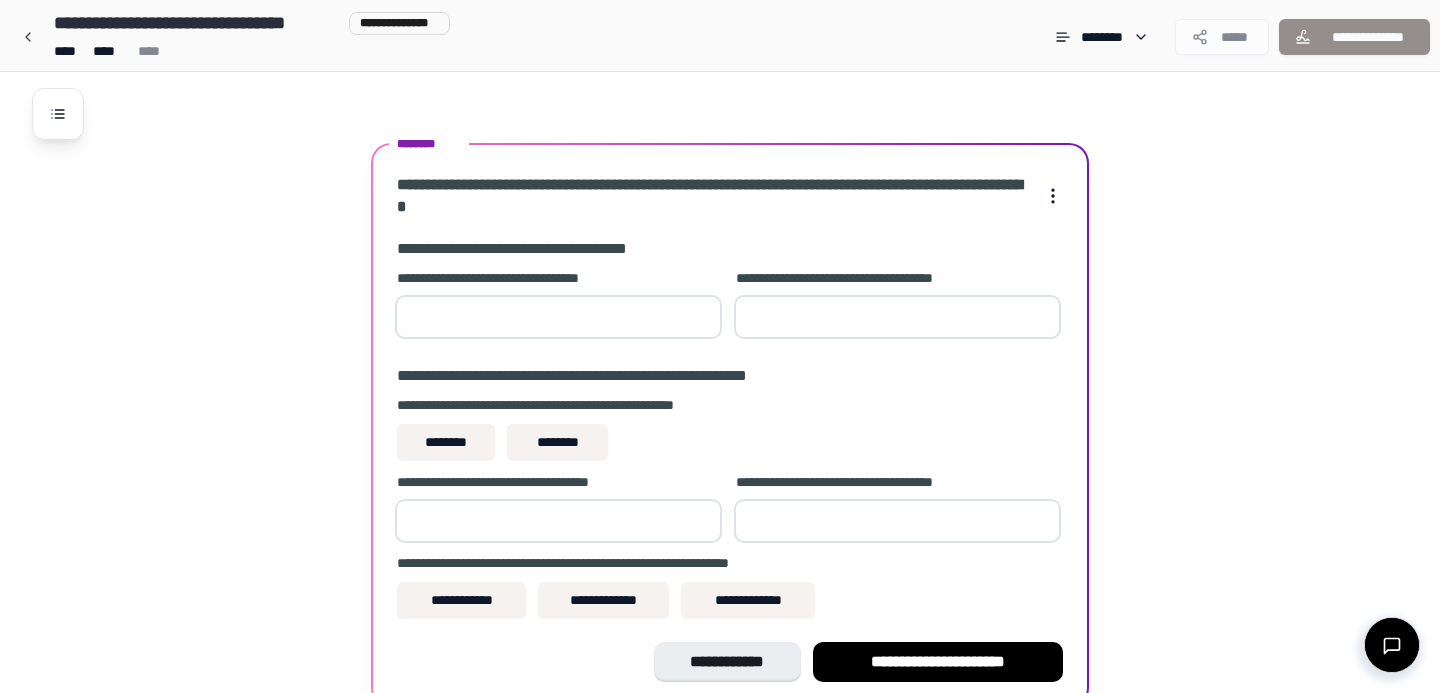 scroll, scrollTop: 1718, scrollLeft: 0, axis: vertical 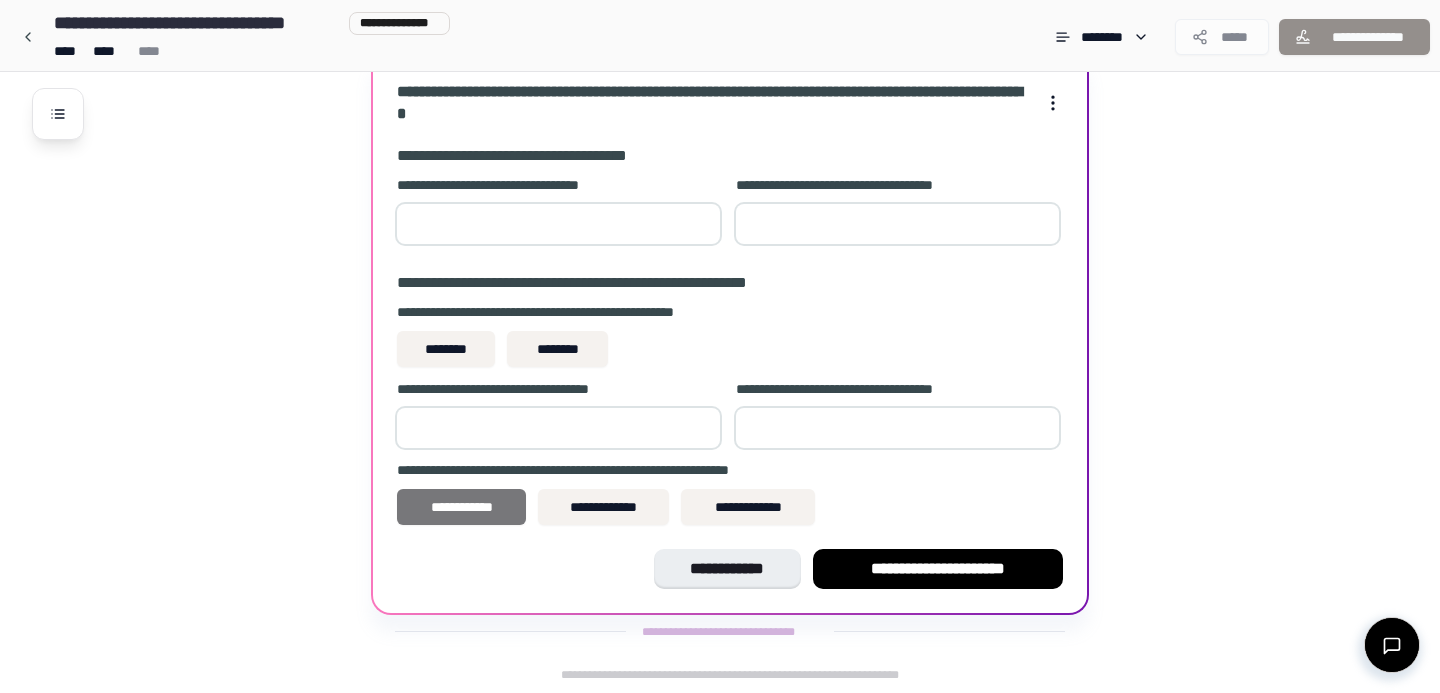 click on "**********" at bounding box center (461, 507) 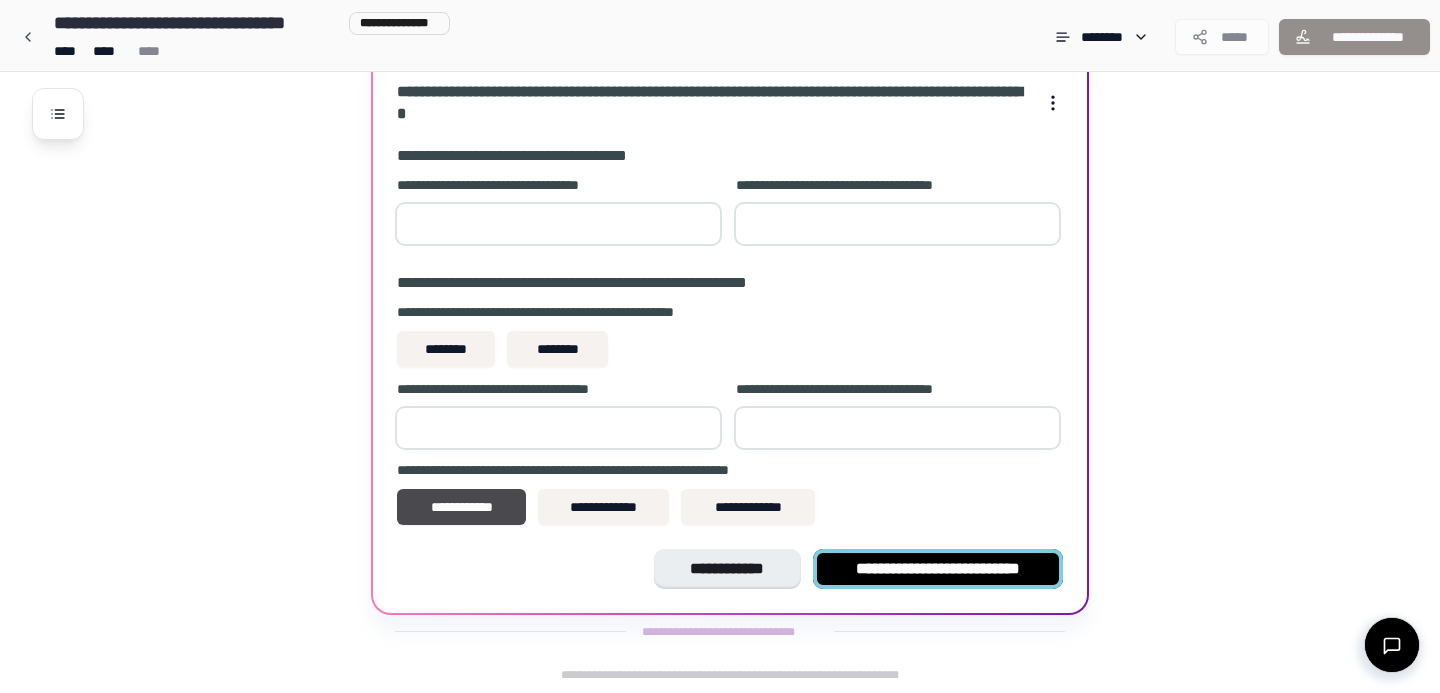 click on "**********" at bounding box center (938, 569) 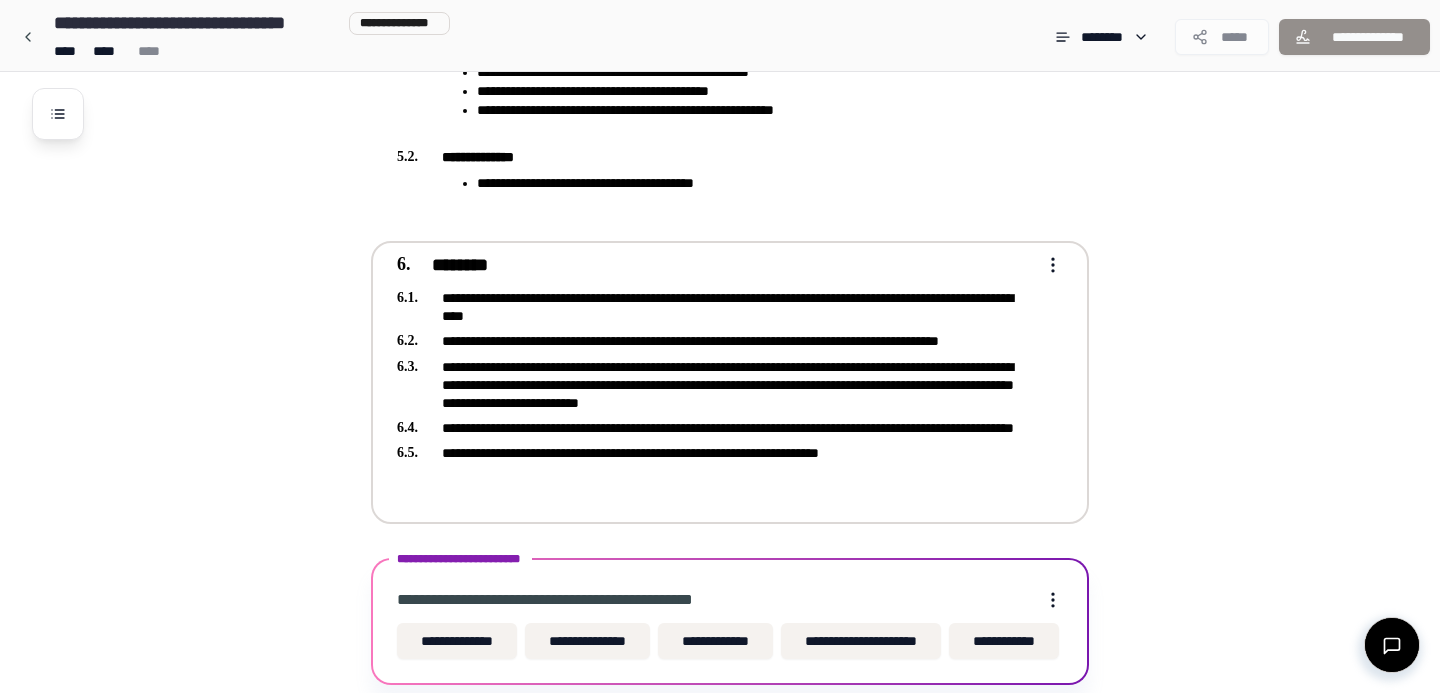 scroll, scrollTop: 1611, scrollLeft: 0, axis: vertical 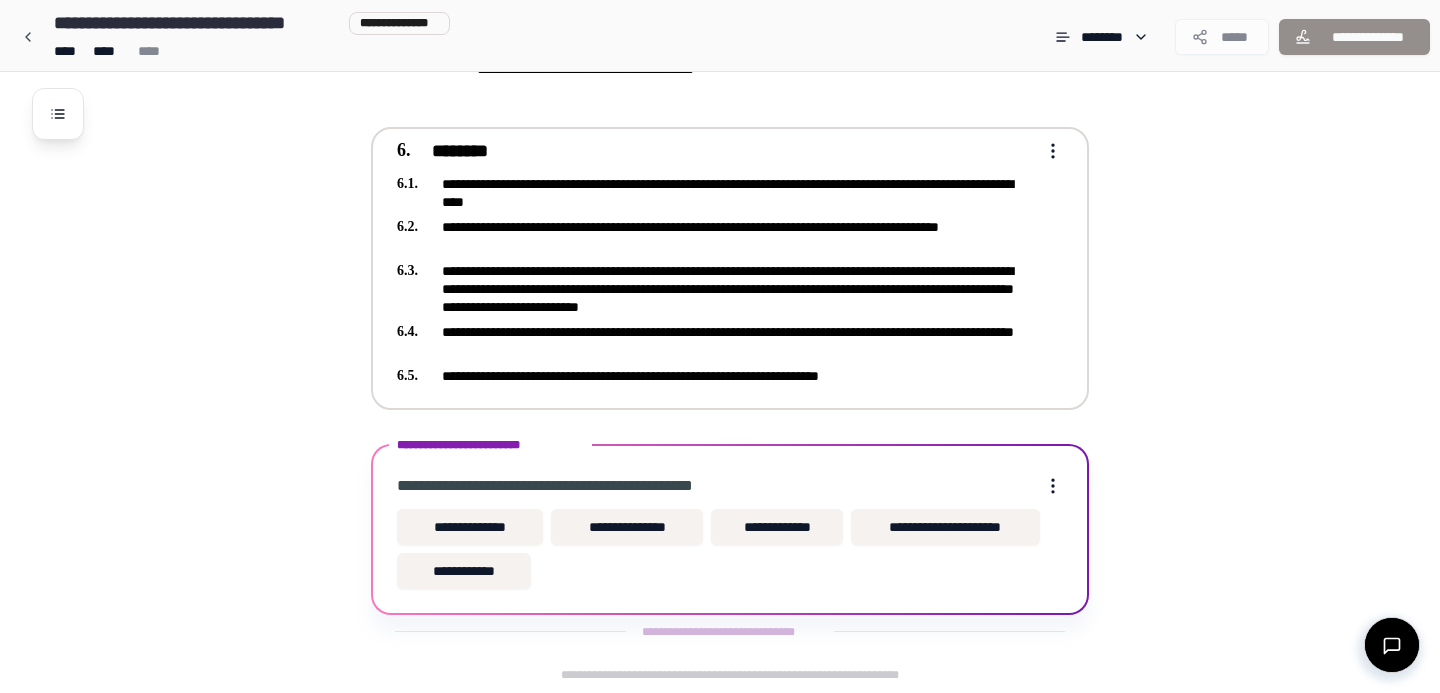 click on "**********" at bounding box center [716, 236] 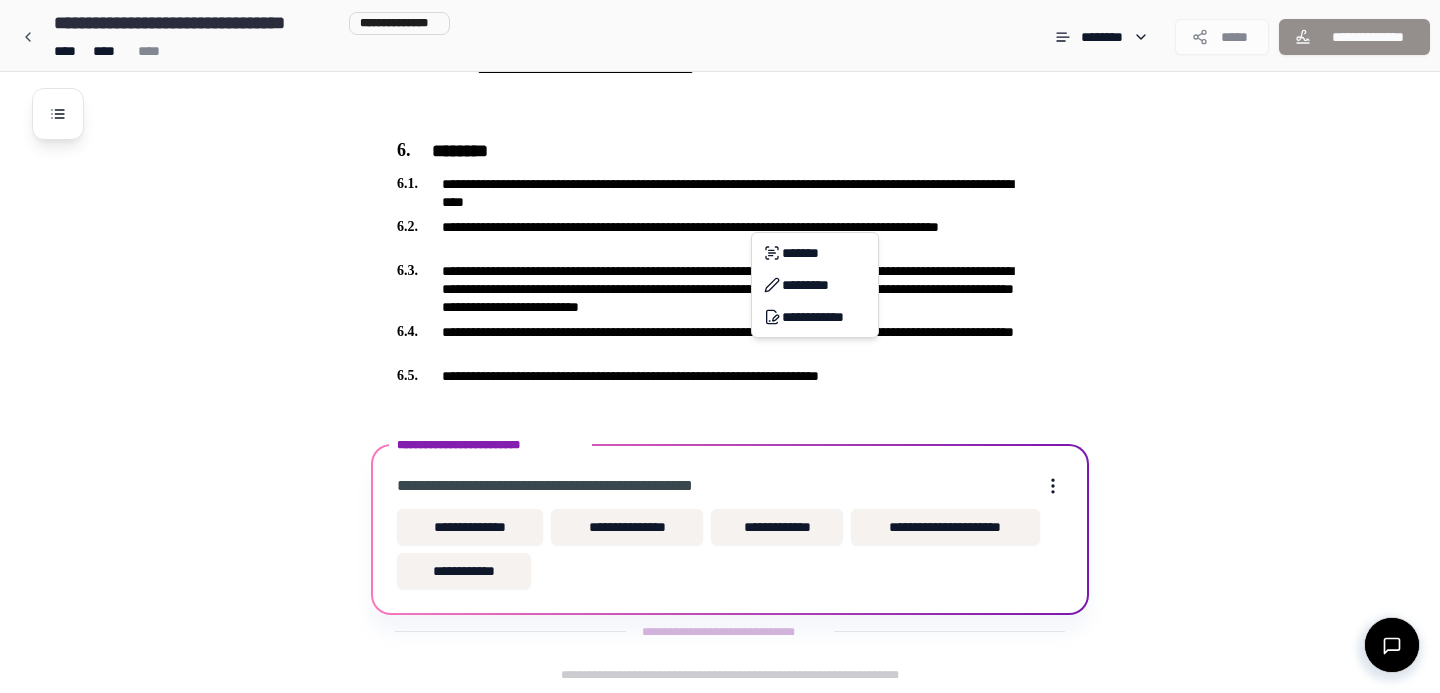 click on "**********" at bounding box center (720, -459) 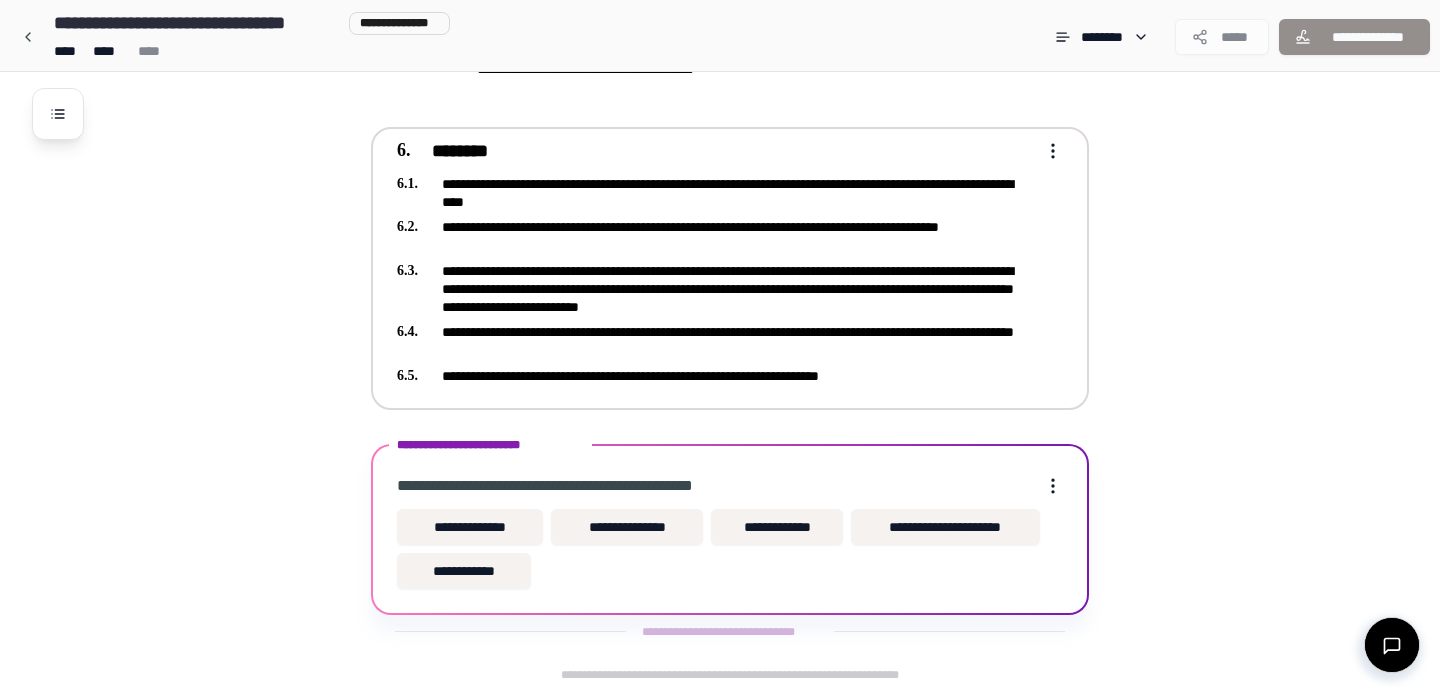 click on "**********" at bounding box center (716, 193) 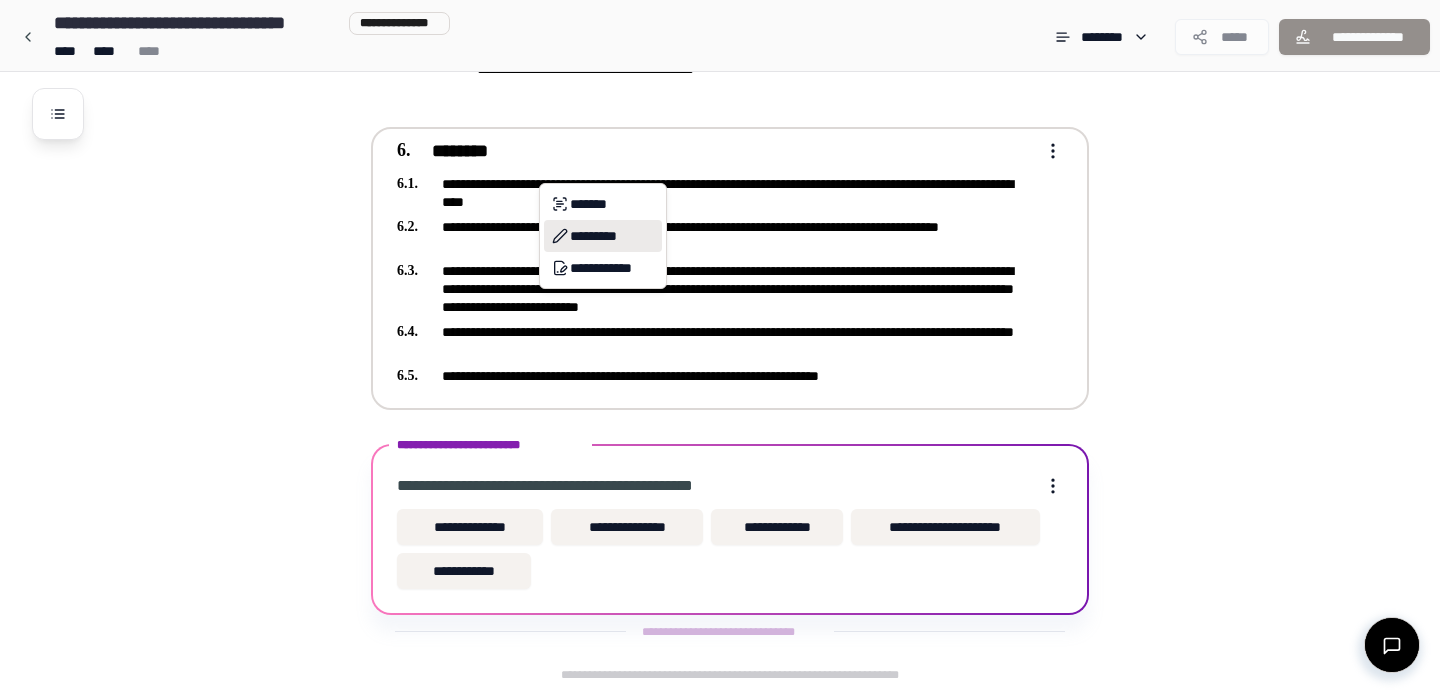 click on "*********" at bounding box center (603, 236) 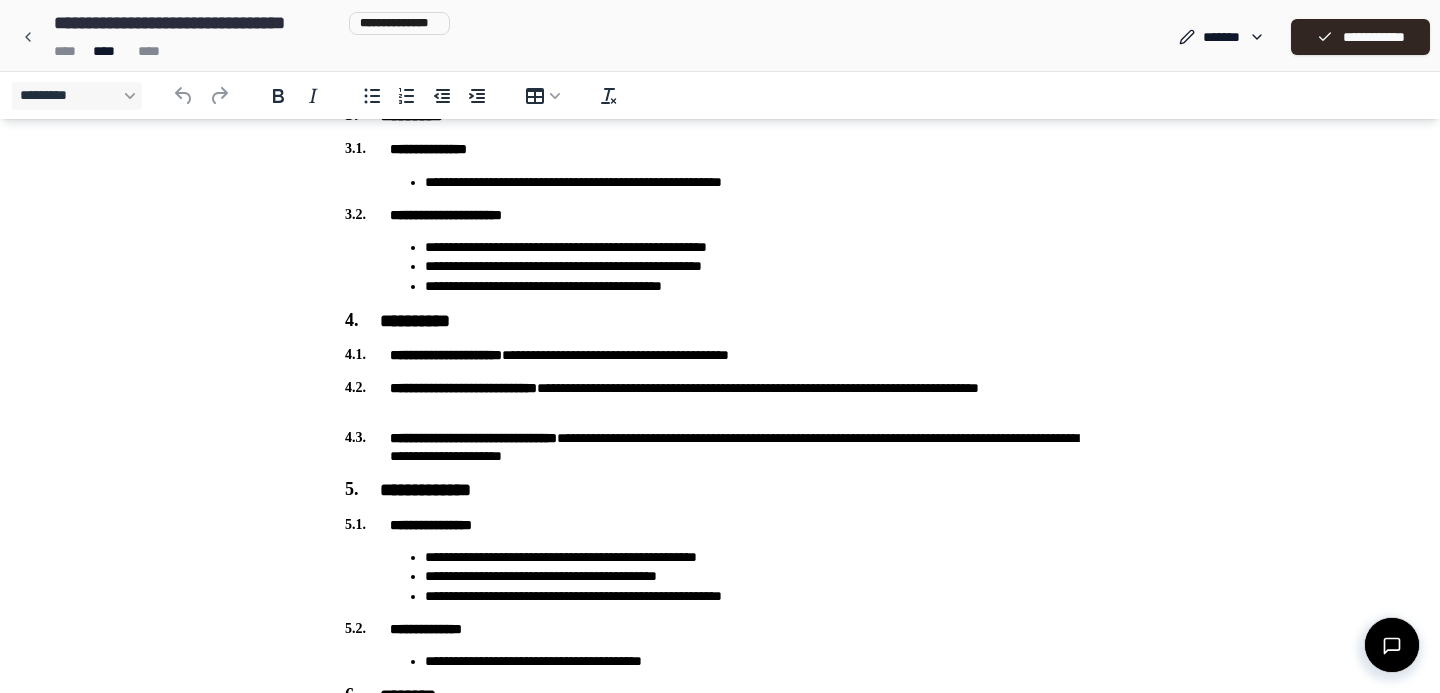scroll, scrollTop: 1243, scrollLeft: 0, axis: vertical 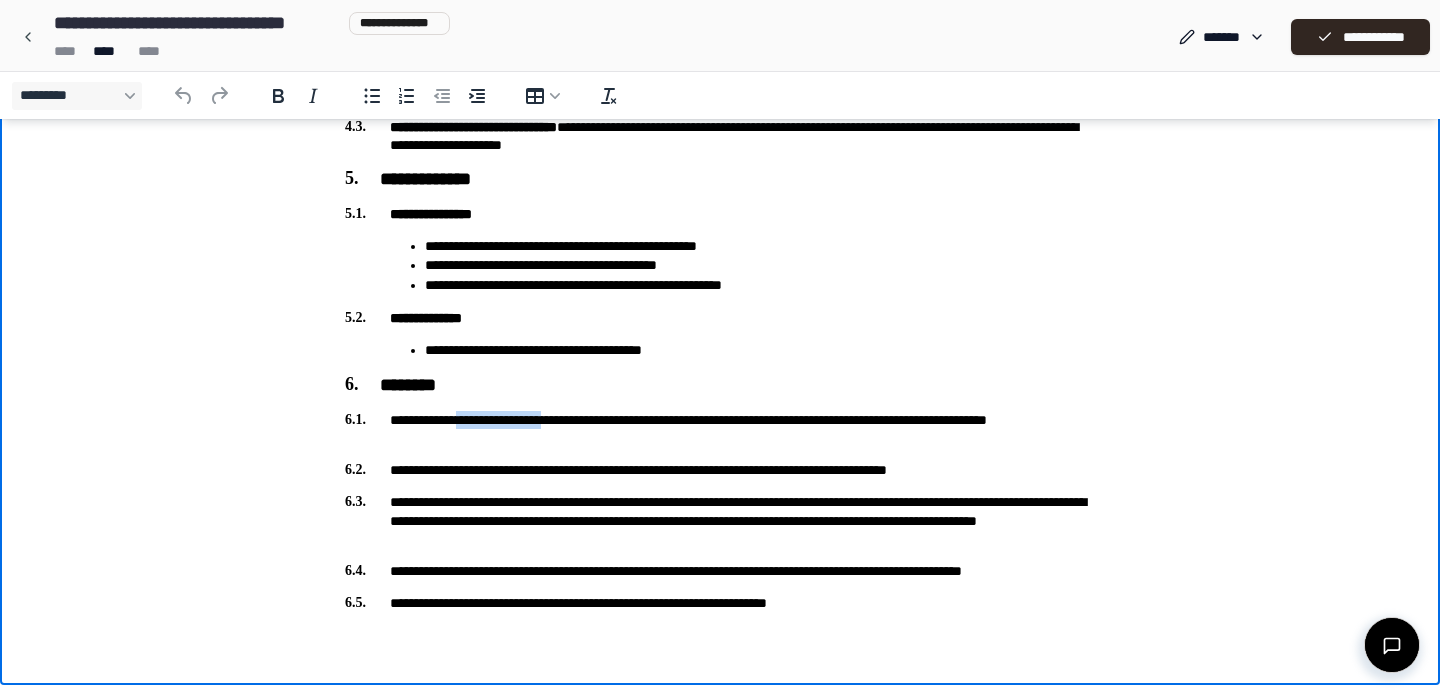 drag, startPoint x: 480, startPoint y: 420, endPoint x: 625, endPoint y: 422, distance: 145.0138 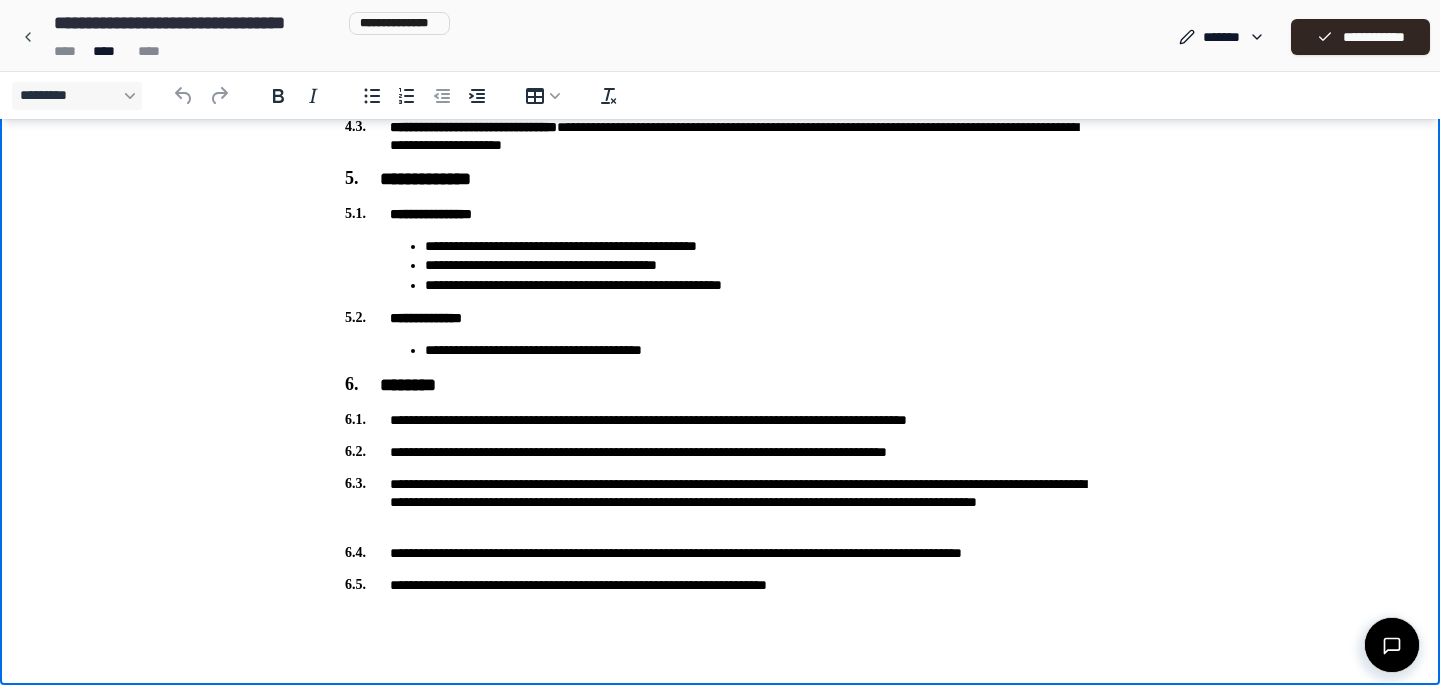 scroll, scrollTop: 1225, scrollLeft: 0, axis: vertical 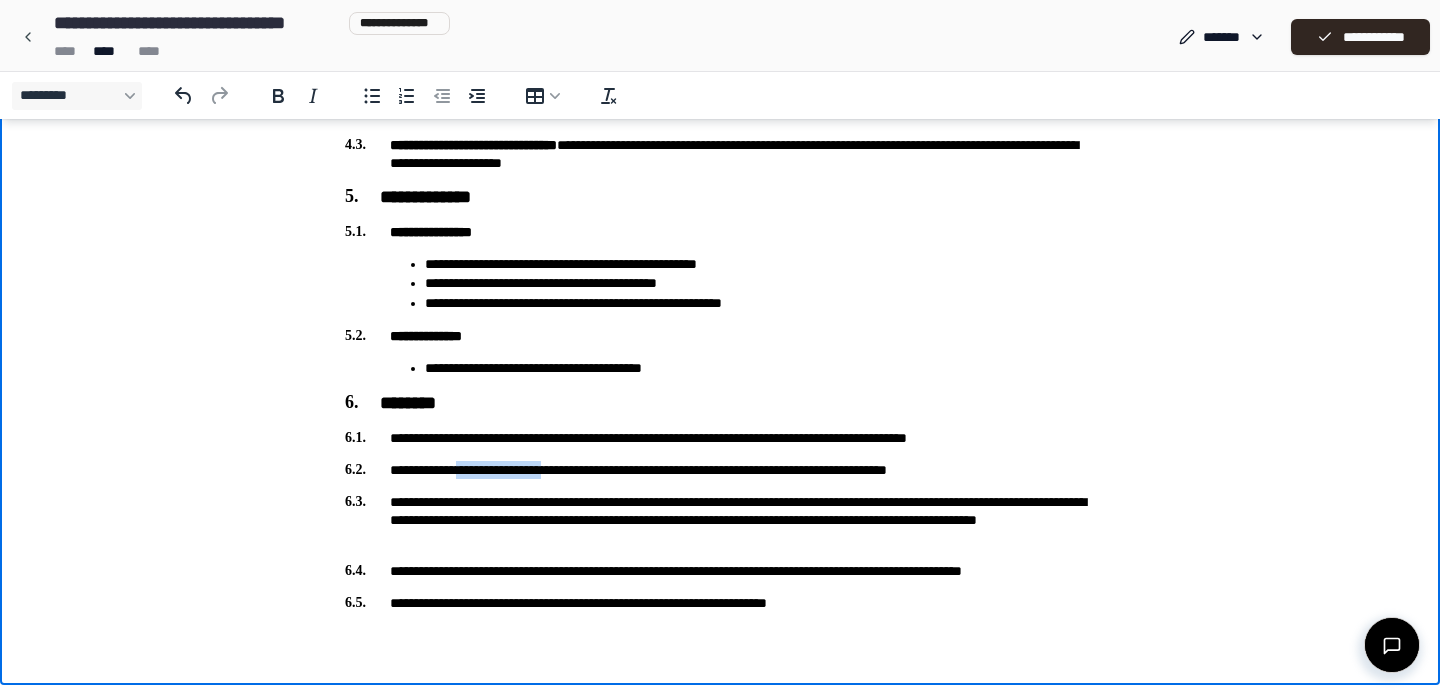 drag, startPoint x: 479, startPoint y: 470, endPoint x: 625, endPoint y: 469, distance: 146.00342 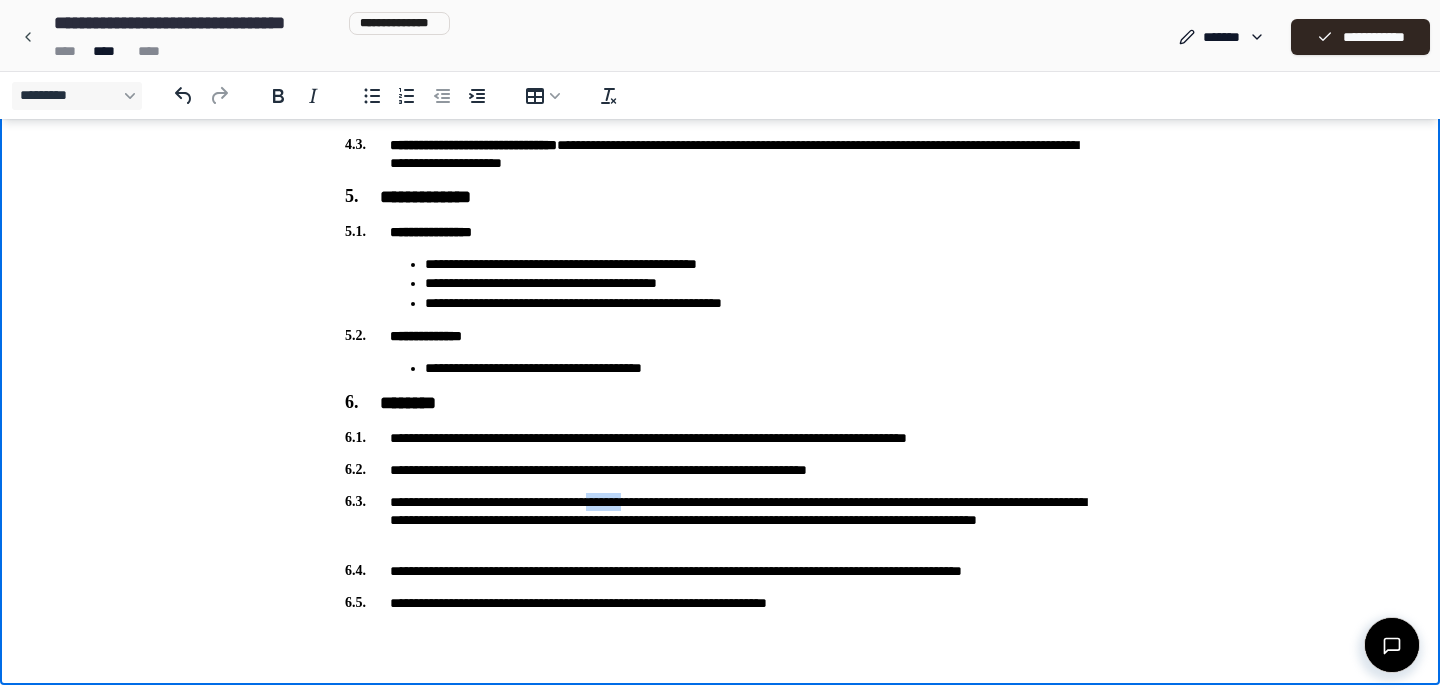 drag, startPoint x: 621, startPoint y: 499, endPoint x: 684, endPoint y: 499, distance: 63 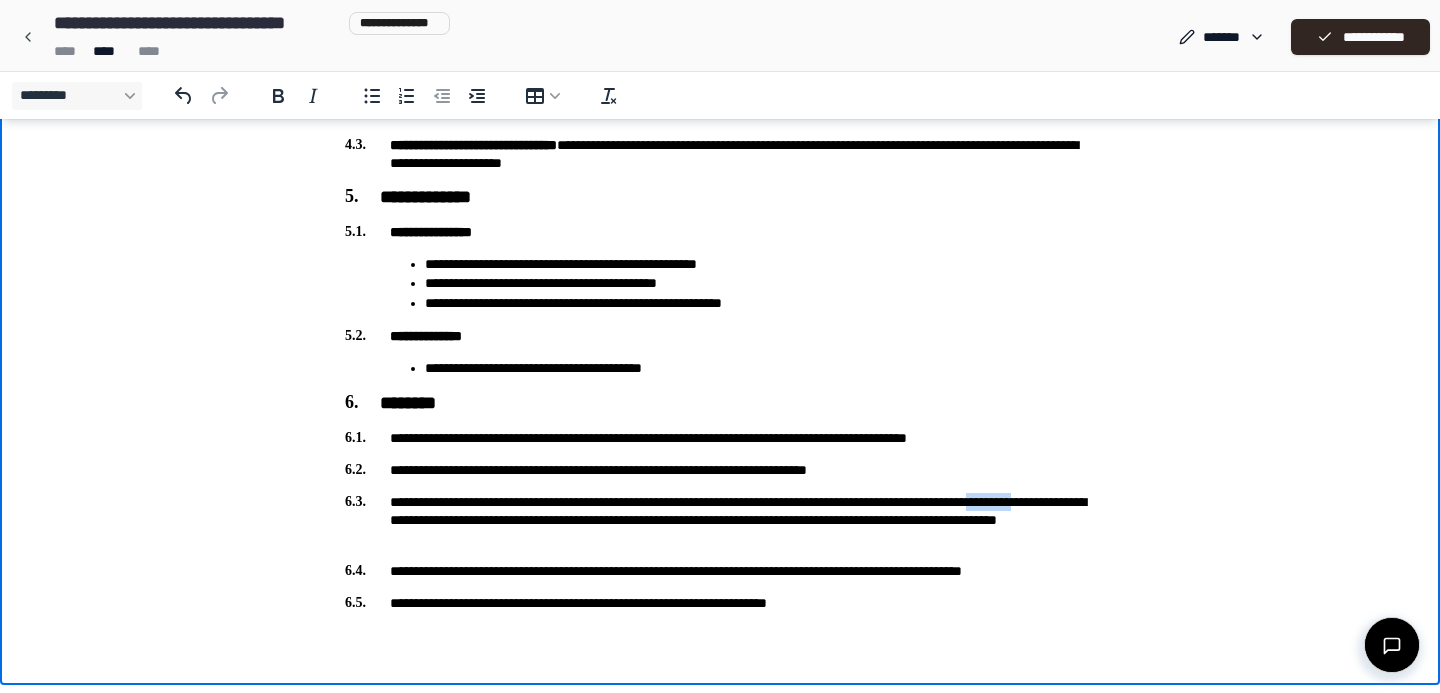 drag, startPoint x: 388, startPoint y: 519, endPoint x: 456, endPoint y: 518, distance: 68.007355 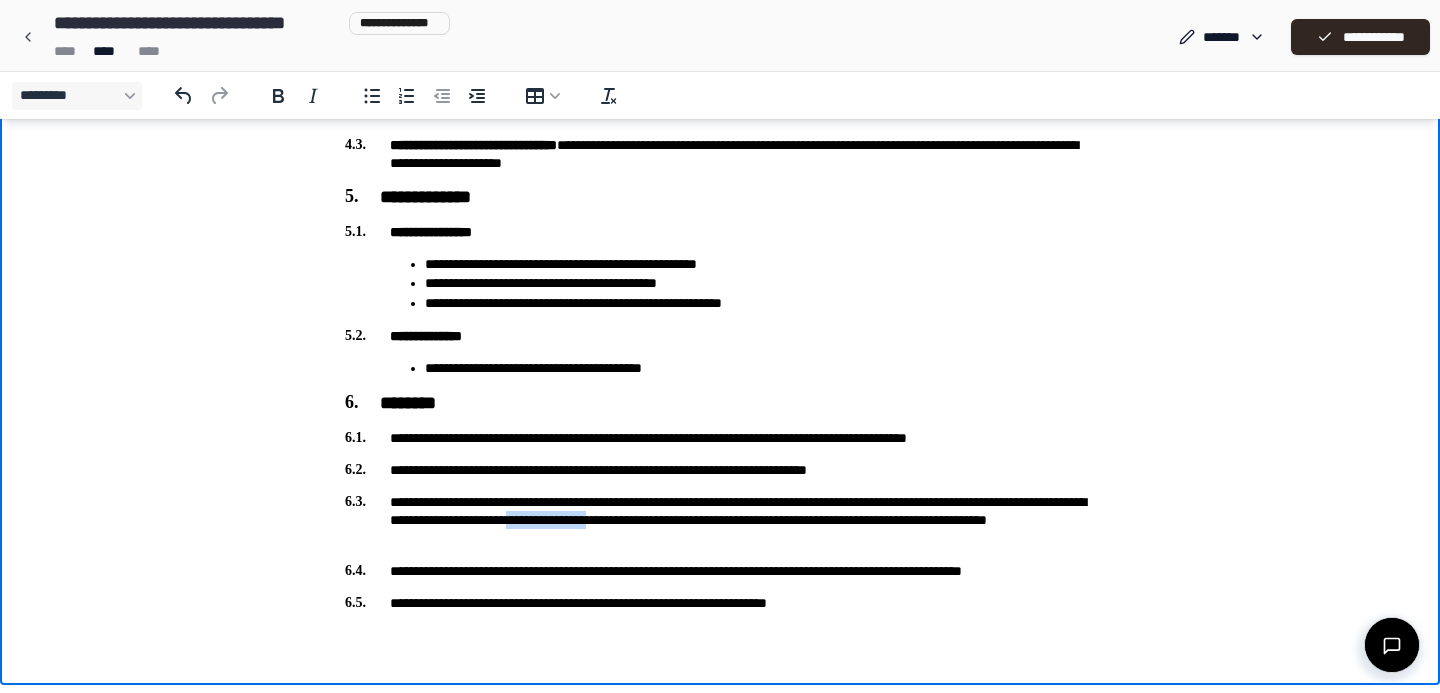 drag, startPoint x: 686, startPoint y: 521, endPoint x: 819, endPoint y: 521, distance: 133 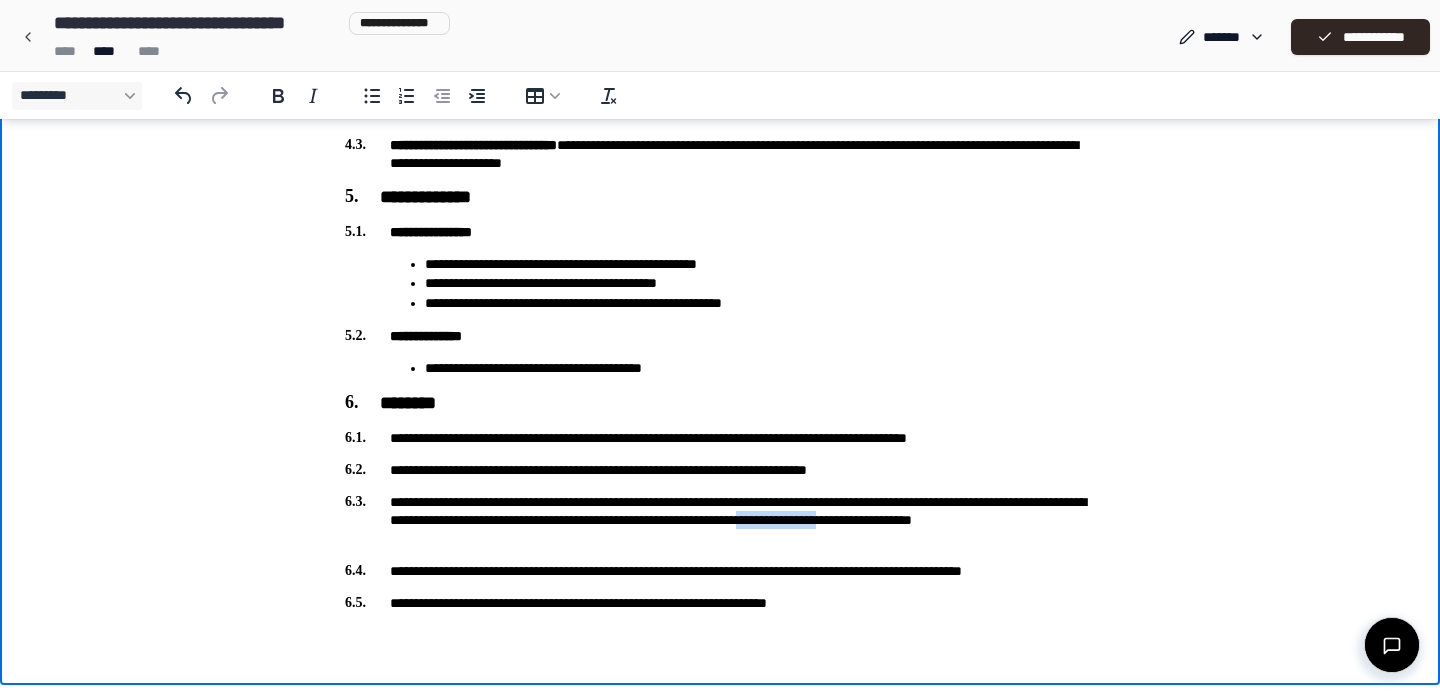 drag, startPoint x: 960, startPoint y: 519, endPoint x: 1095, endPoint y: 524, distance: 135.09256 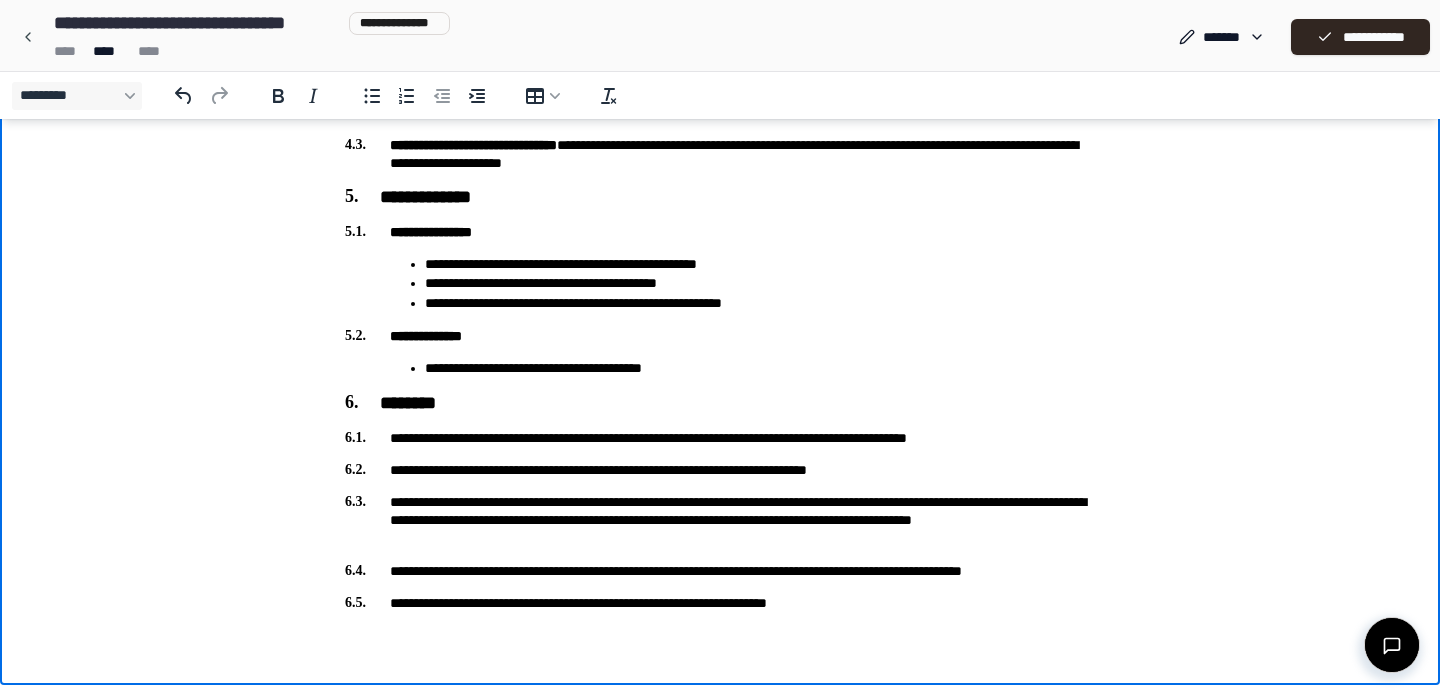 scroll, scrollTop: 1207, scrollLeft: 0, axis: vertical 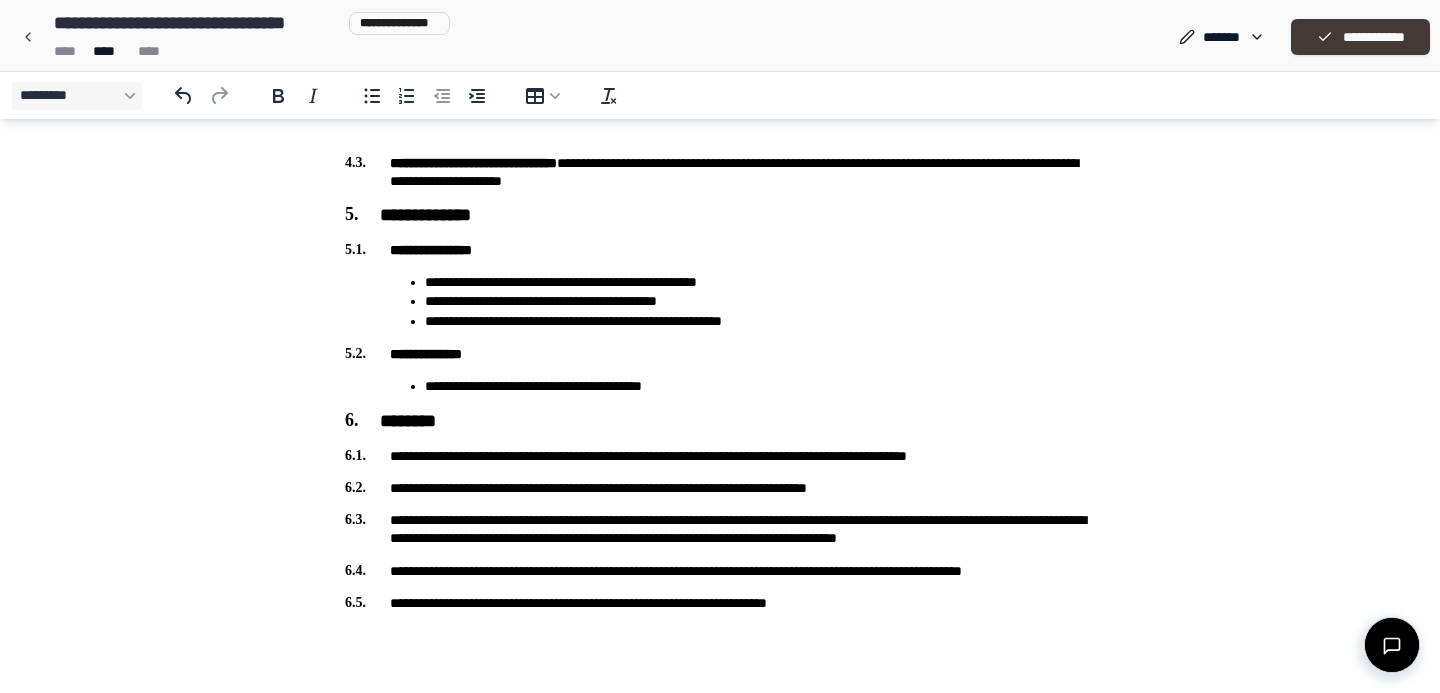 click on "**********" at bounding box center [1360, 37] 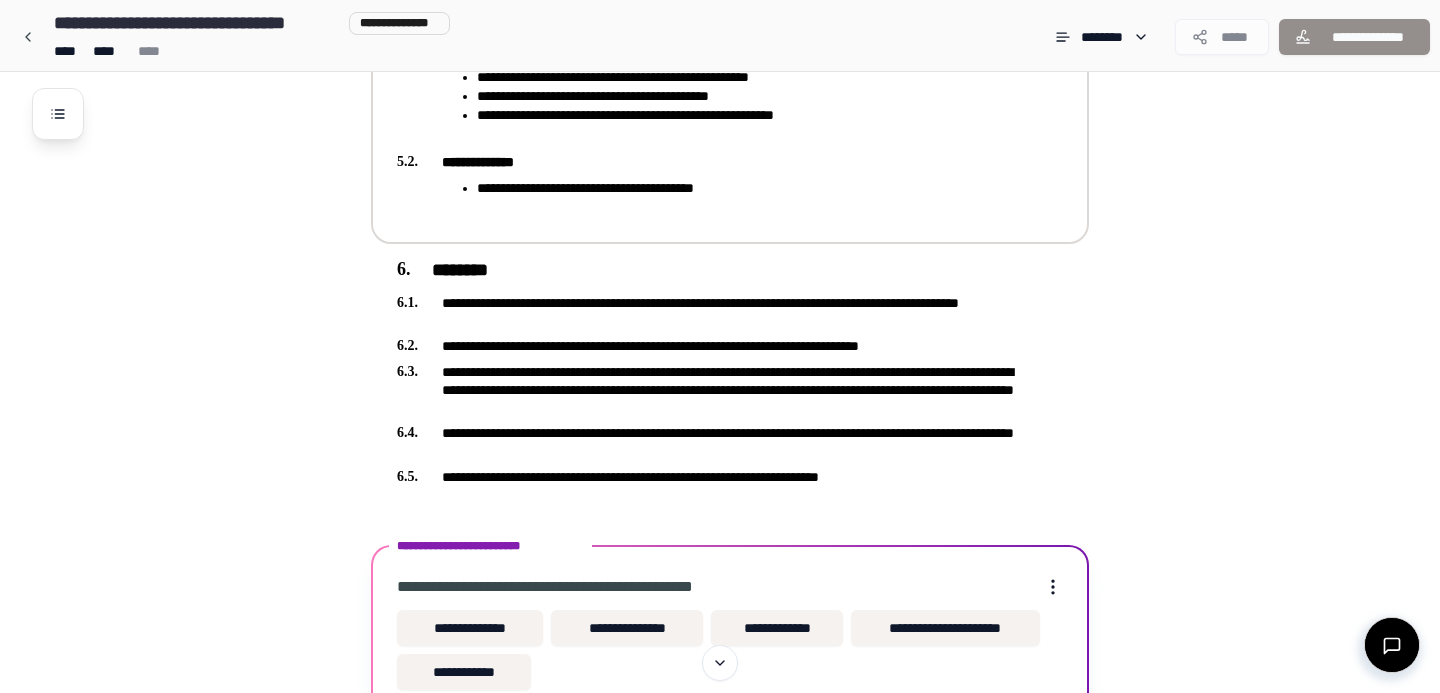 scroll, scrollTop: 1593, scrollLeft: 0, axis: vertical 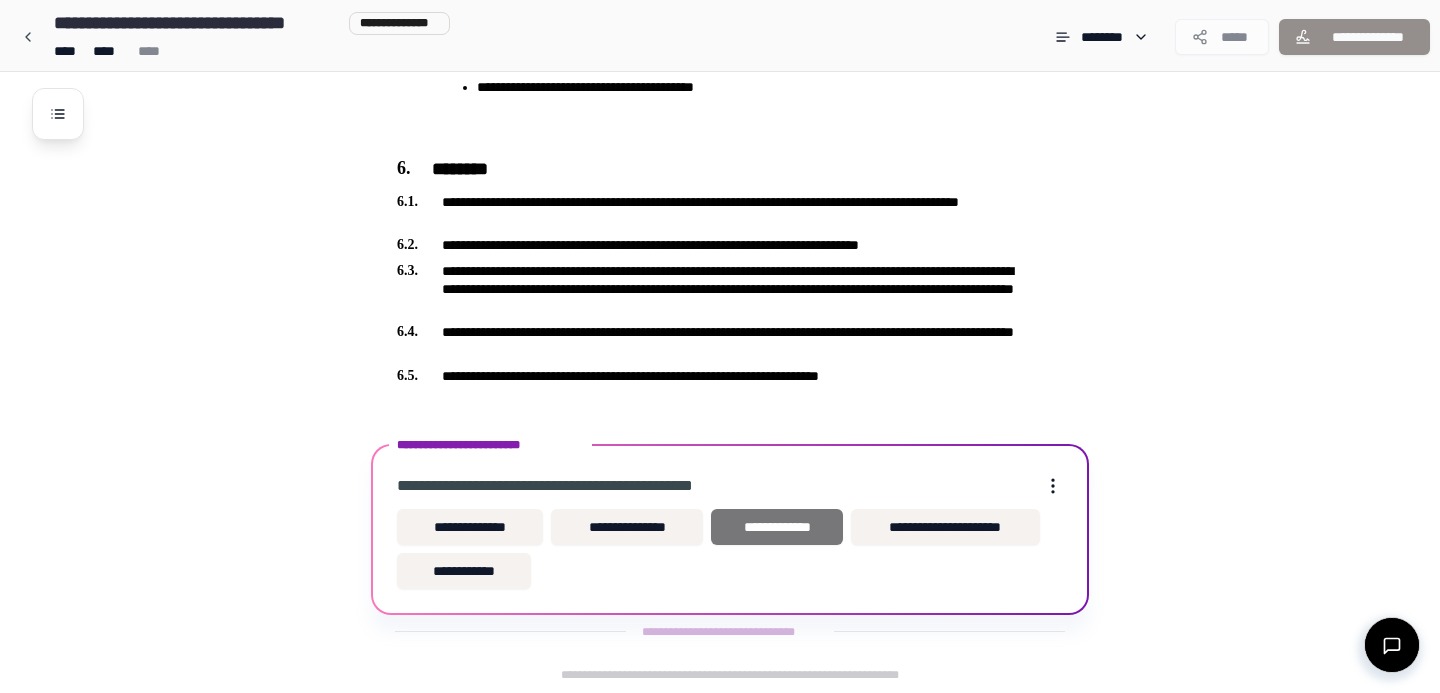 click on "**********" at bounding box center (777, 527) 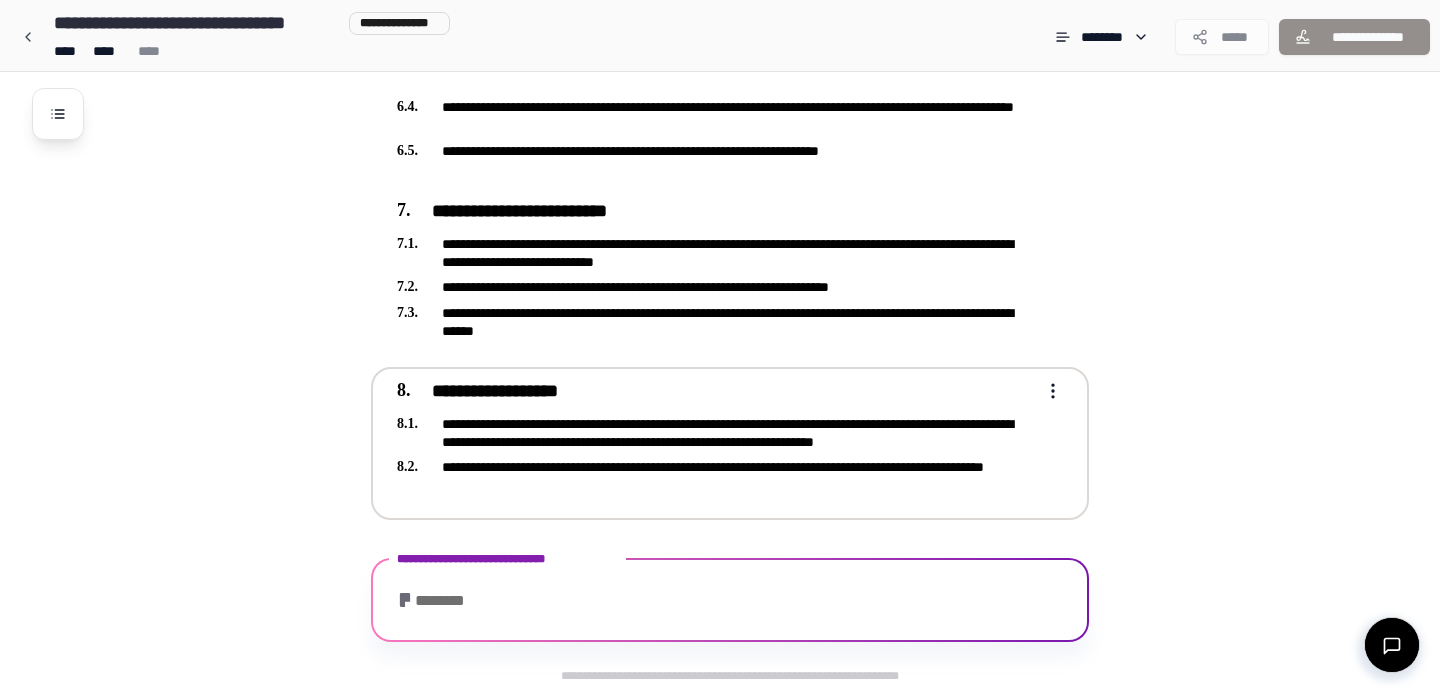 scroll, scrollTop: 1981, scrollLeft: 0, axis: vertical 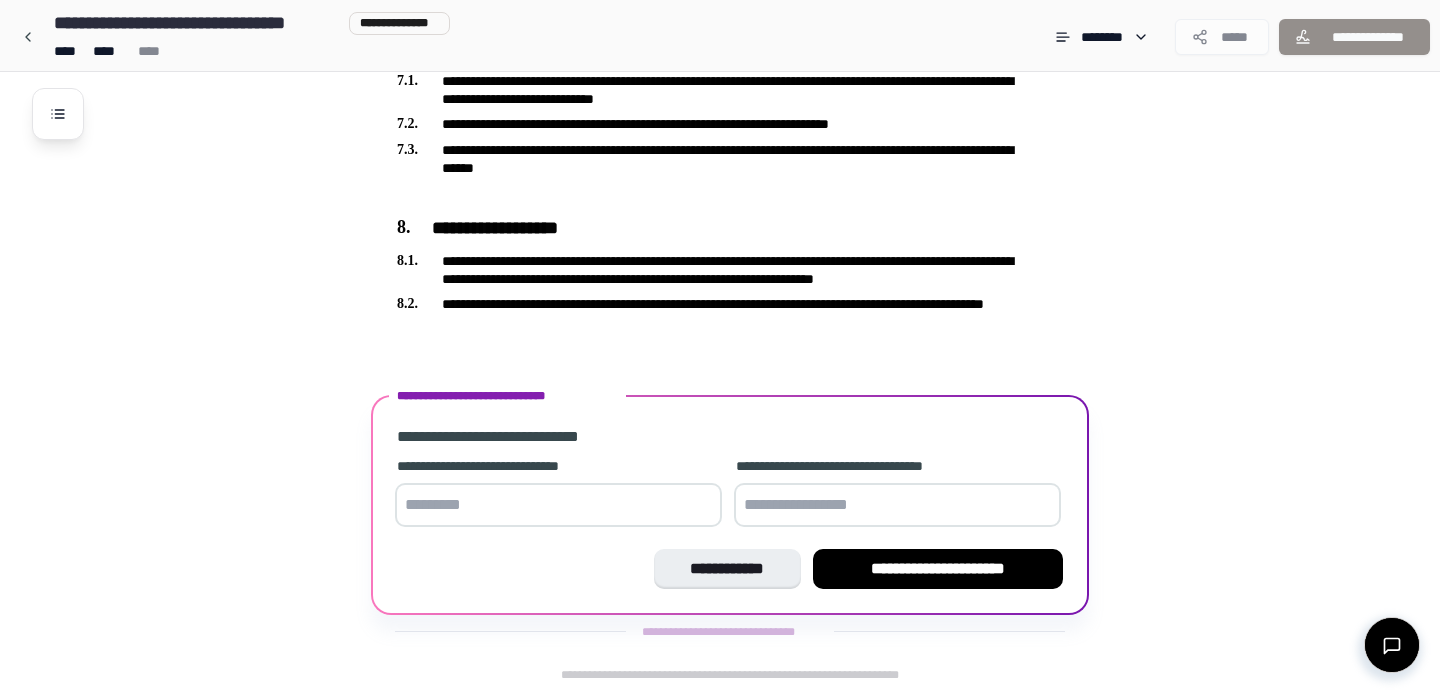 click at bounding box center (558, 505) 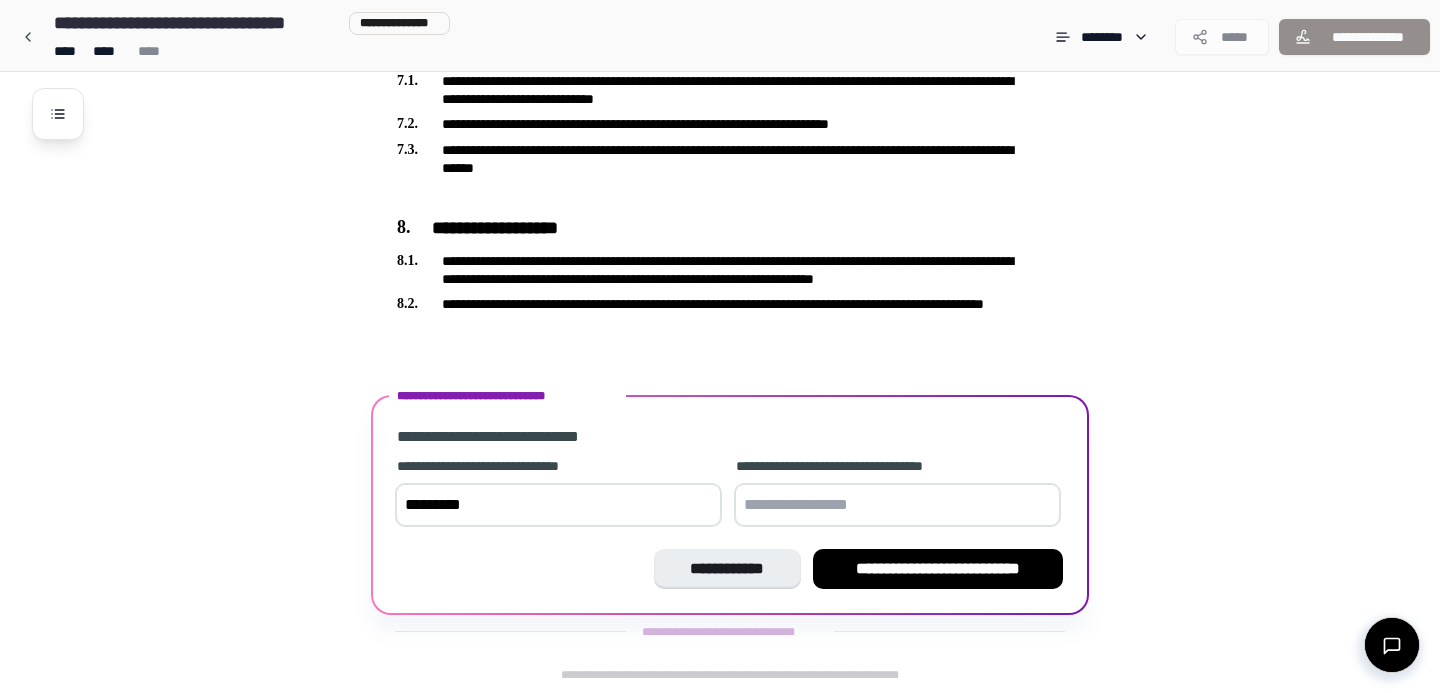 type on "*********" 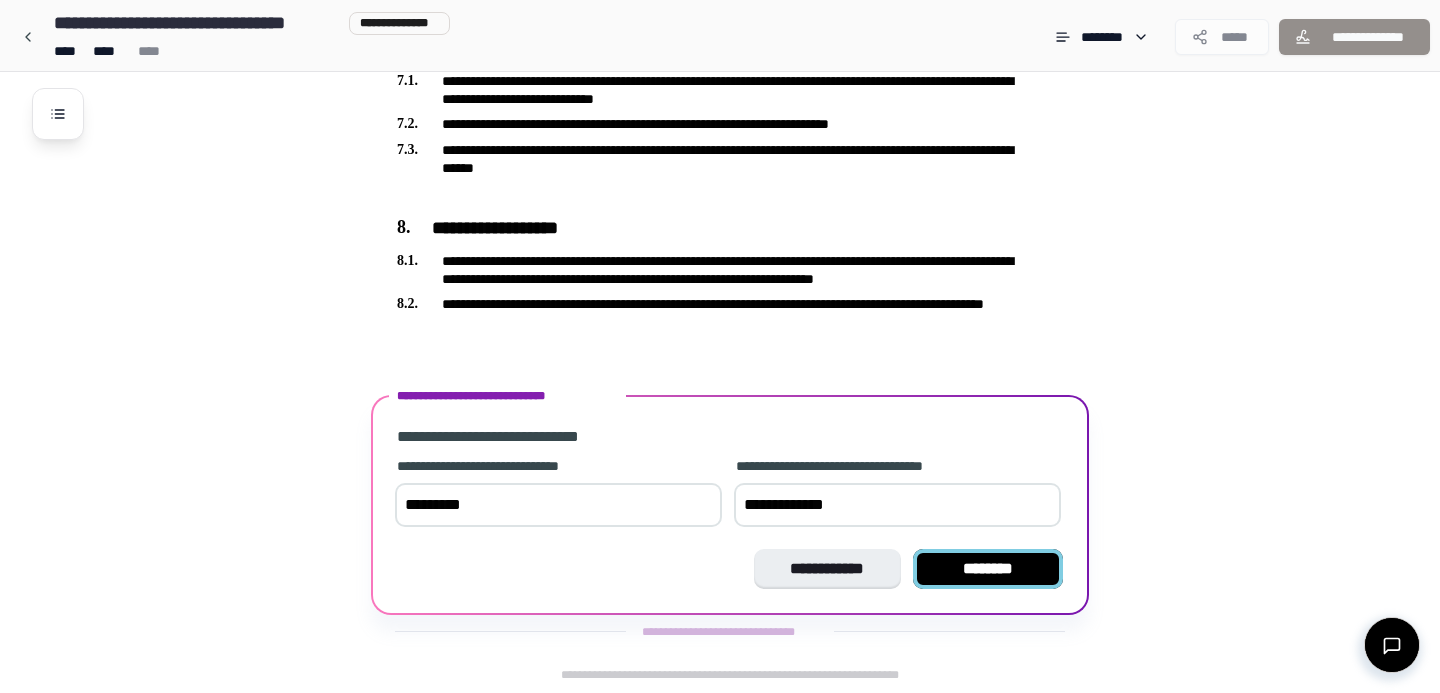 type on "**********" 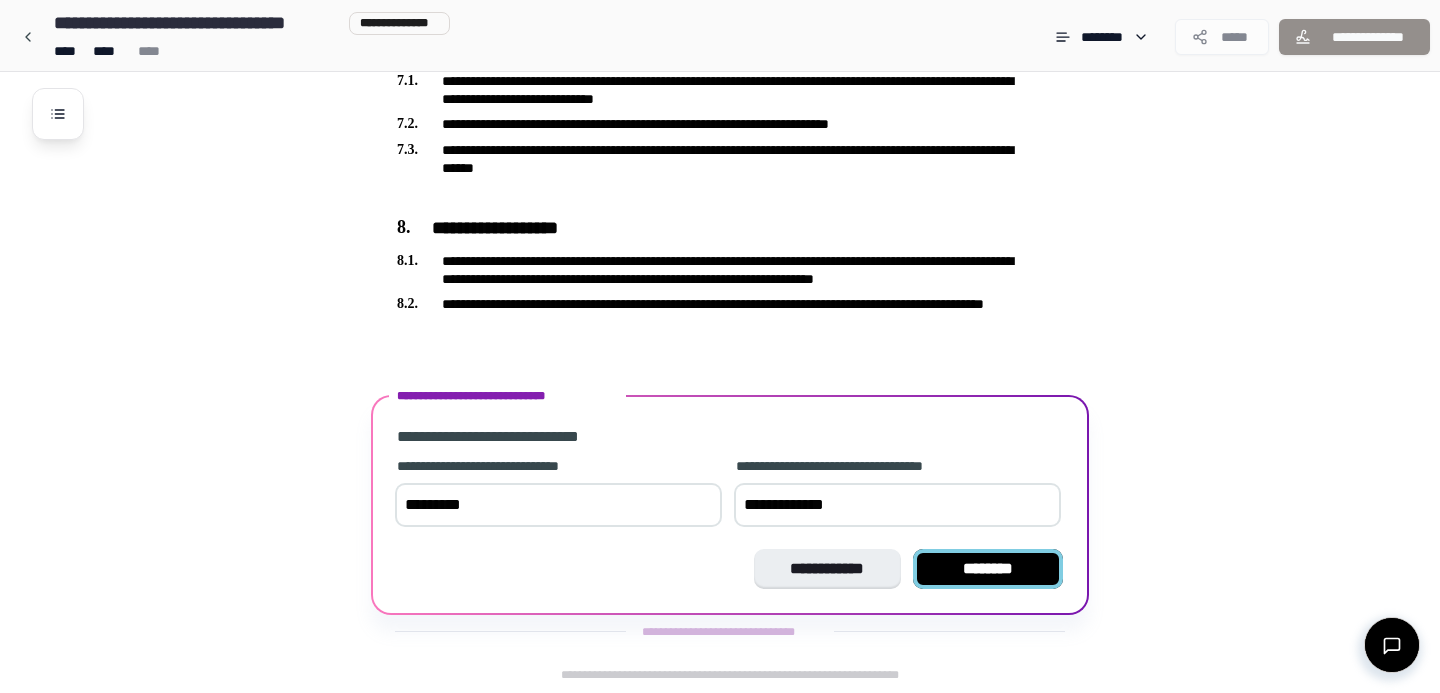 click on "********" at bounding box center [988, 569] 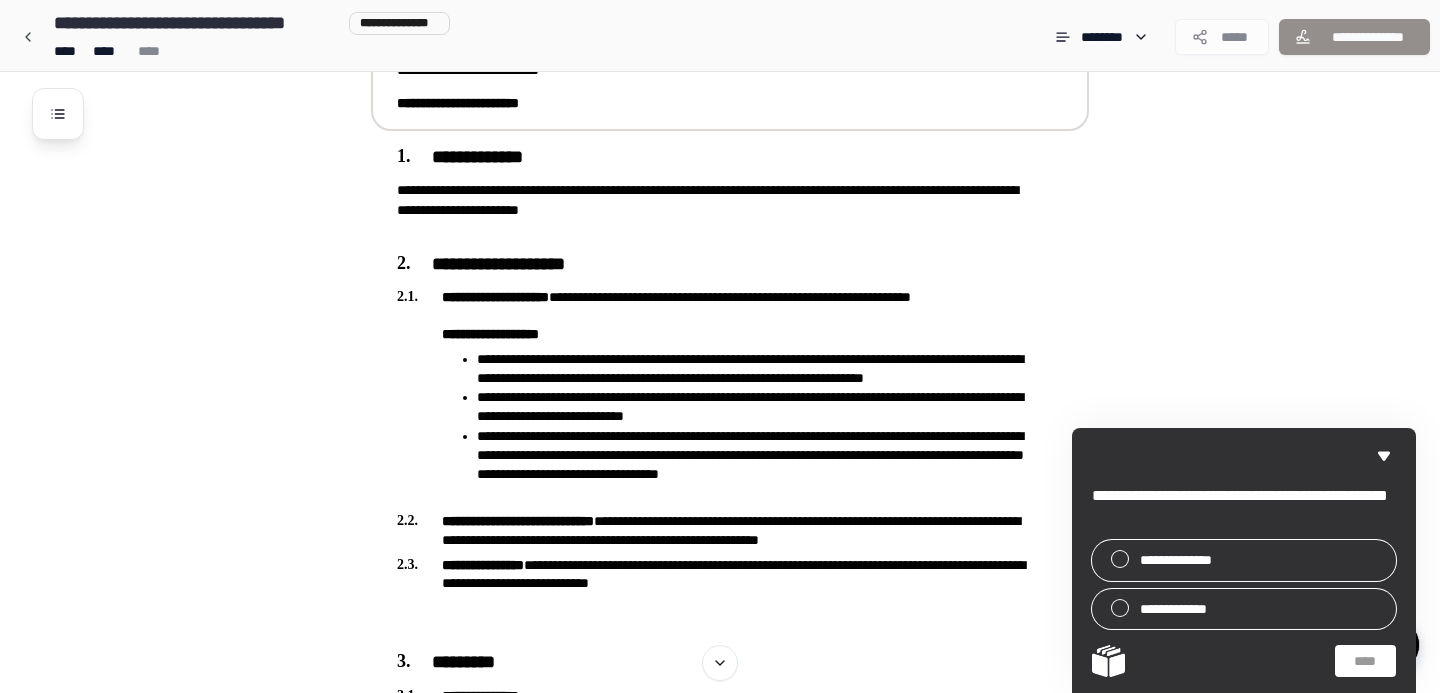 scroll, scrollTop: 0, scrollLeft: 0, axis: both 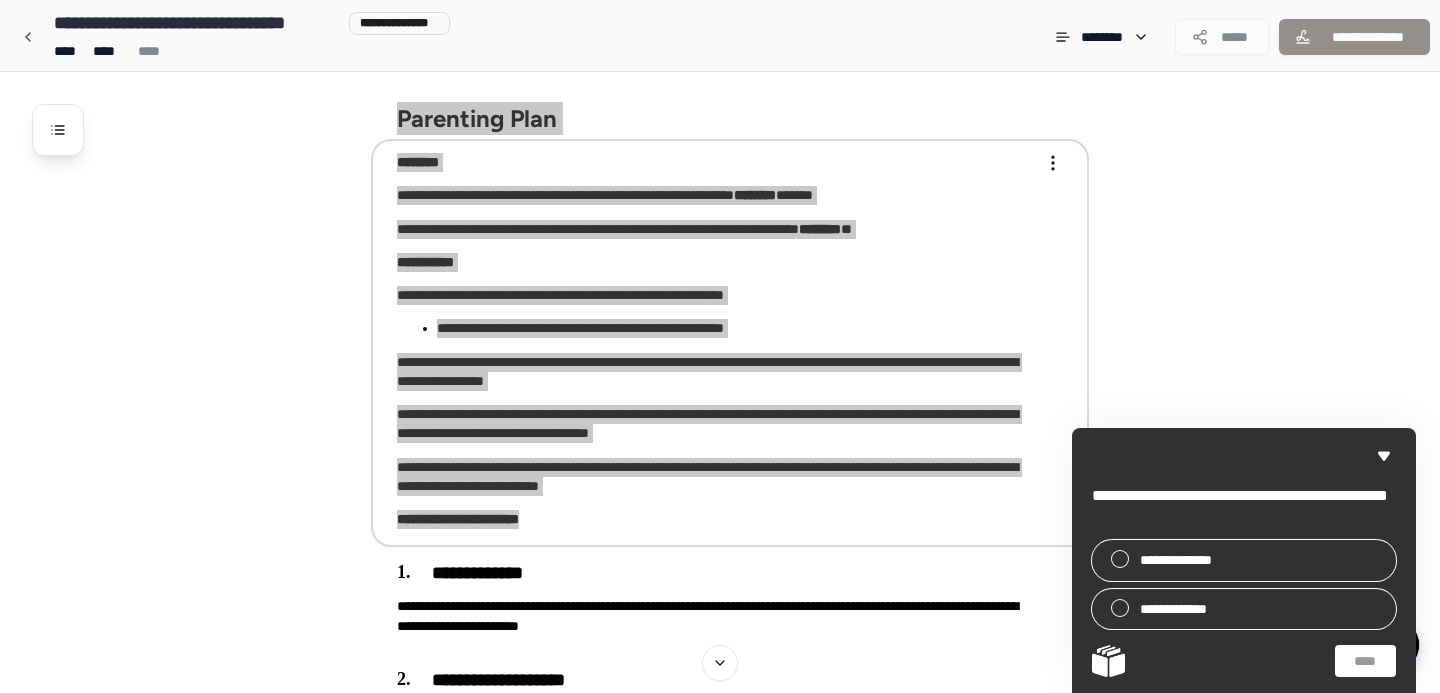 drag, startPoint x: 396, startPoint y: 115, endPoint x: 760, endPoint y: 587, distance: 596.0537 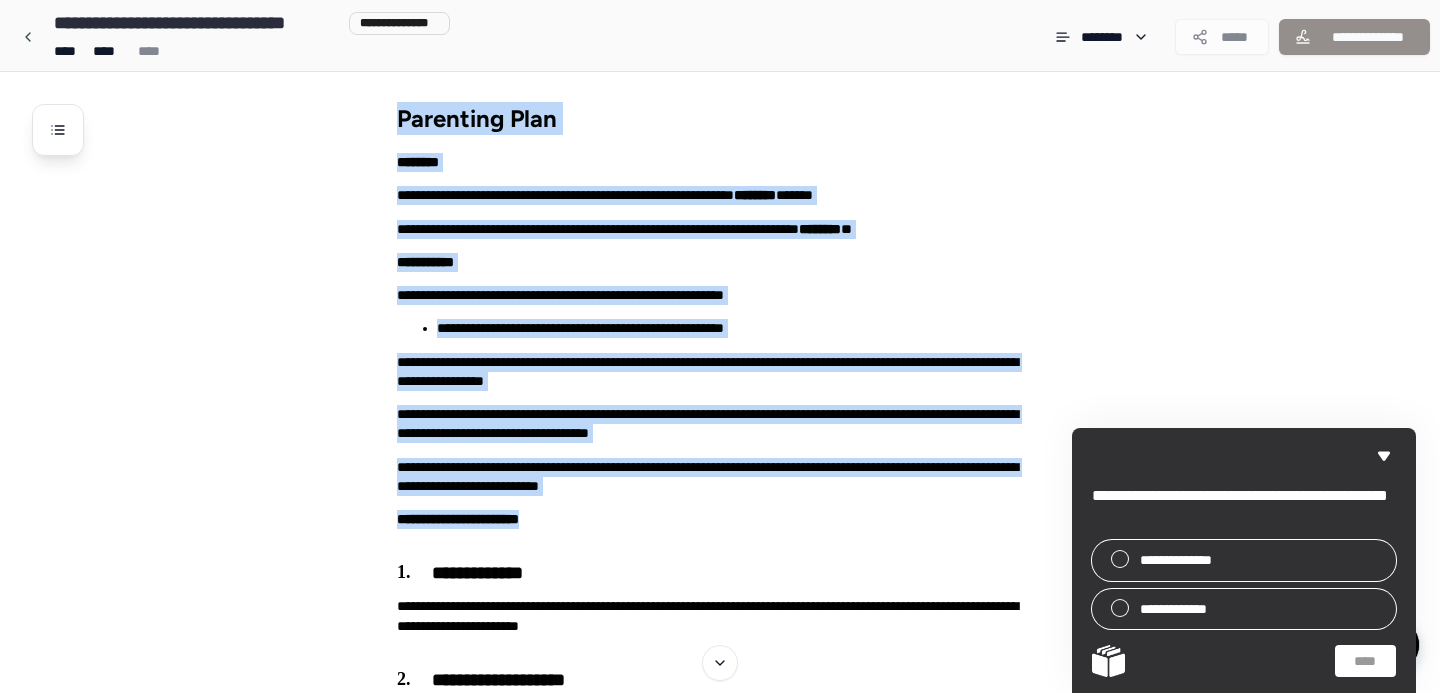 click on "Parenting Plan" at bounding box center [730, 112] 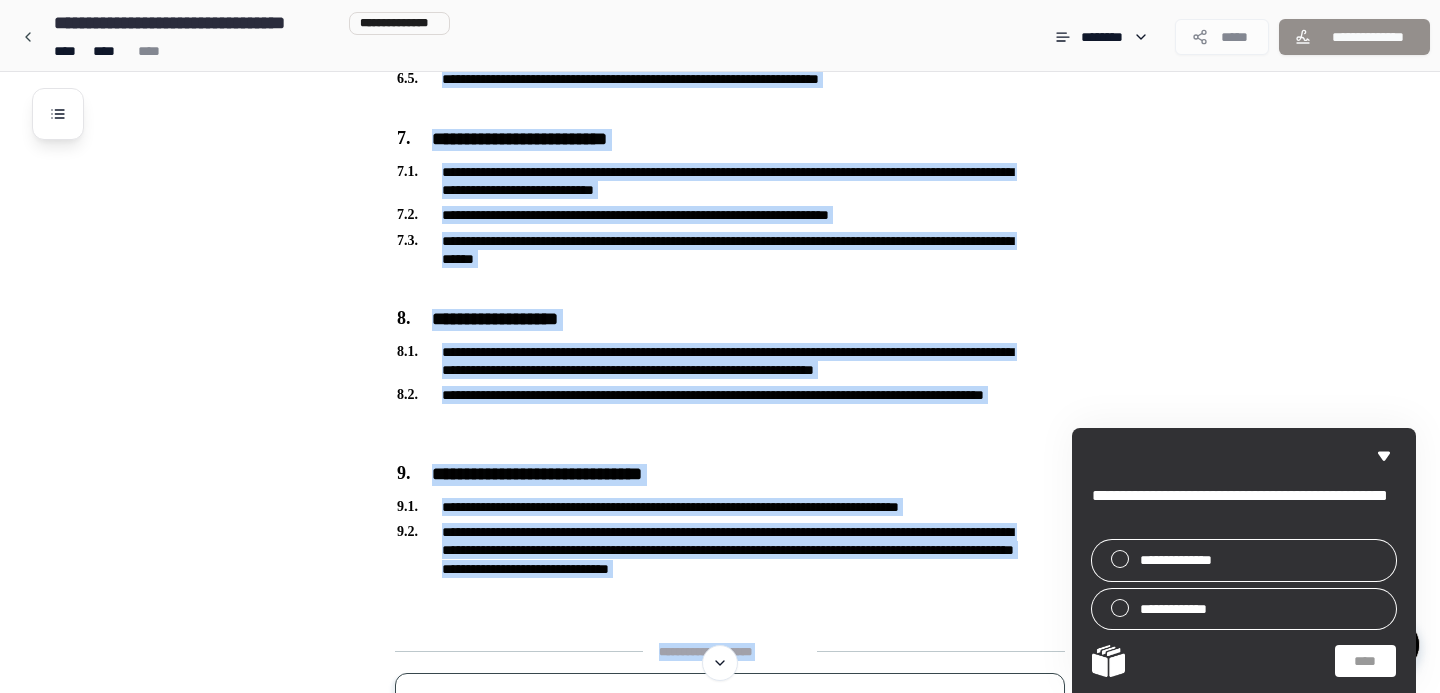 scroll, scrollTop: 2244, scrollLeft: 0, axis: vertical 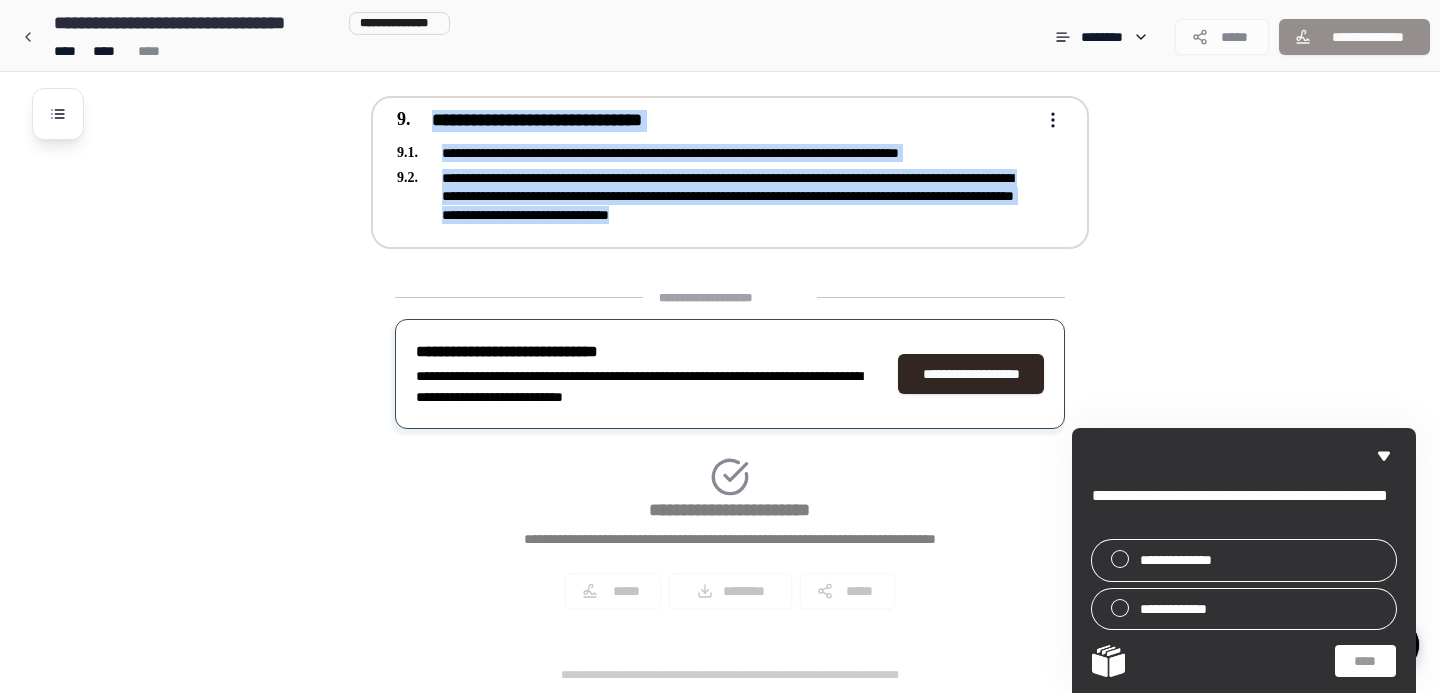 drag, startPoint x: 387, startPoint y: 114, endPoint x: 955, endPoint y: 225, distance: 578.7443 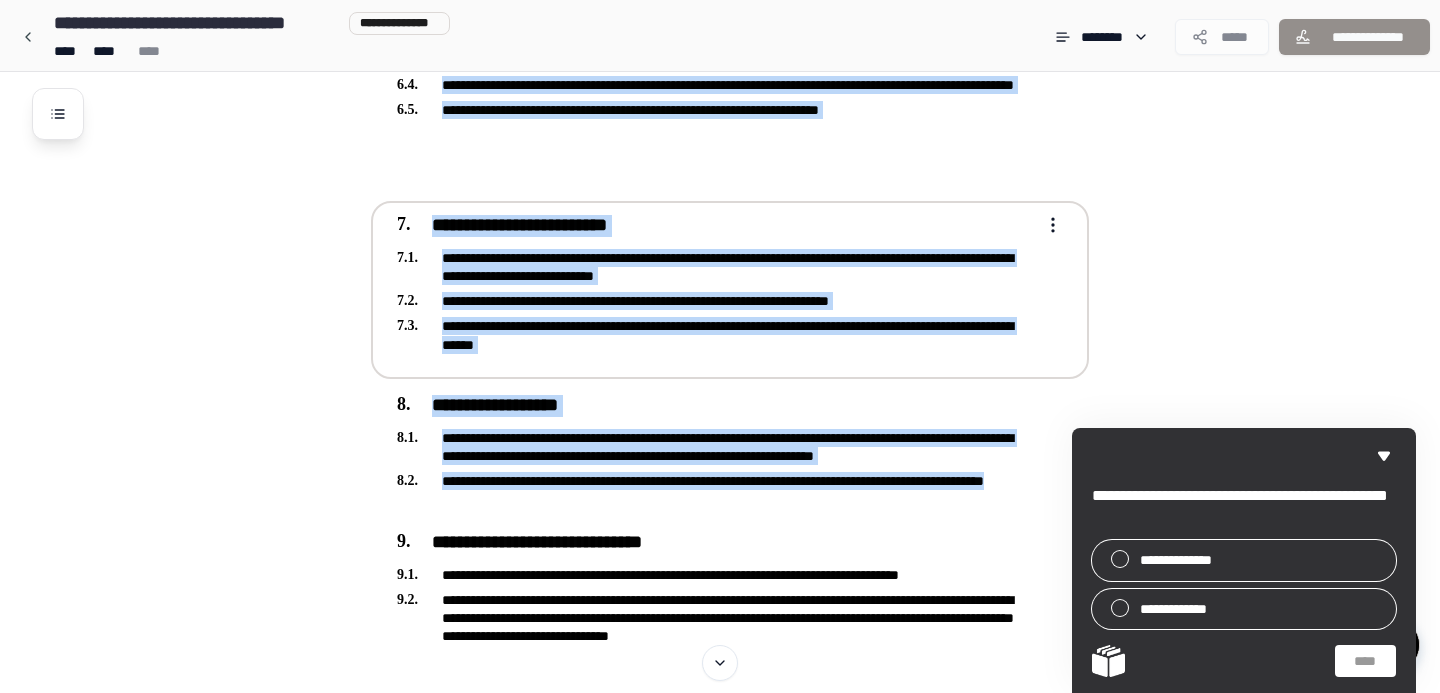 scroll, scrollTop: 1739, scrollLeft: 0, axis: vertical 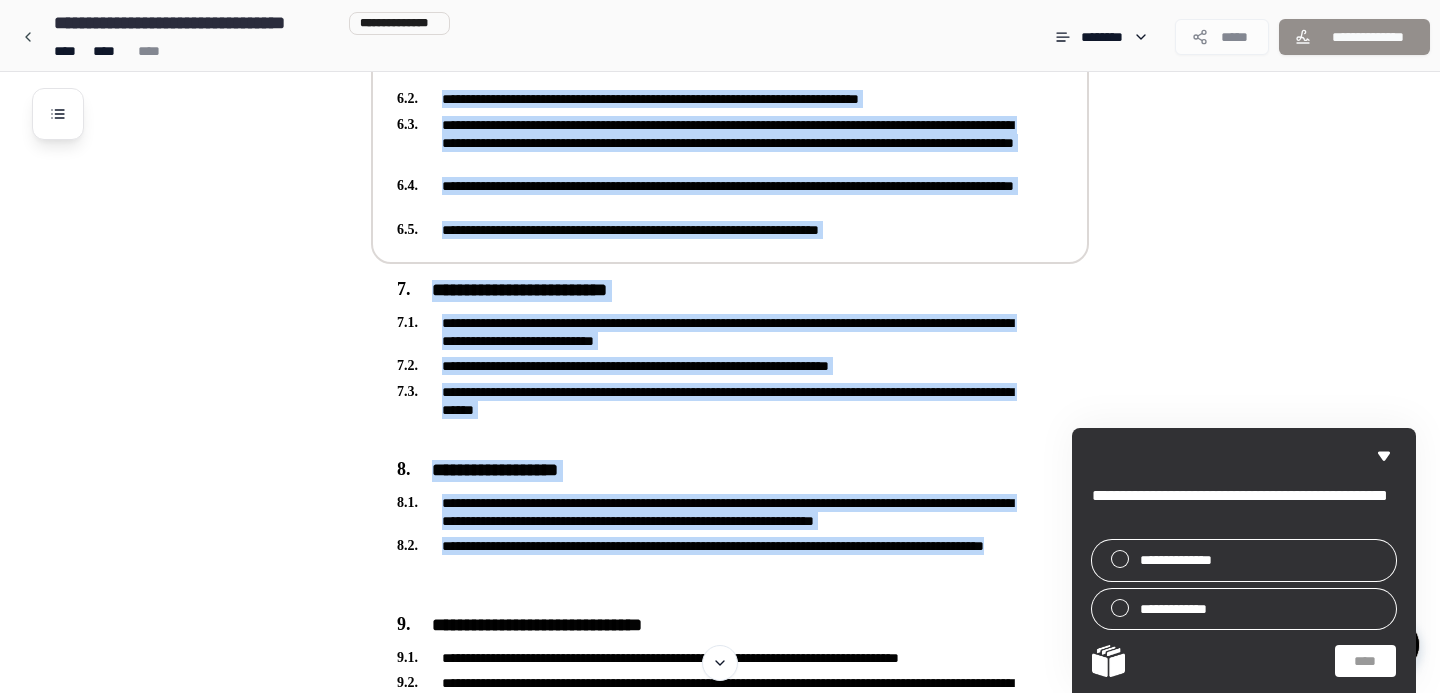copy on "**********" 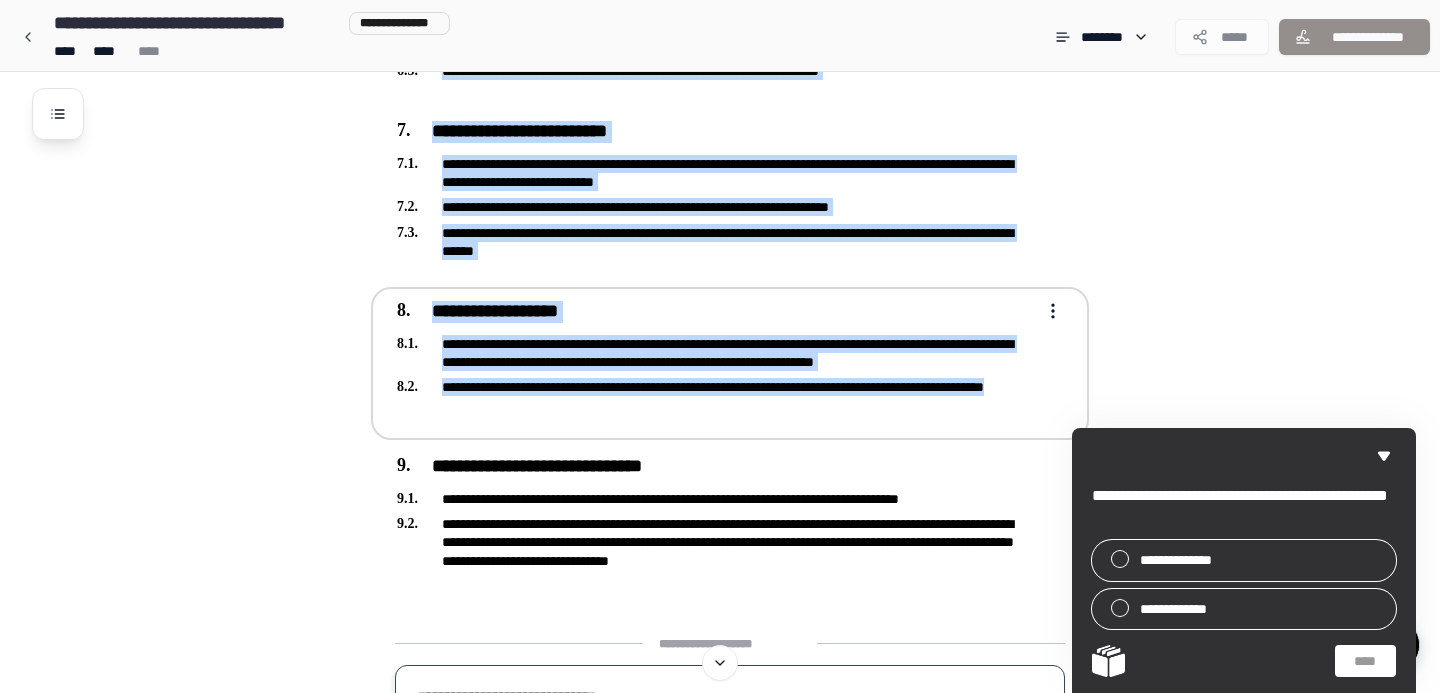 scroll, scrollTop: 1979, scrollLeft: 0, axis: vertical 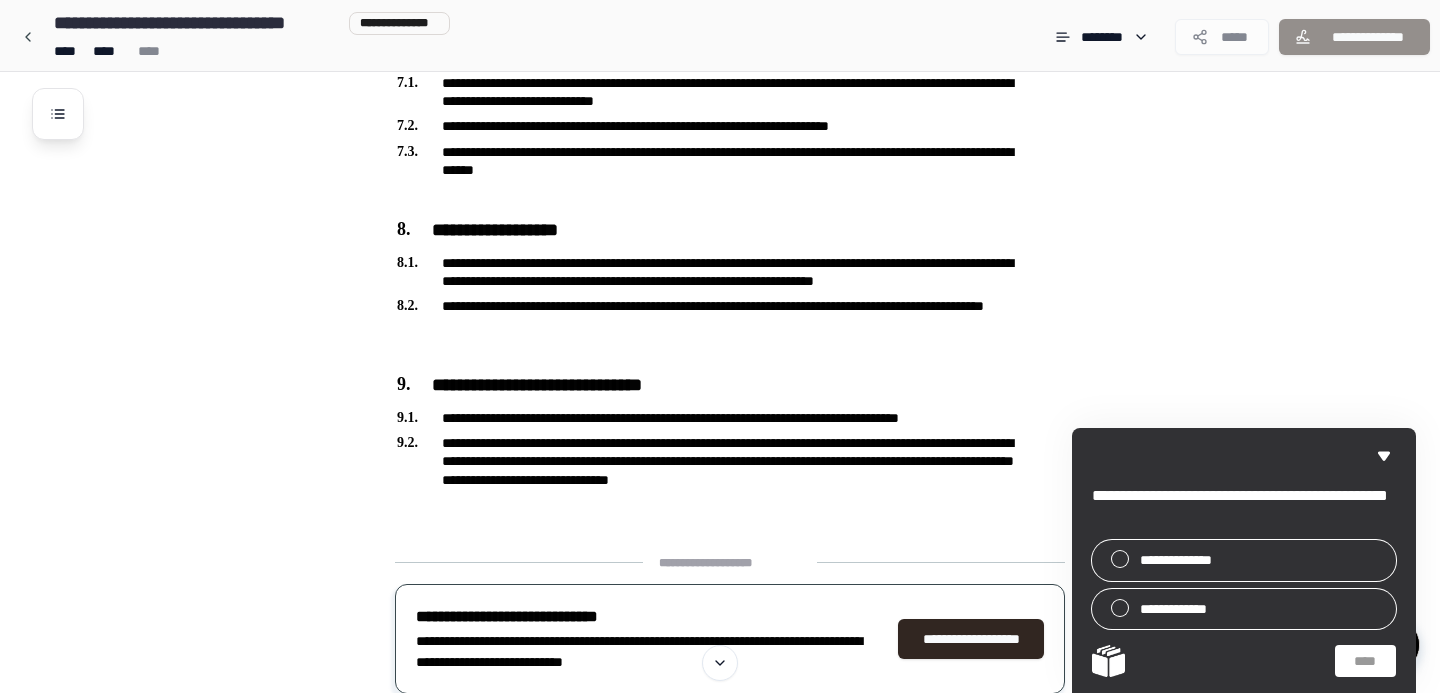 click on "**********" at bounding box center [746, -475] 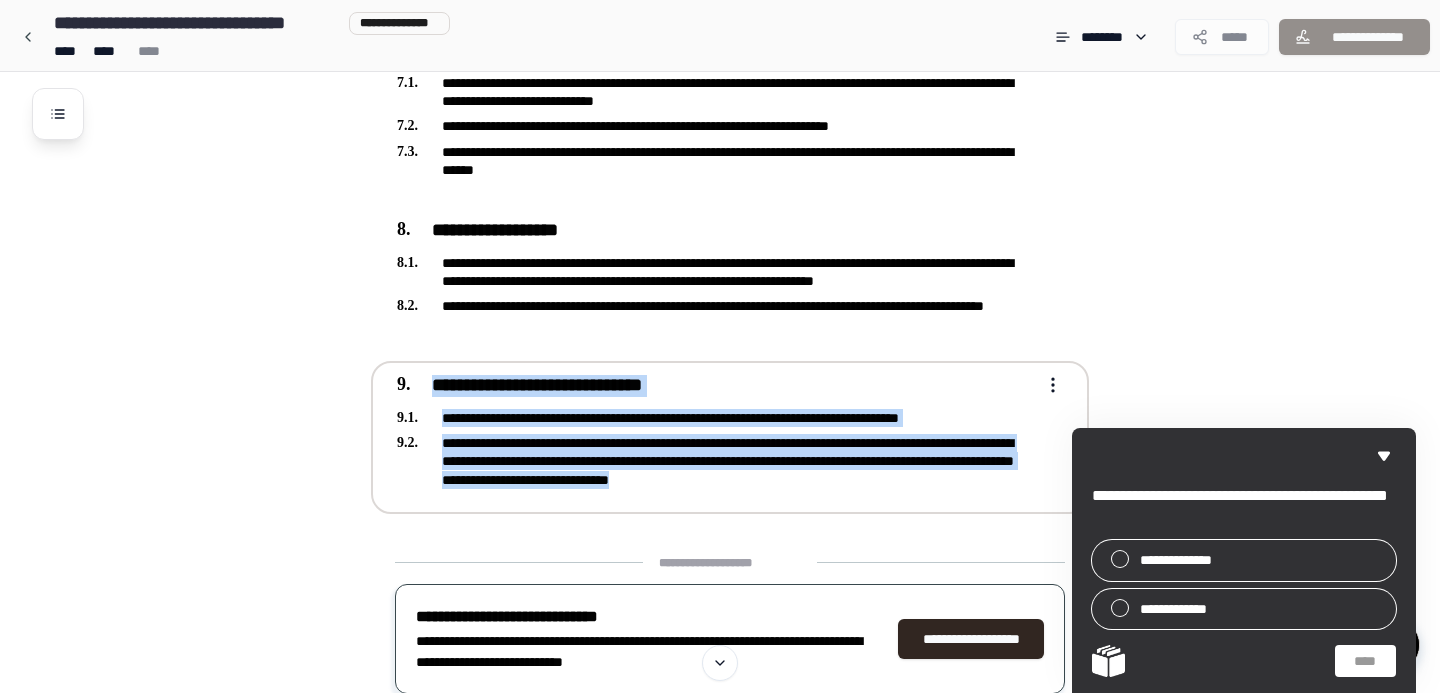 drag, startPoint x: 1018, startPoint y: 493, endPoint x: 392, endPoint y: 374, distance: 637.2103 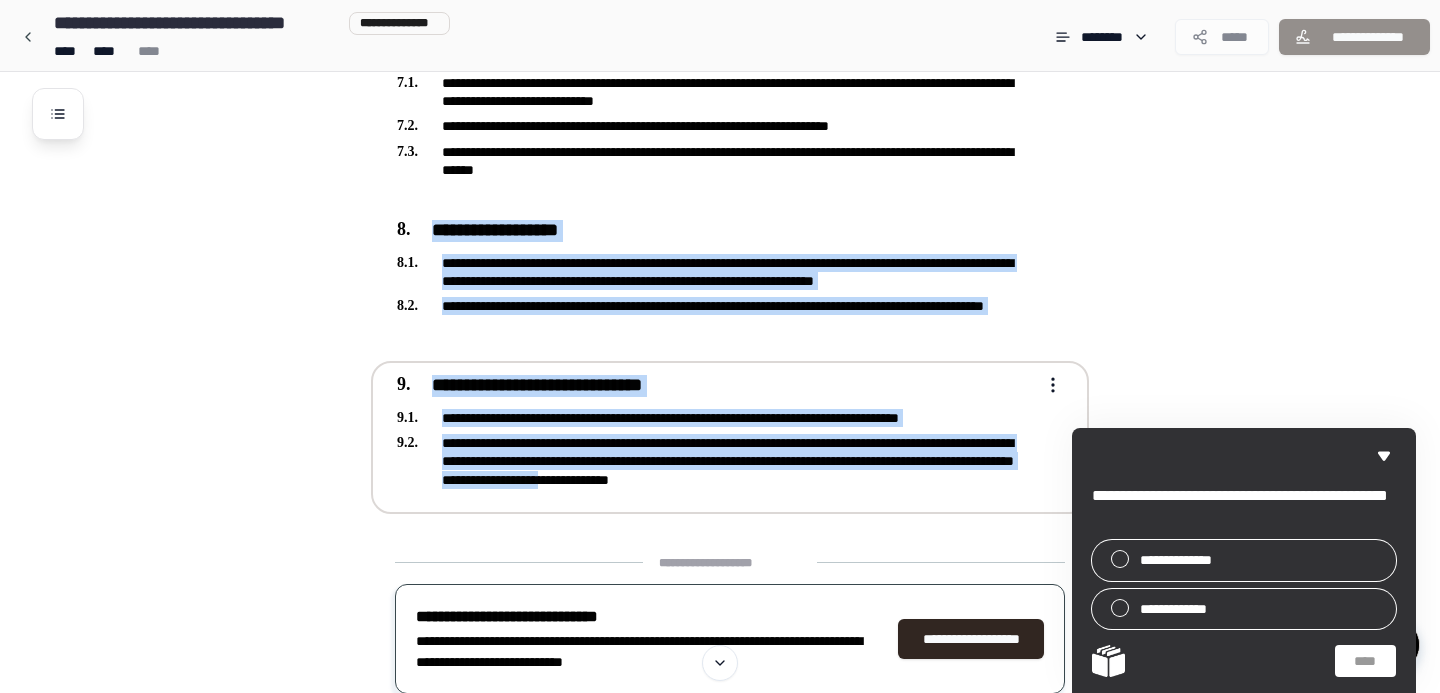 drag, startPoint x: 382, startPoint y: 224, endPoint x: 842, endPoint y: 488, distance: 530.3735 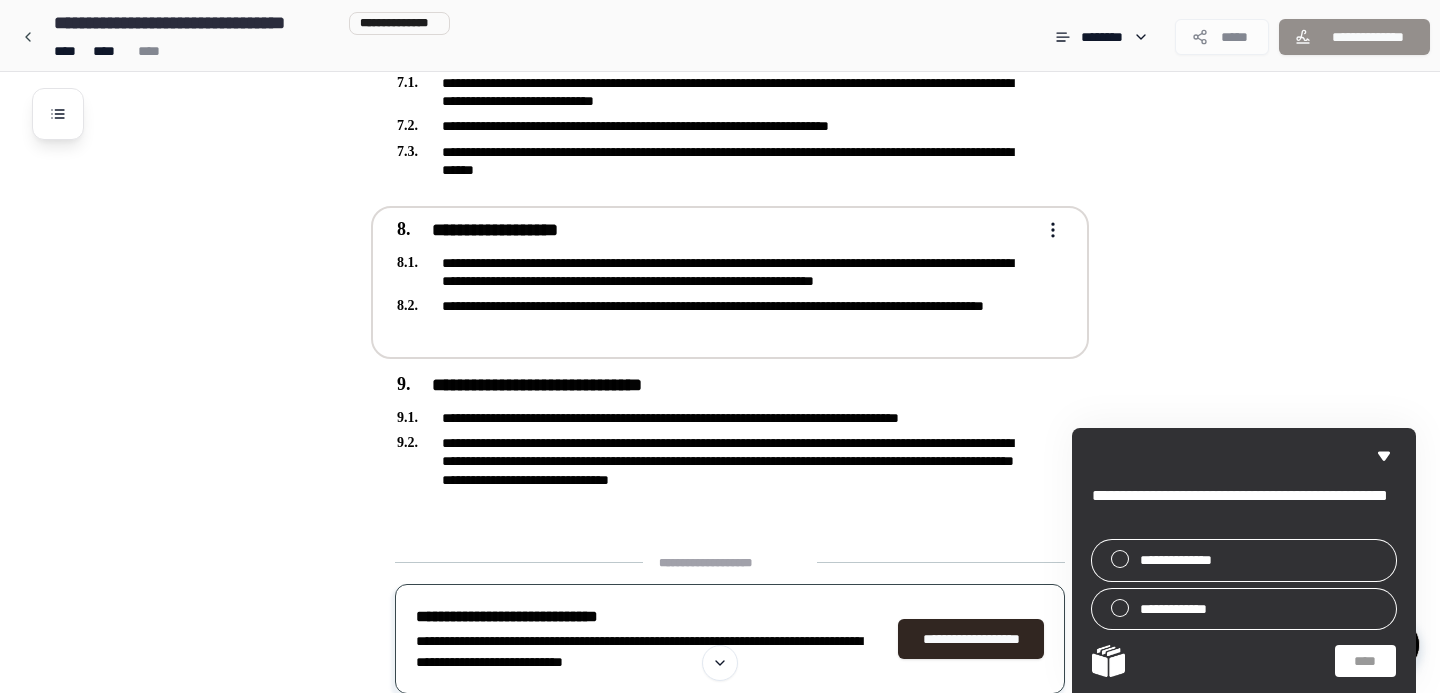 click on "**********" at bounding box center (716, 280) 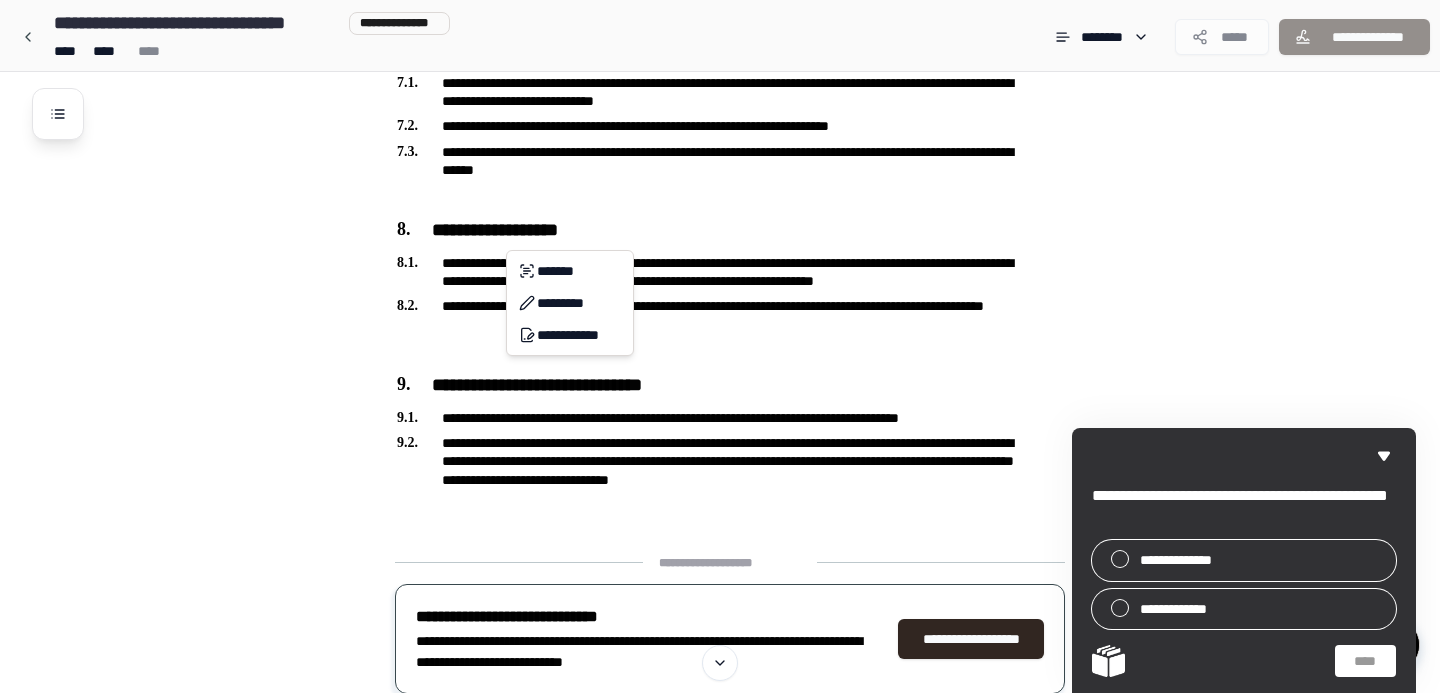 click on "**********" at bounding box center [720, -511] 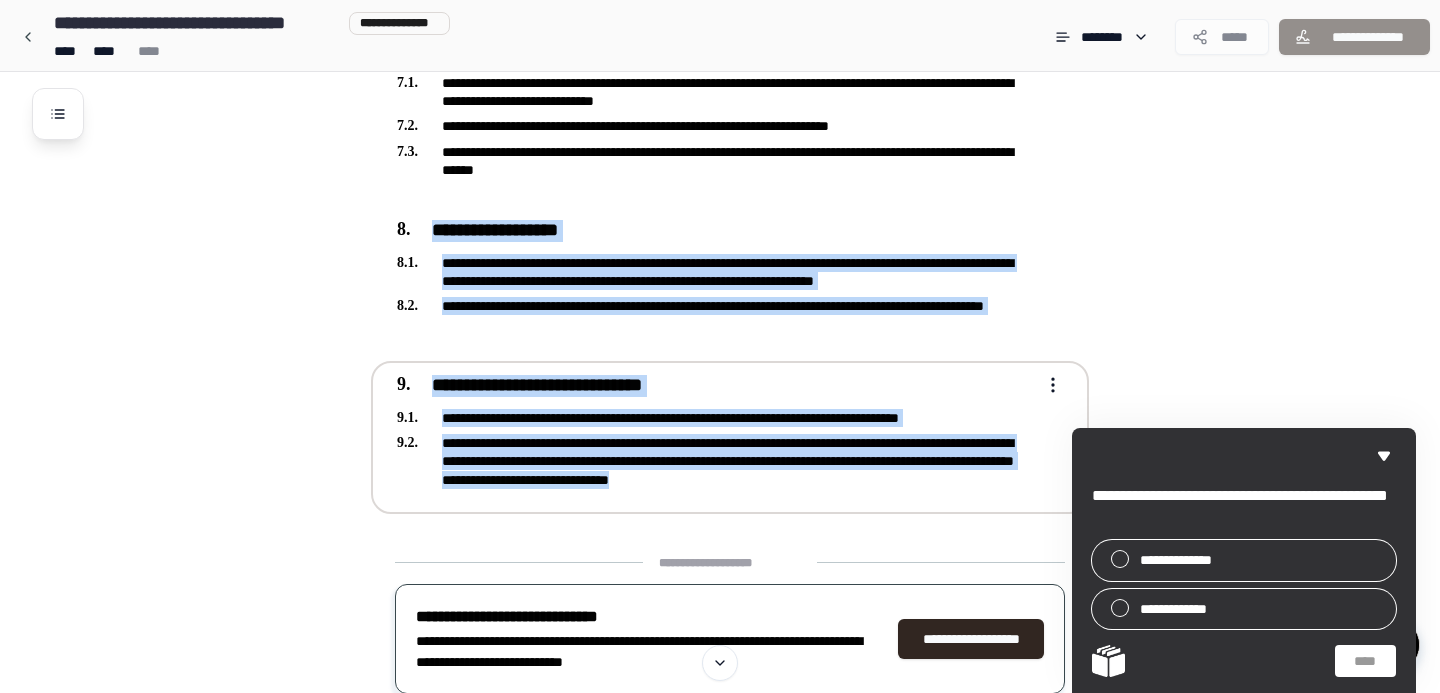 drag, startPoint x: 382, startPoint y: 225, endPoint x: 979, endPoint y: 485, distance: 651.1597 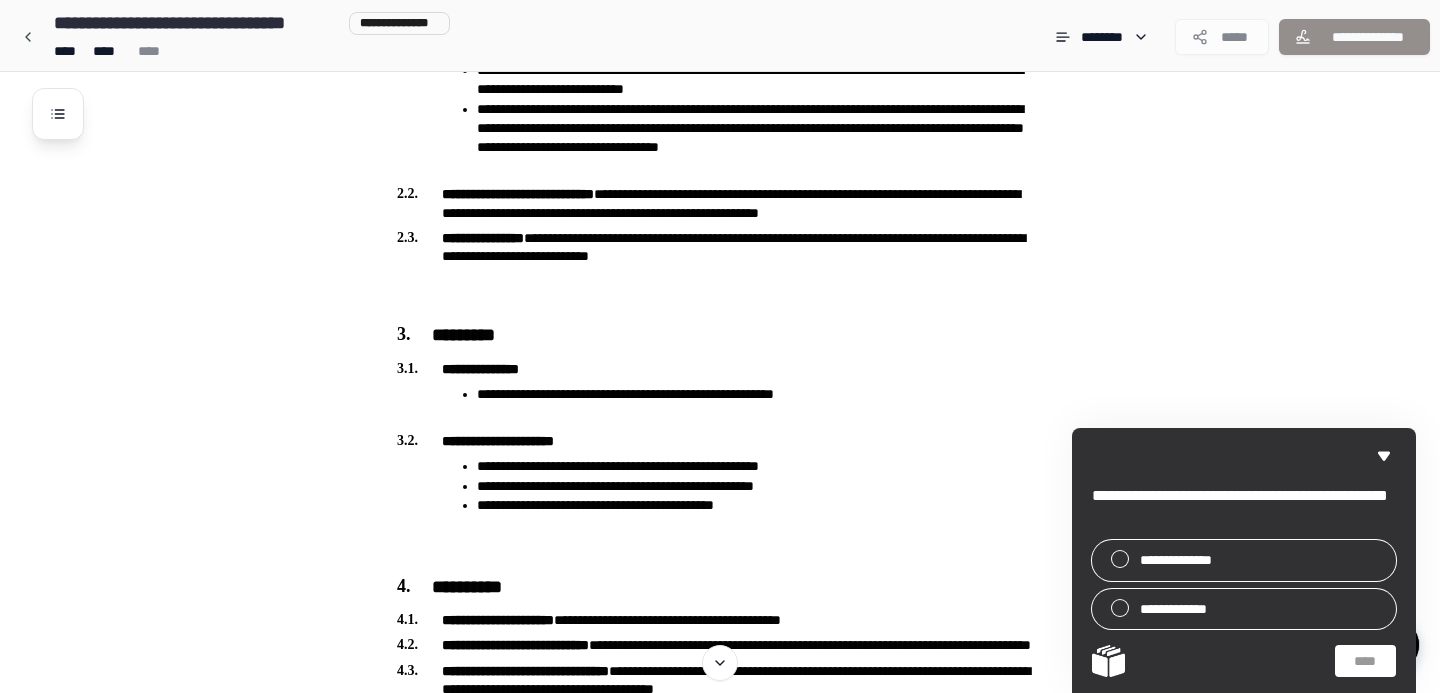 scroll, scrollTop: 436, scrollLeft: 0, axis: vertical 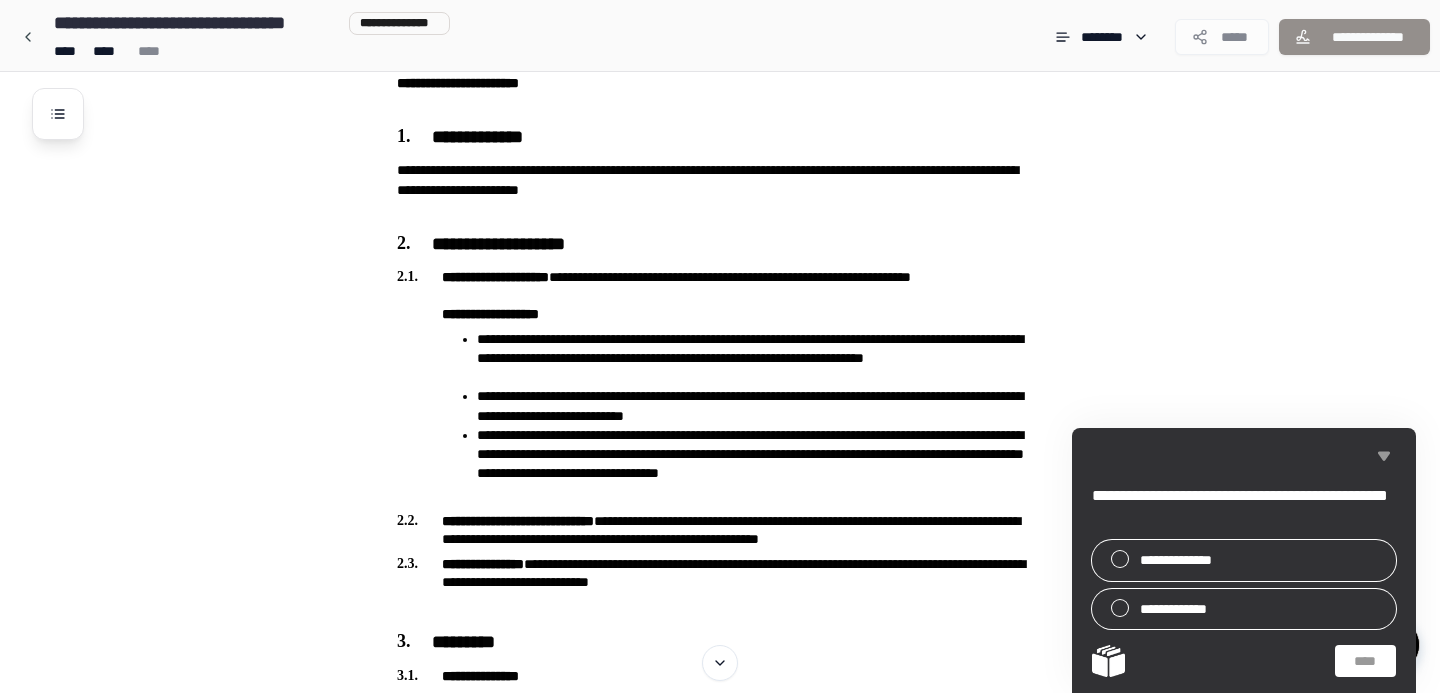 click 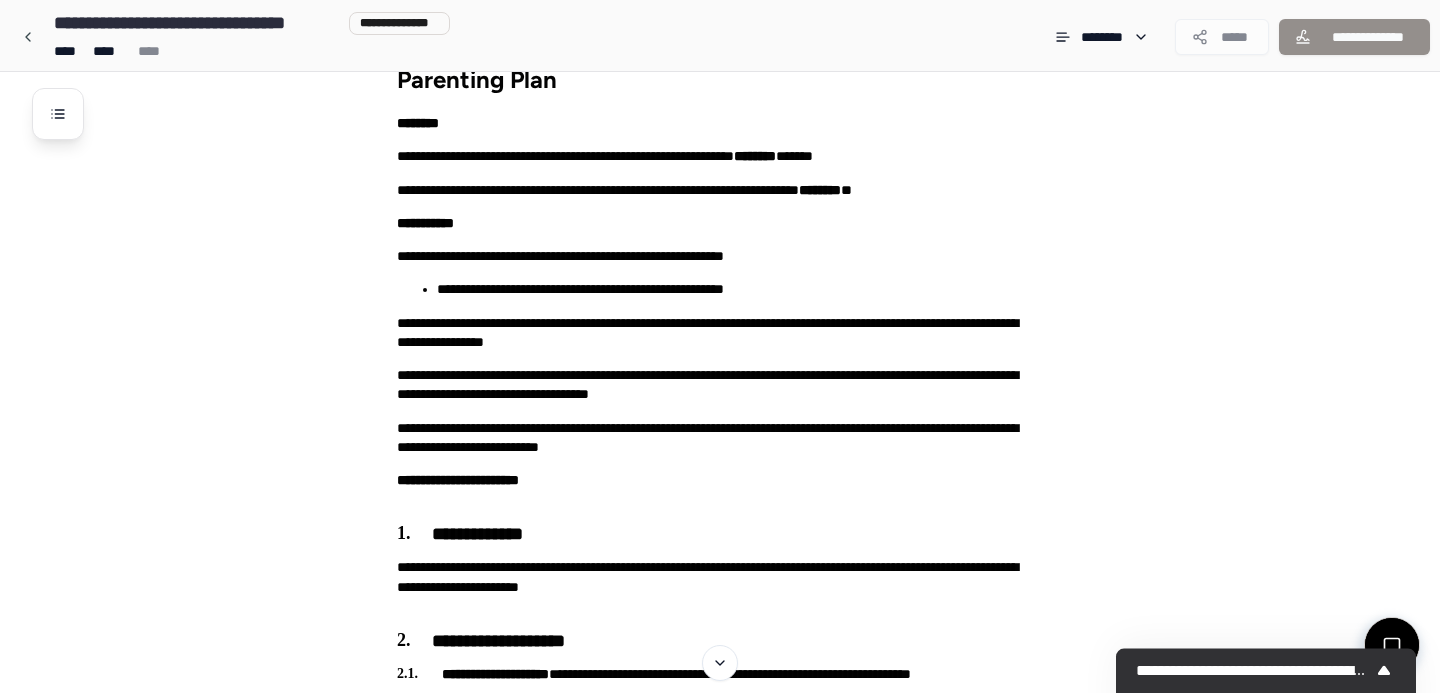 scroll, scrollTop: 0, scrollLeft: 0, axis: both 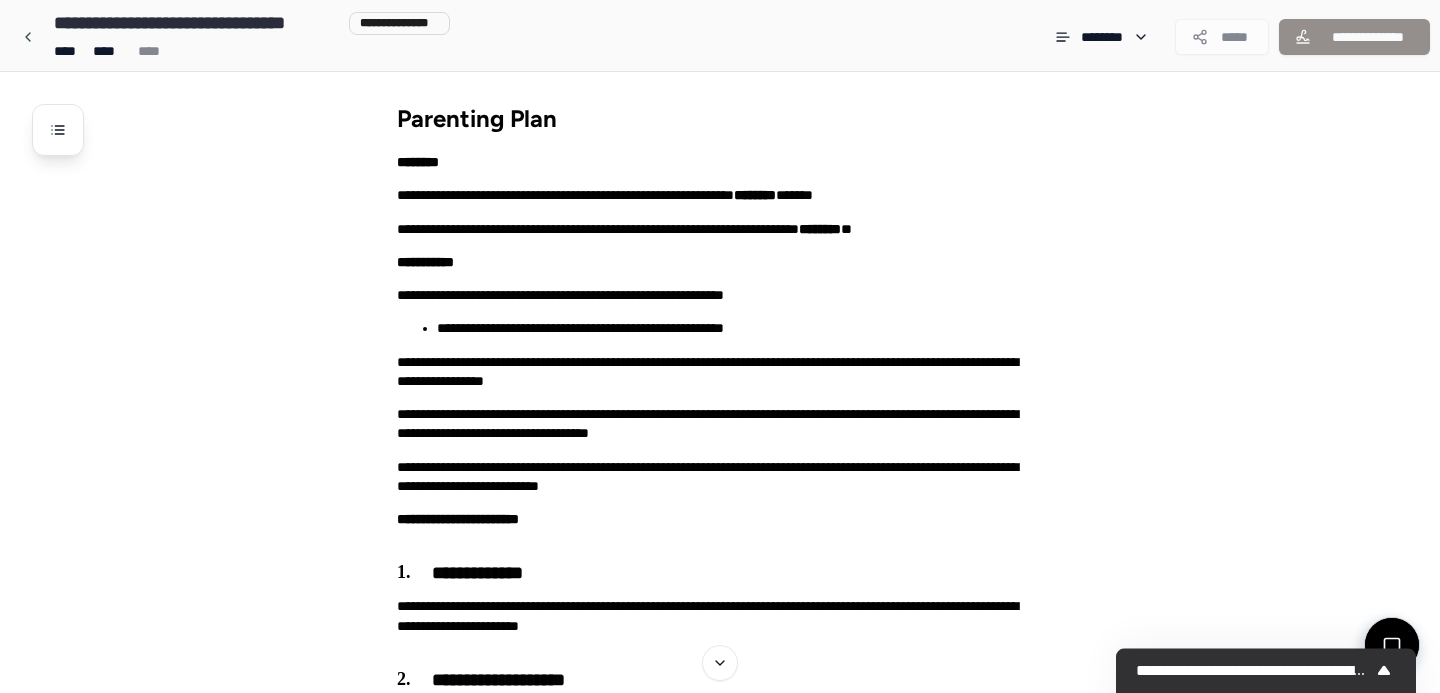 type 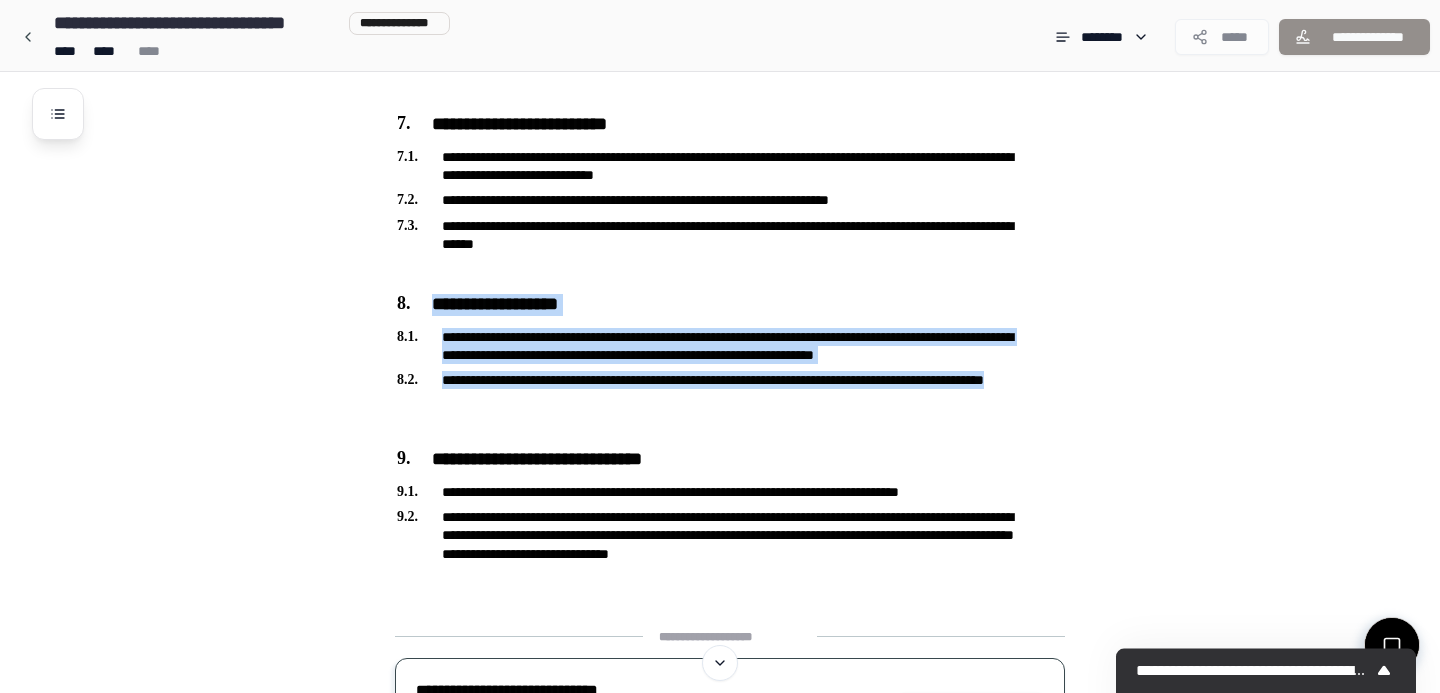 scroll, scrollTop: 1916, scrollLeft: 0, axis: vertical 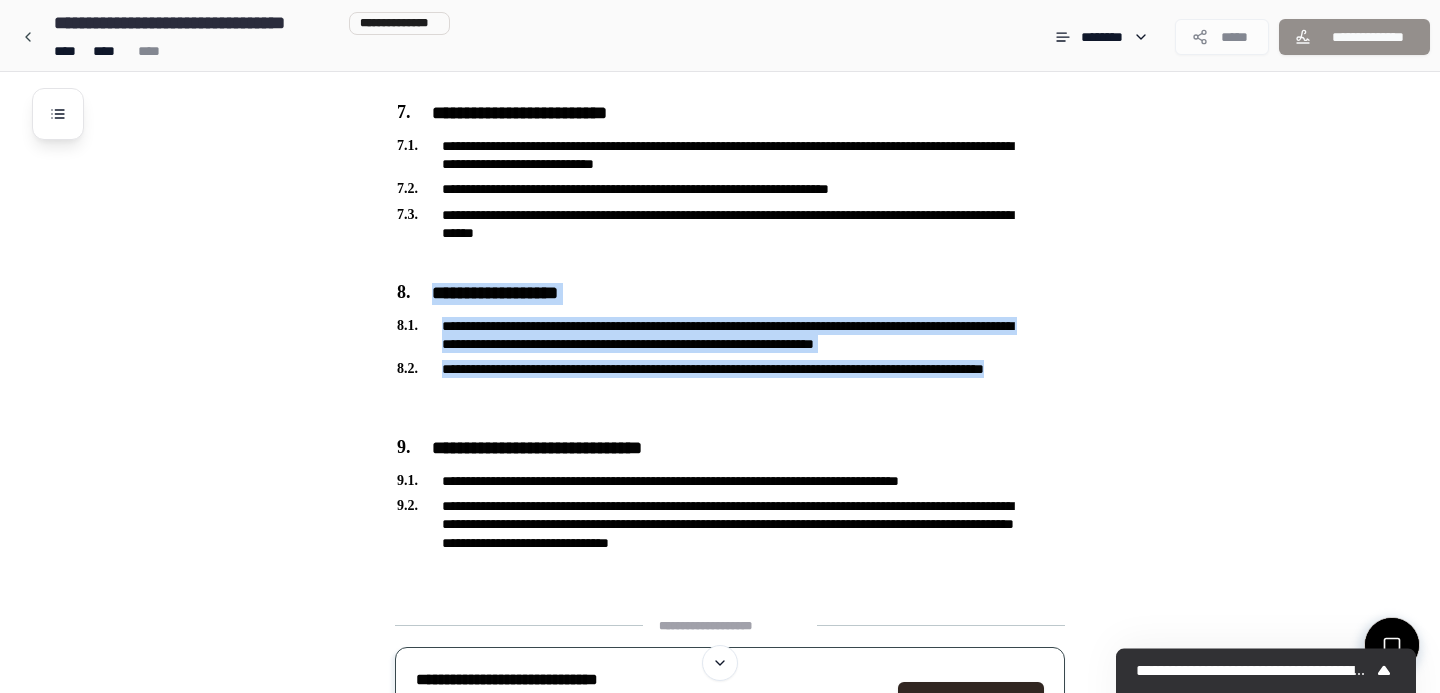 click on "**********" at bounding box center (746, -412) 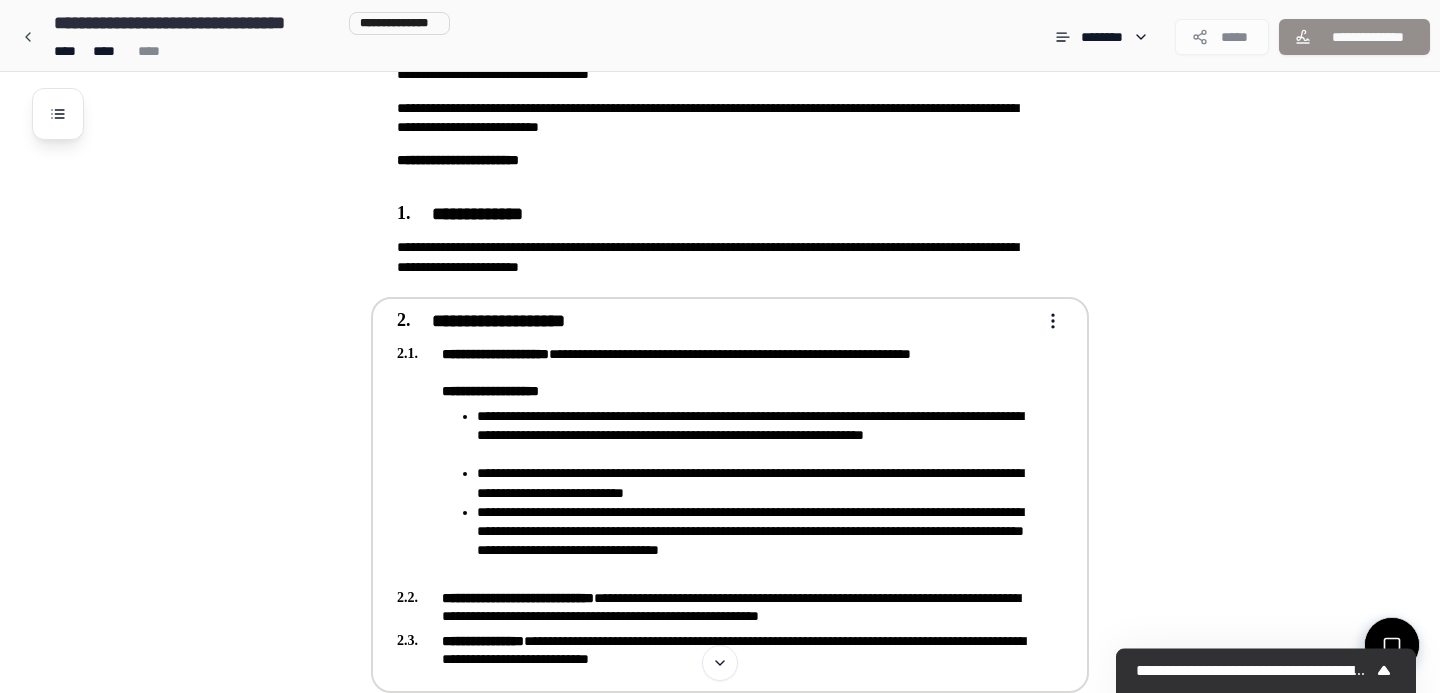 scroll, scrollTop: 369, scrollLeft: 0, axis: vertical 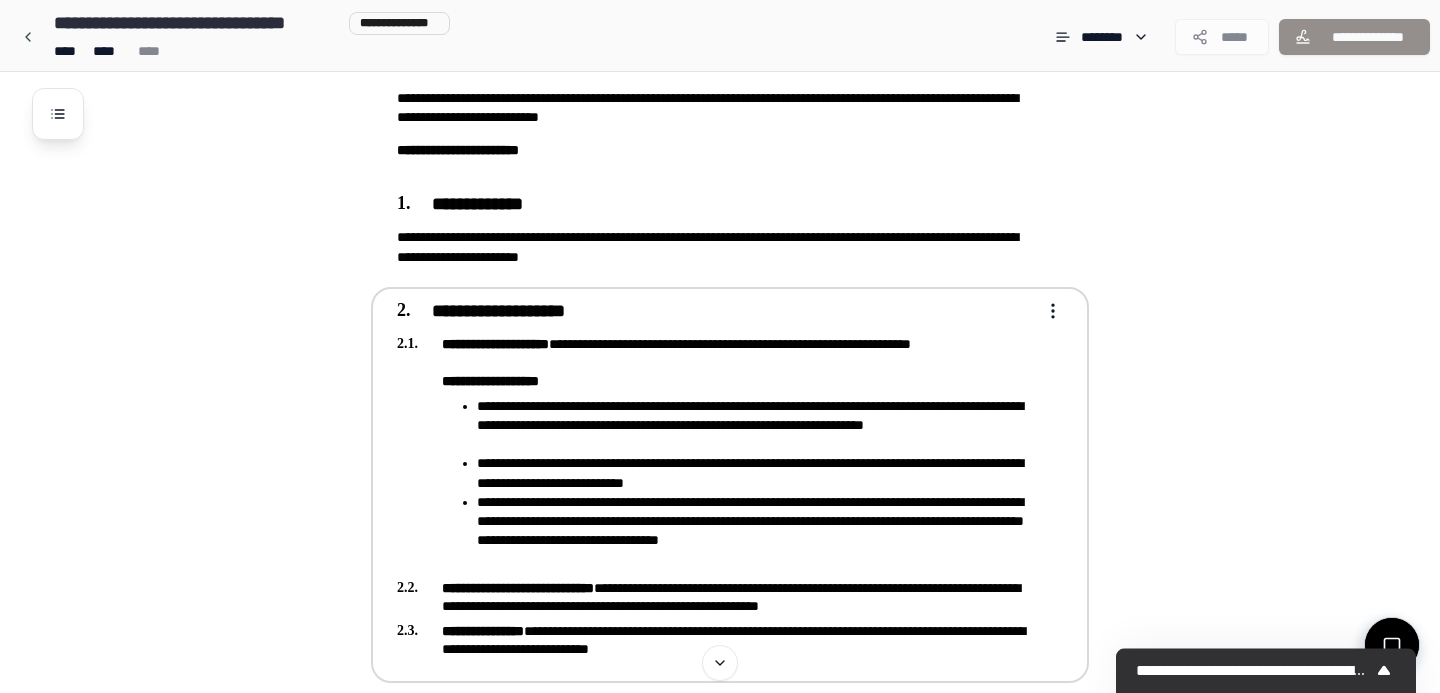 click on "**********" at bounding box center [756, 473] 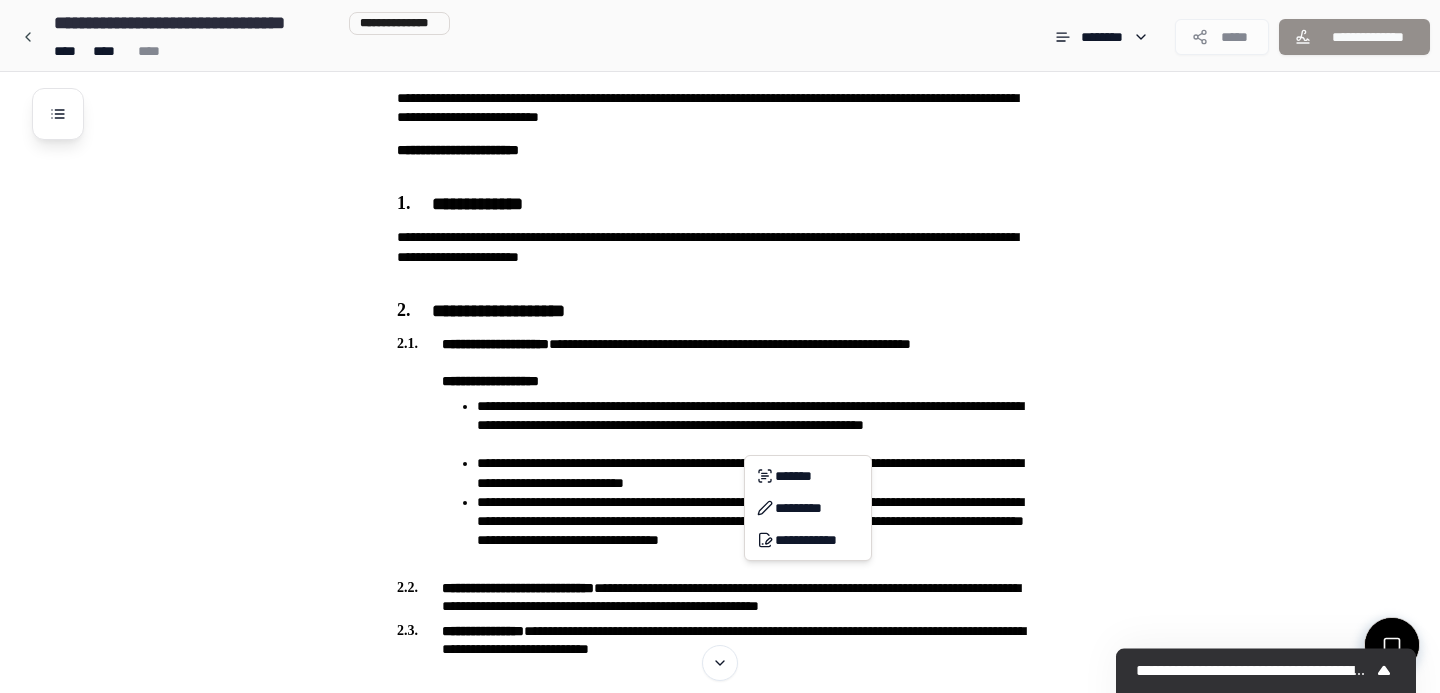 click on "**********" at bounding box center (720, 1099) 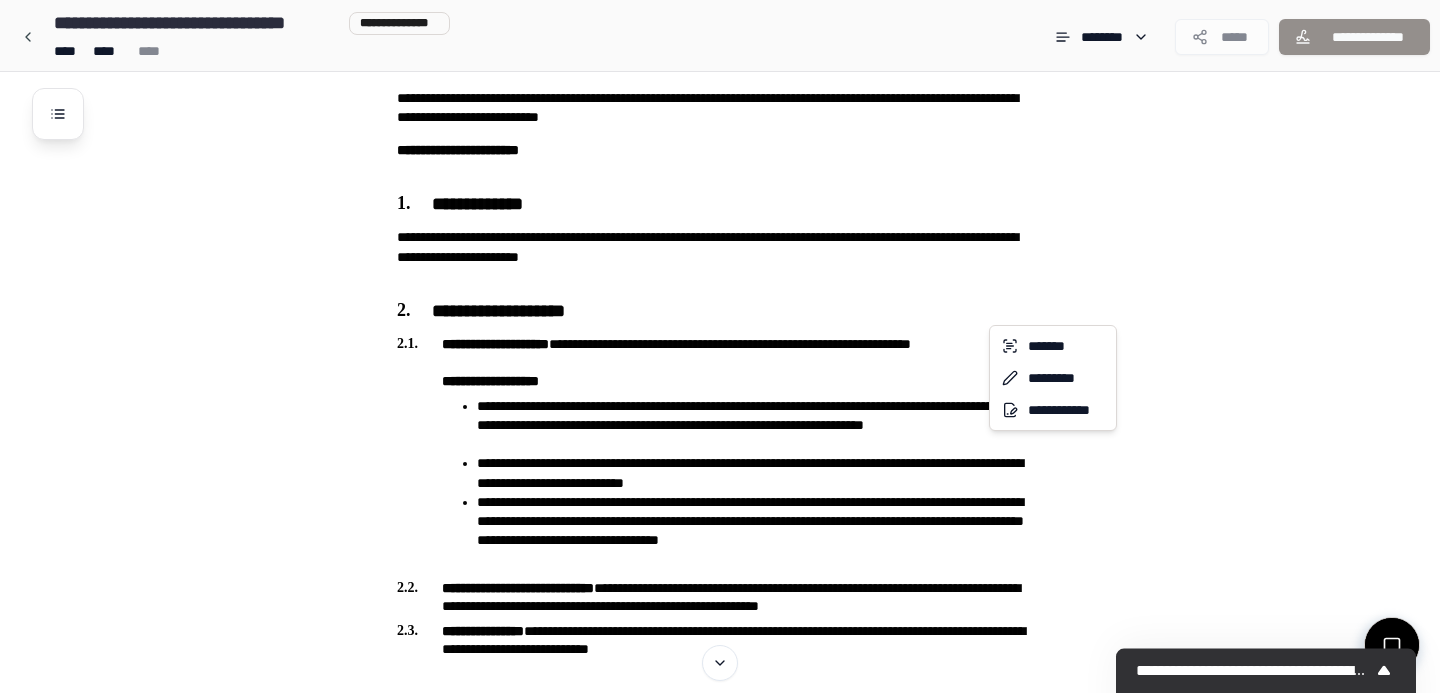 click on "**********" at bounding box center (720, 1099) 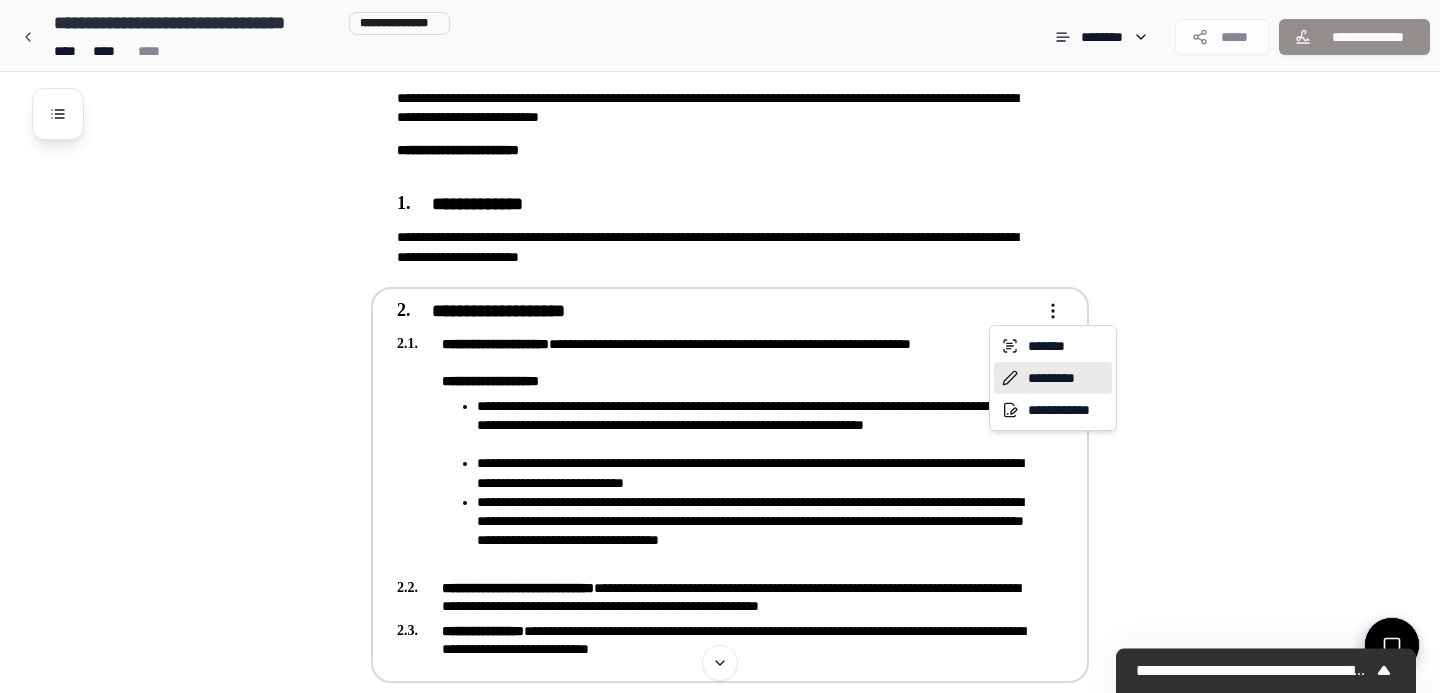 click on "*********" at bounding box center [1053, 378] 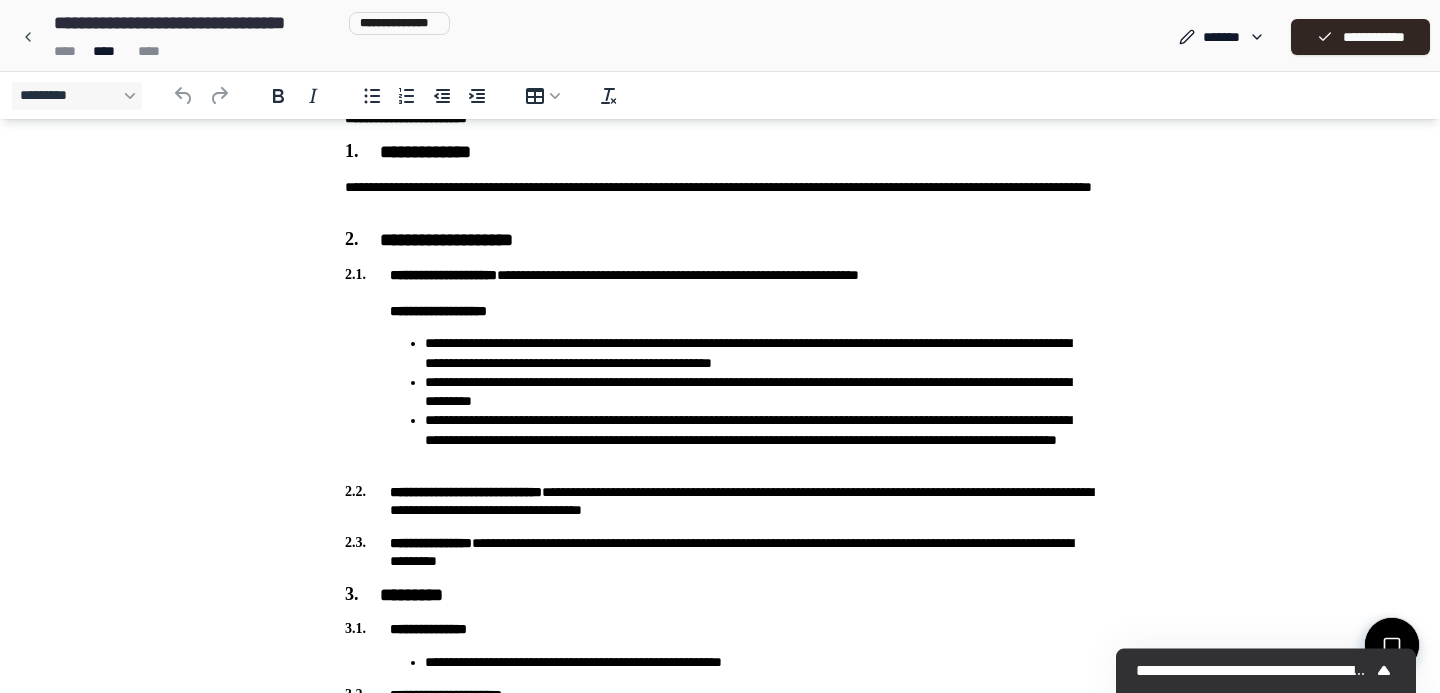scroll, scrollTop: 485, scrollLeft: 0, axis: vertical 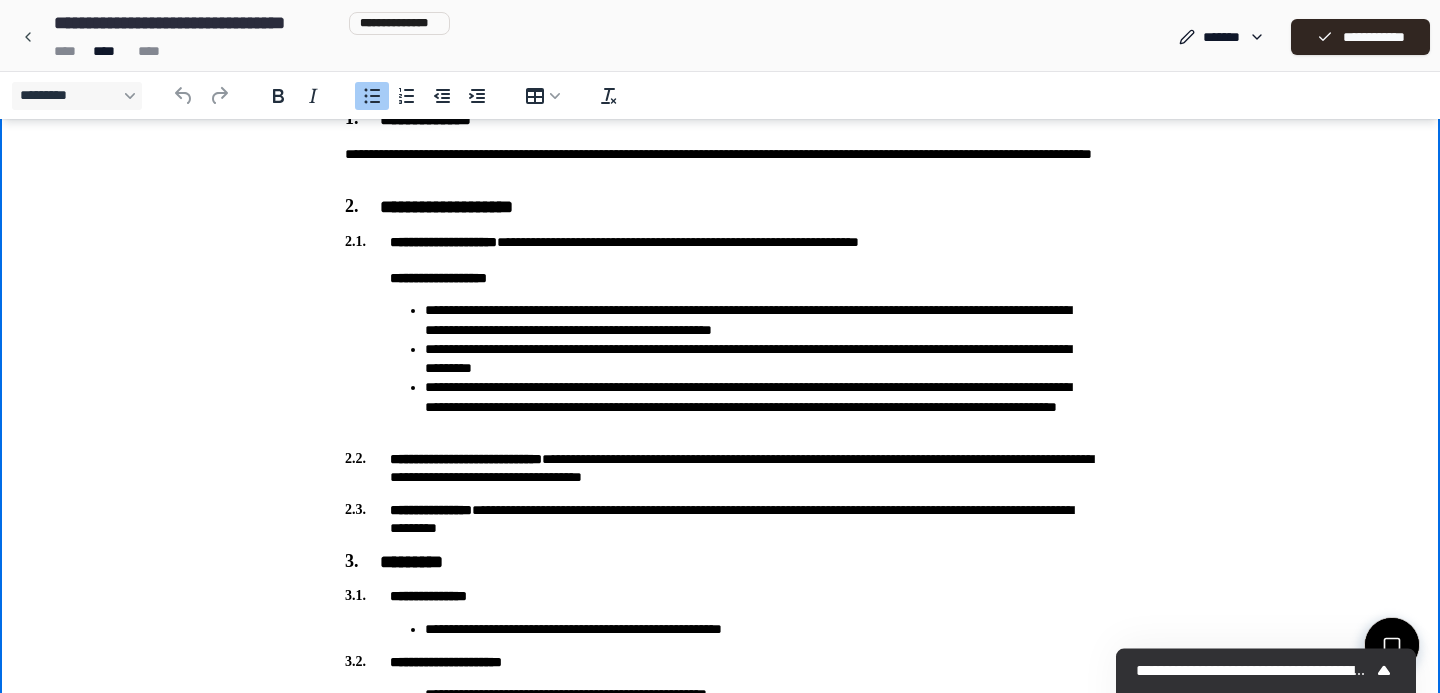 click on "**********" at bounding box center (760, 359) 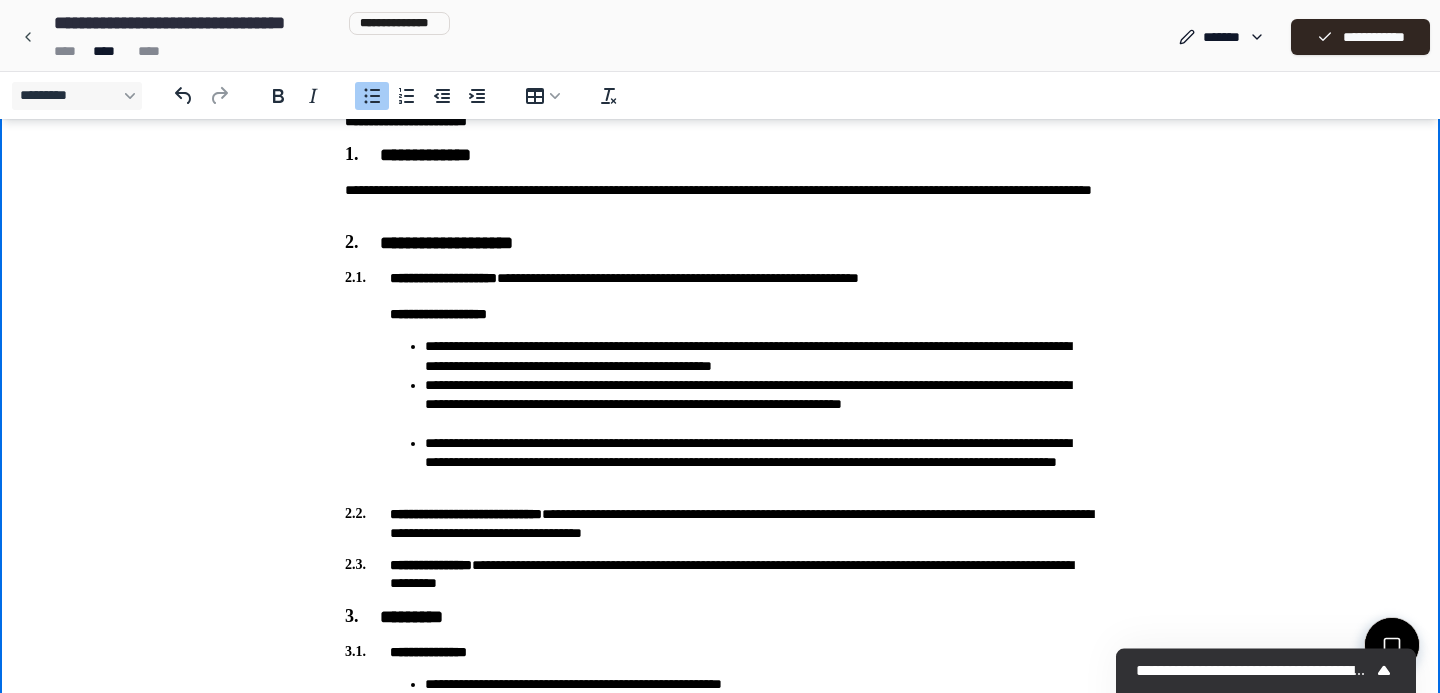 scroll, scrollTop: 454, scrollLeft: 0, axis: vertical 